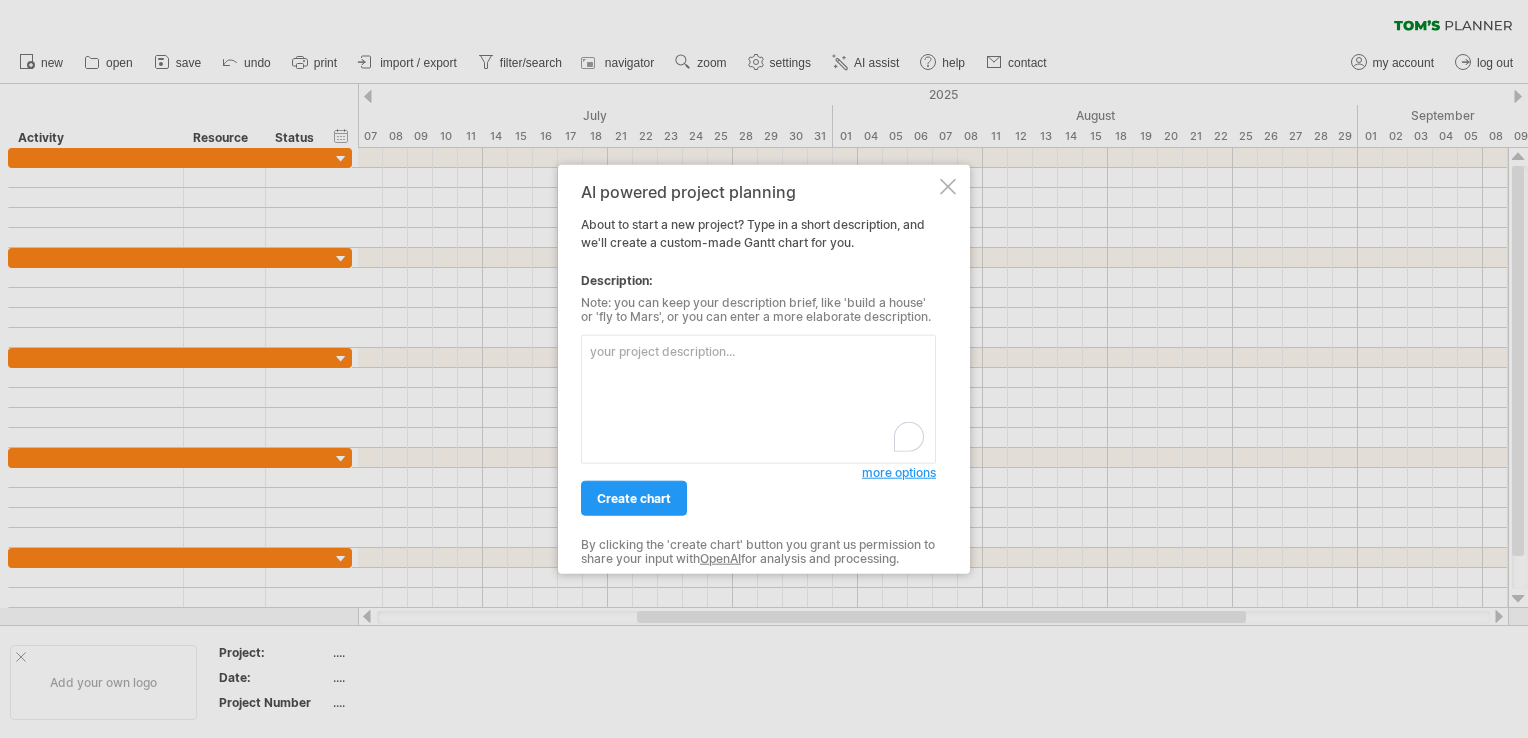 scroll, scrollTop: 0, scrollLeft: 0, axis: both 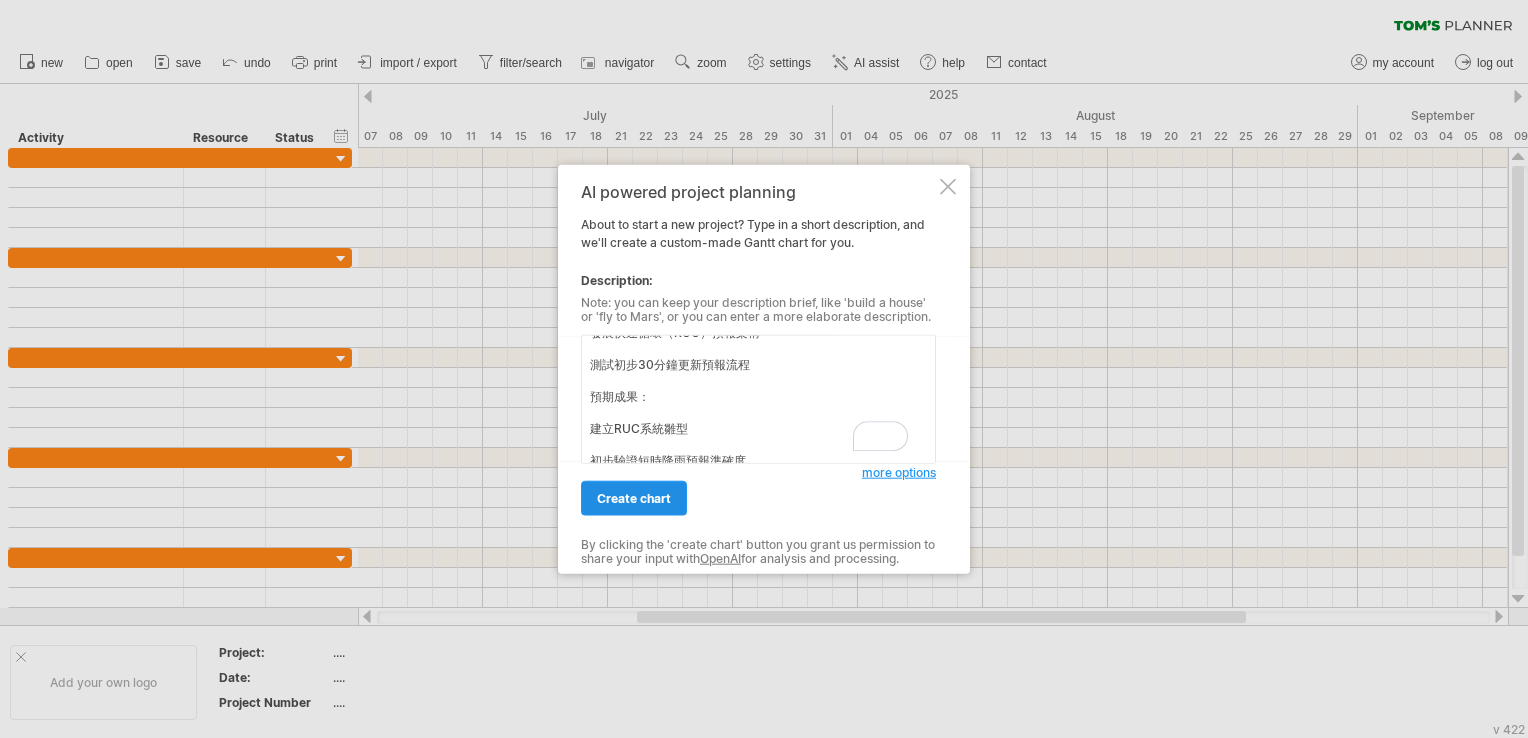 type on "第一年([YEAR]年)
▸ 第1季（Q1）
主要工作內容：
架設WRF-GSI混合資料同化系統
測試單一強降雨個案的初始同化流程
預期成果：
建置完成初步分析平台
成功執行雷達資料同化流程雛型
▸ 第2季（Q2）
主要工作內容：
預處理雷達觀測資料（反射率、徑向風）
設定高解析度WRF模式與系集背景變異性
預期成果：
完成個案同化模擬與WRF參數設定
比較3DVar與混合方法之模擬效果
▸ 第3季（Q3）
主要工作內容：
建構完整系統化之混合系集同化流程
執行多起強降雨個案測試模擬
預期成果：
多案例模擬性能分析報告
撰寫中期進度與技術測試成果文件
▸ 第4季（Q4）
主要工作內容：
發展快速循環（RUC）預報架構
測試初步30分鐘更新預報流程
預期成果：
建立RUC系統雛型
初步驗證短時降雨預報準確度" 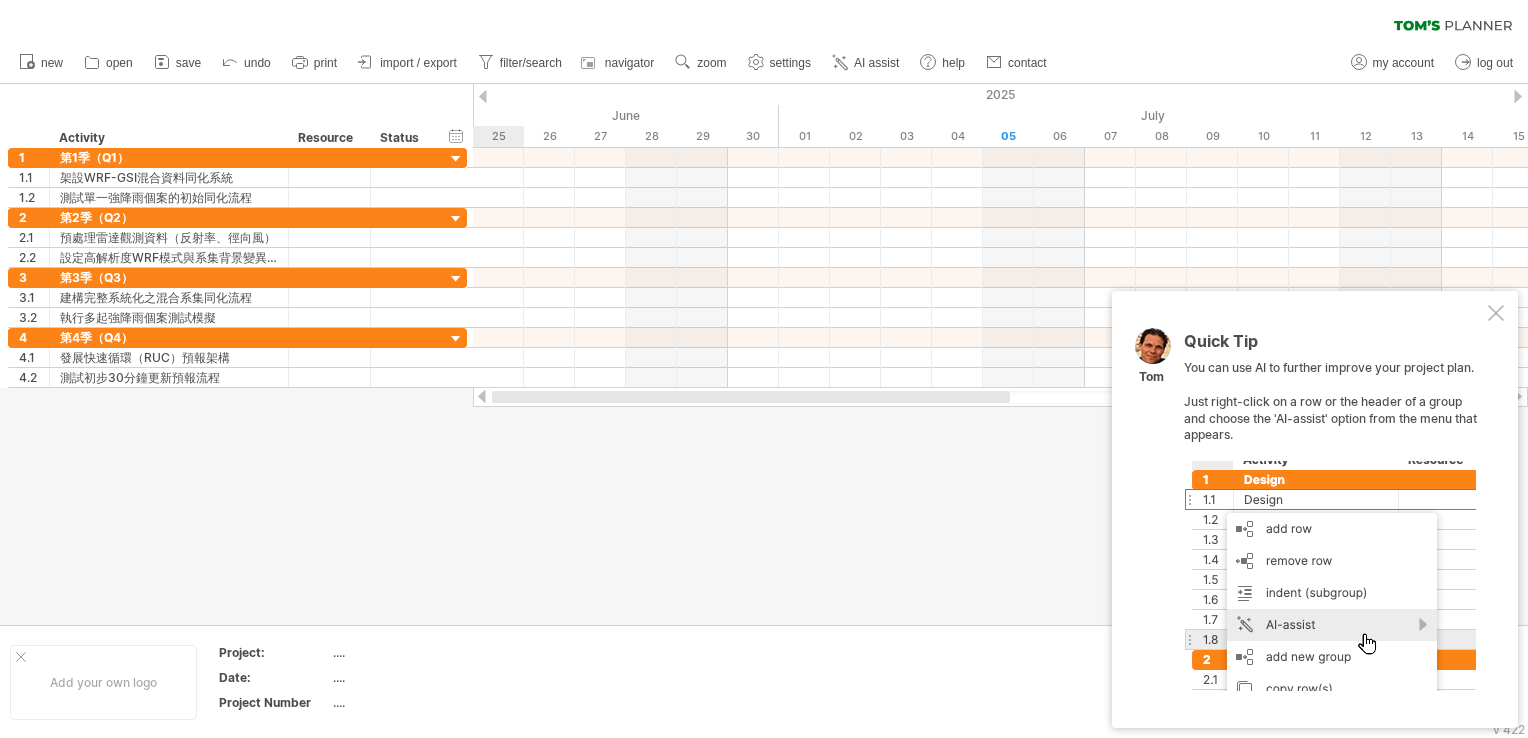 drag, startPoint x: 772, startPoint y: 401, endPoint x: 476, endPoint y: 398, distance: 296.0152 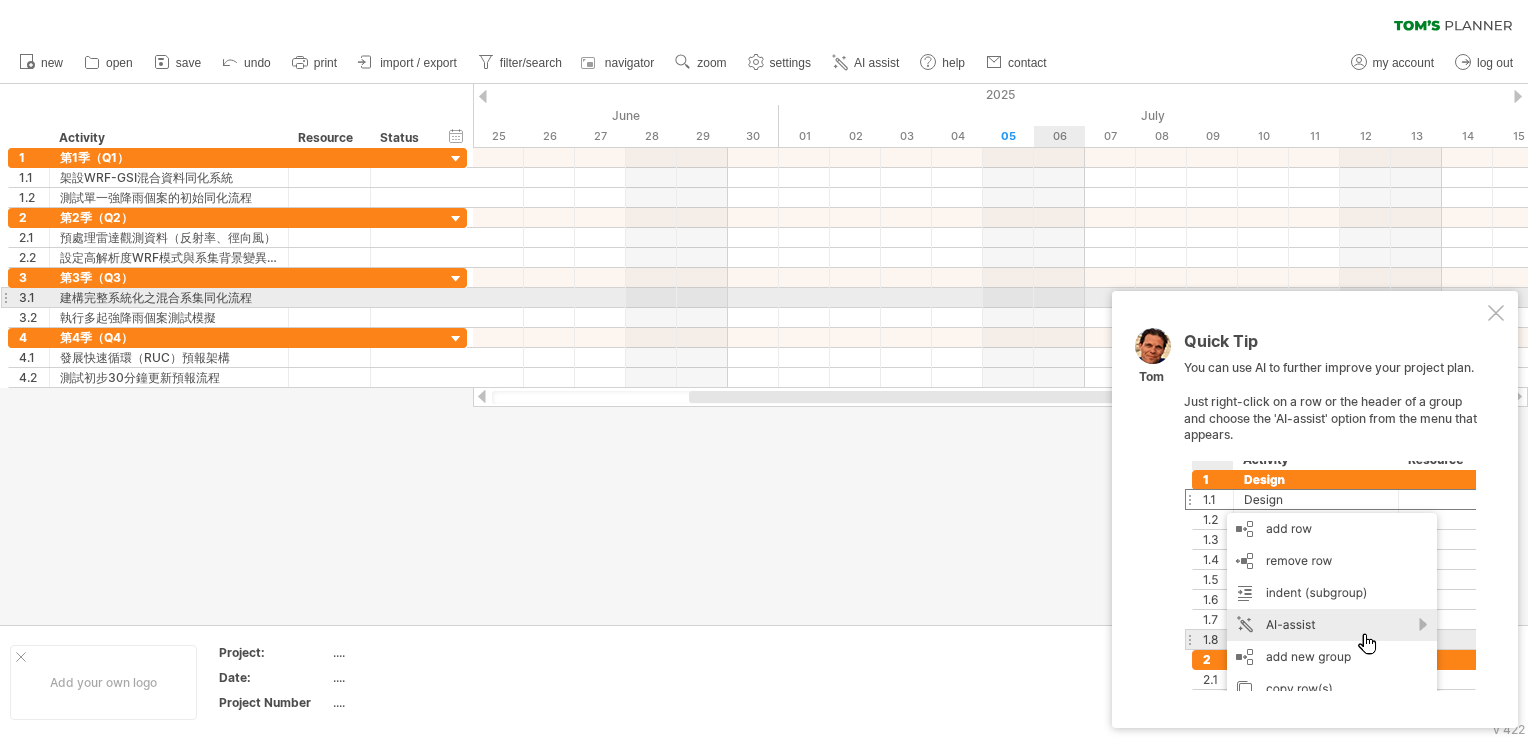 click at bounding box center [1496, 313] 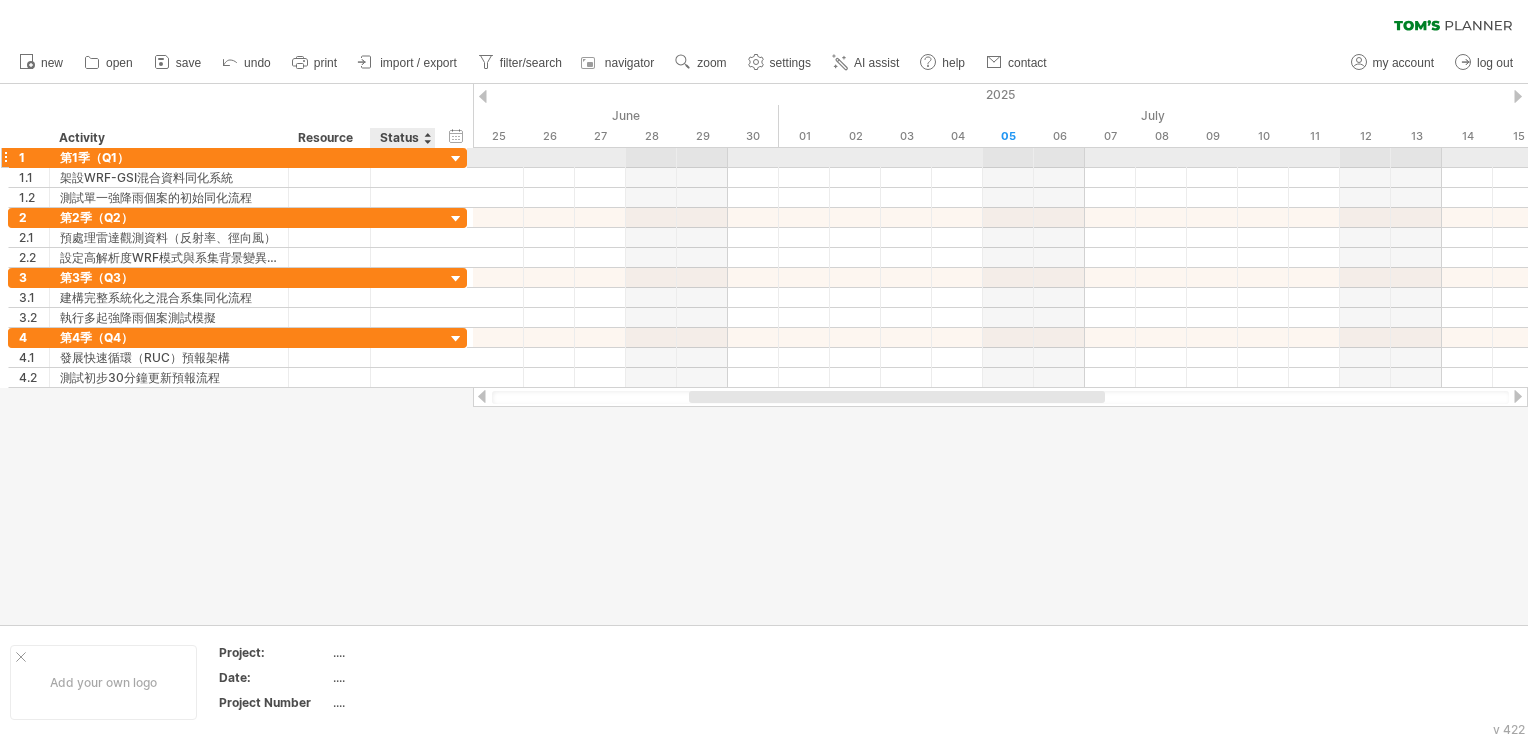 click at bounding box center (456, 159) 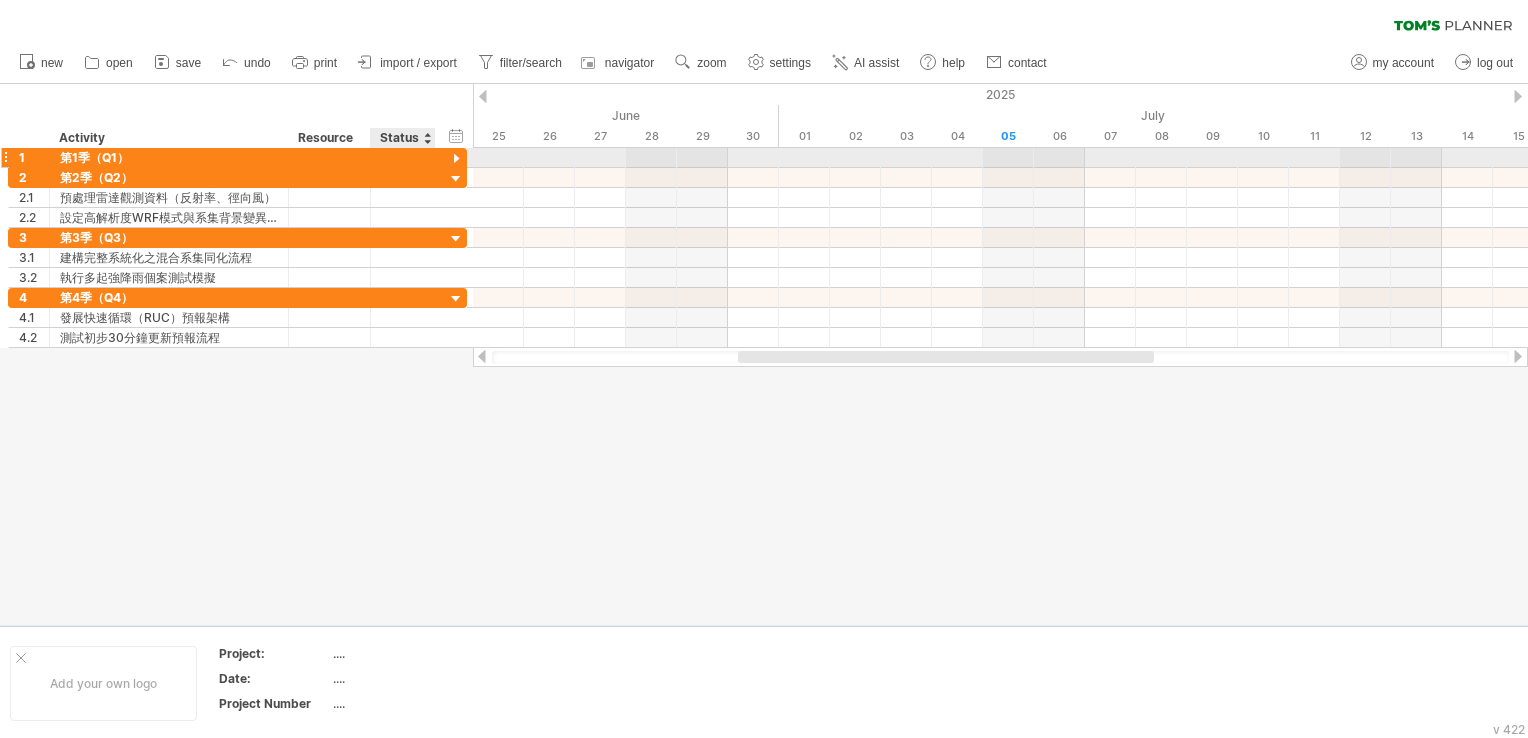 click at bounding box center (456, 159) 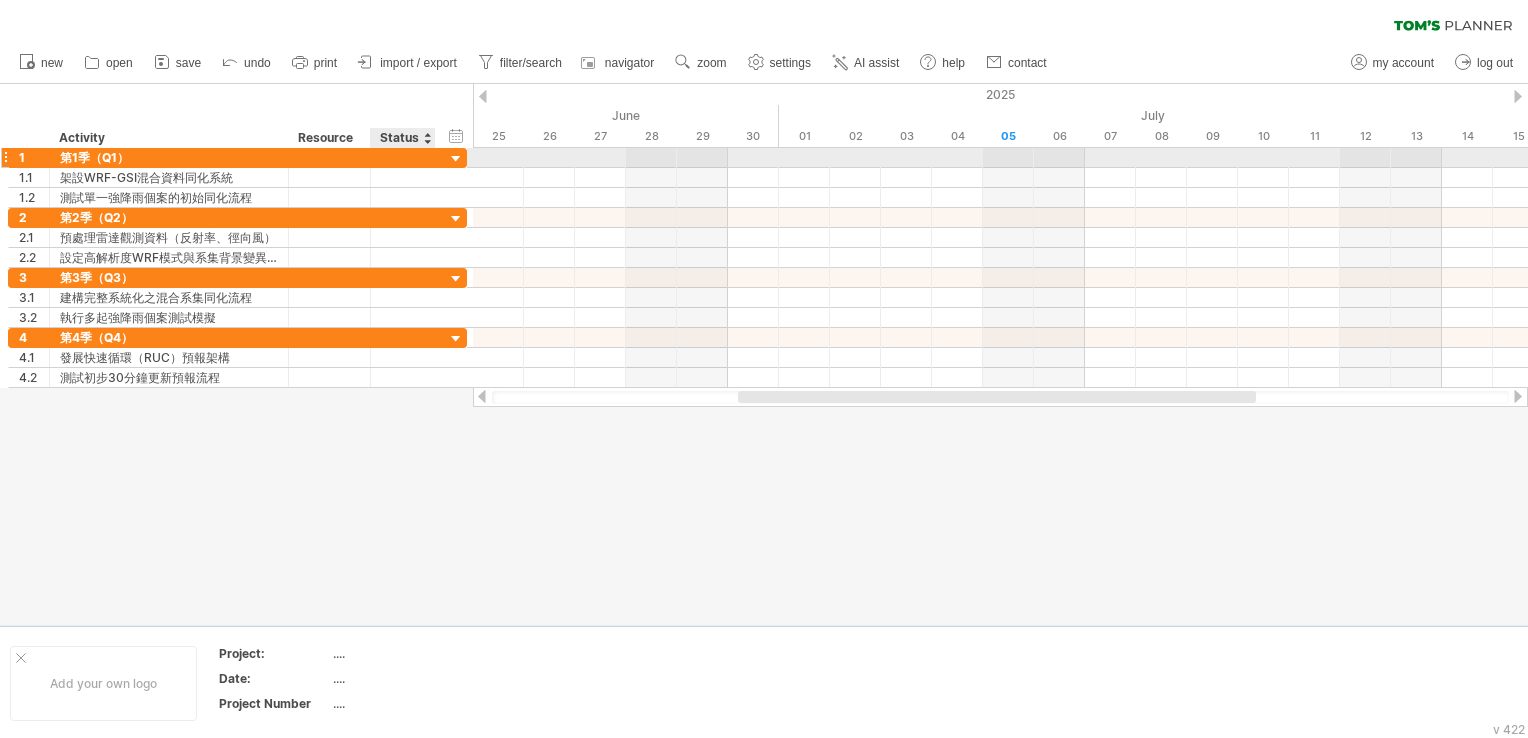click at bounding box center [456, 159] 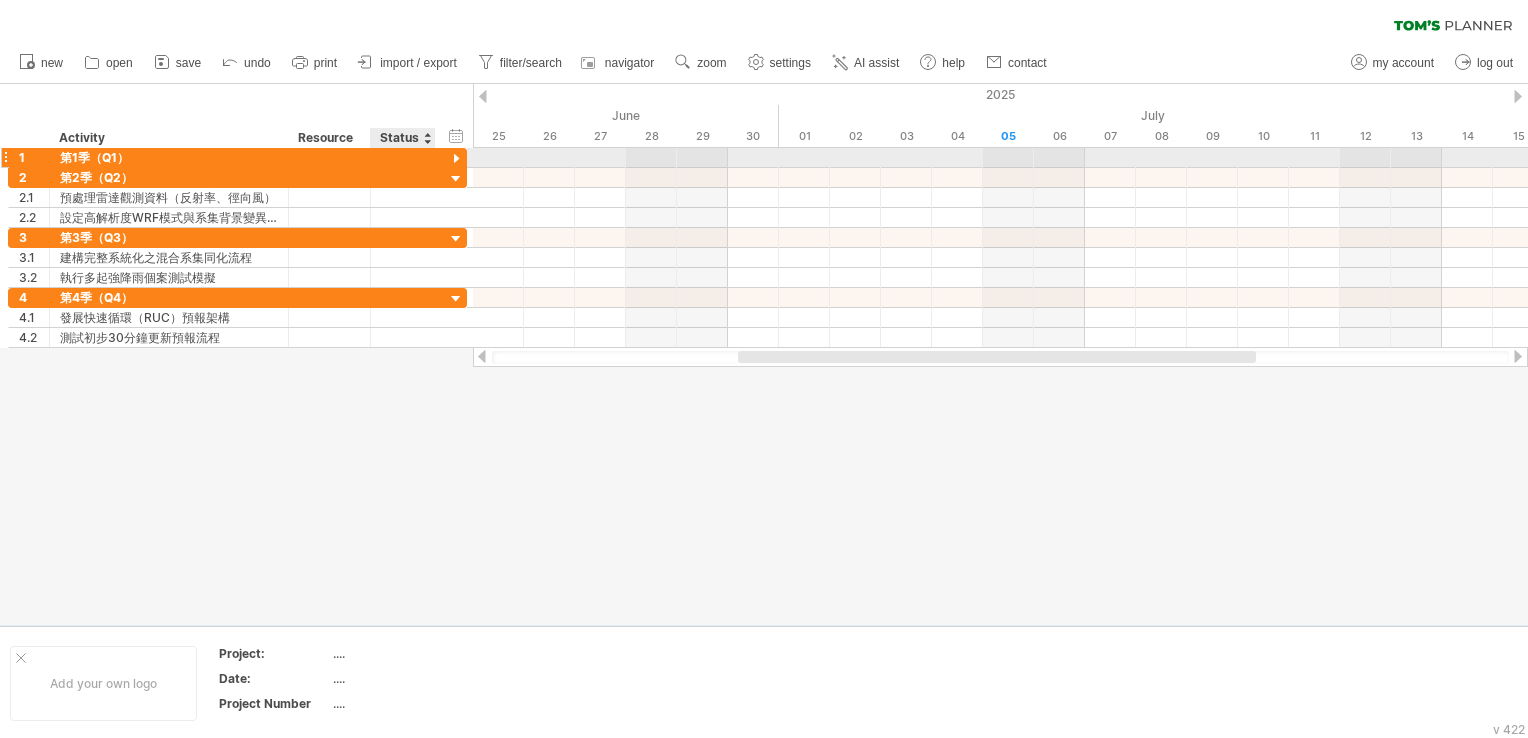 click at bounding box center (456, 159) 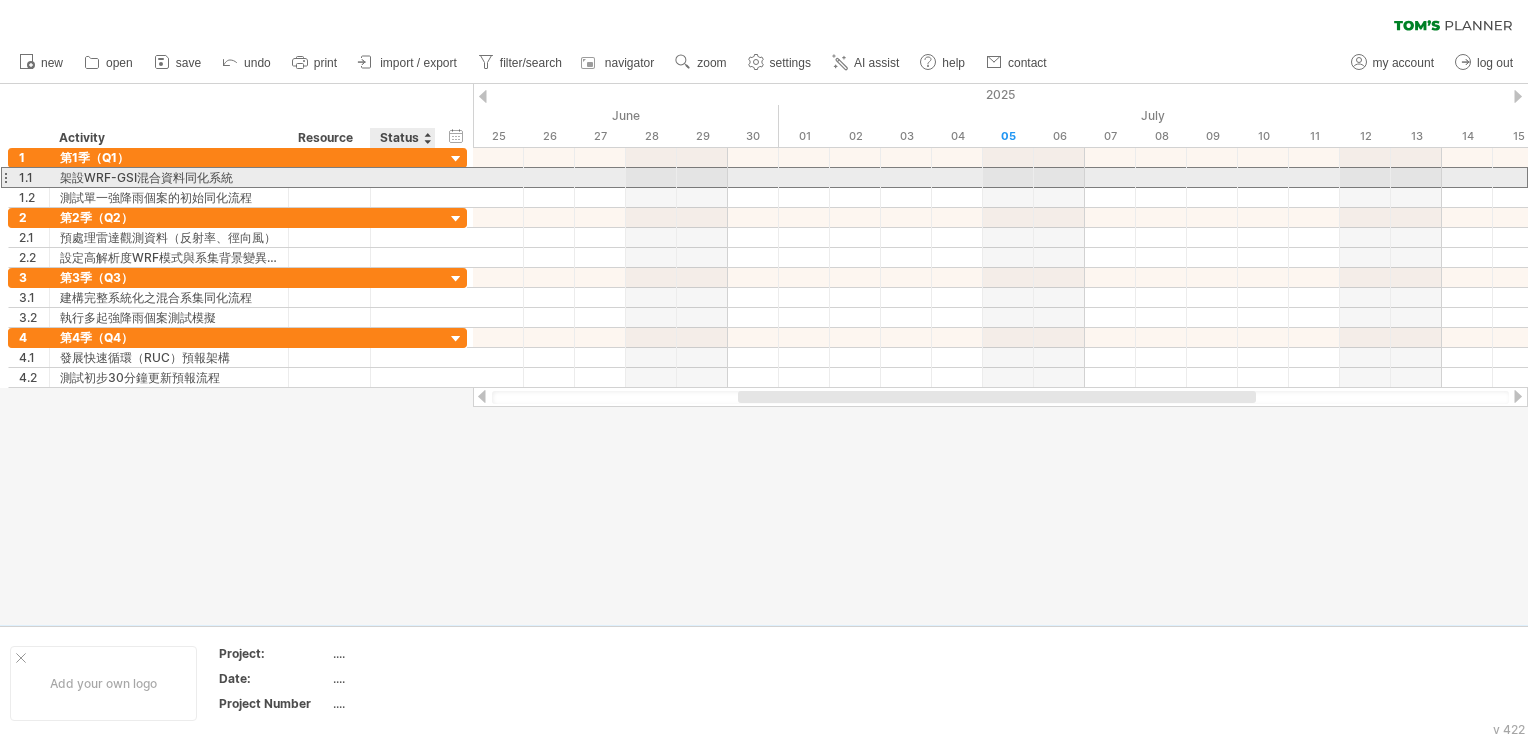 click at bounding box center (169, 177) 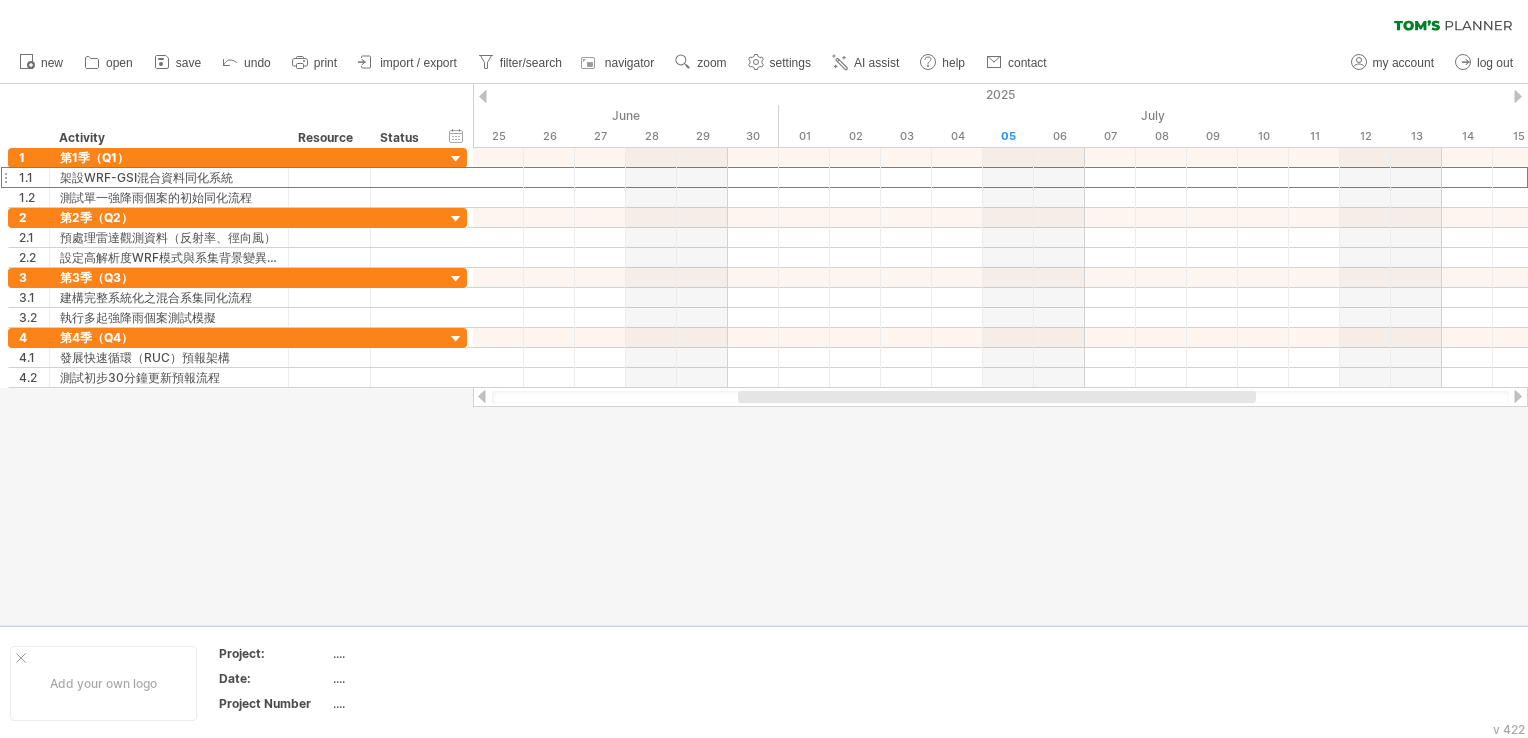 click at bounding box center (483, 96) 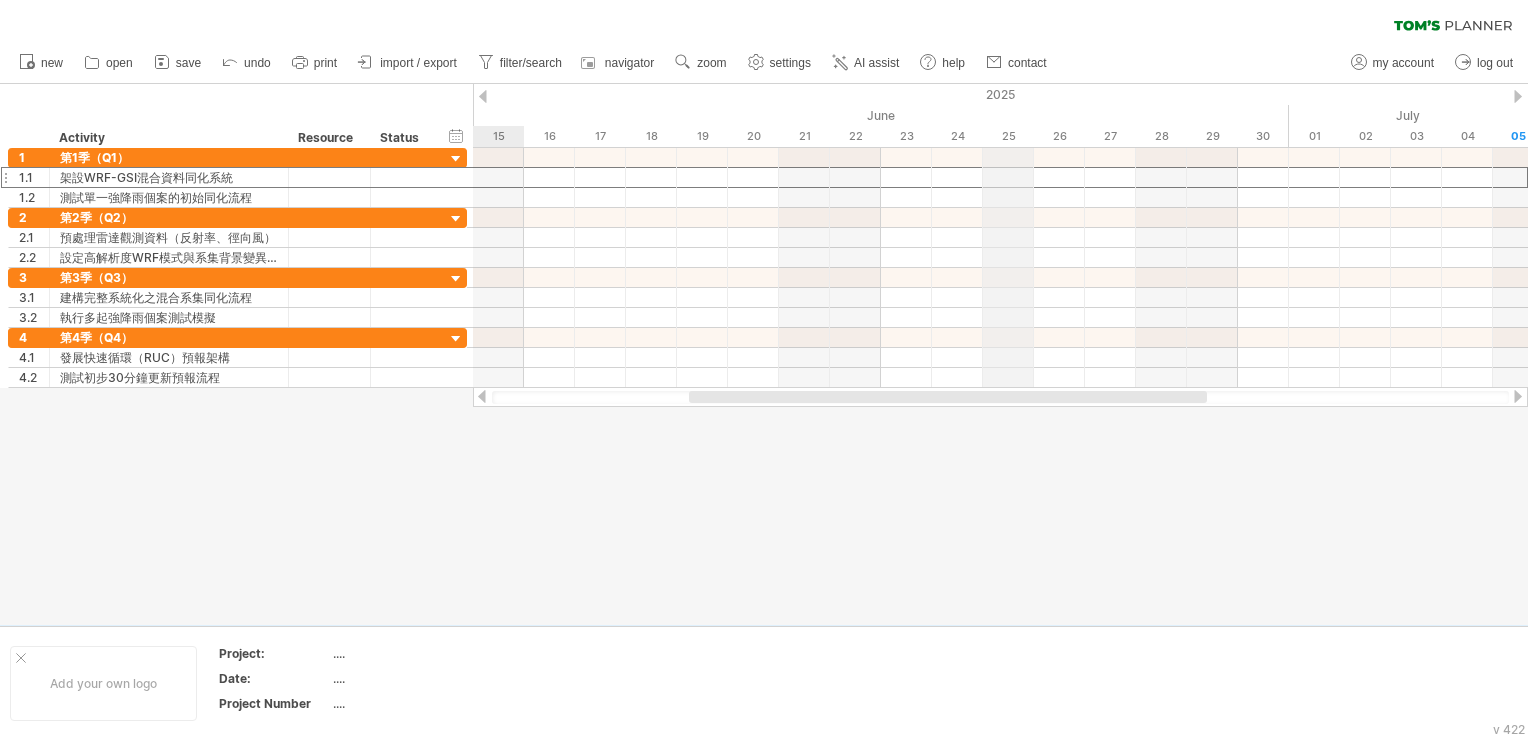 click on "2025" at bounding box center [1263, 94] 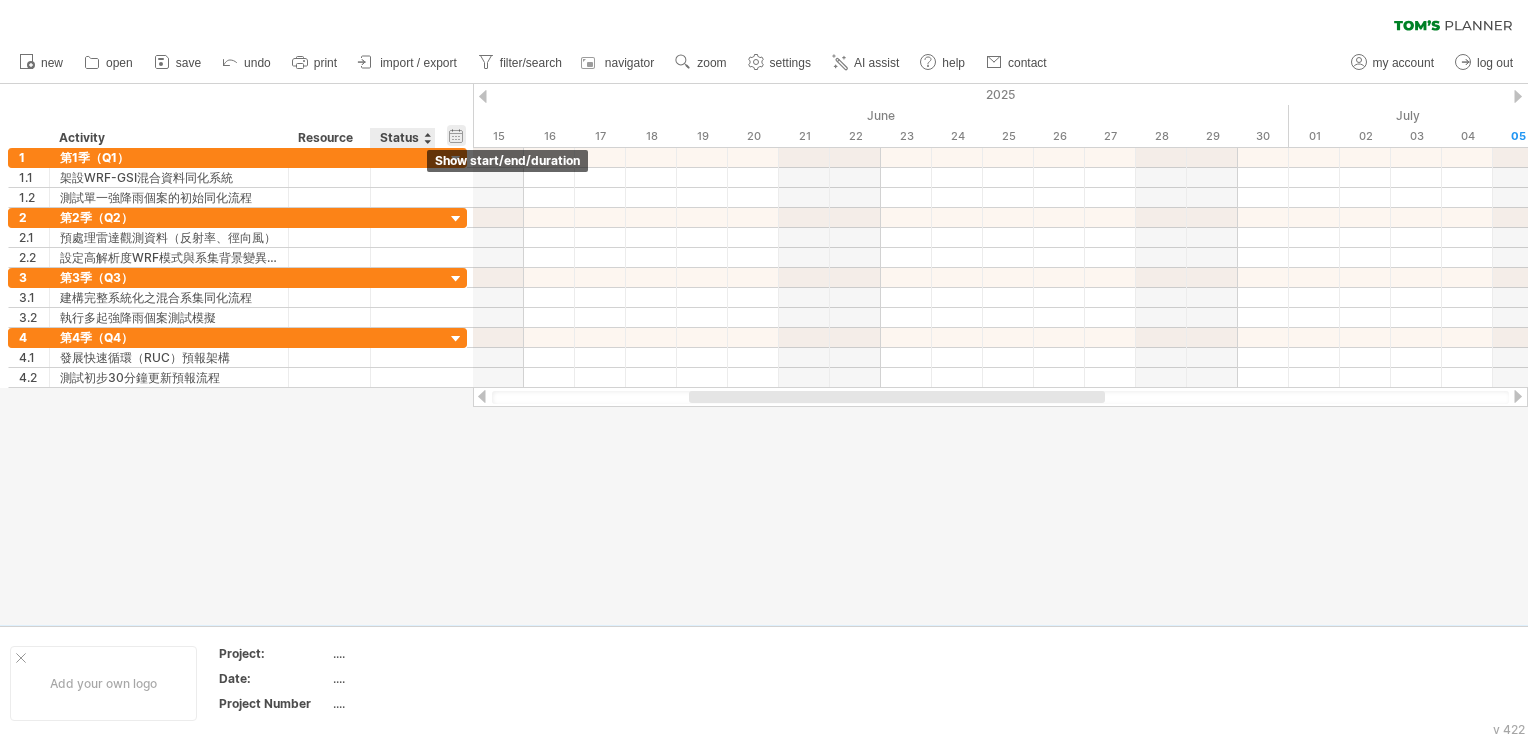 click on "hide start/end/duration show start/end/duration" at bounding box center [456, 135] 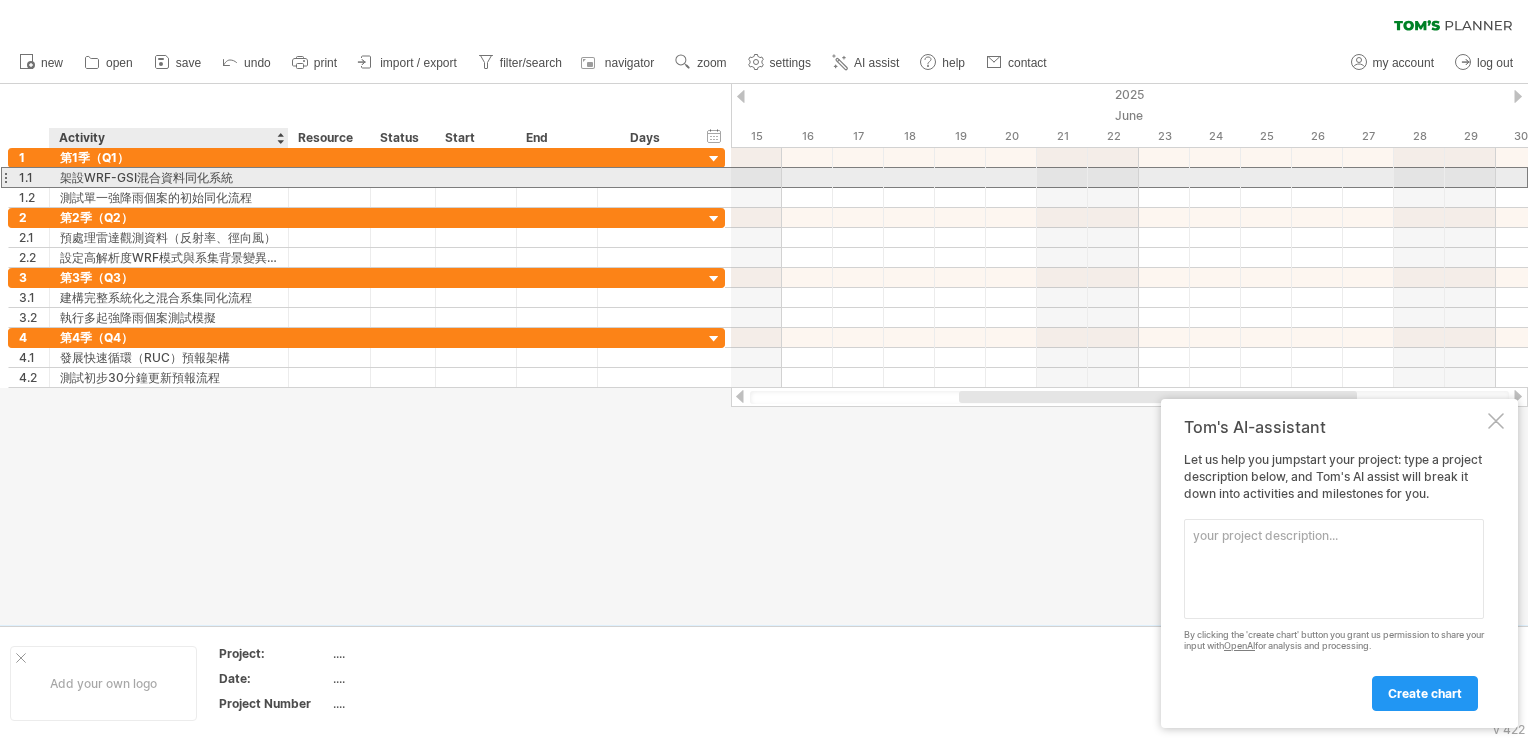 click on "架設WRF-GSI混合資料同化系統" at bounding box center [169, 177] 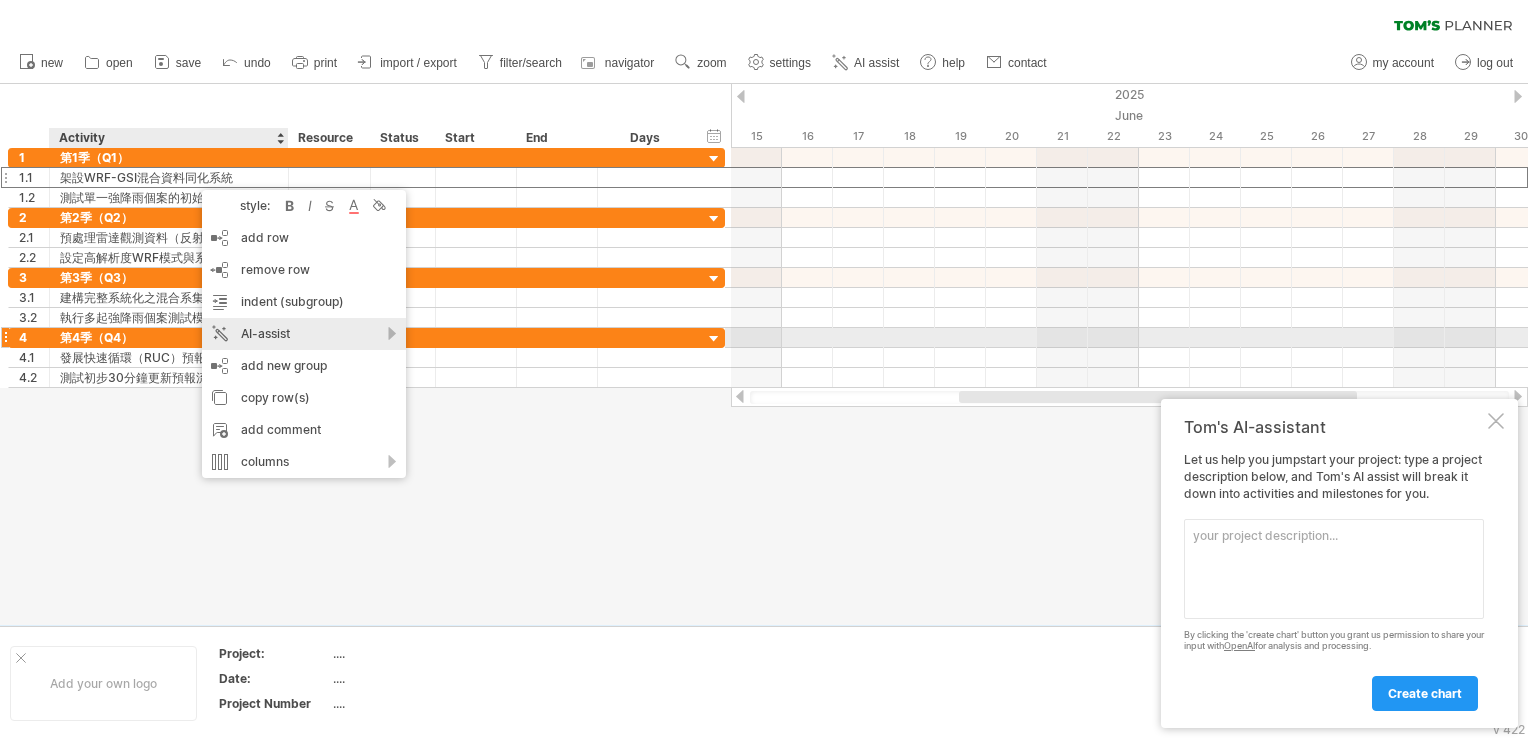 click on "AI-assist" at bounding box center (304, 334) 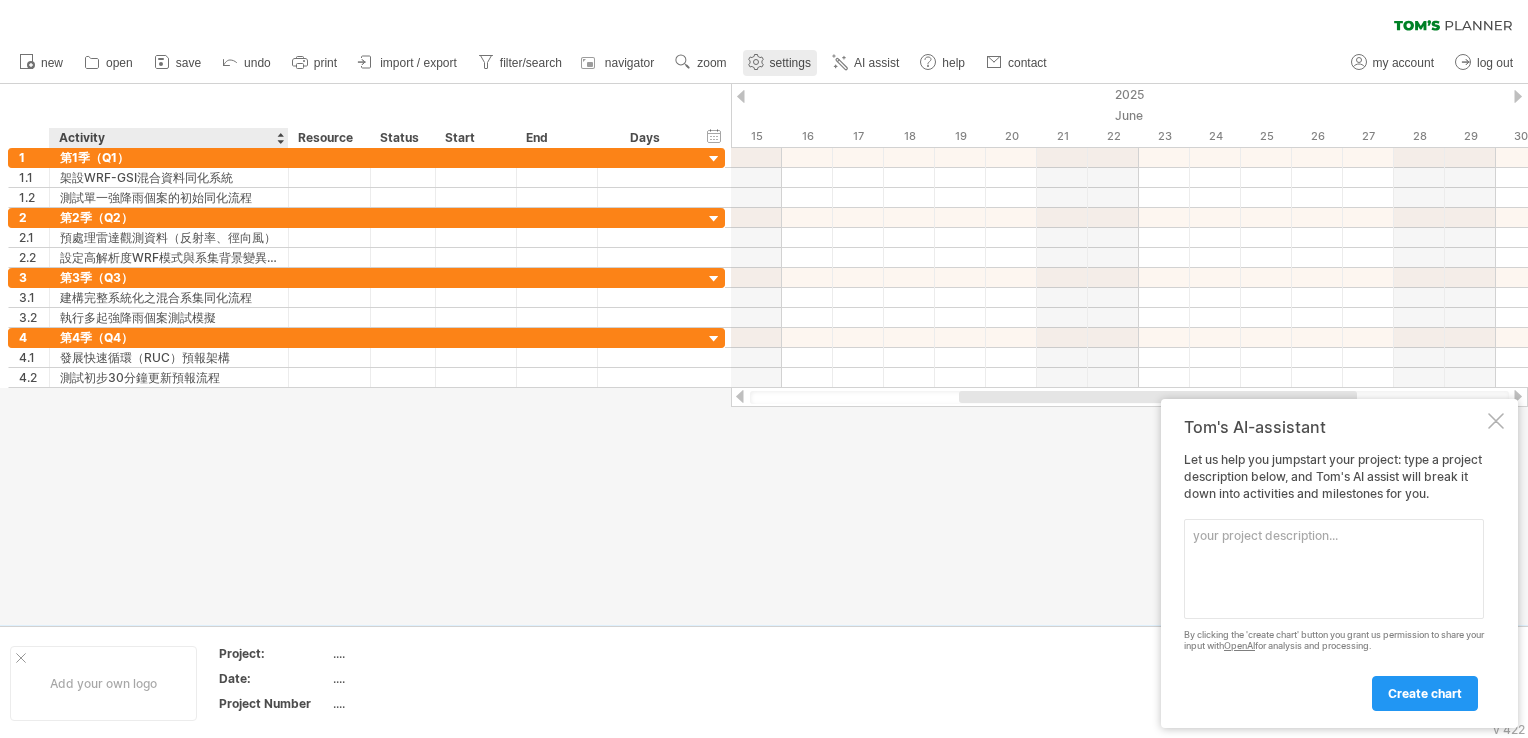 click on "settings" at bounding box center [790, 63] 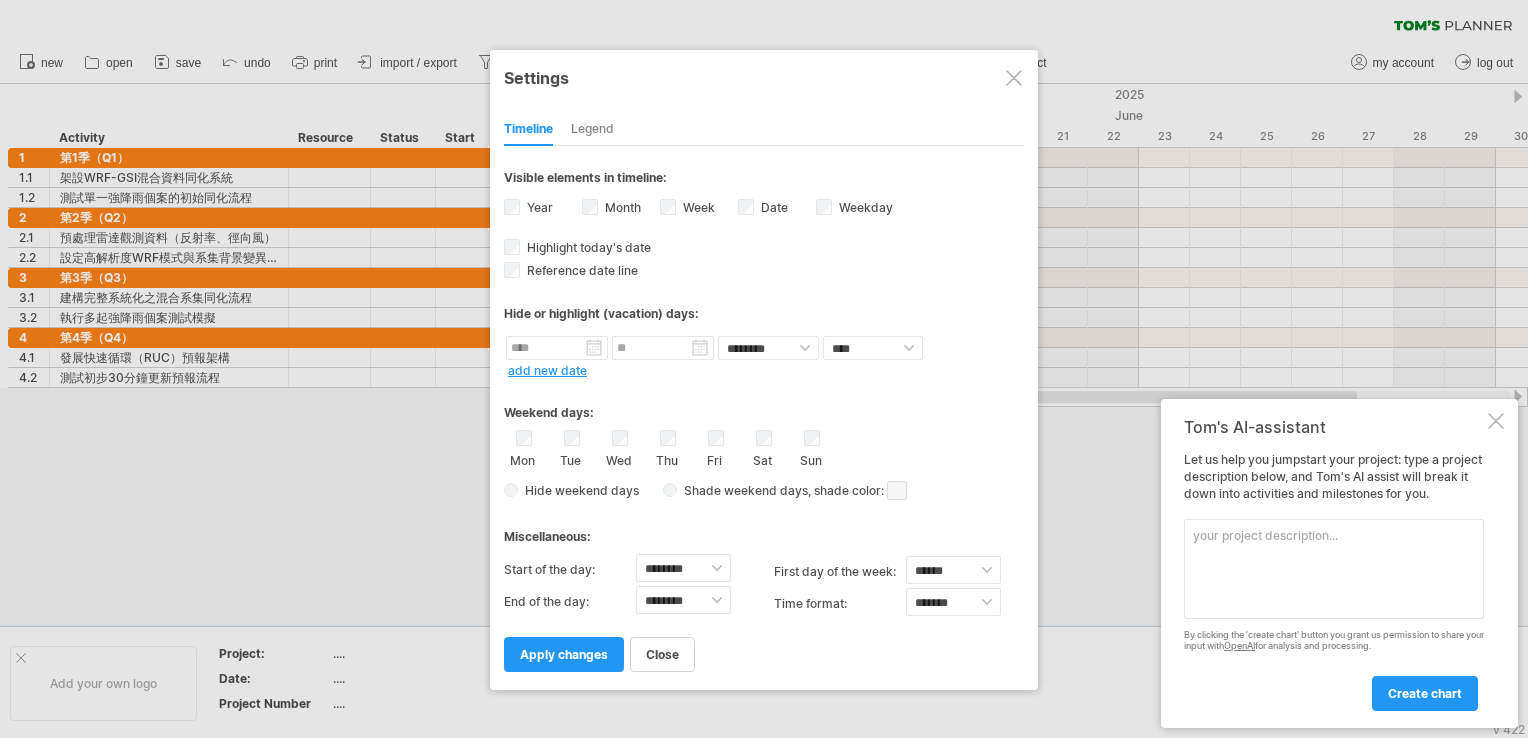 click at bounding box center (1014, 78) 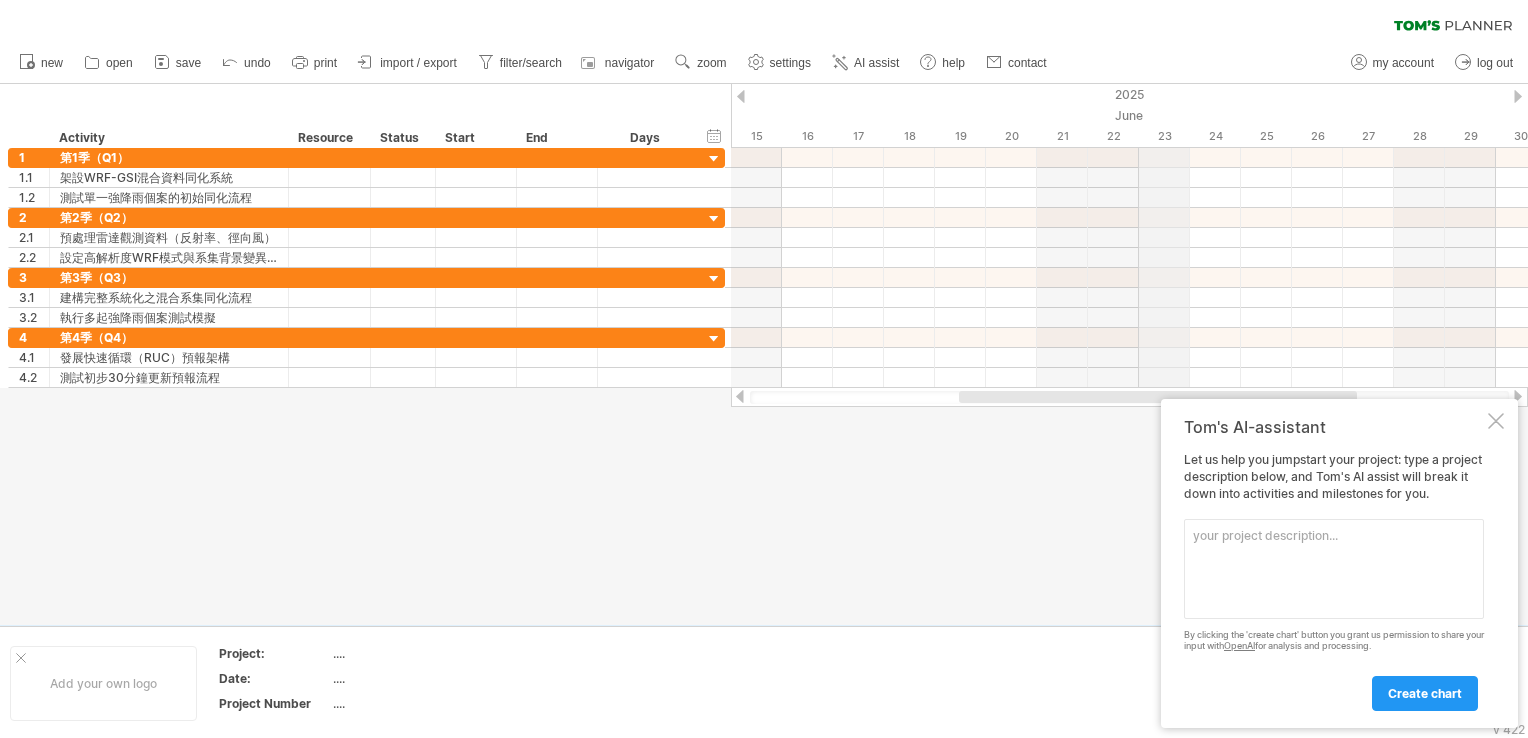 click on "2025" at bounding box center (1521, 94) 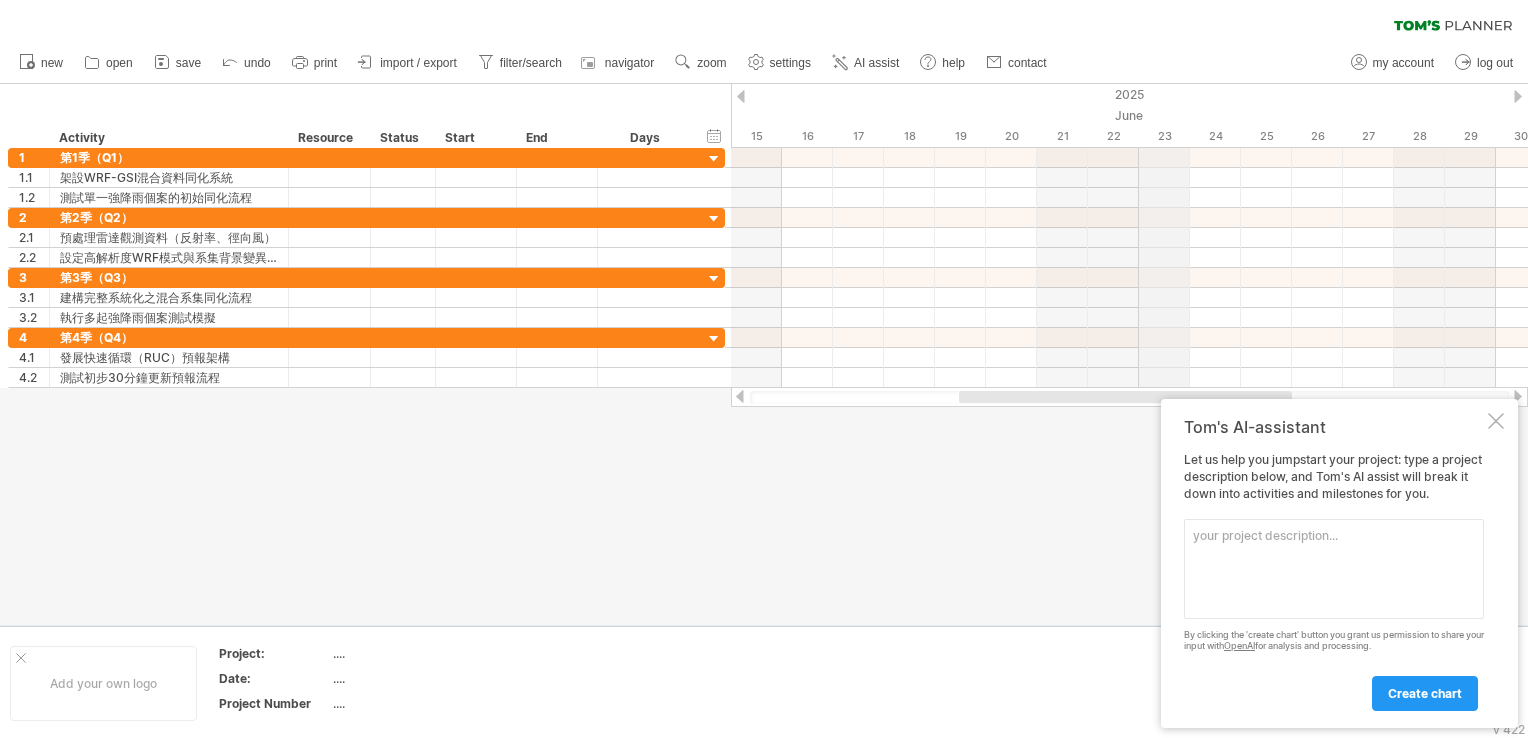 click on "2025" at bounding box center (1521, 94) 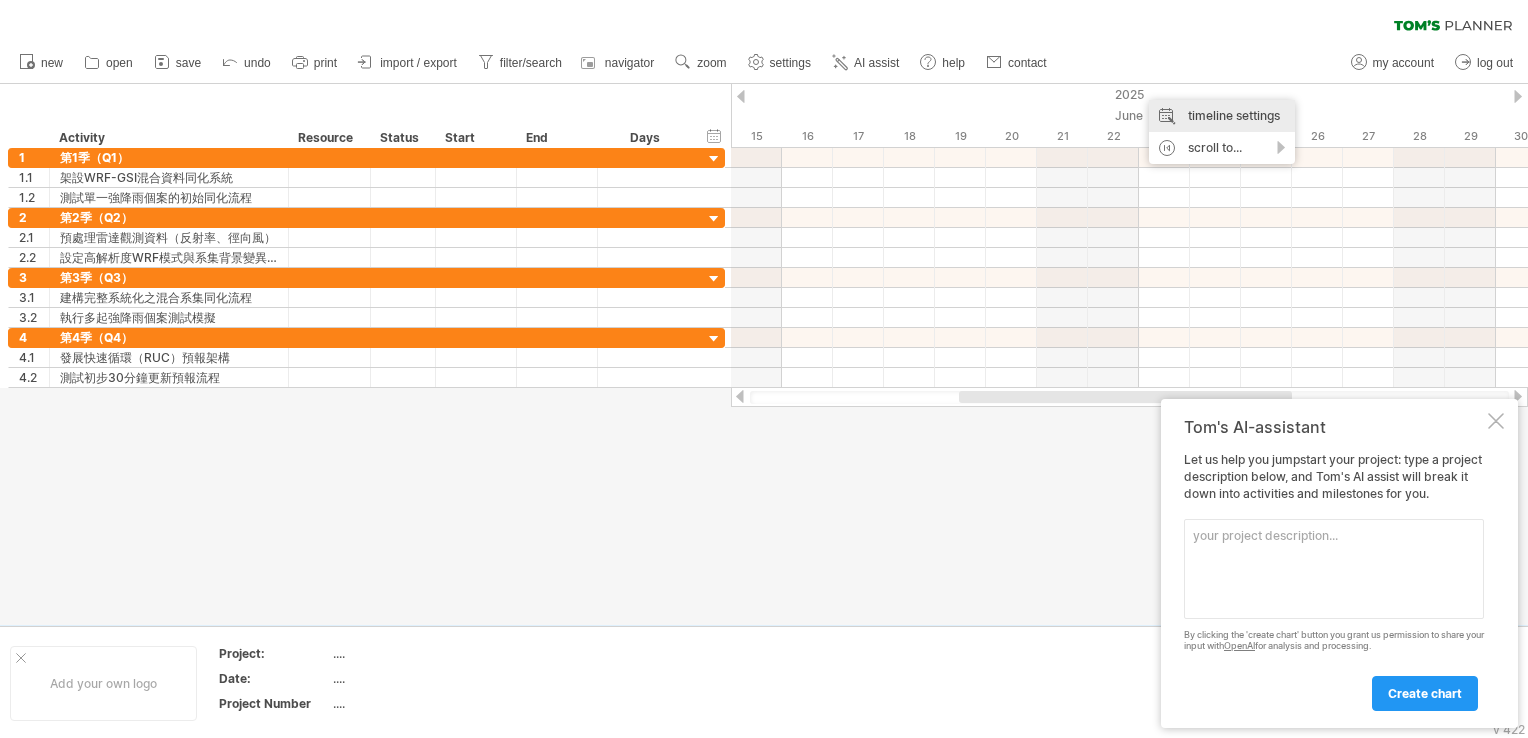 click on "timeline settings" at bounding box center [1222, 116] 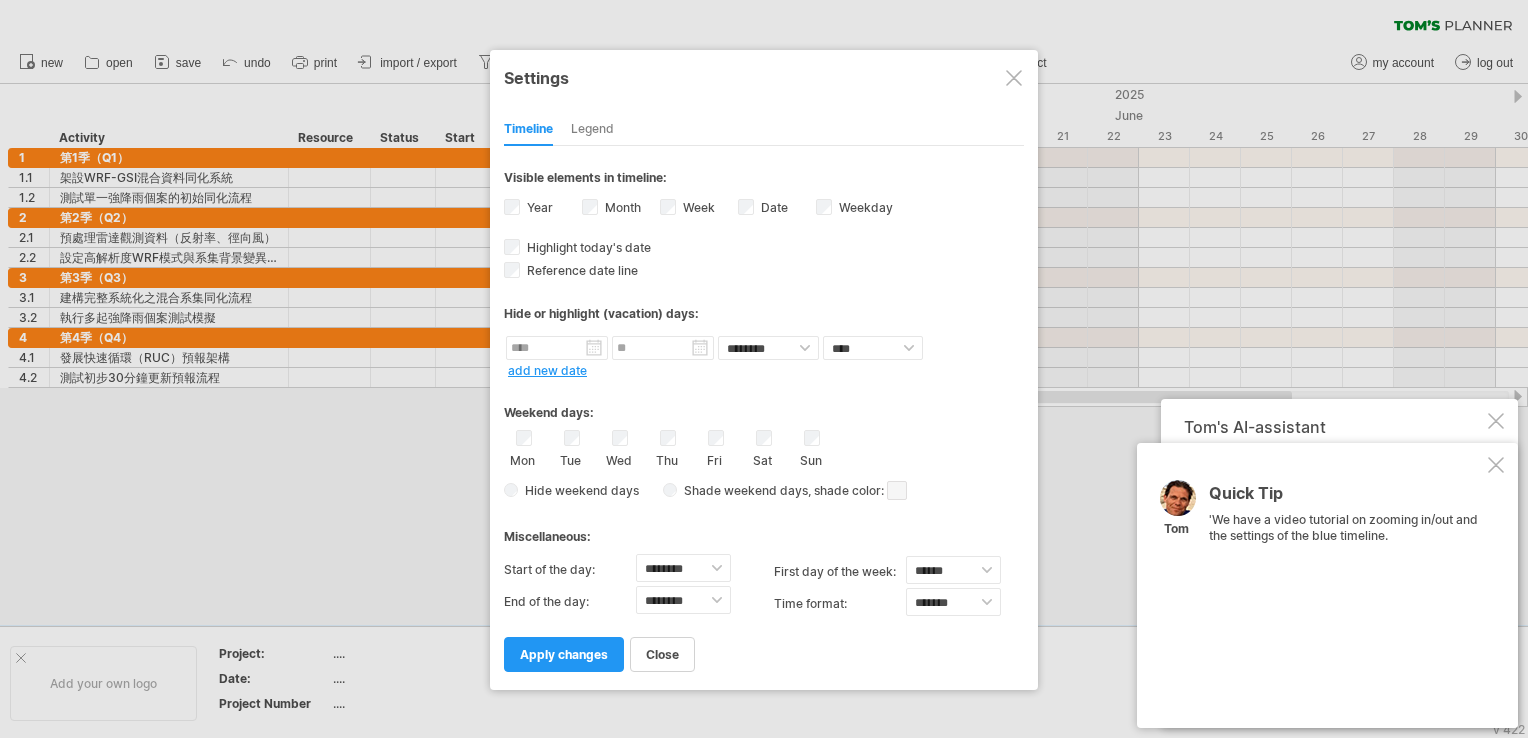 click on "Legend" at bounding box center [592, 130] 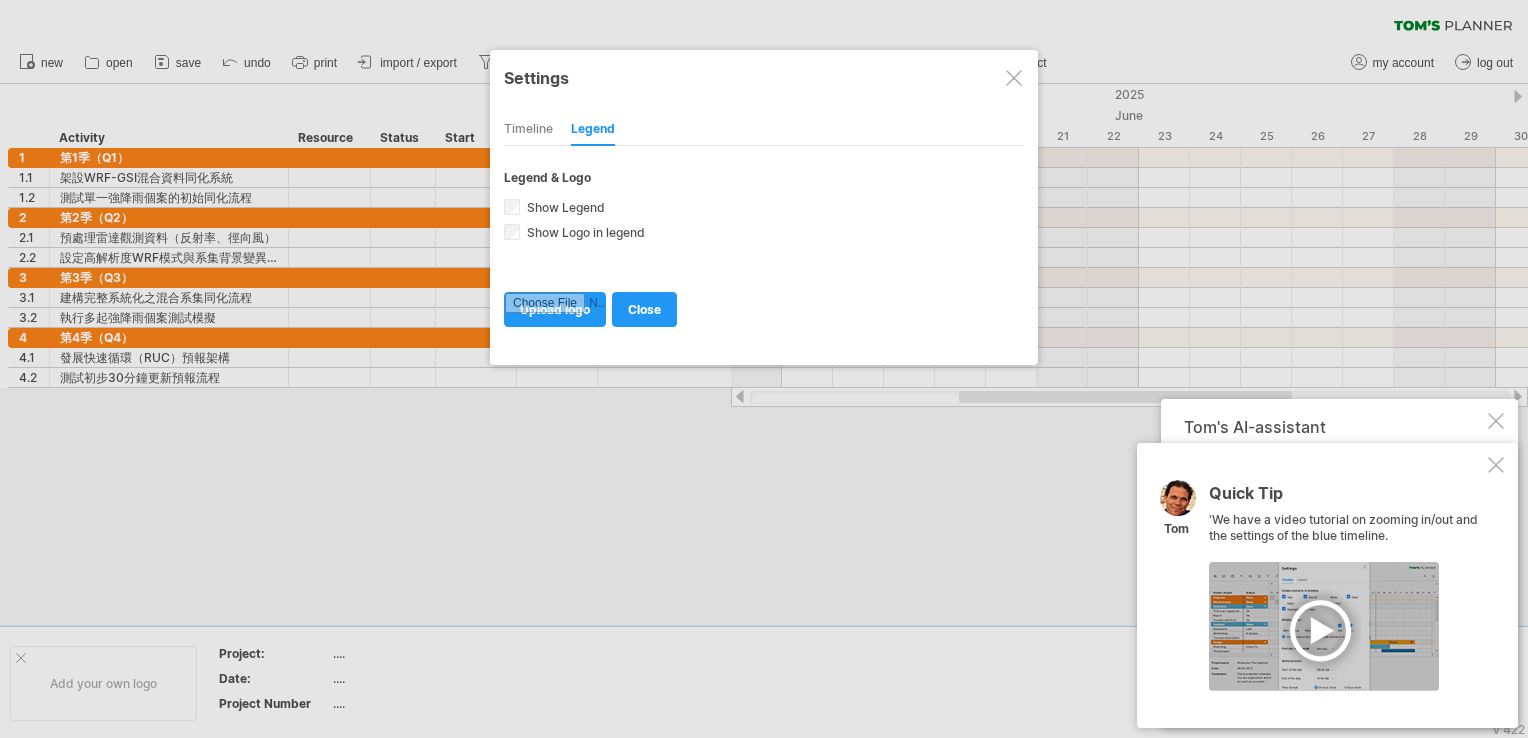 click on "Timeline" at bounding box center [528, 130] 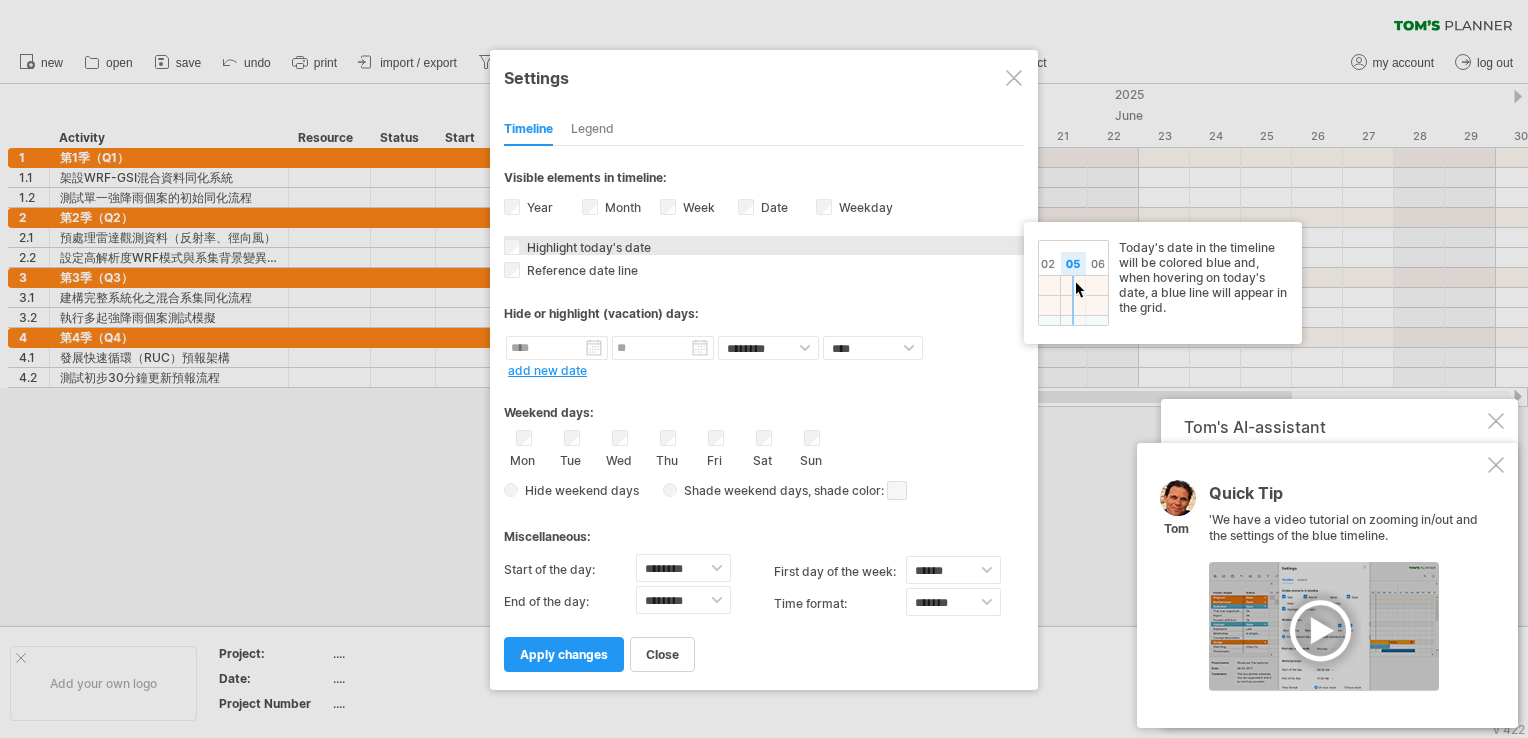 click on "Highlight today's date" at bounding box center [587, 247] 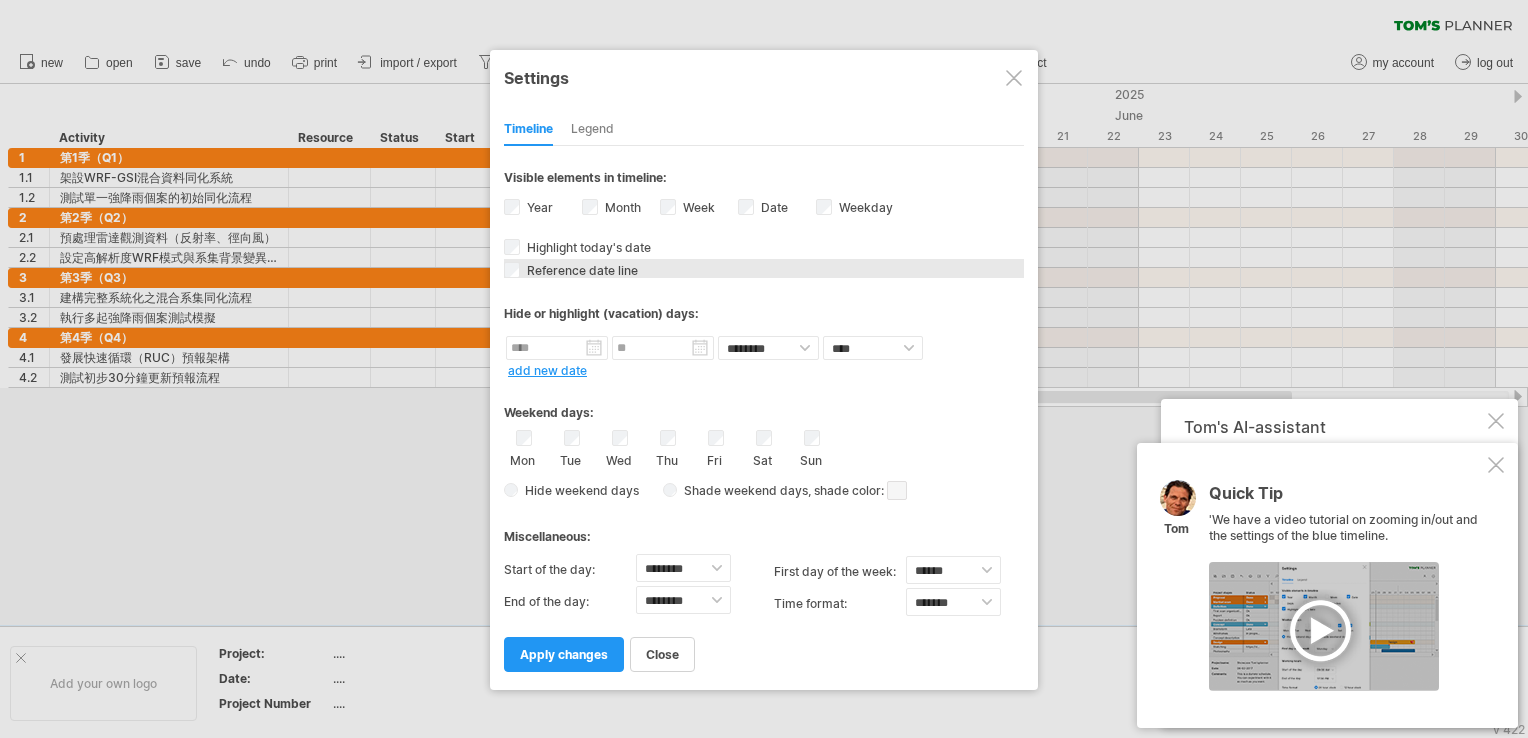 click on "Reference date line" at bounding box center (580, 270) 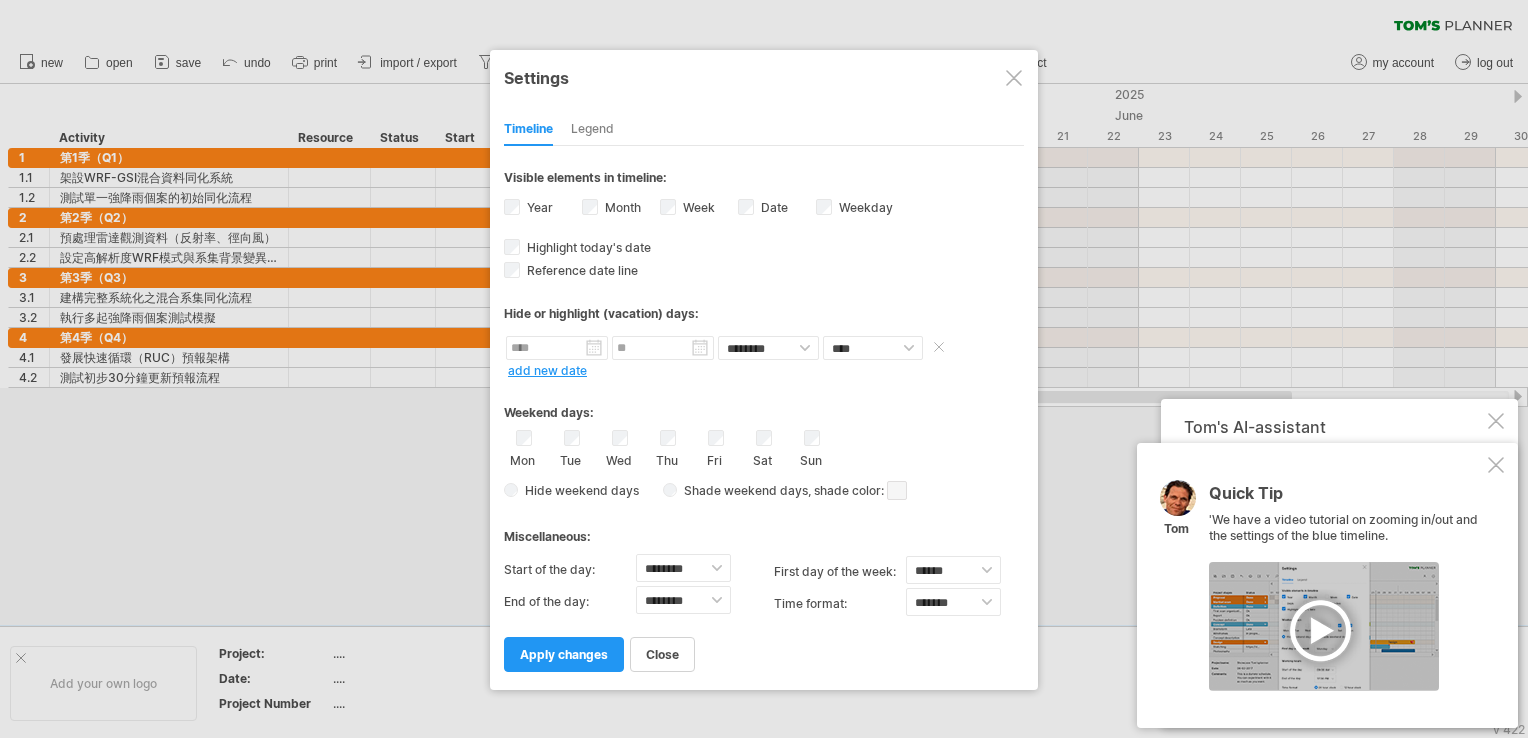 click at bounding box center [557, 348] 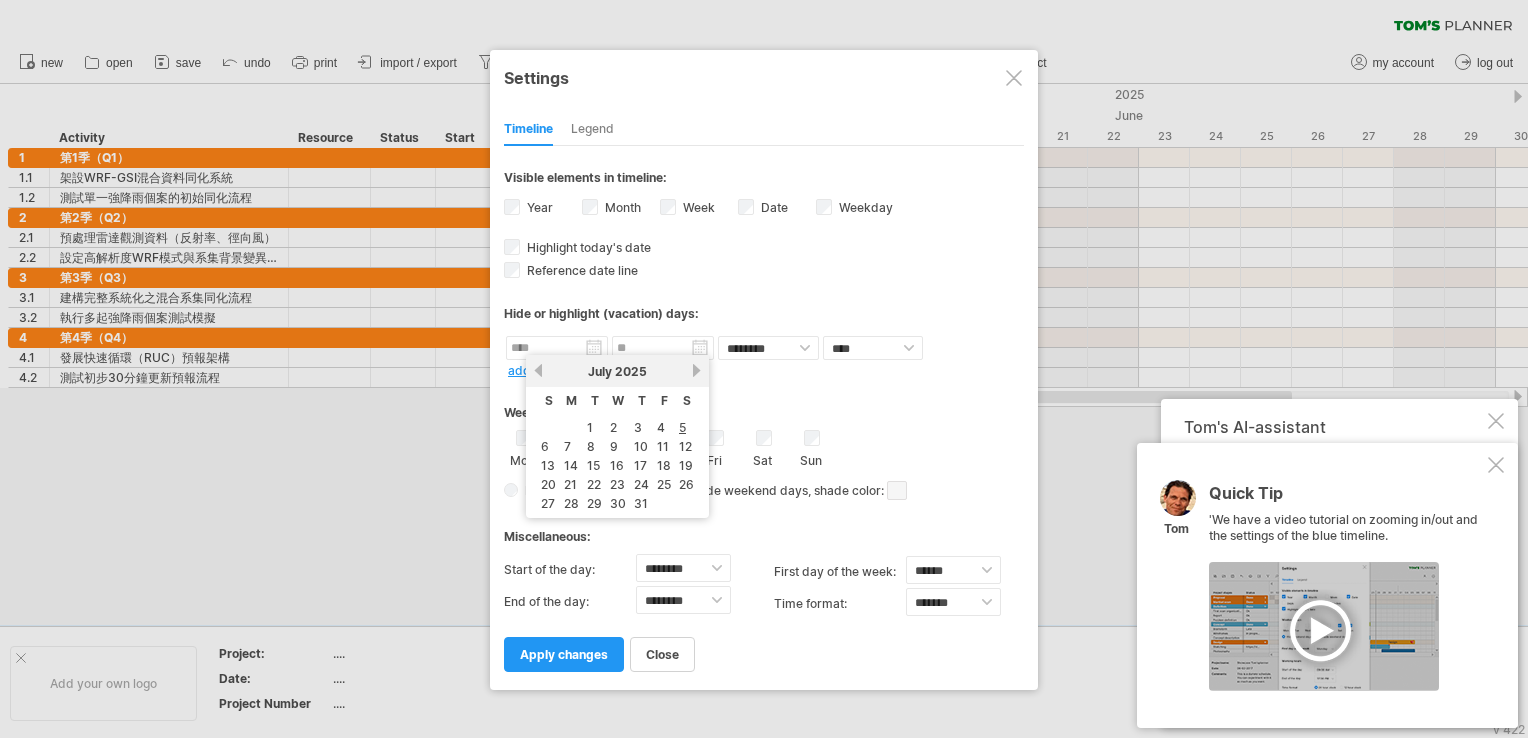 click on "next" at bounding box center [696, 370] 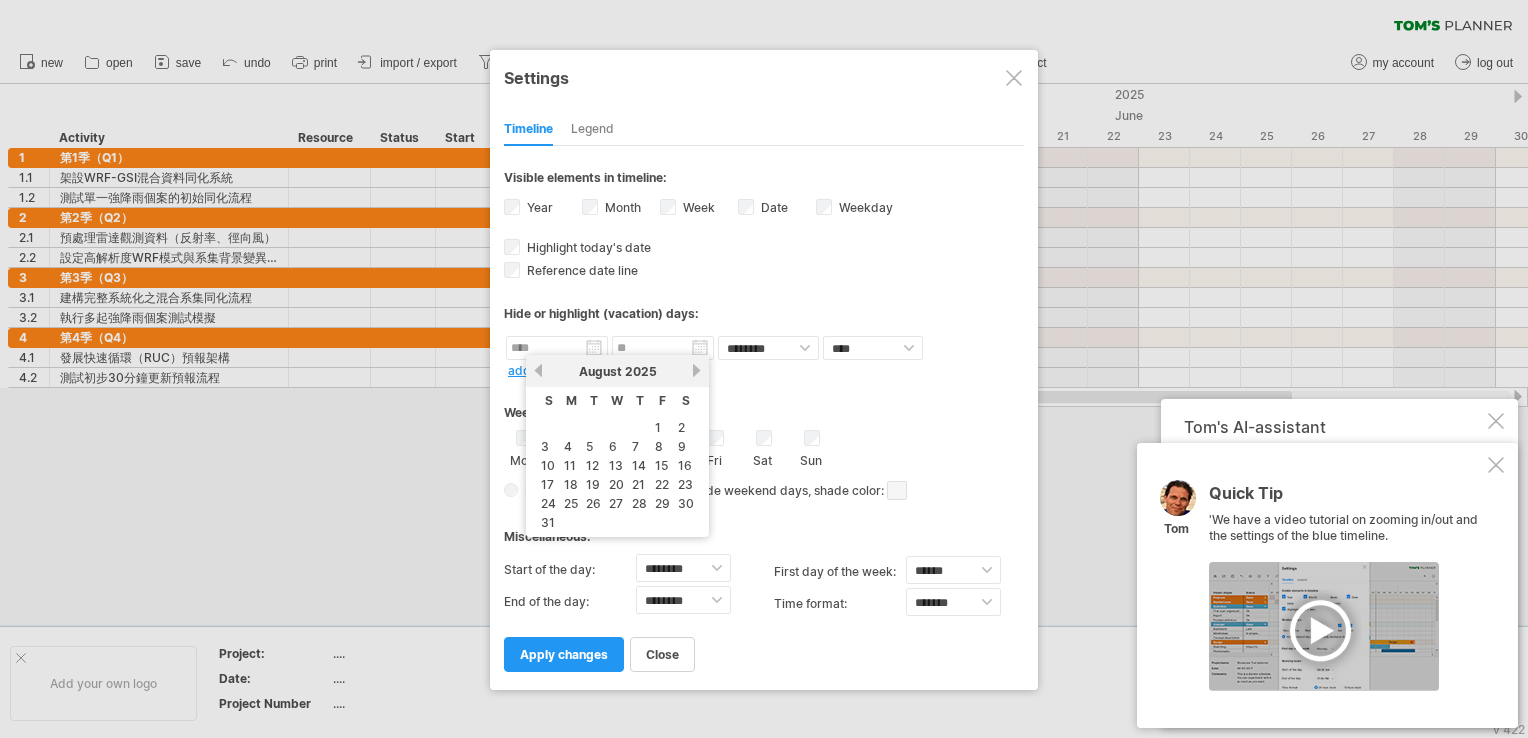 click on "next" at bounding box center [696, 370] 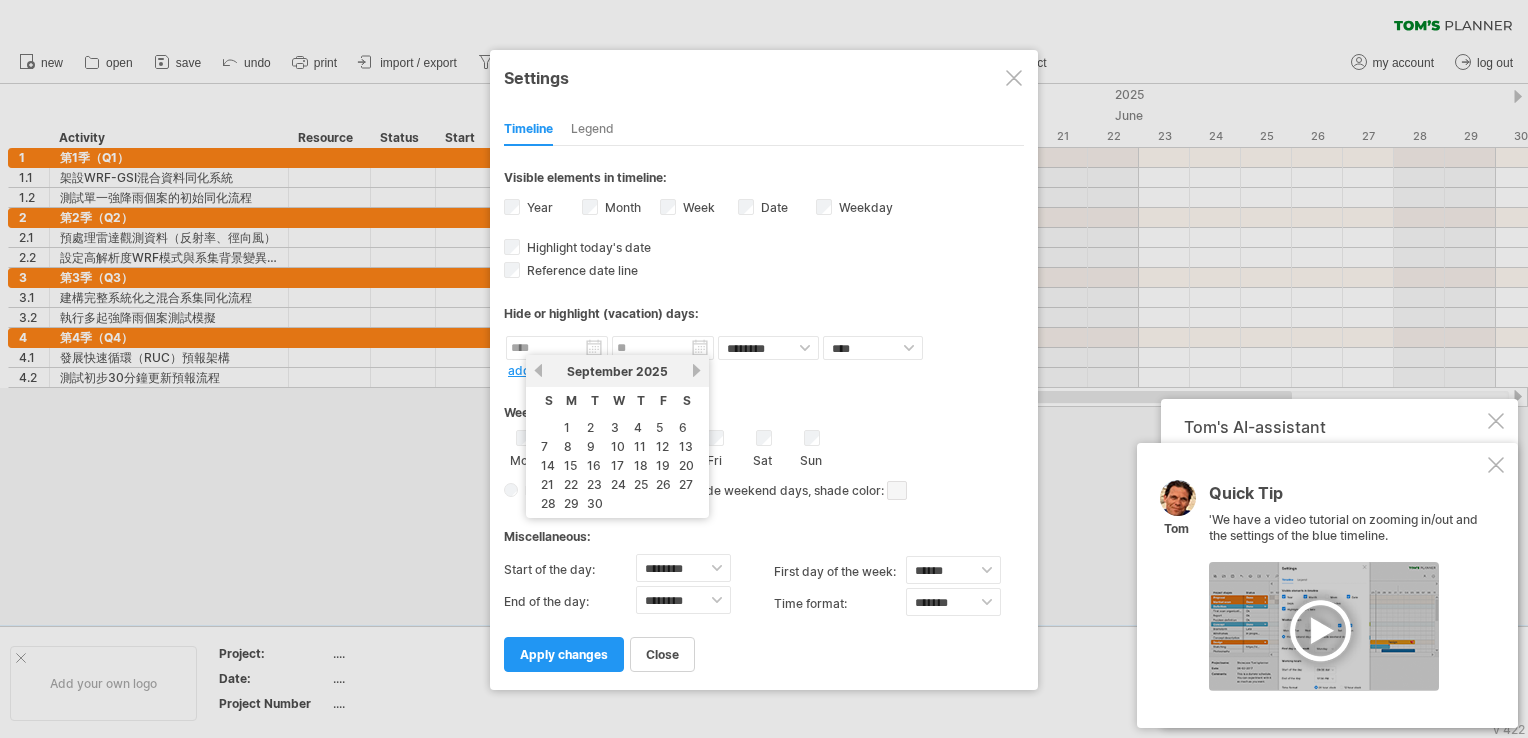 click on "next" at bounding box center (696, 370) 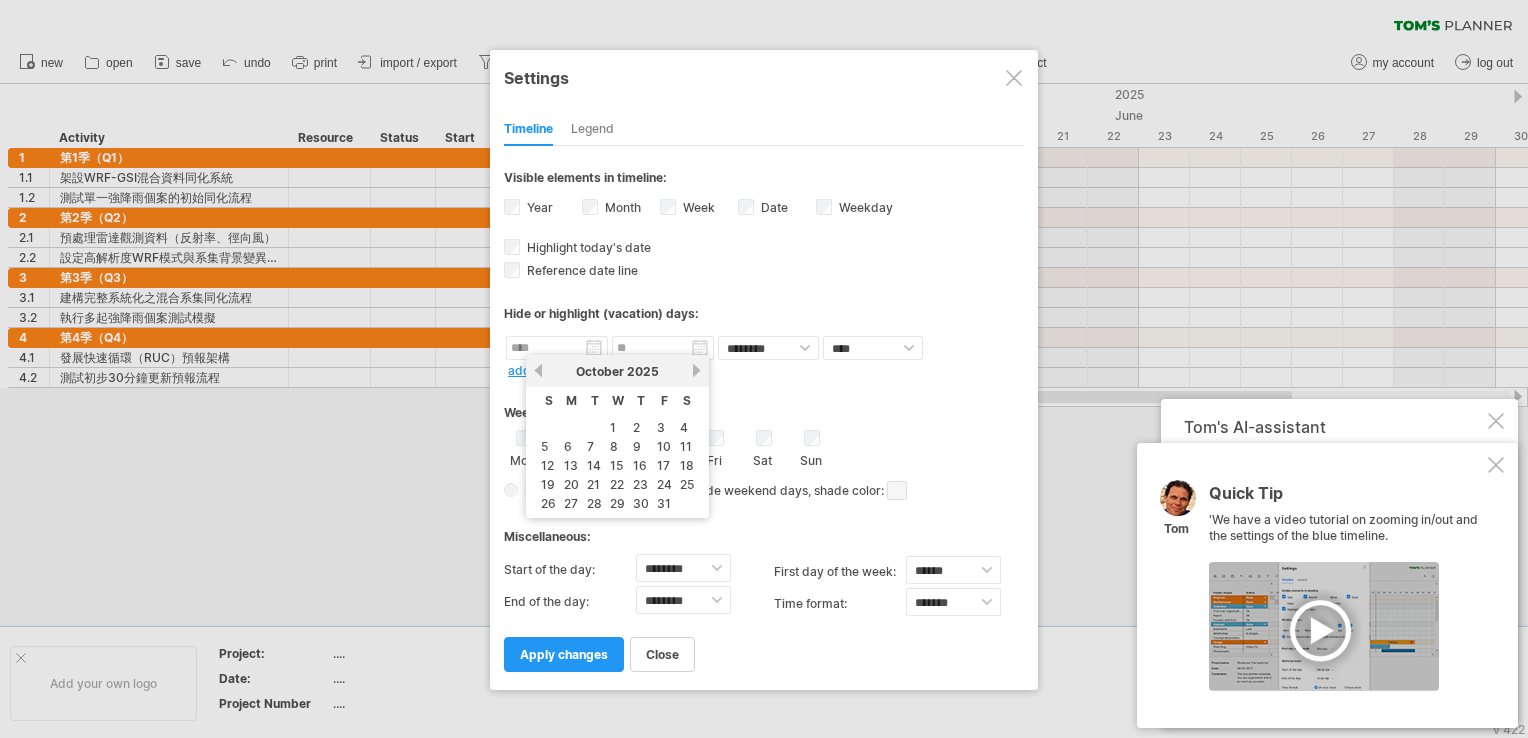 click on "next" at bounding box center [696, 370] 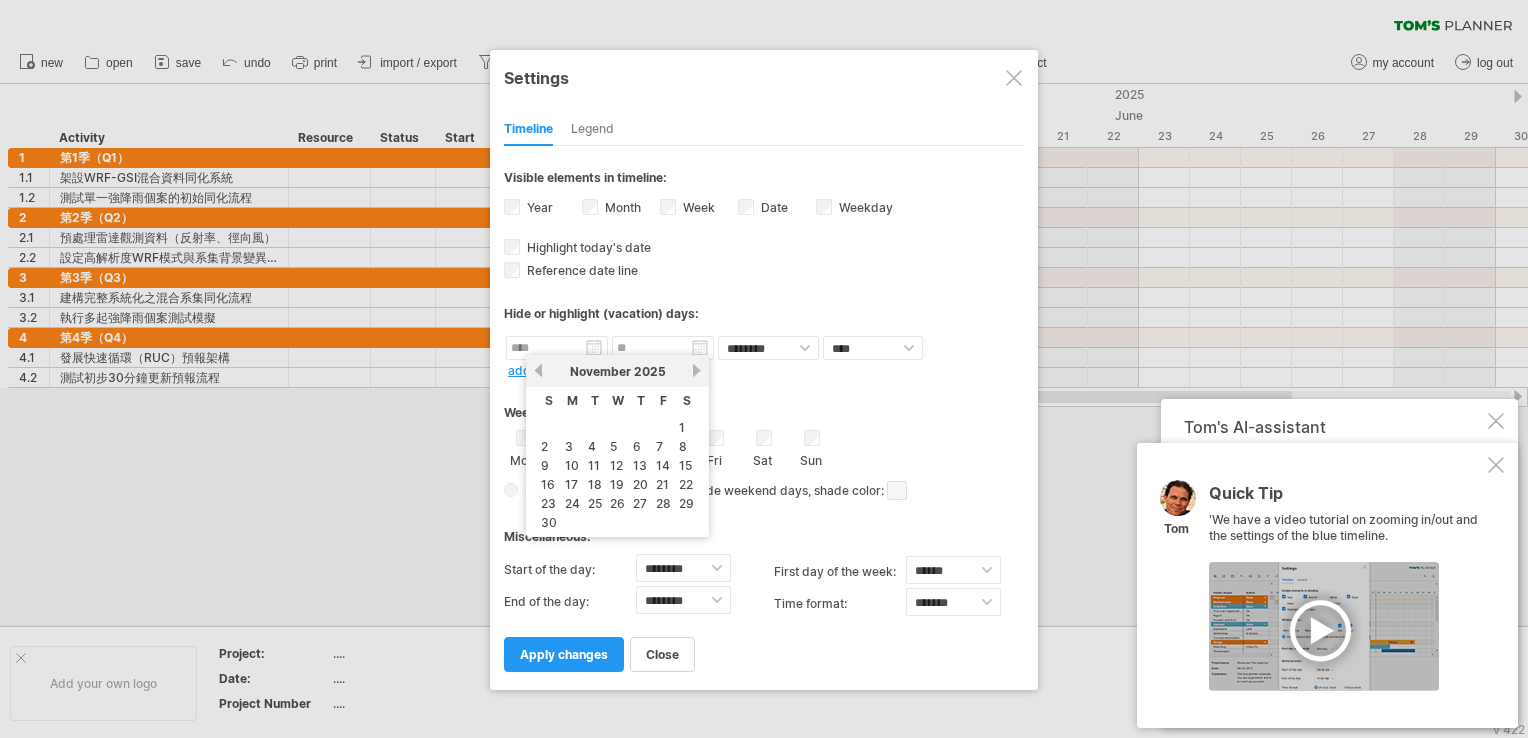 click on "next" at bounding box center [696, 370] 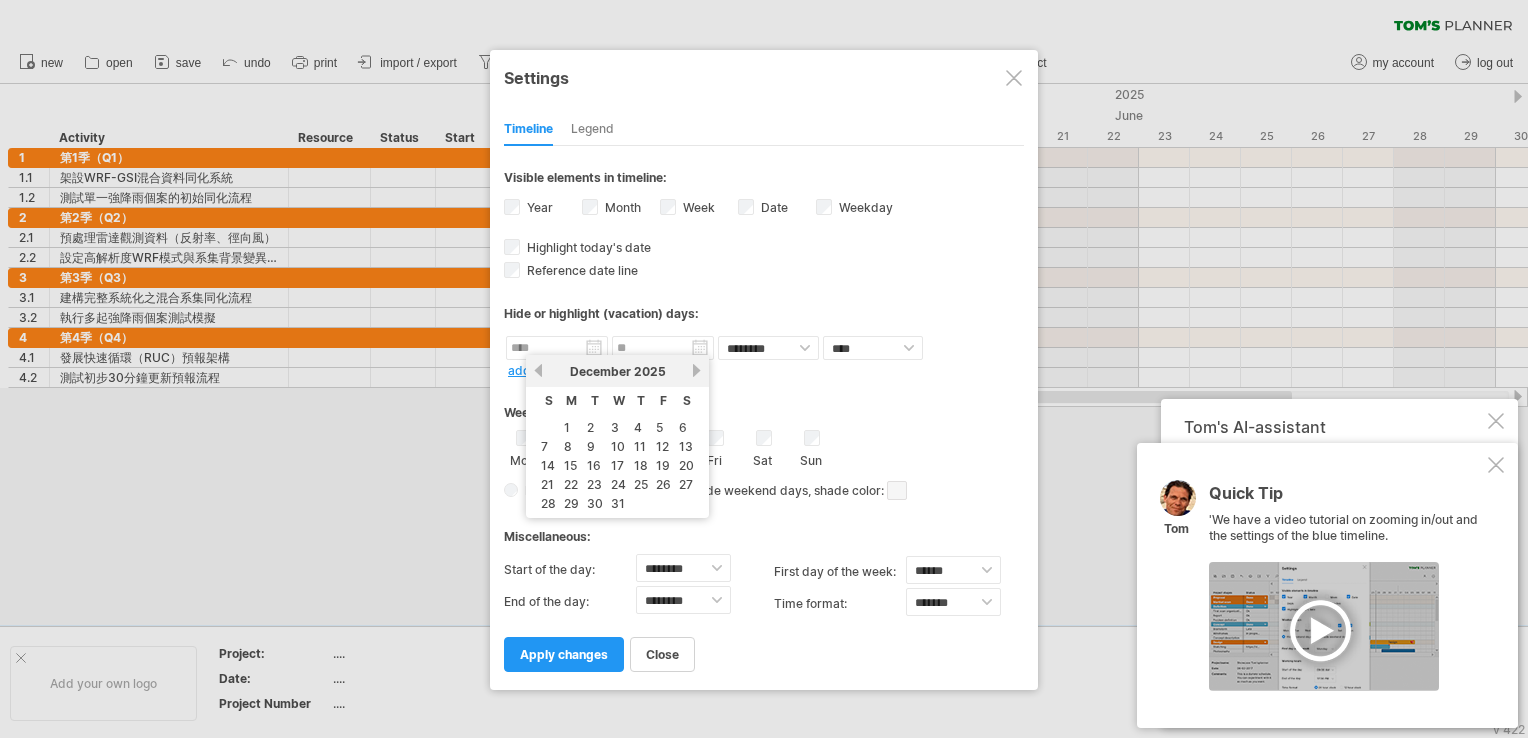 click on "next" at bounding box center (696, 370) 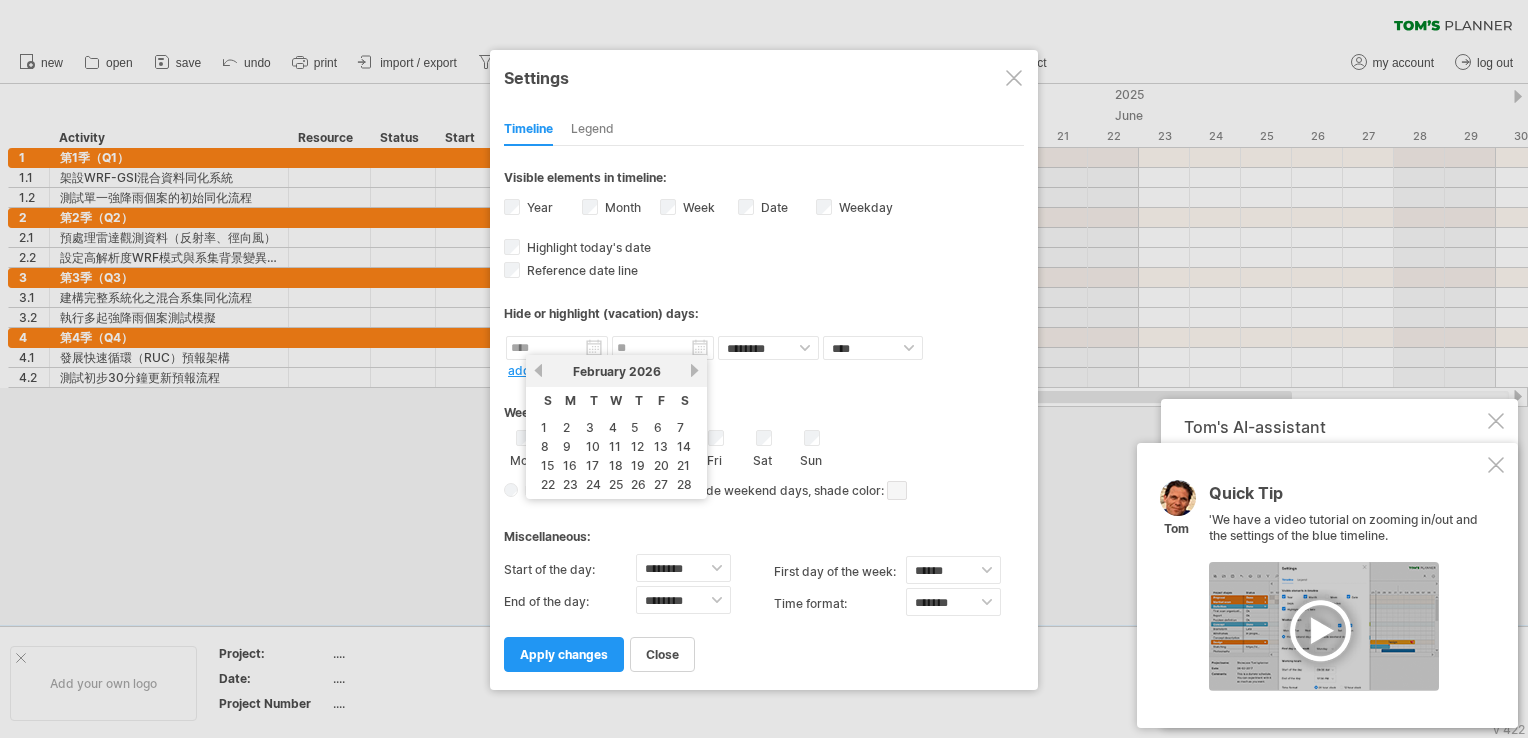 click on "previous" at bounding box center [538, 370] 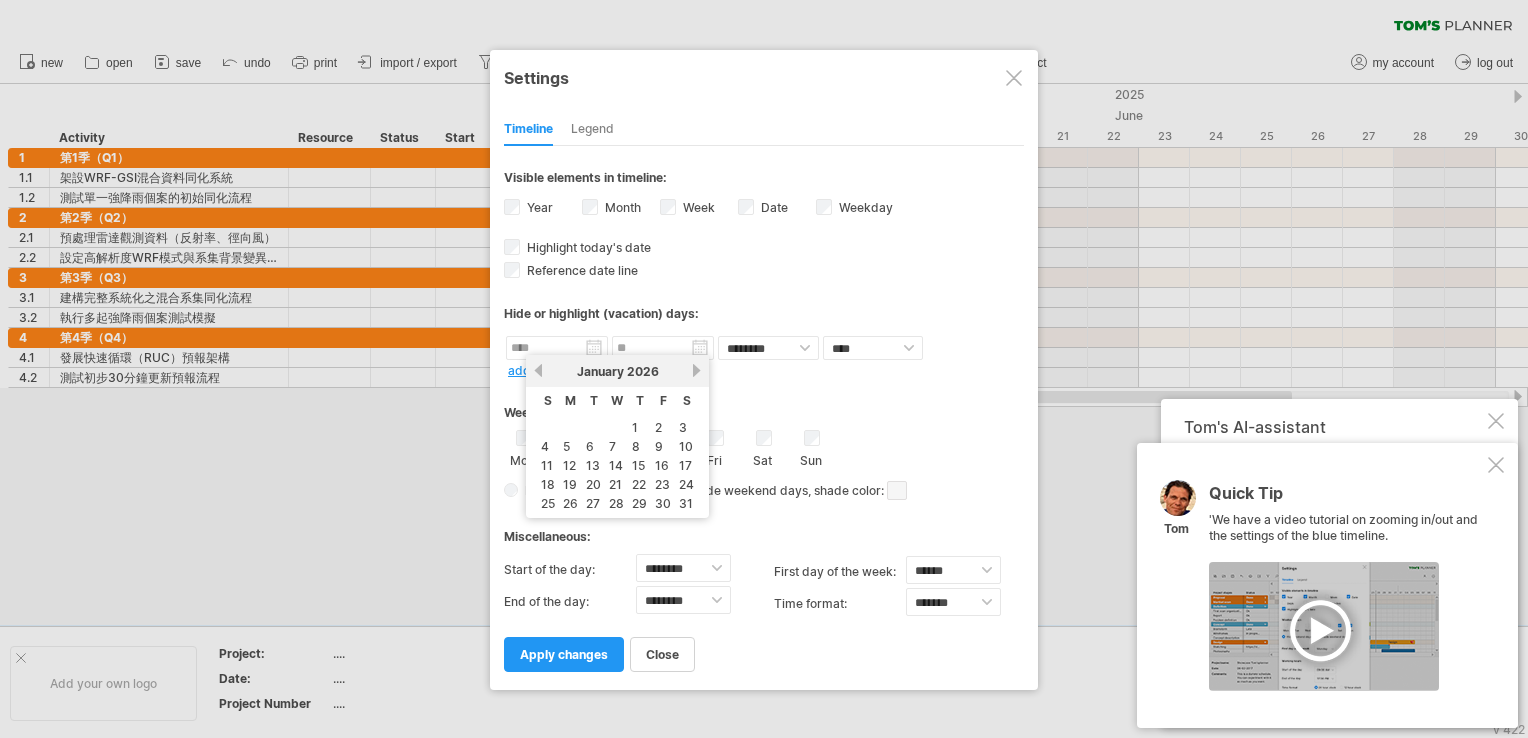click on "next" at bounding box center (696, 370) 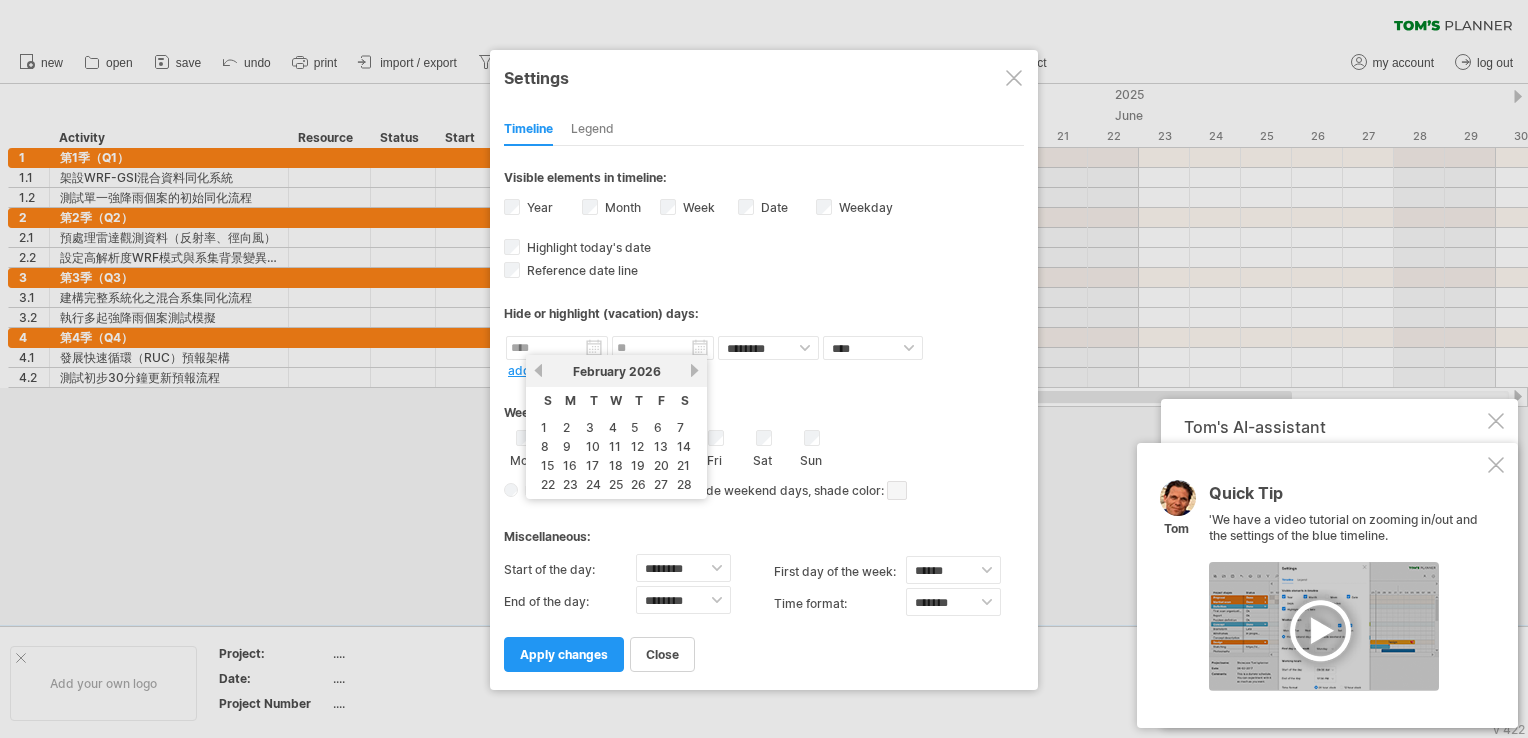 click on "next" at bounding box center [694, 370] 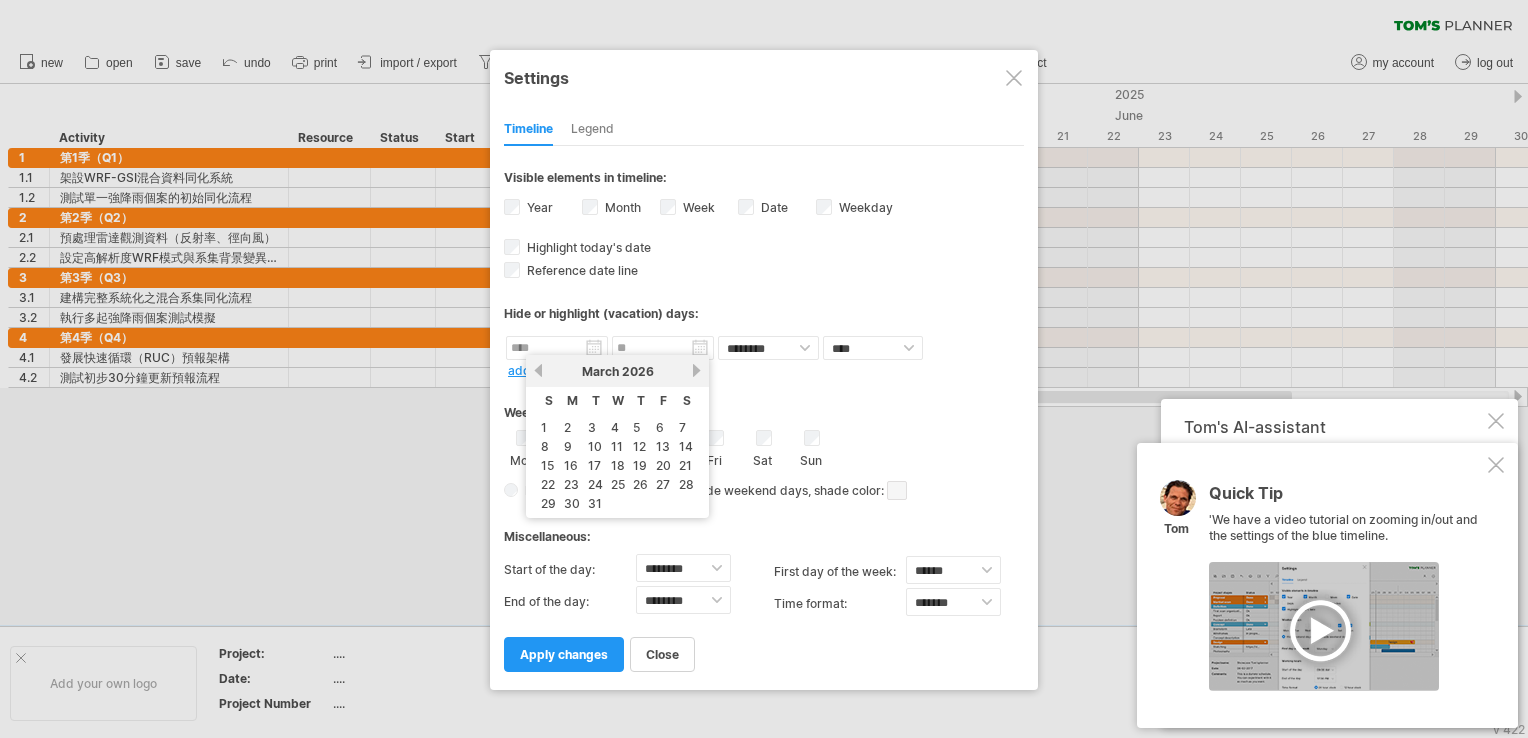 click on "next" at bounding box center (696, 370) 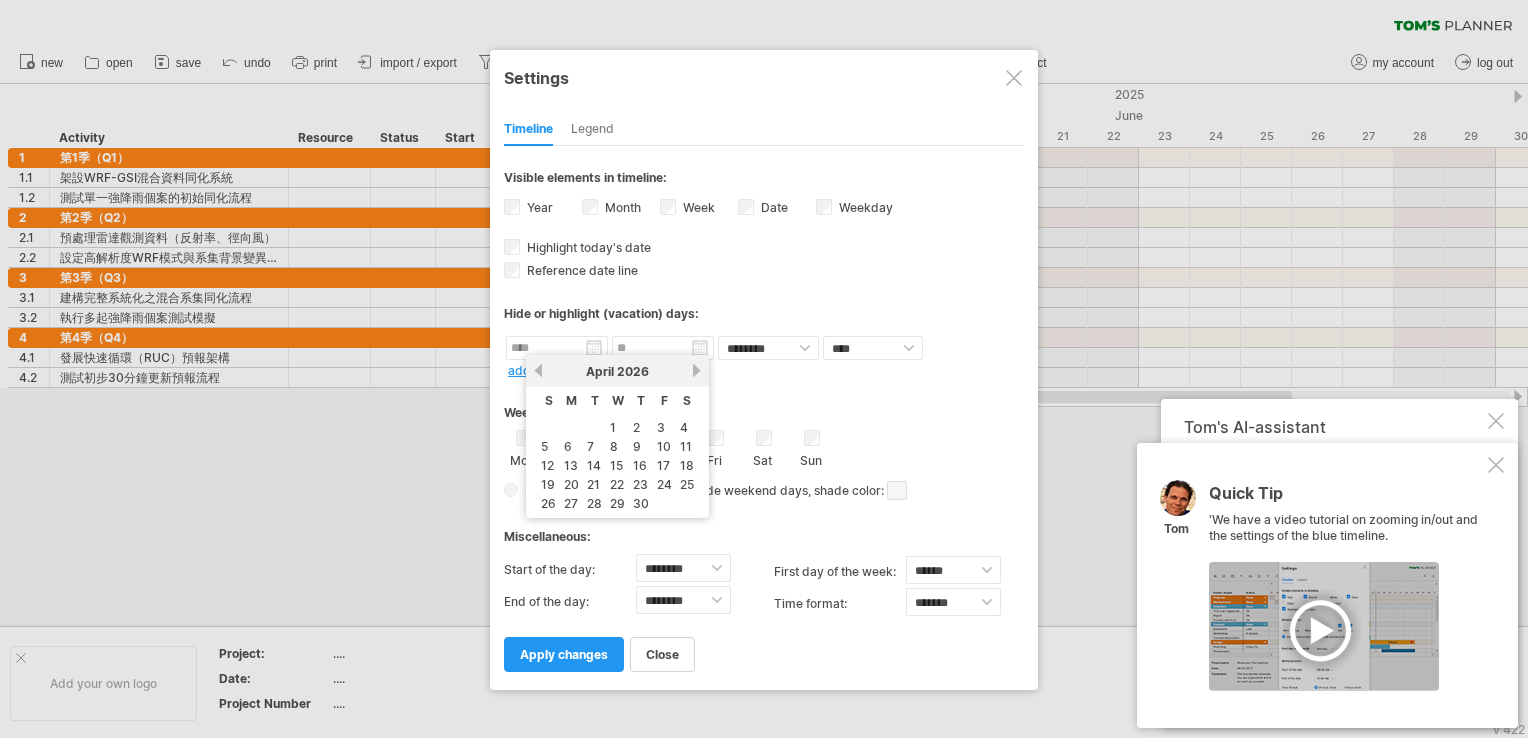click on "next" at bounding box center [696, 370] 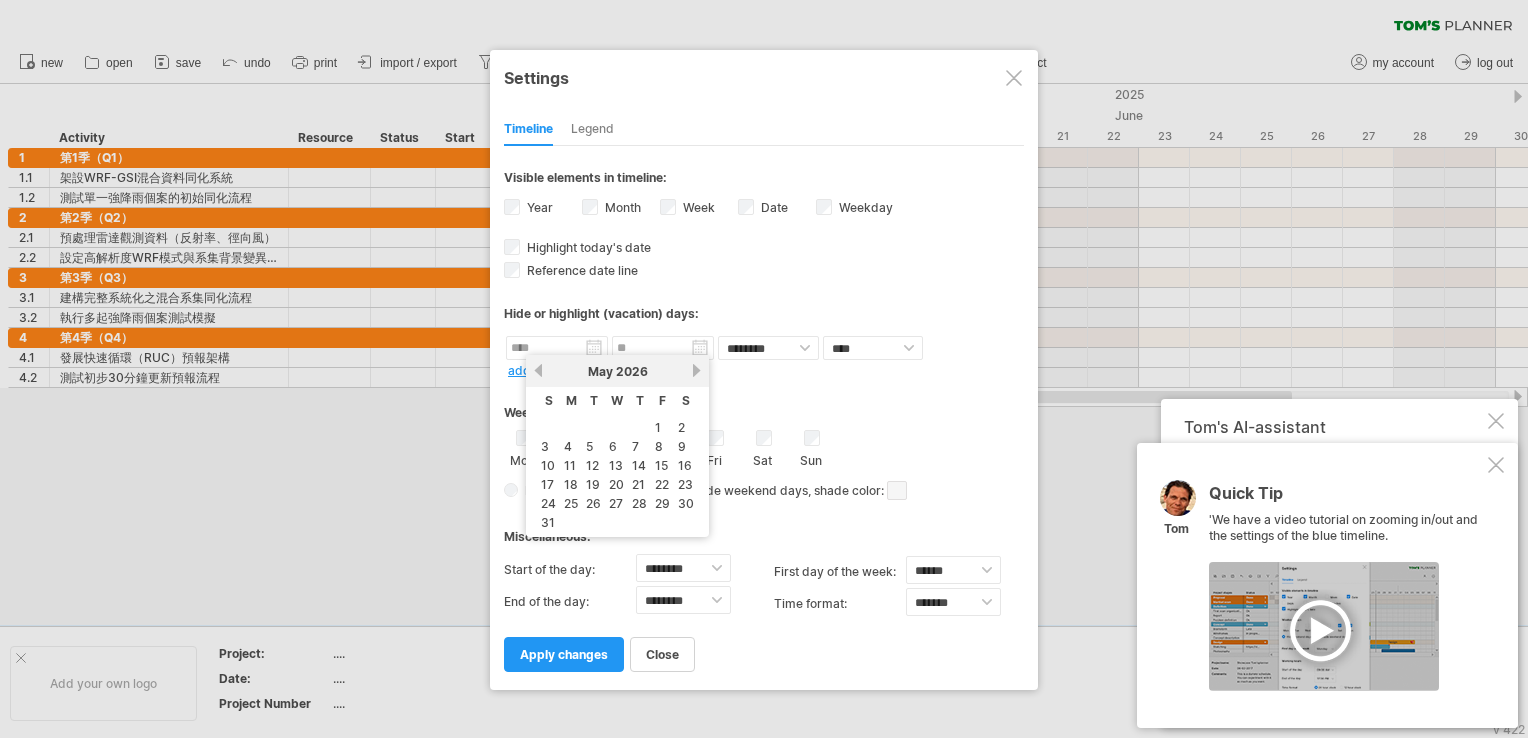 click on "next" at bounding box center [696, 370] 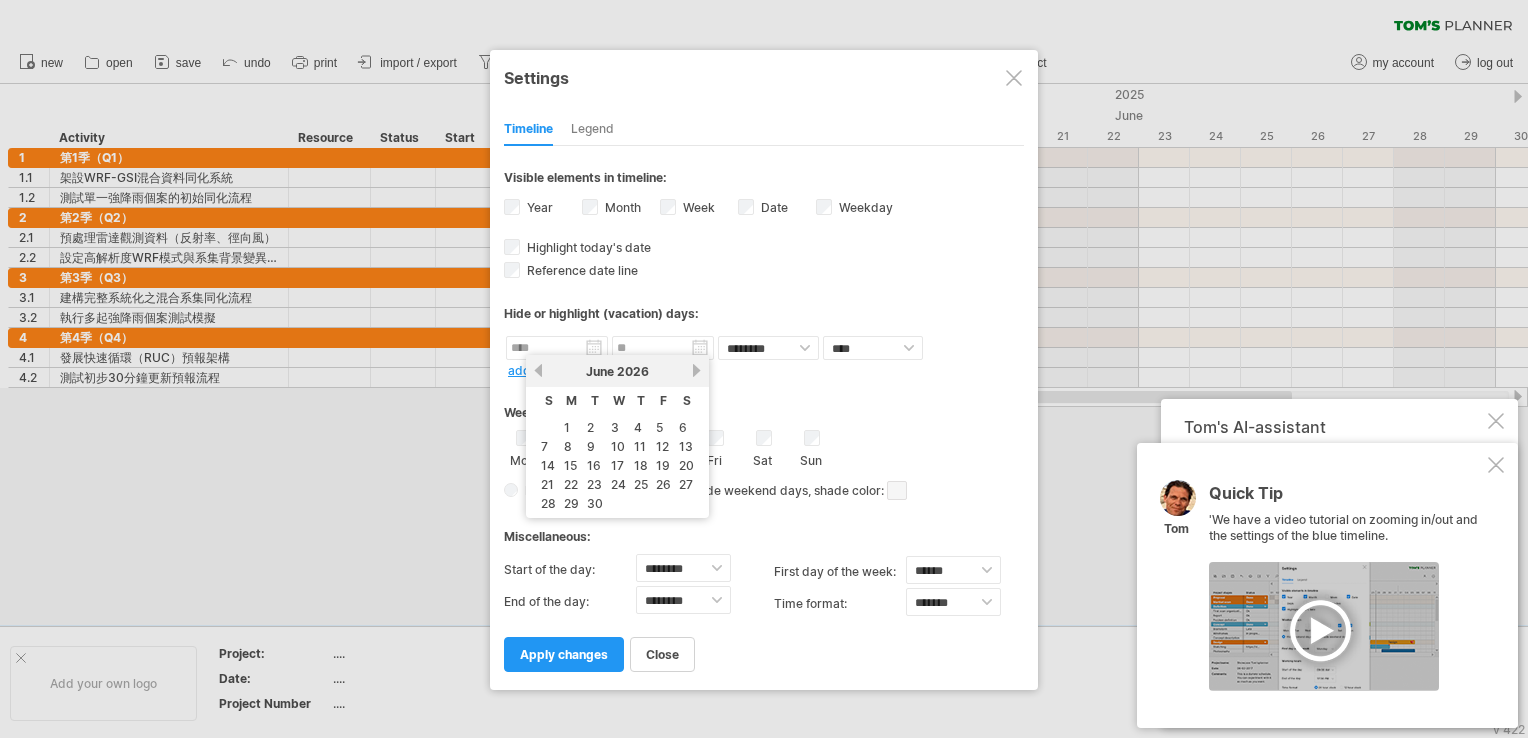 click on "next" at bounding box center [696, 370] 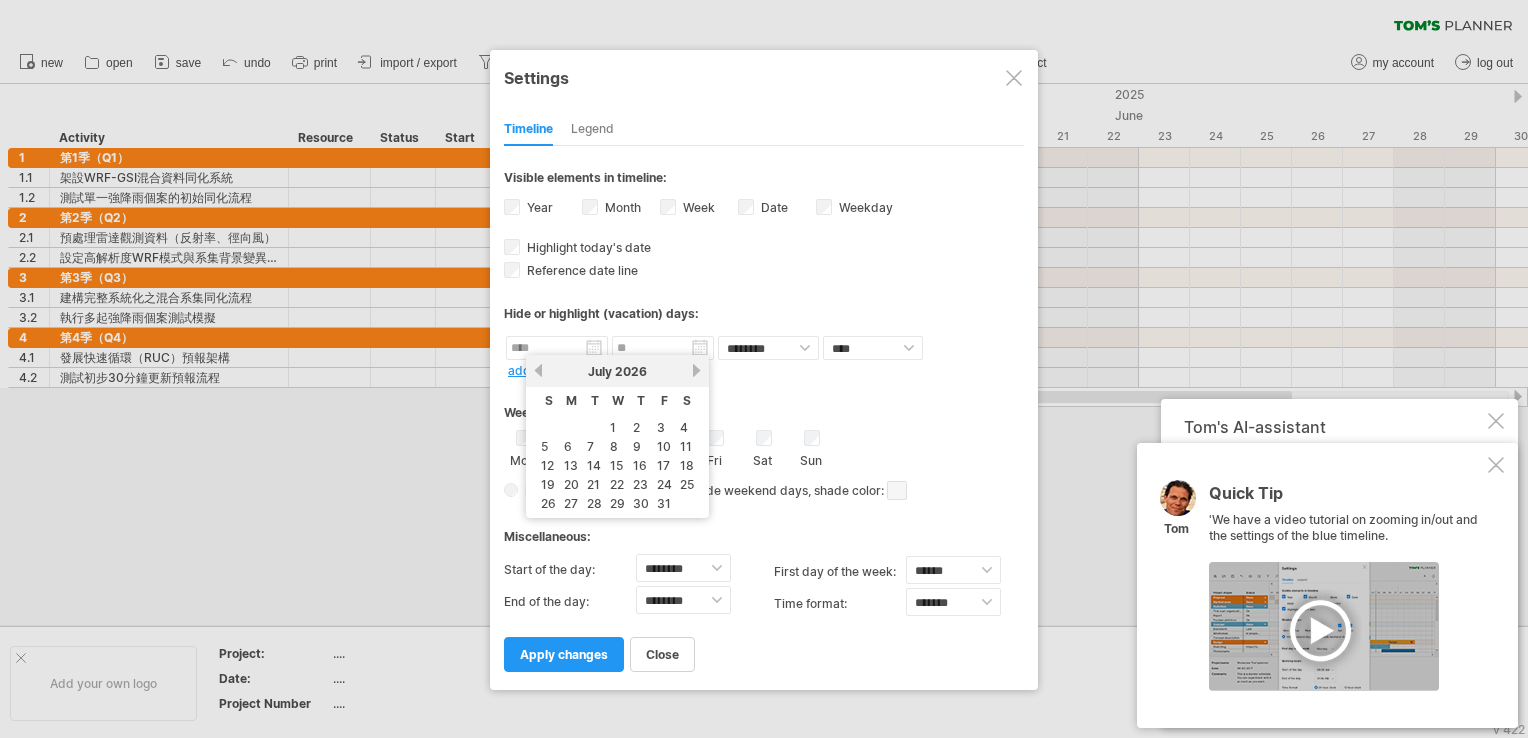 click on "next" at bounding box center (696, 370) 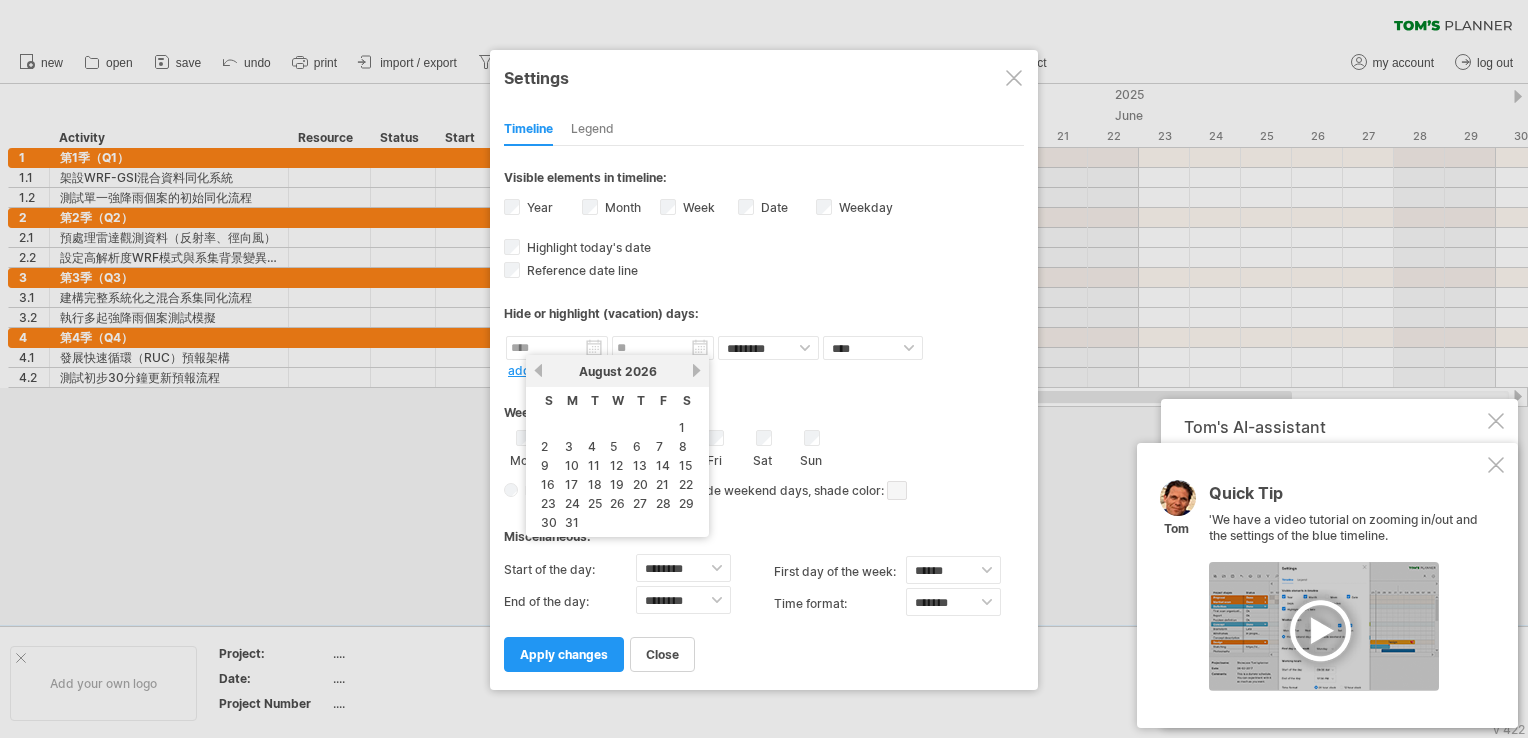 click on "[MONTH]  [YEAR]" at bounding box center (617, 371) 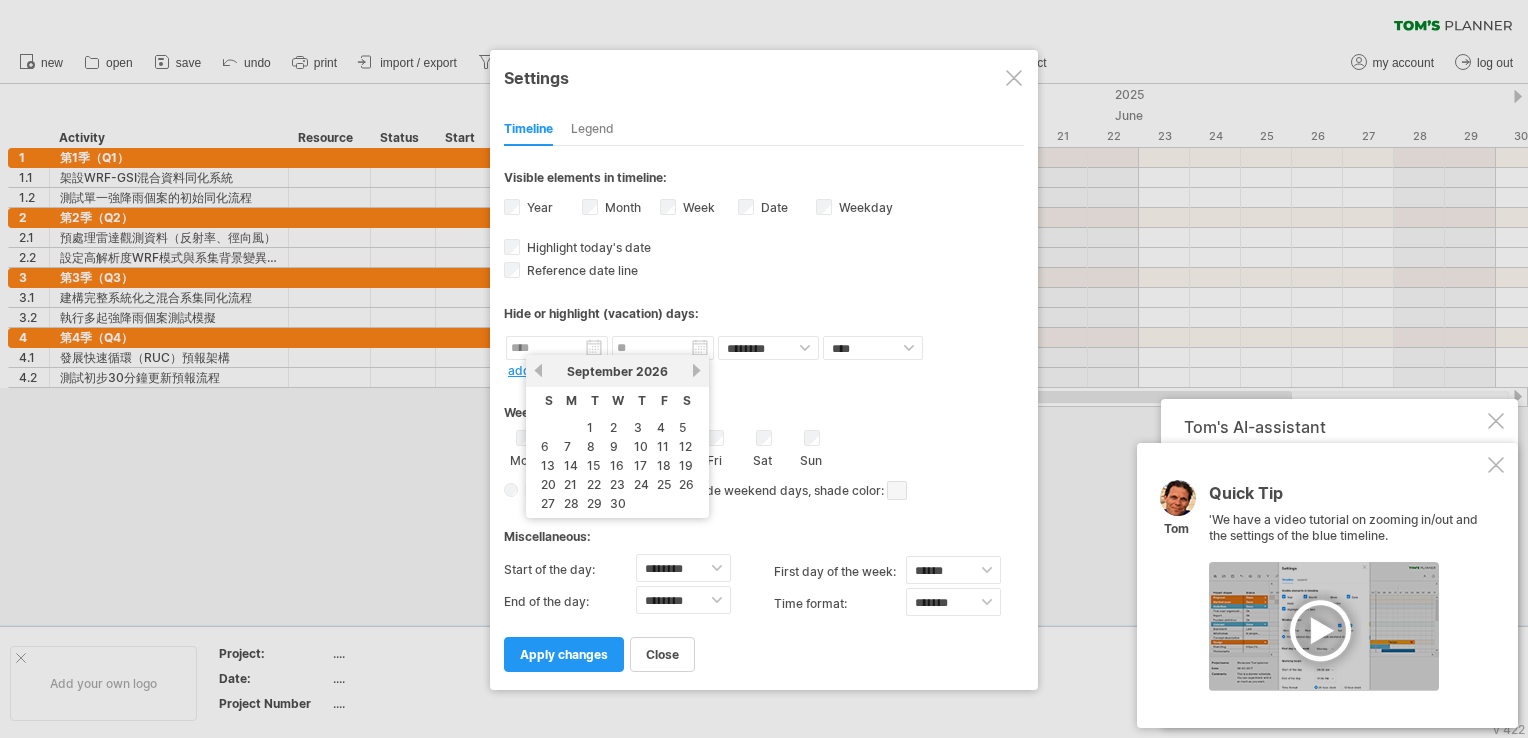 click on "next" at bounding box center [696, 370] 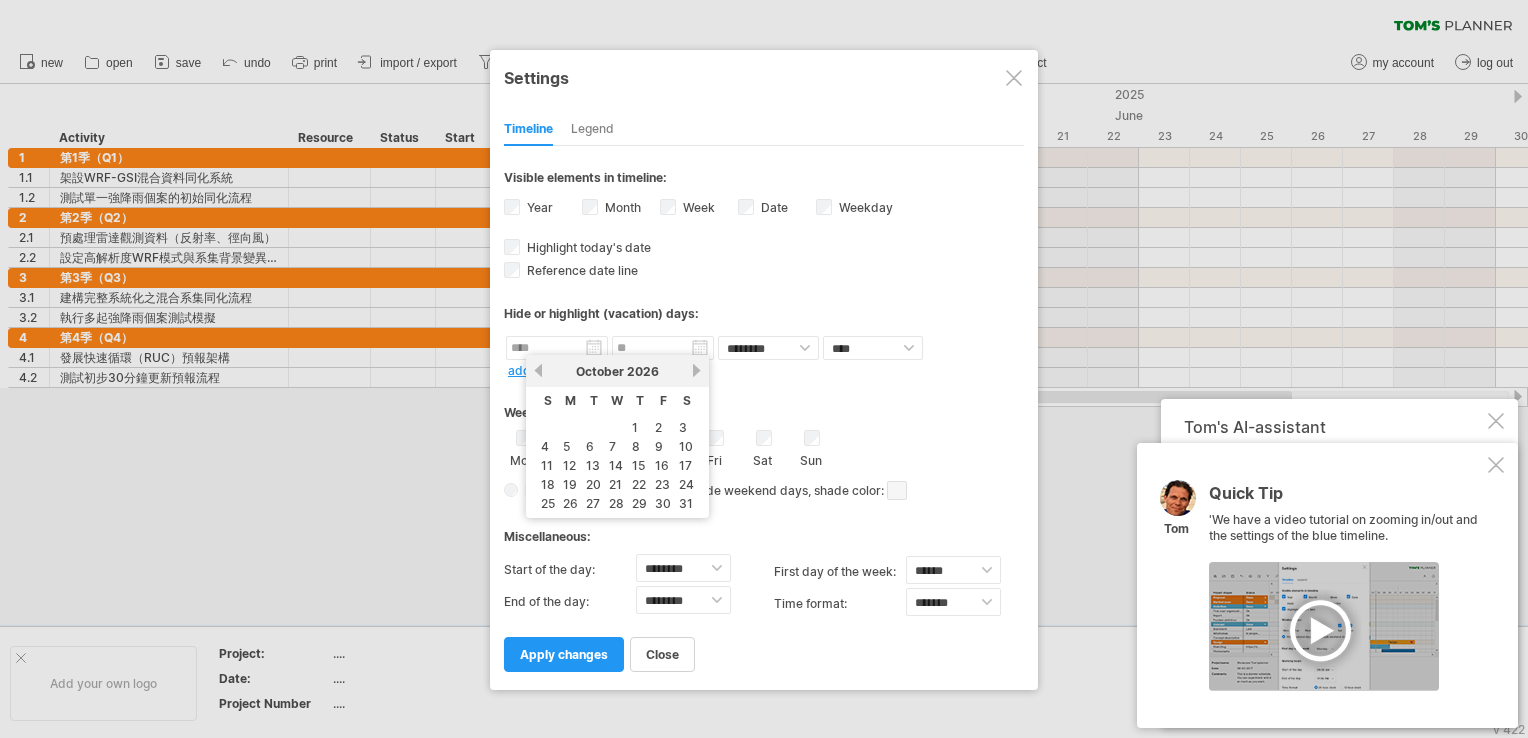 click on "next" at bounding box center (696, 370) 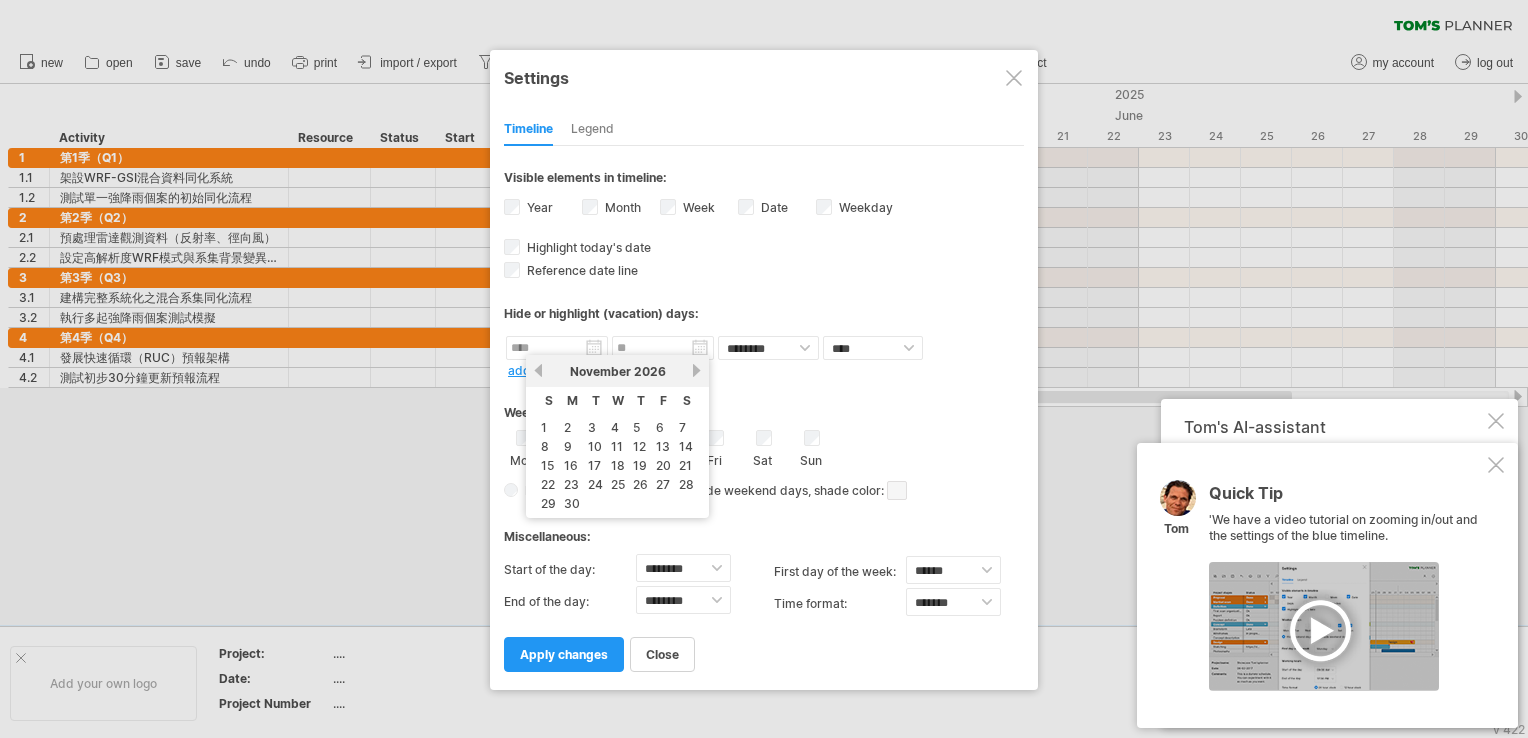 click on "next" at bounding box center (696, 370) 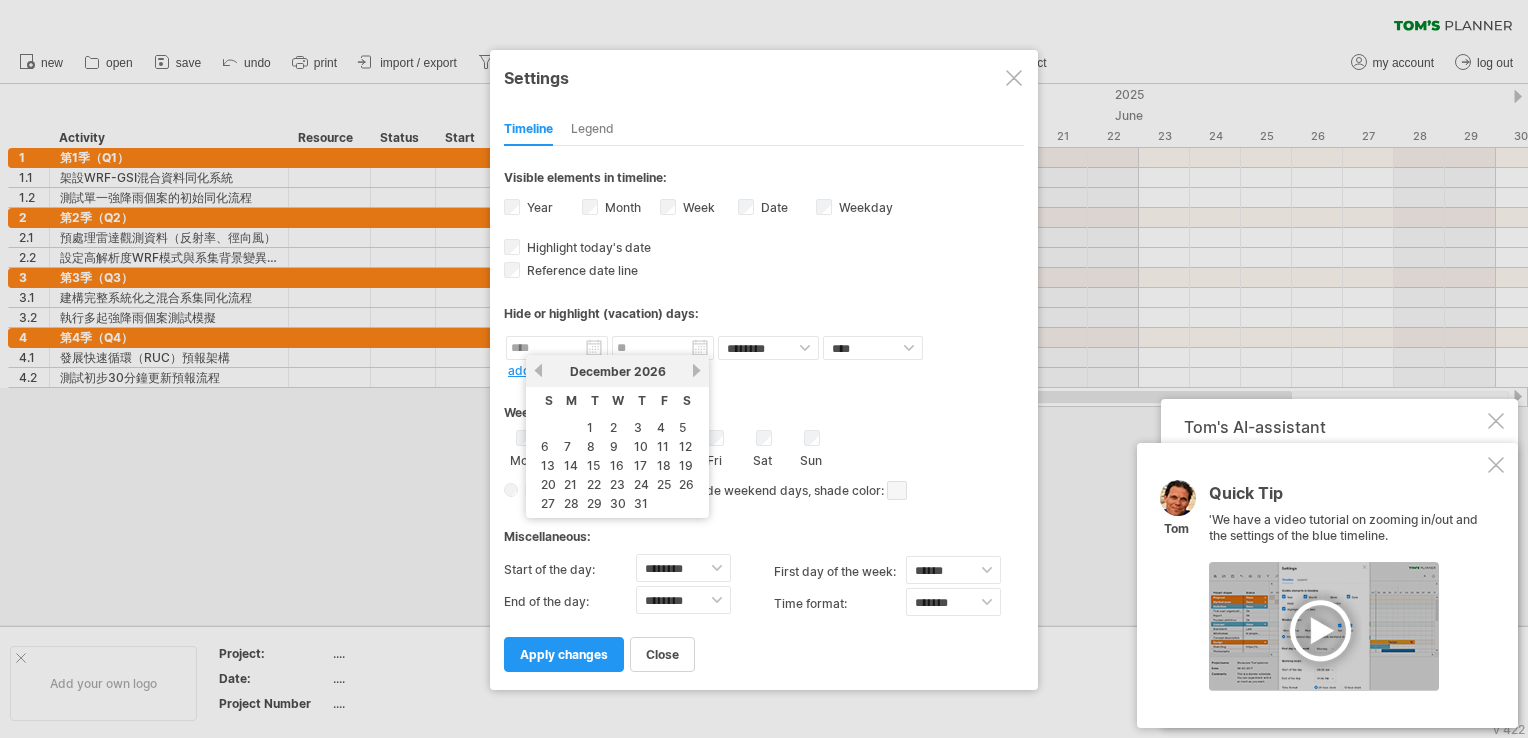 click on "next" at bounding box center [696, 370] 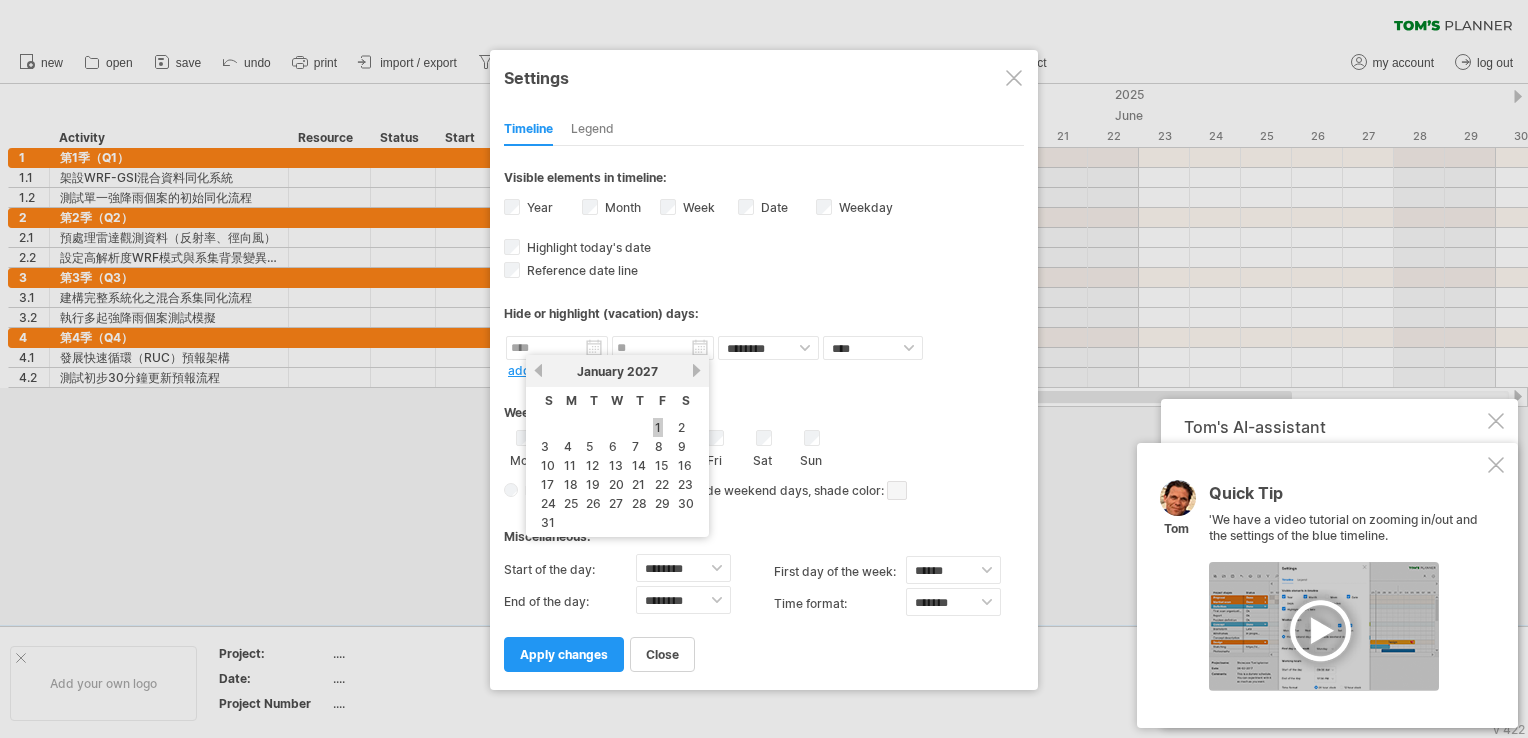 click on "1" at bounding box center (658, 427) 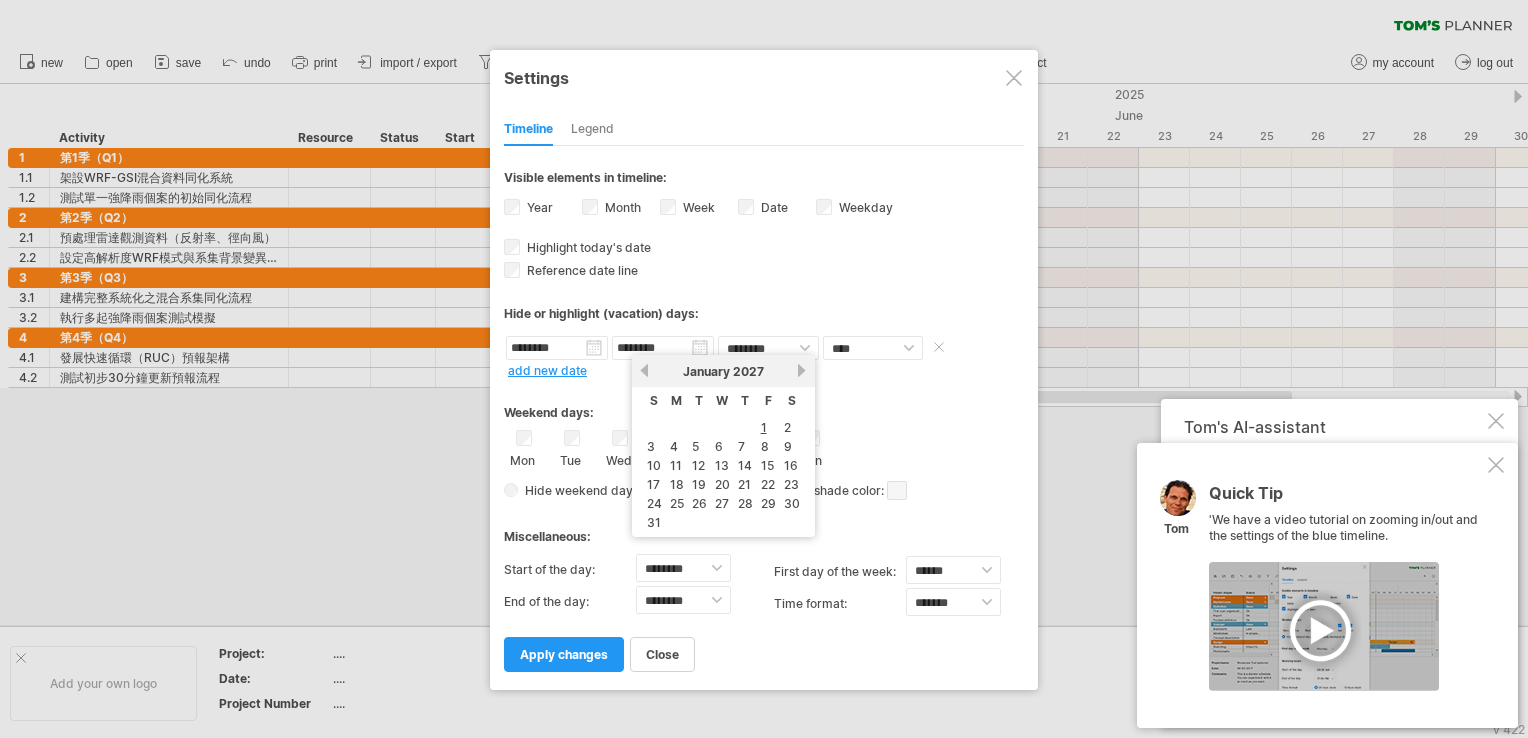 click on "********" at bounding box center (663, 348) 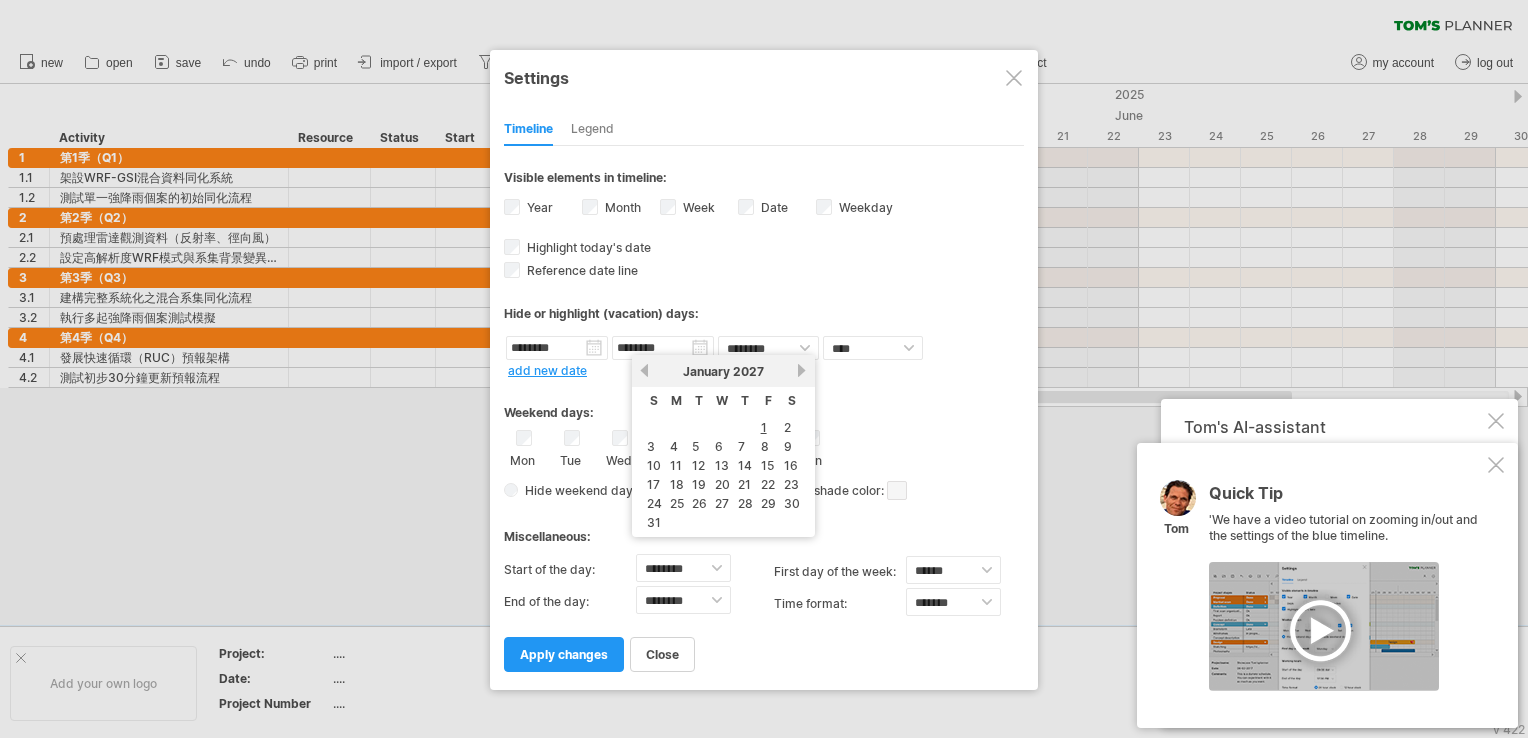 click on "next" at bounding box center [802, 370] 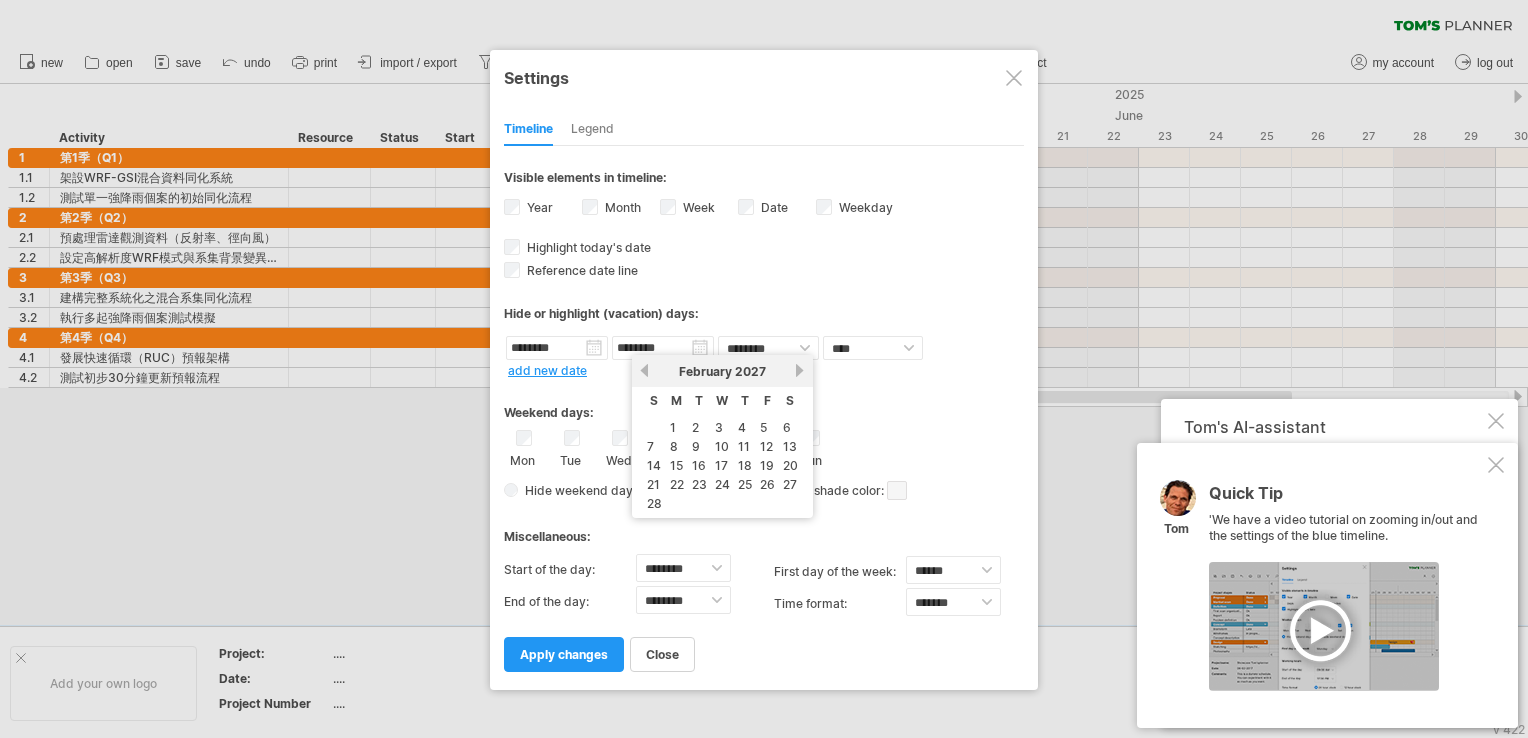 click on "next" at bounding box center [800, 370] 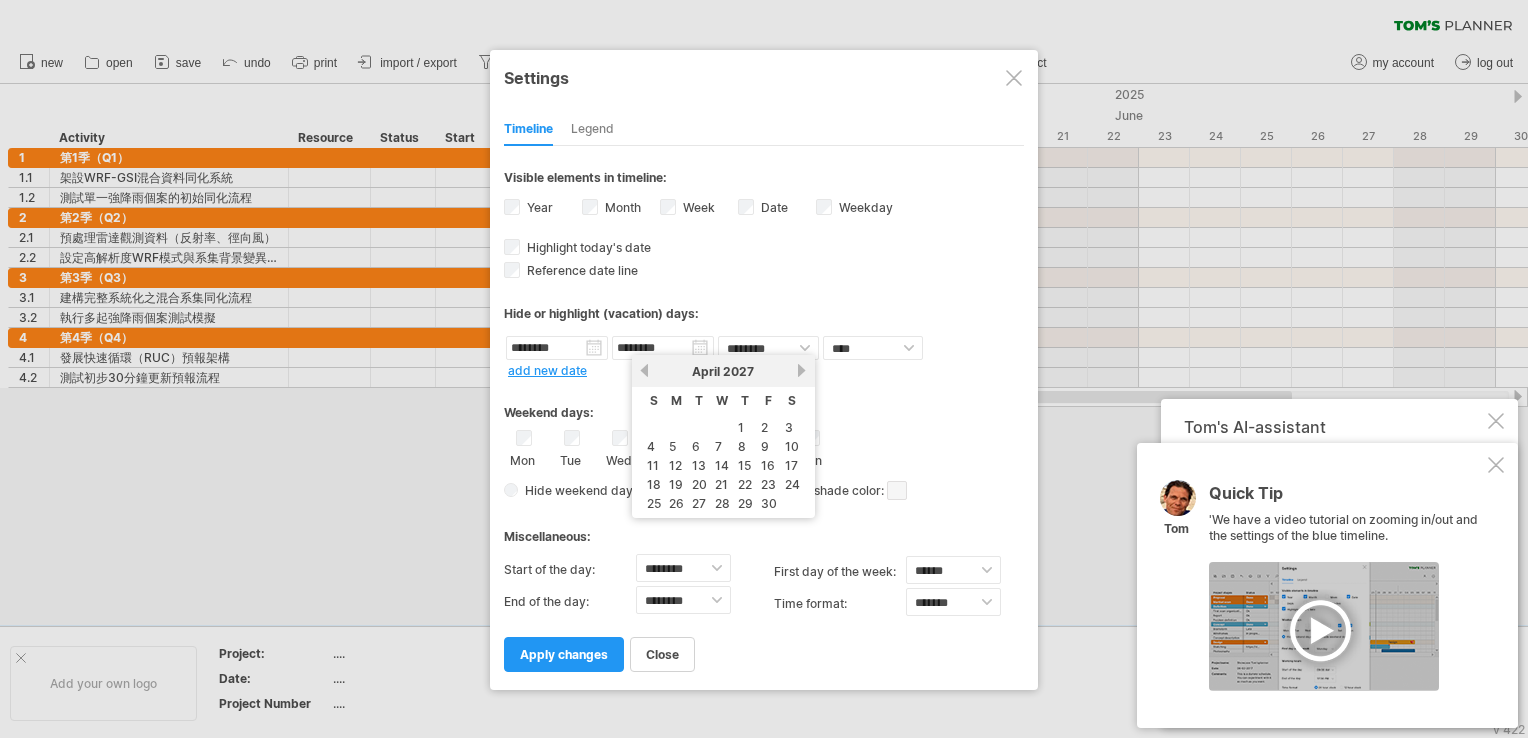 click on "next" at bounding box center [802, 370] 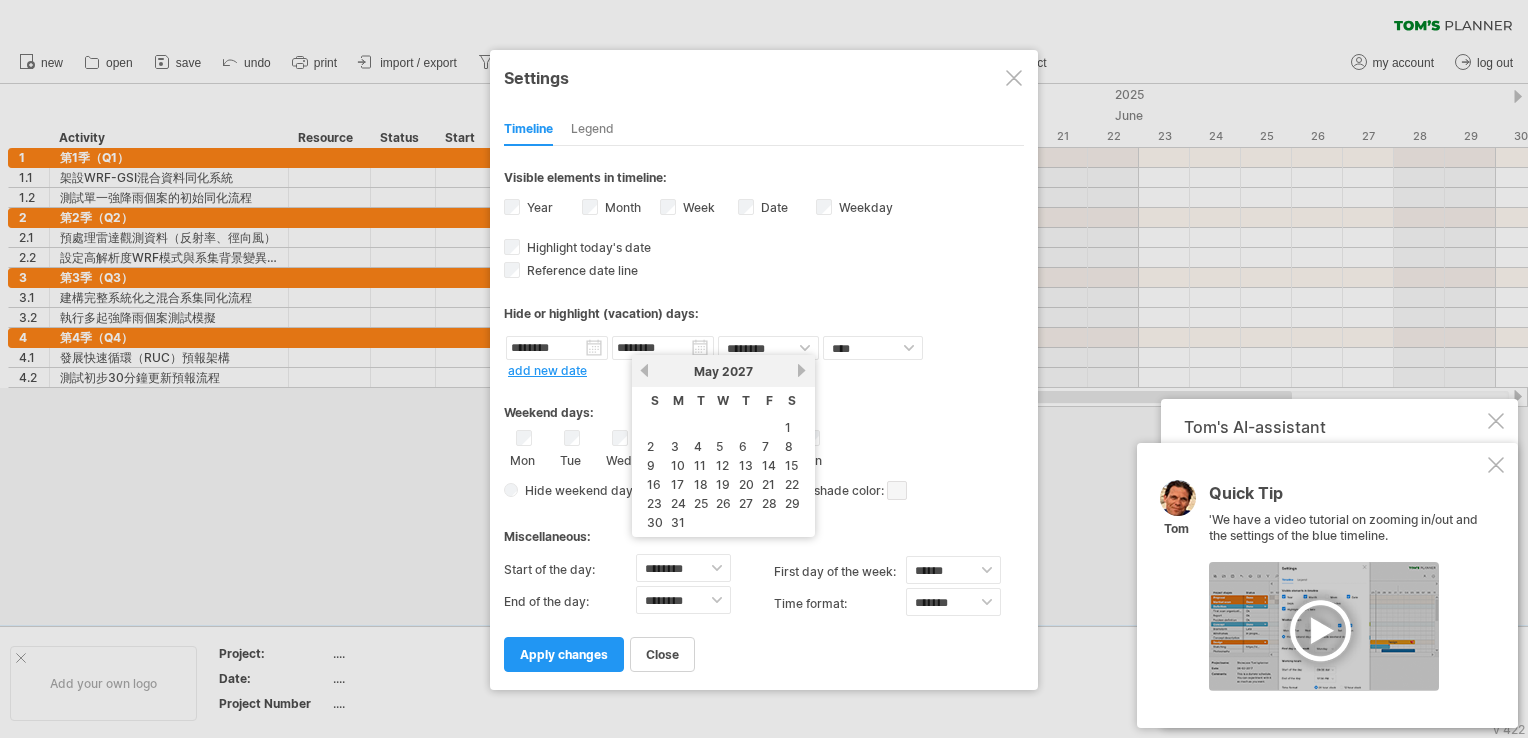 click on "next" at bounding box center [802, 370] 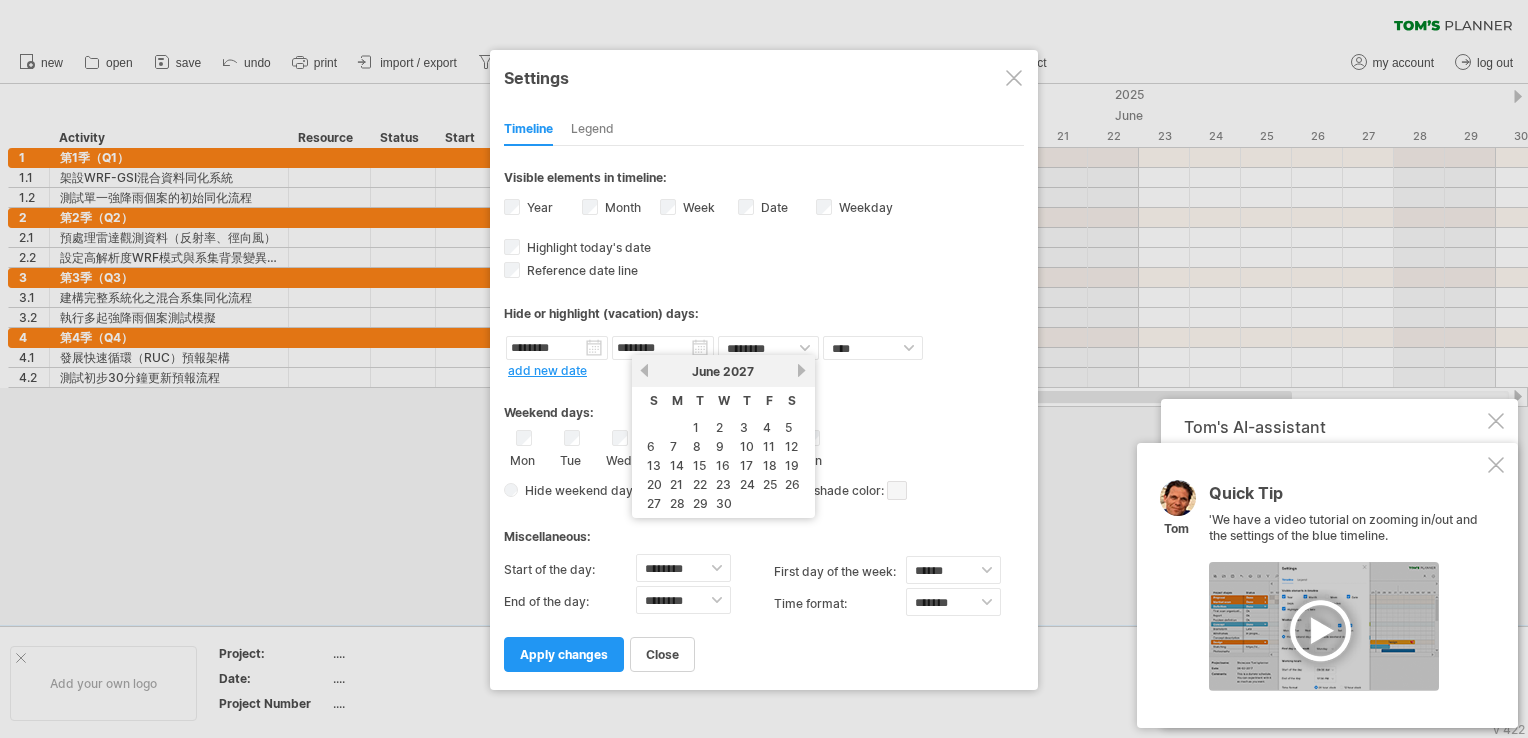 click on "next" at bounding box center (802, 370) 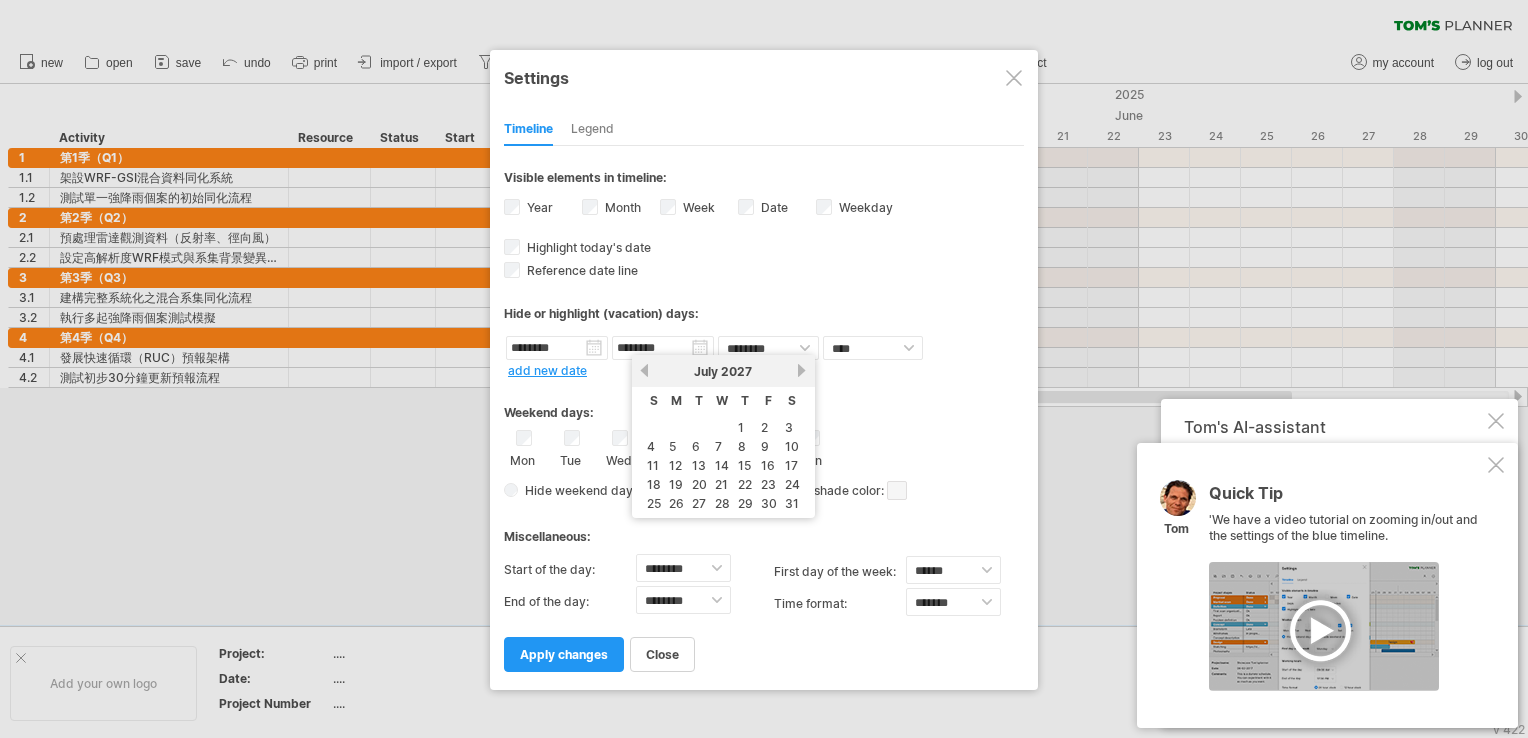 click on "next" at bounding box center (802, 370) 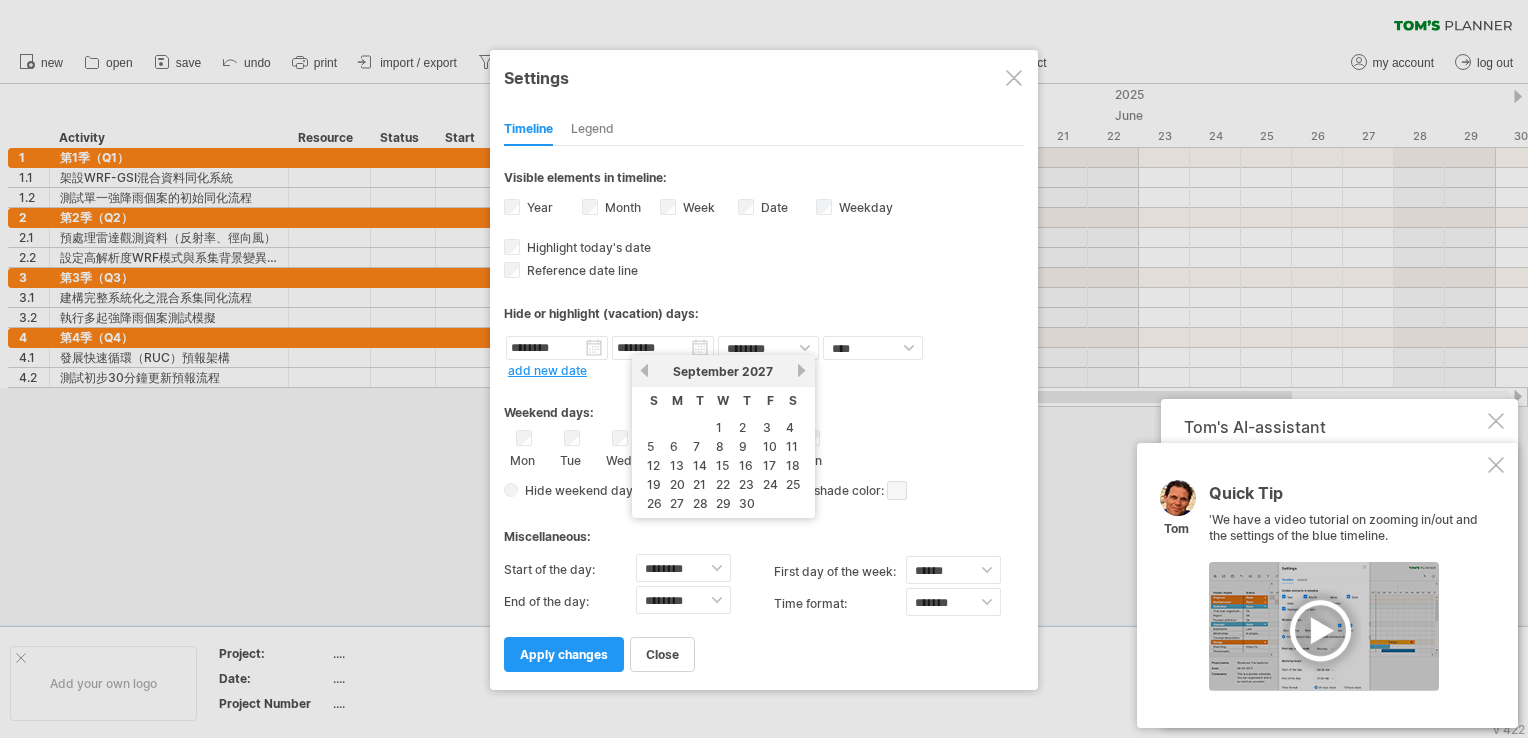 click on "next" at bounding box center [802, 370] 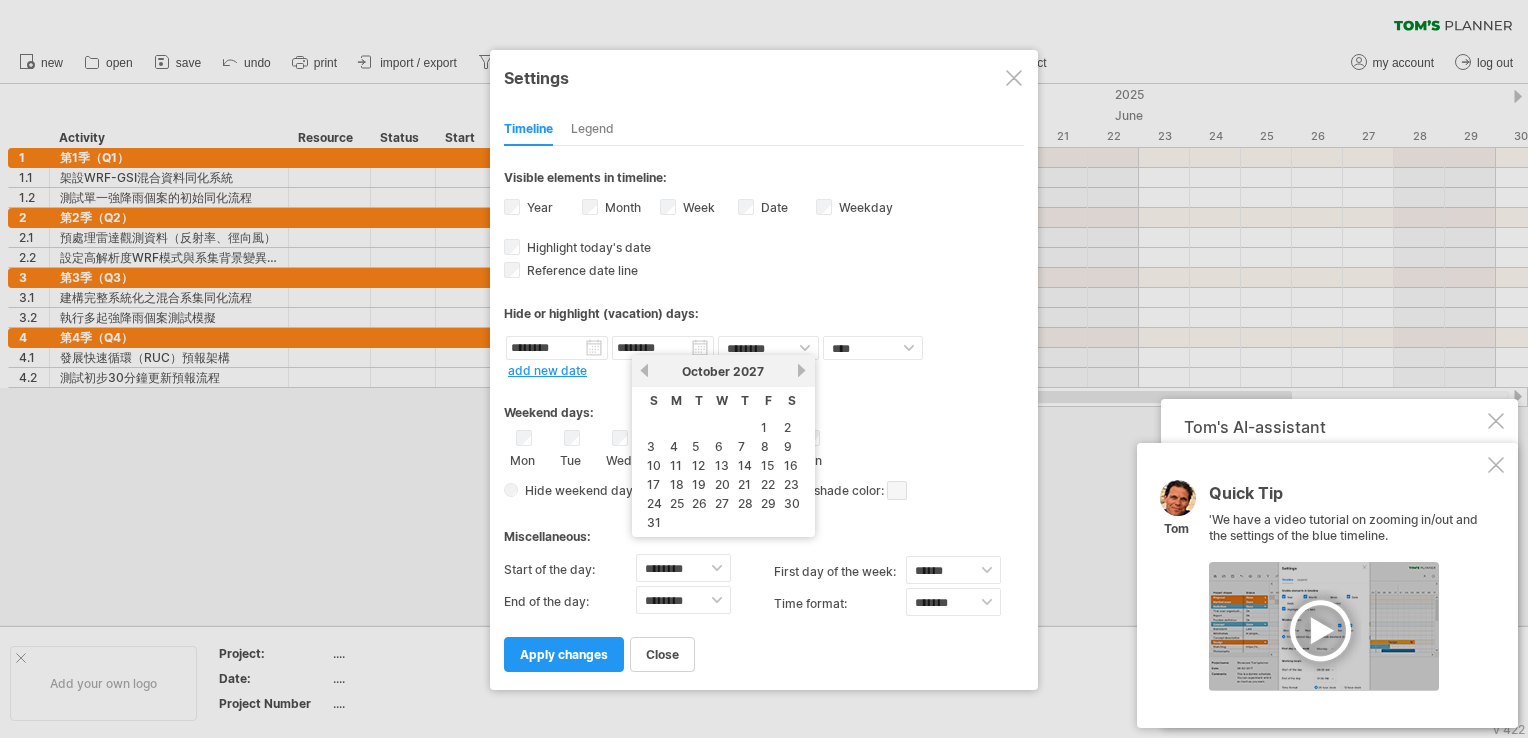 click on "next" at bounding box center [802, 370] 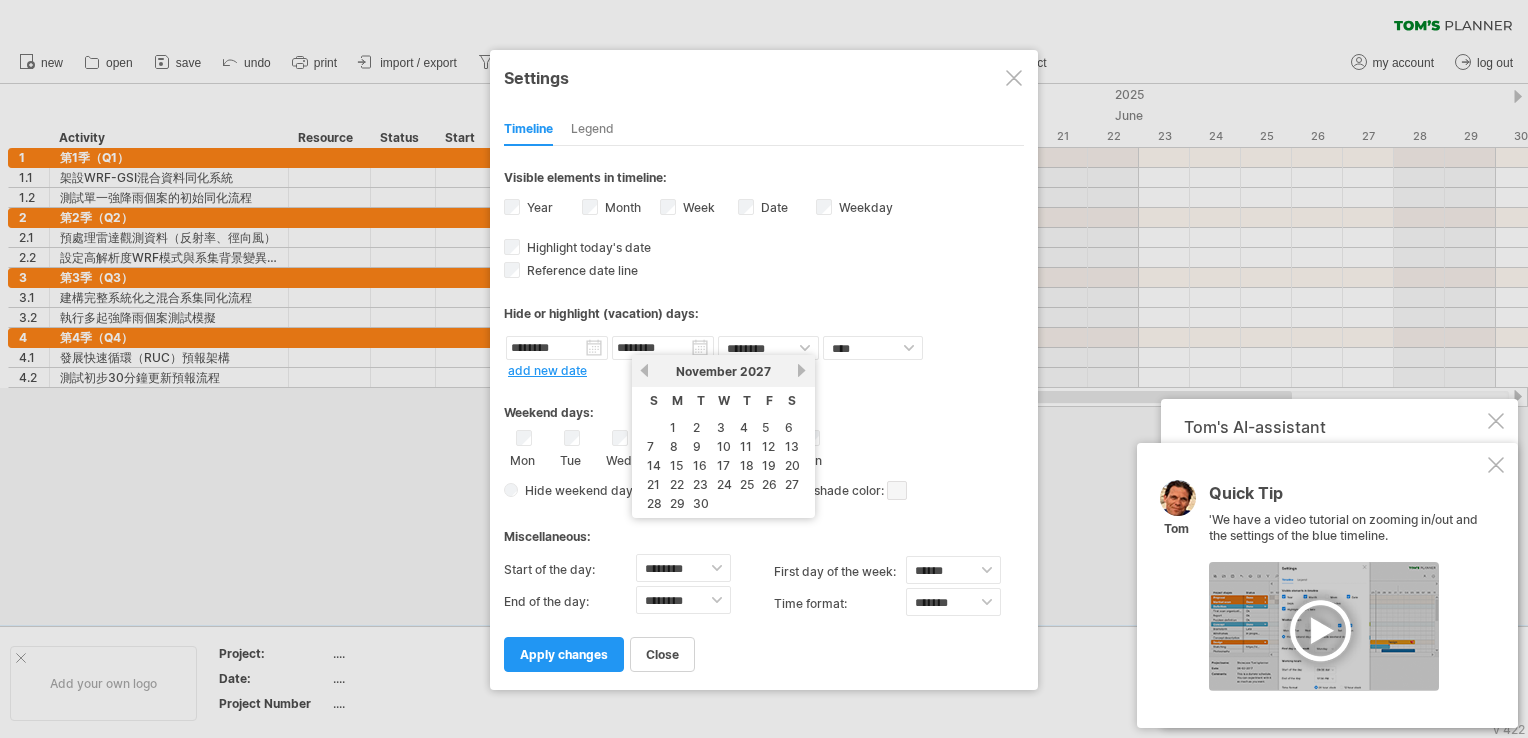 click on "next" at bounding box center [802, 370] 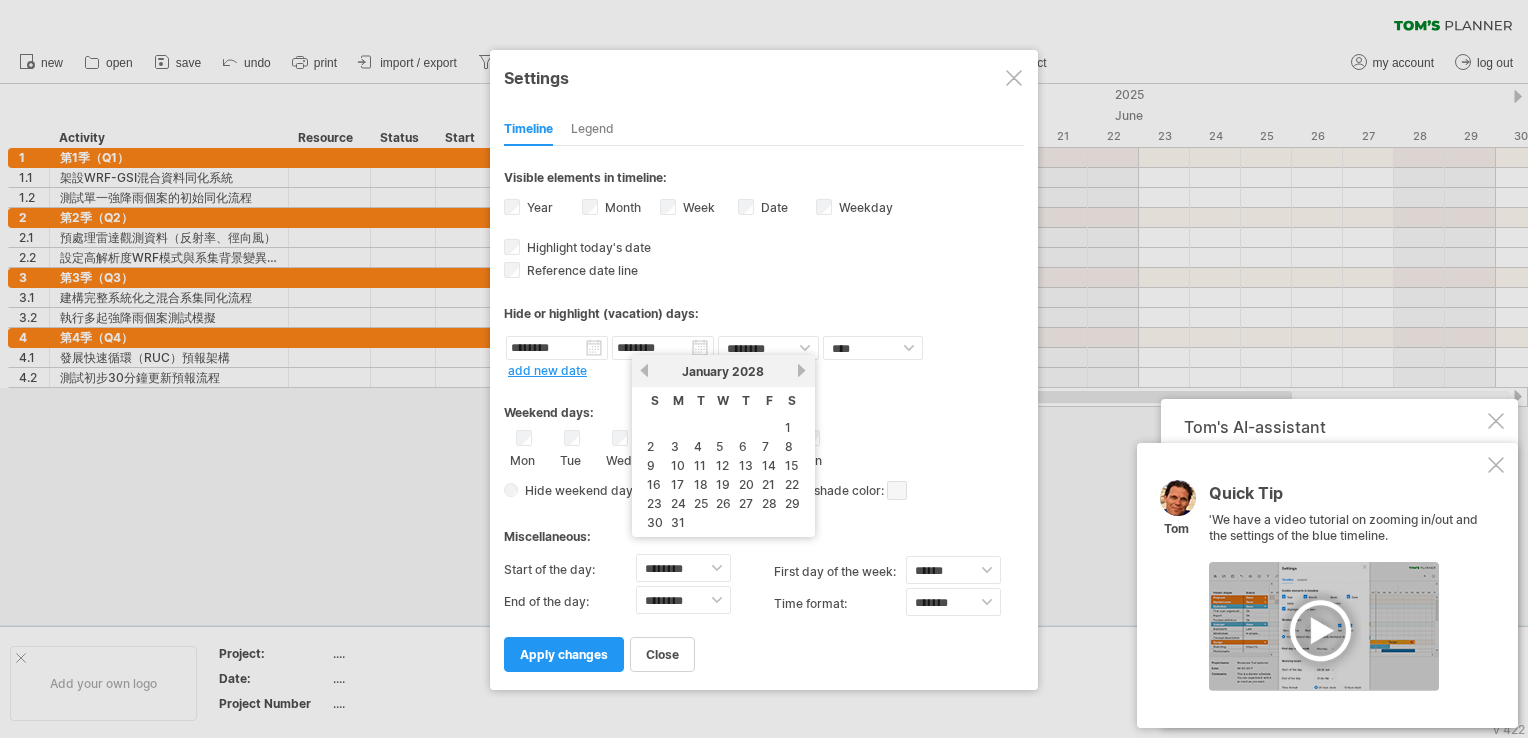 click on "next" at bounding box center [802, 370] 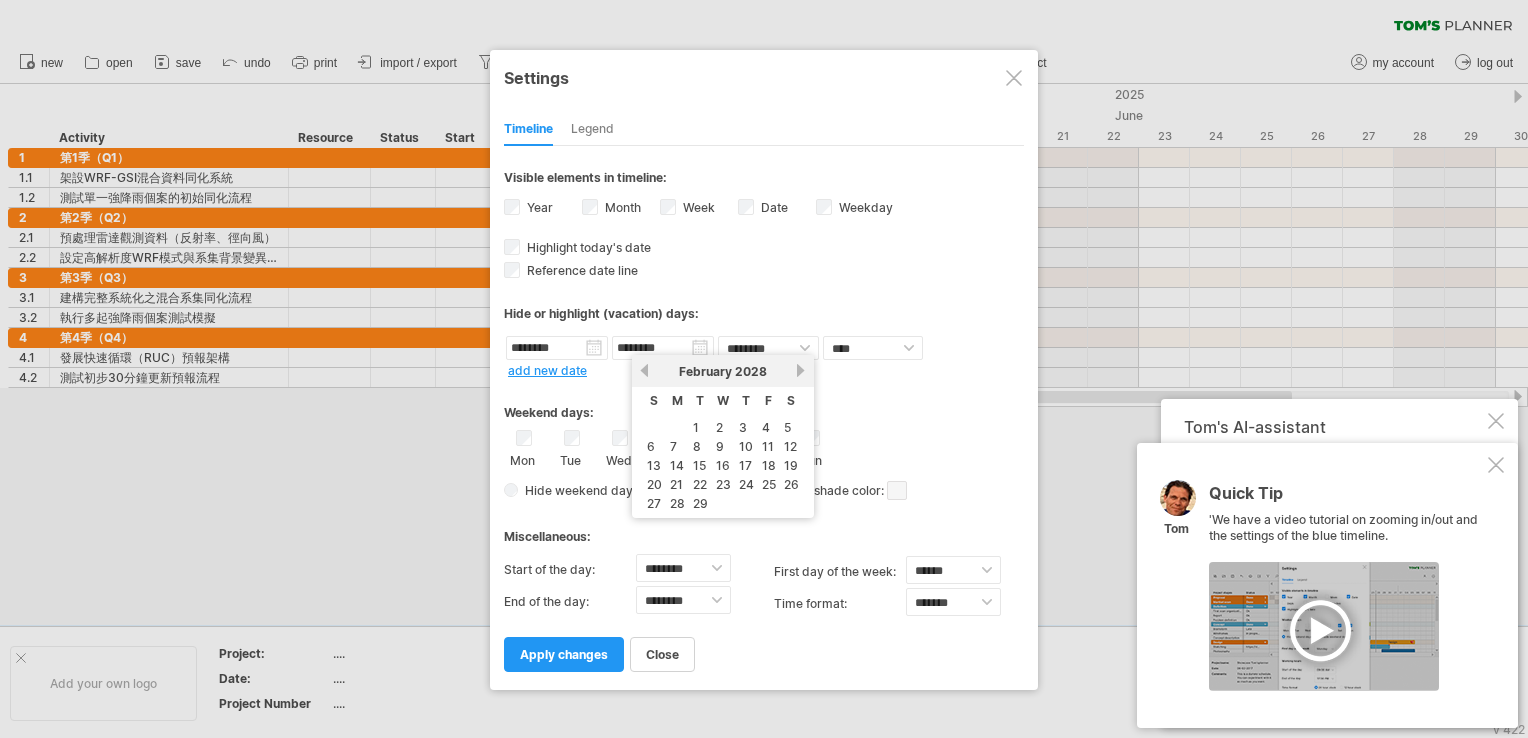click on "next" at bounding box center (801, 370) 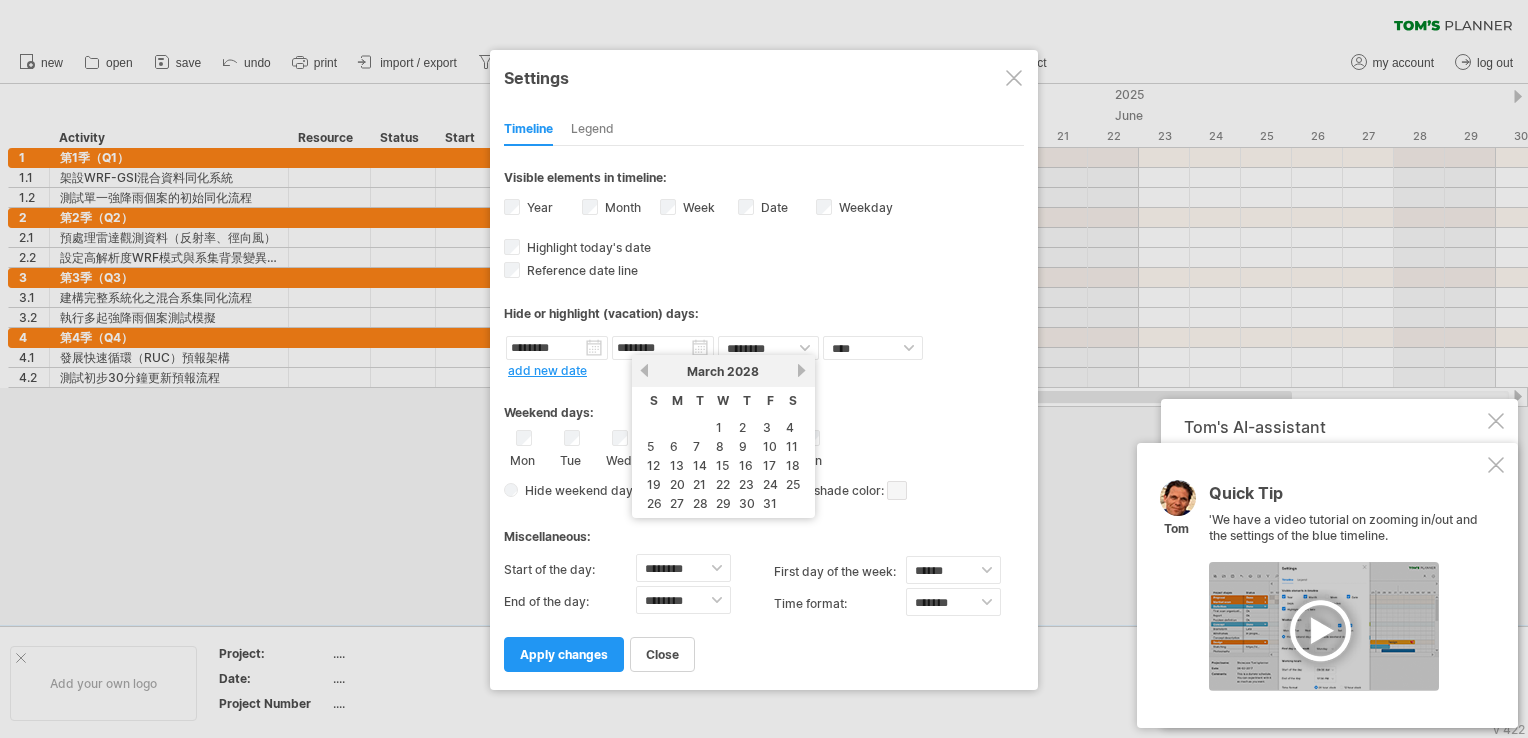 click on "previous" at bounding box center (644, 370) 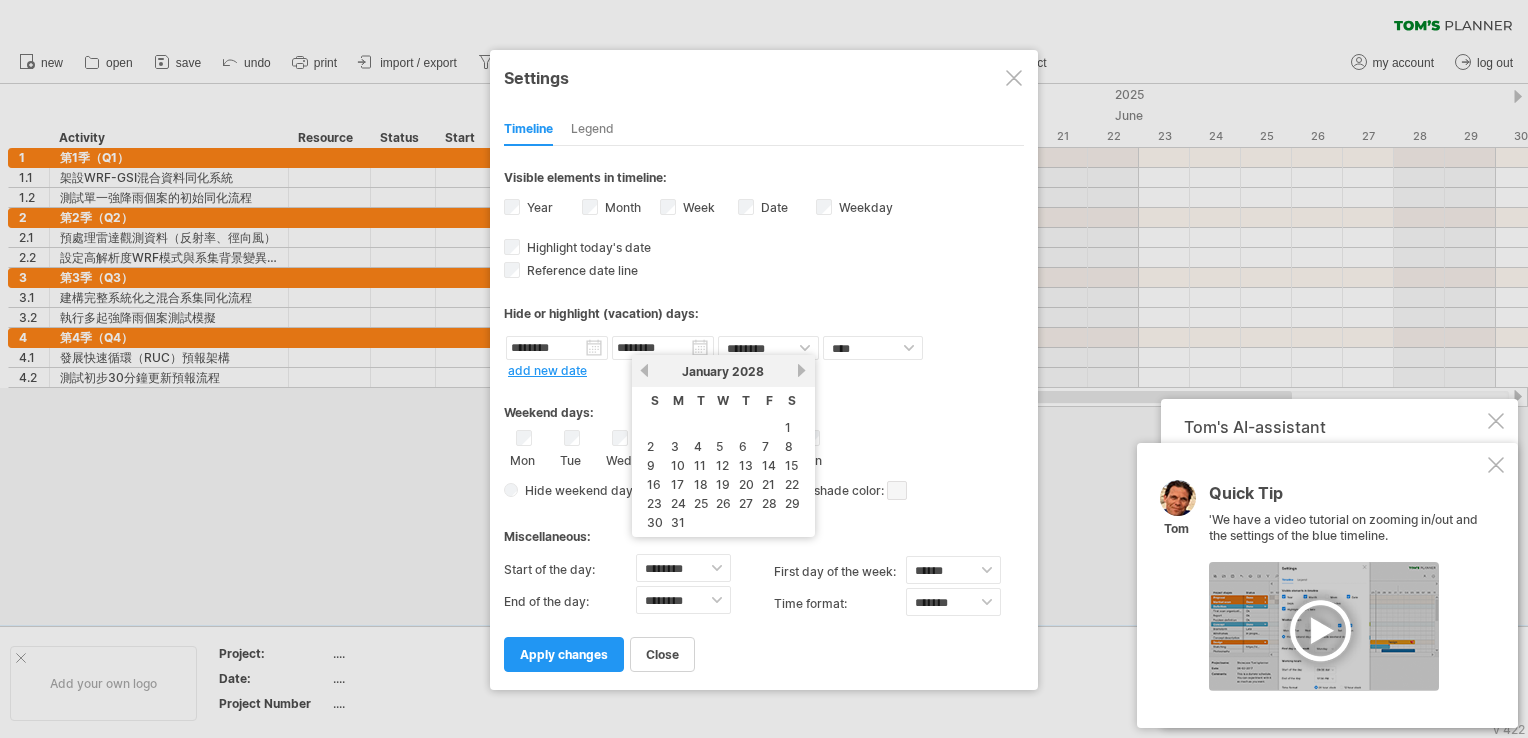 click on "previous" at bounding box center (644, 370) 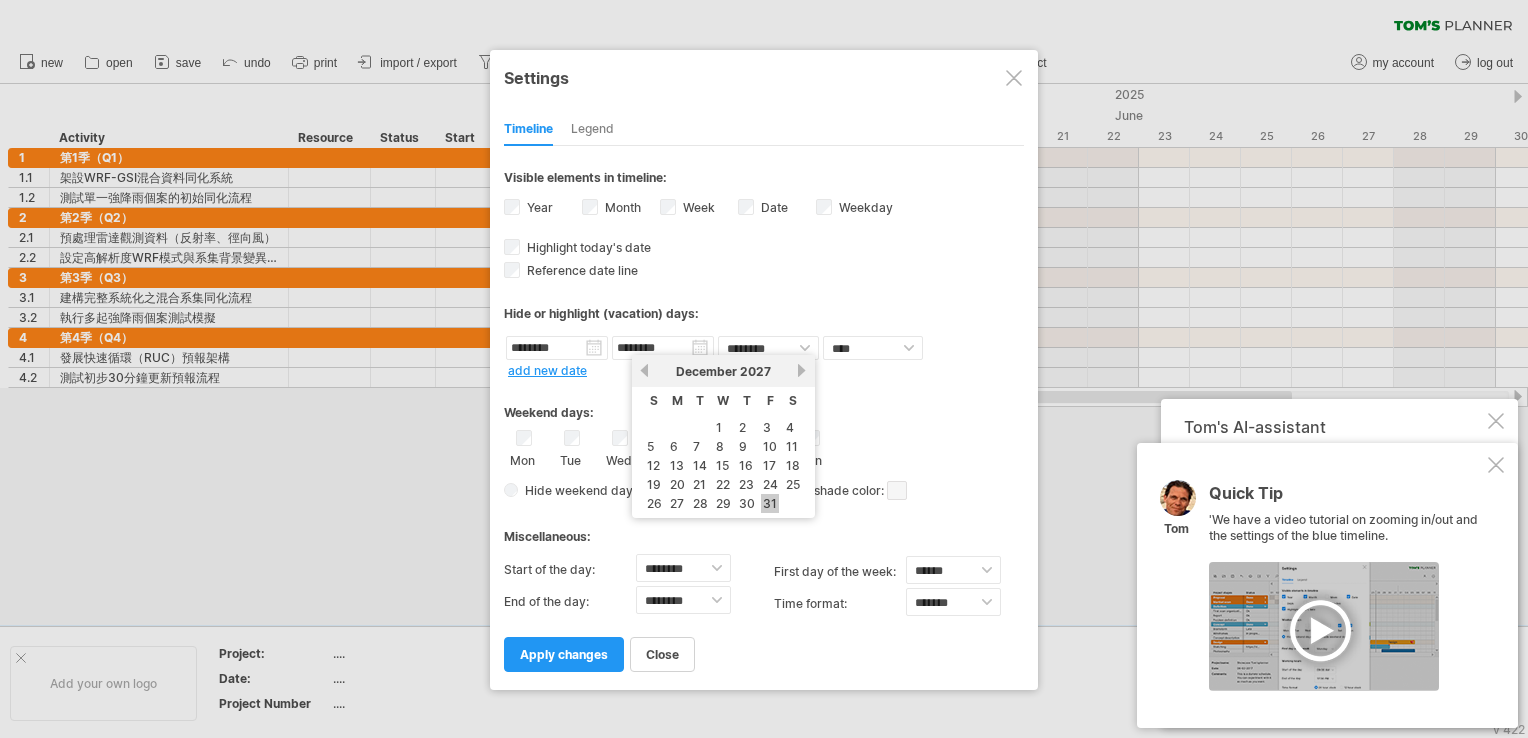 click on "31" at bounding box center [770, 503] 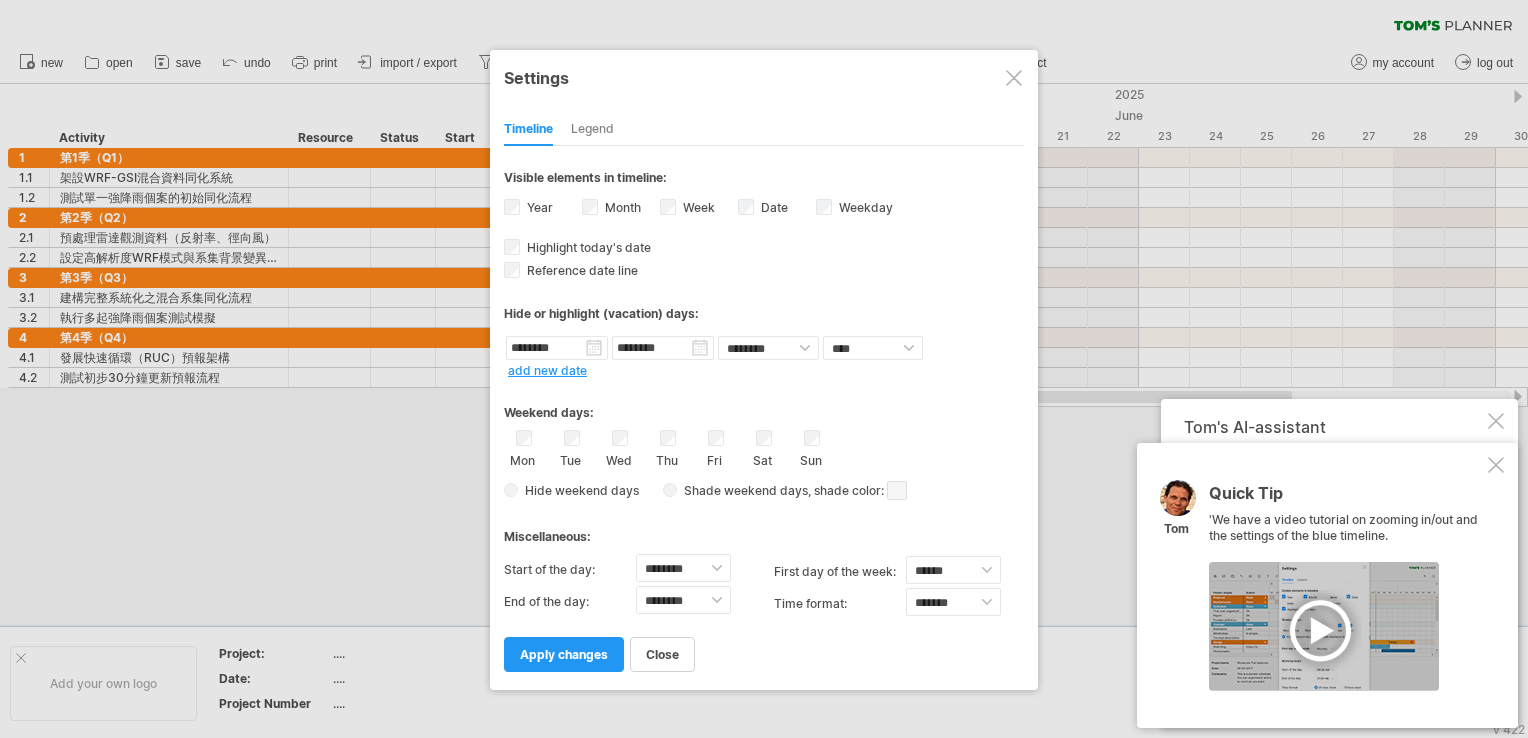 click on "apply changes" at bounding box center (564, 654) 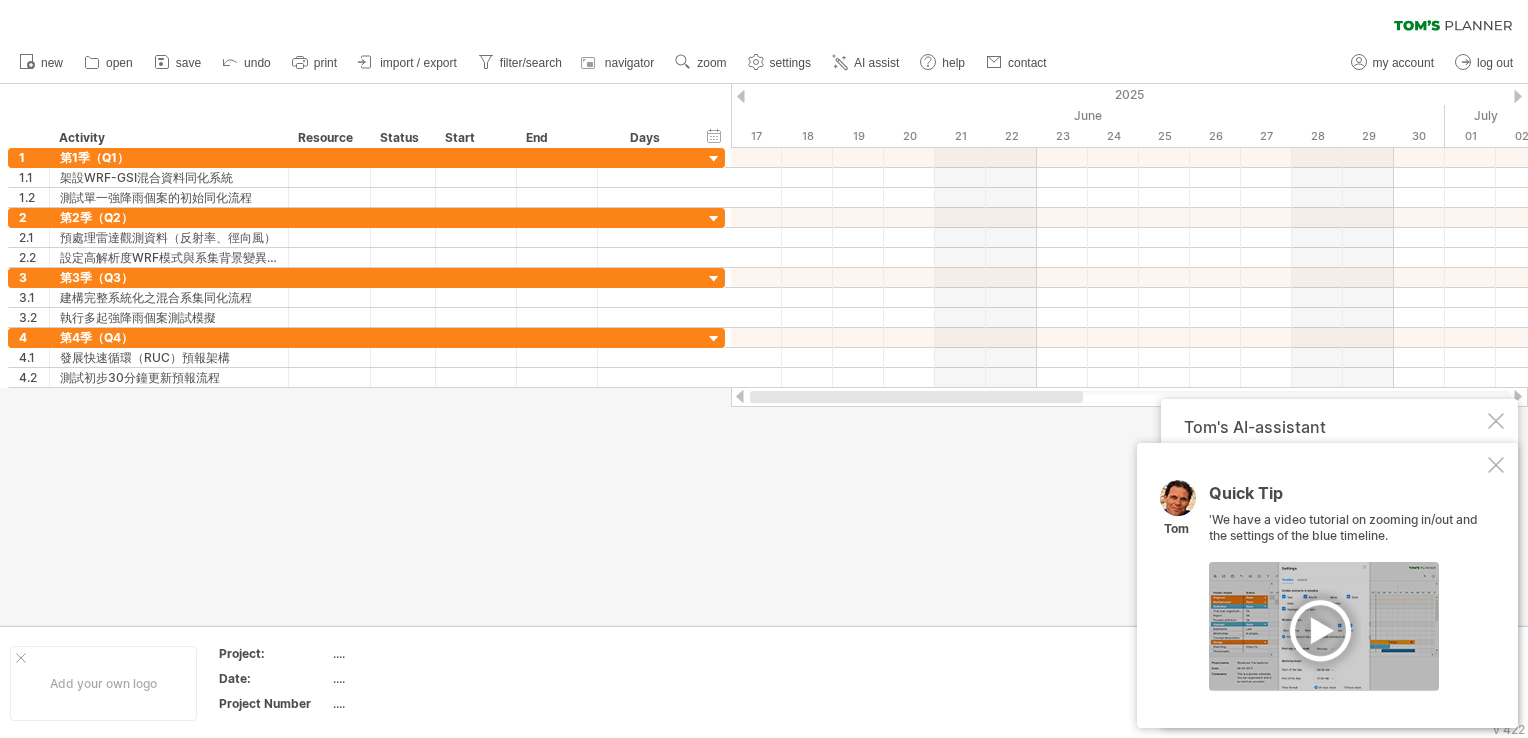 drag, startPoint x: 937, startPoint y: 401, endPoint x: 727, endPoint y: 402, distance: 210.00238 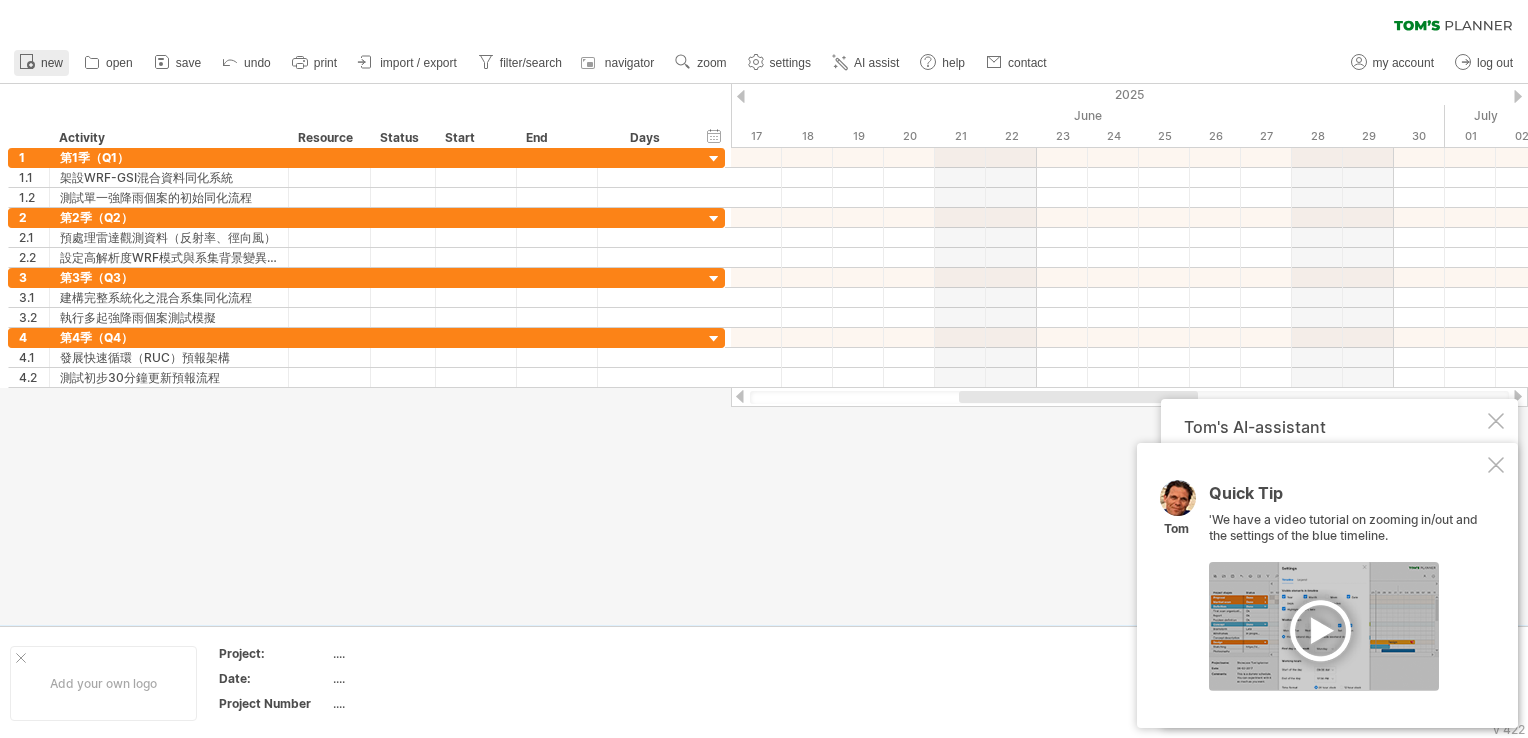 click at bounding box center (27, 61) 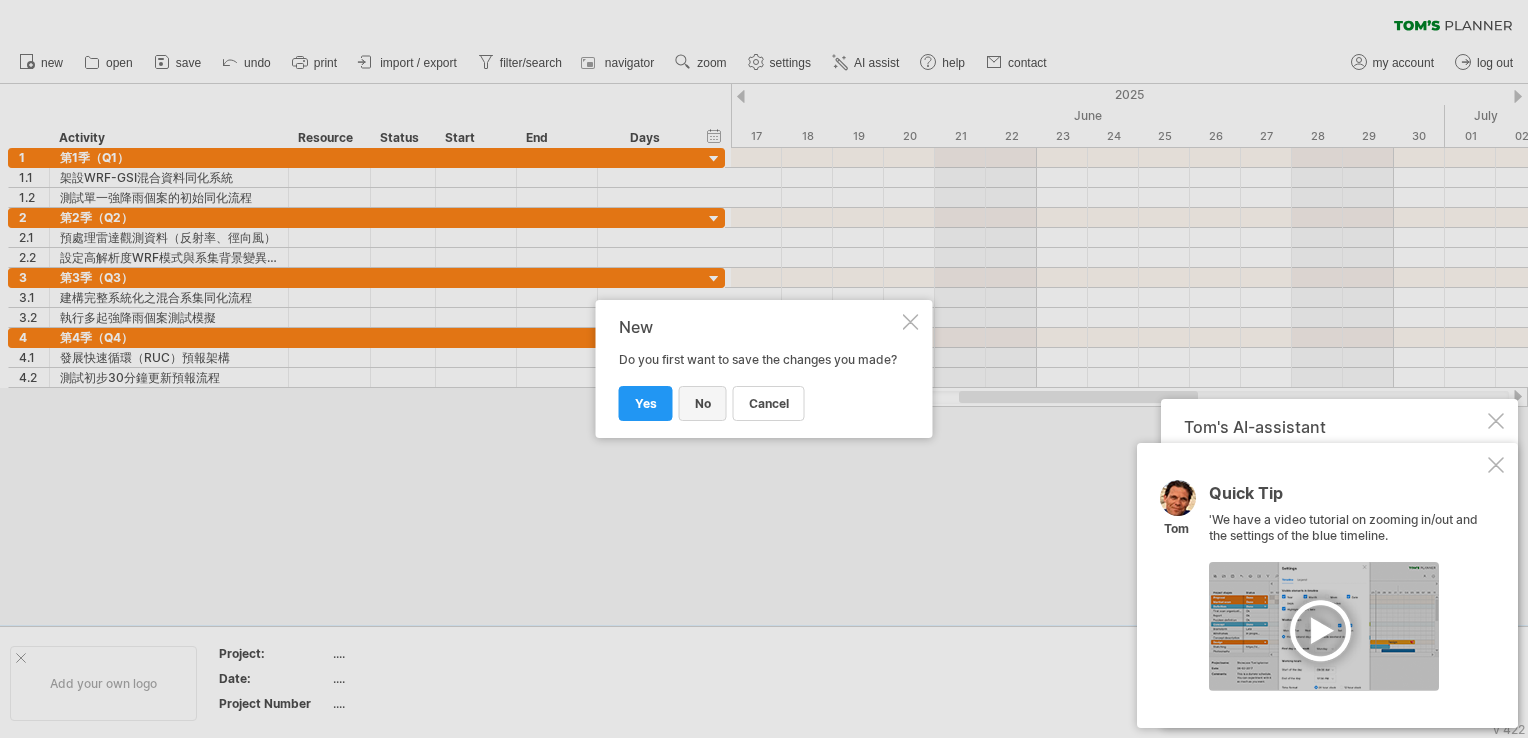 click on "no" at bounding box center (703, 403) 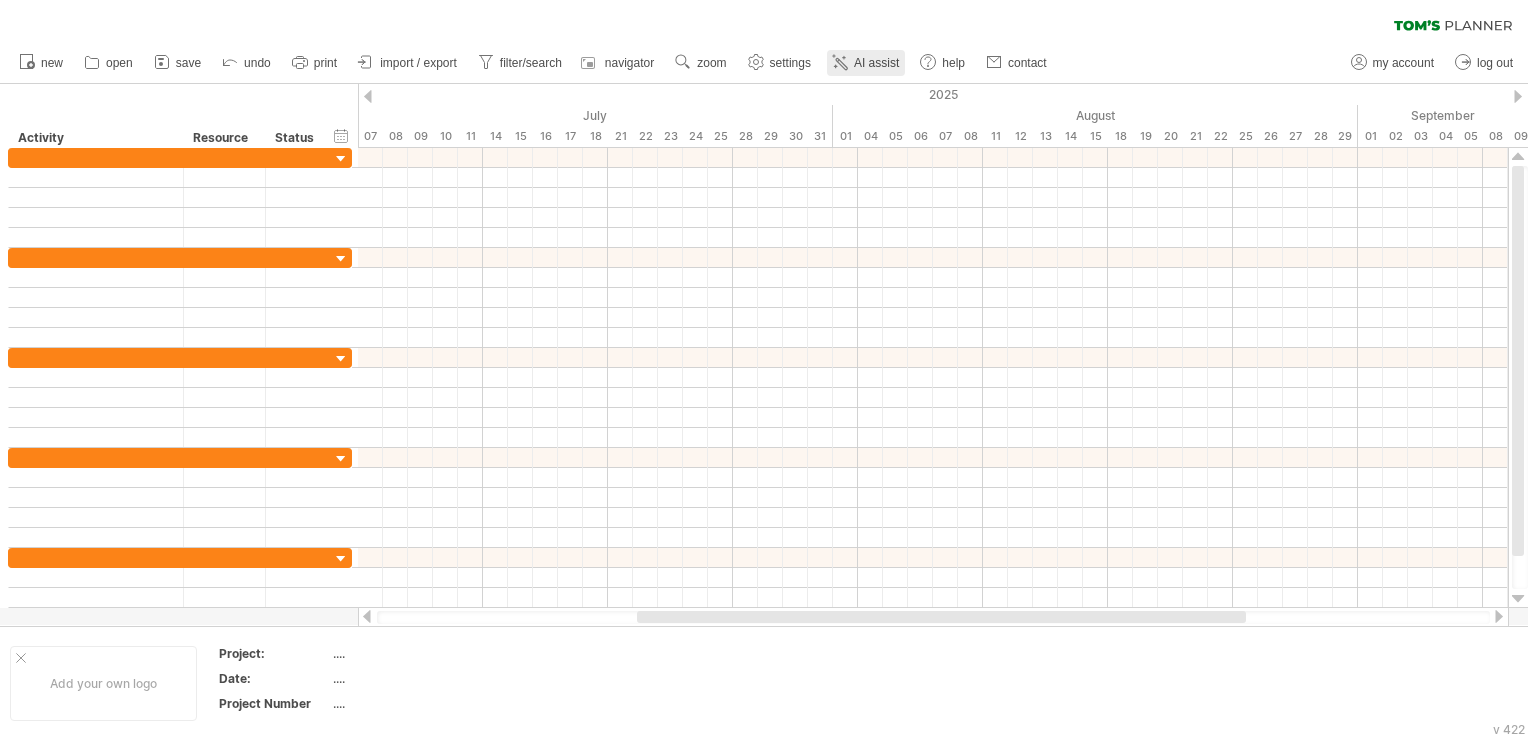 click on "AI assist" at bounding box center [876, 63] 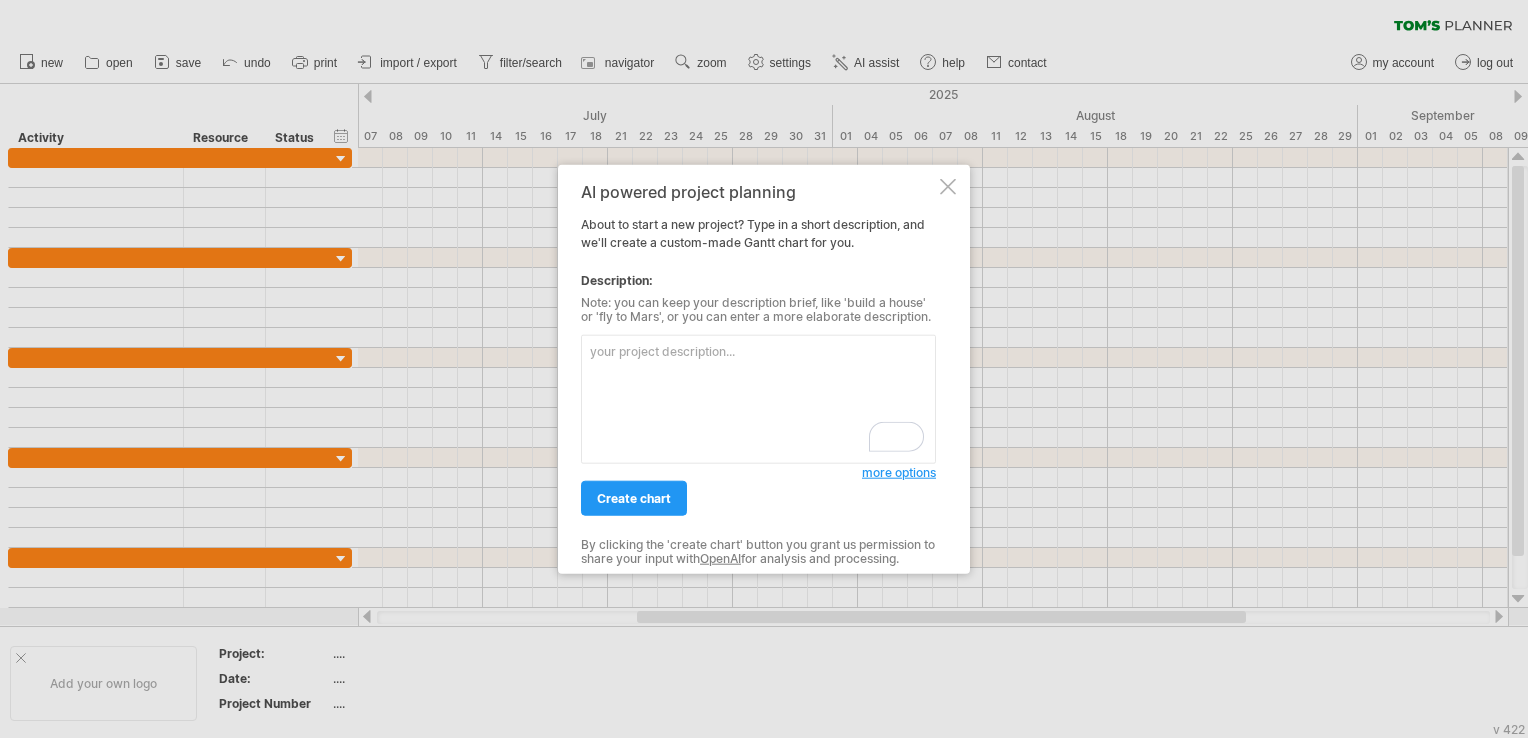 paste on "第一年(116年)
▸ 第1季（Q1）
o	架設WRF-GSI混合資料同化系統
o	測試單一強降雨個案的初始同化流程
▸ 第2季（Q2）
o	預處理雷達觀測資料（反射率、徑向風）
o	設定高解析度WRF模式與系集背景變異性
▸ 第3季（Q3）
o	建構完整系統化之混合系集同化流程
o	執行多起強降雨個案測試模擬
▸ 第4季（Q4）
o	發展快速循環（RUC）預報架構
o	測試初步30分鐘更新預報流程" 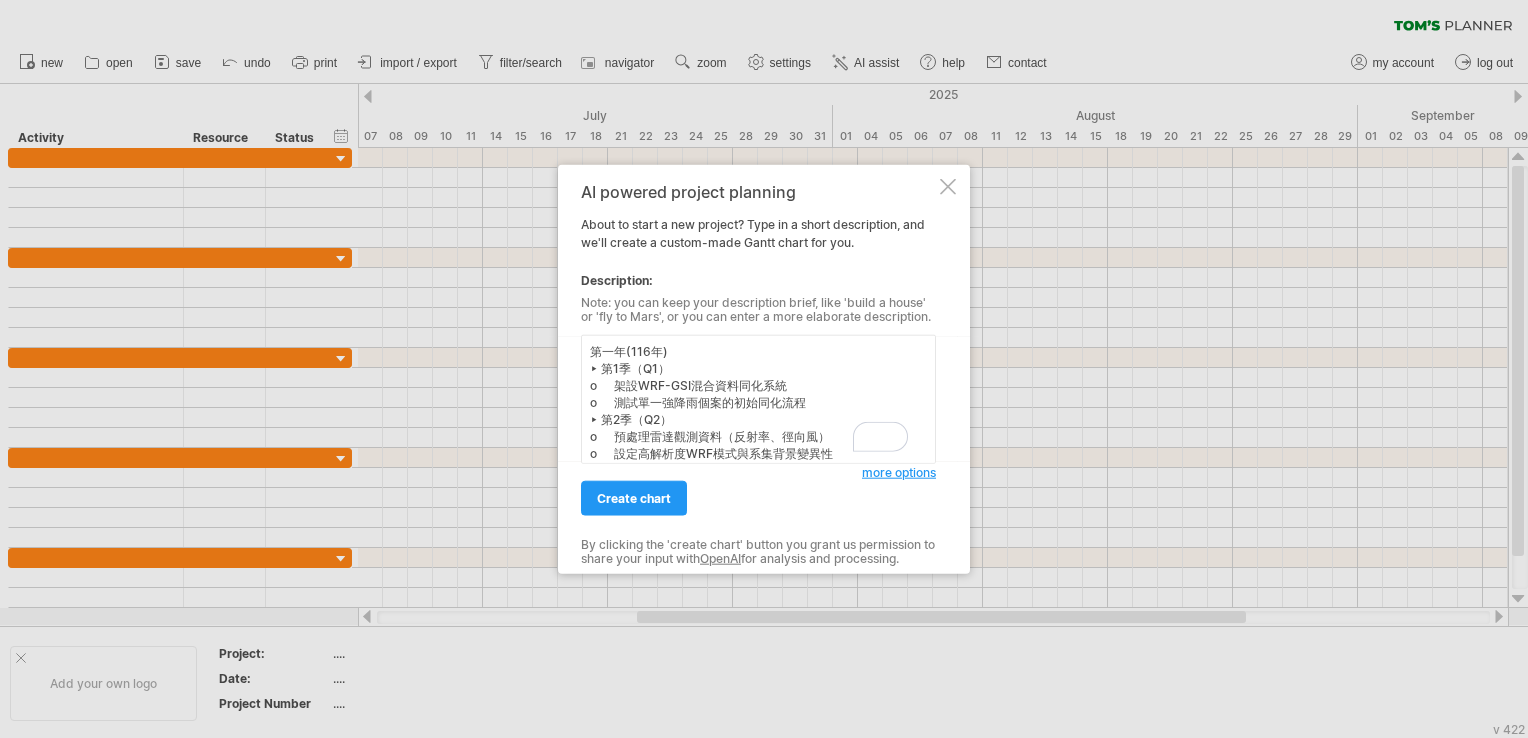 scroll, scrollTop: 117, scrollLeft: 0, axis: vertical 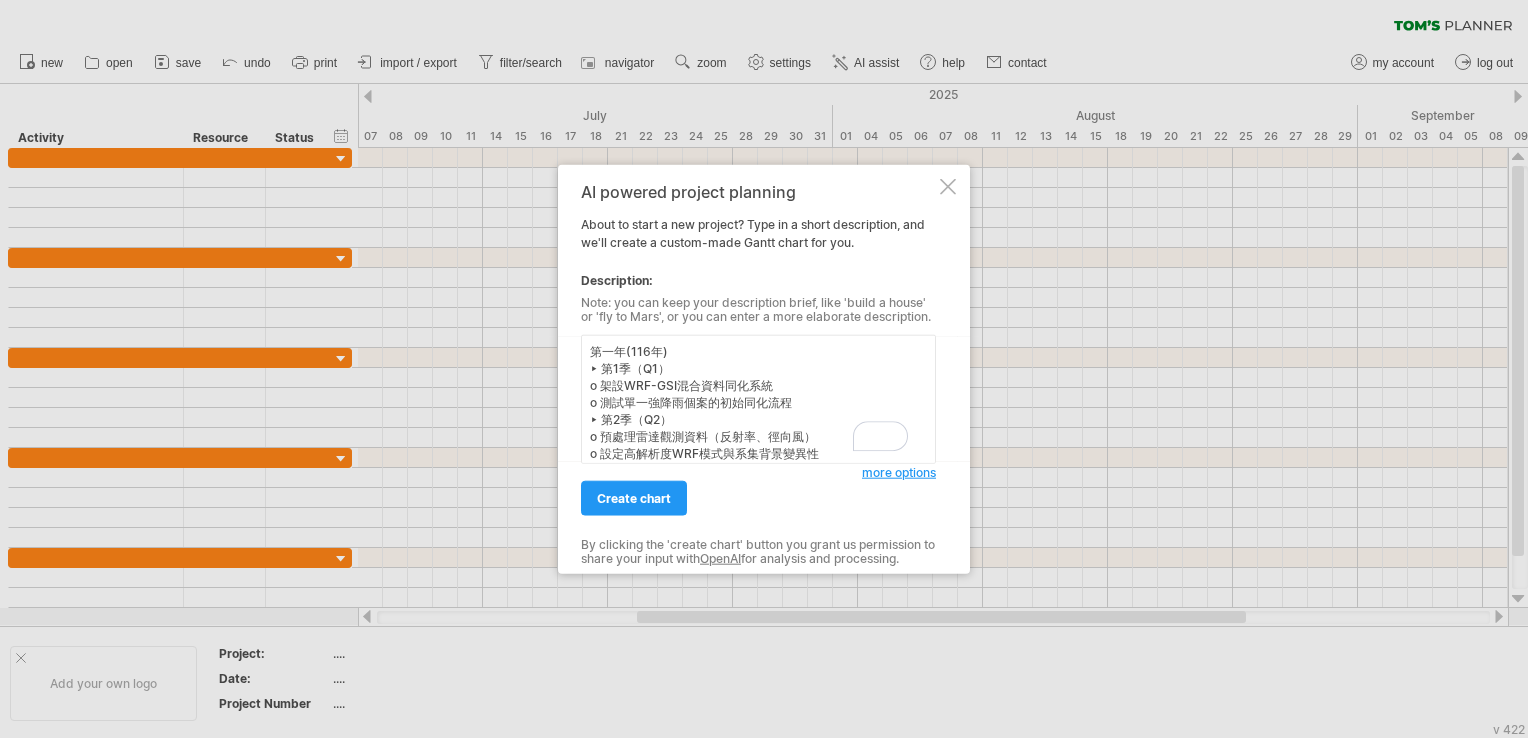 click on "第一年(116年)
▸ 第1季（Q1）
o 架設WRF-GSI混合資料同化系統
o 測試單一強降雨個案的初始同化流程
▸ 第2季（Q2）
o 預處理雷達觀測資料（反射率、徑向風）
o 設定高解析度WRF模式與系集背景變異性
▸ 第3季（Q3）
o 建構完整系統化之混合系集同化流程
o 執行多起強降雨個案測試模擬
▸ 第4季（Q4）
o 發展快速循環（RUC）預報架構
o 測試初步30分鐘更新預報流程" at bounding box center [758, 399] 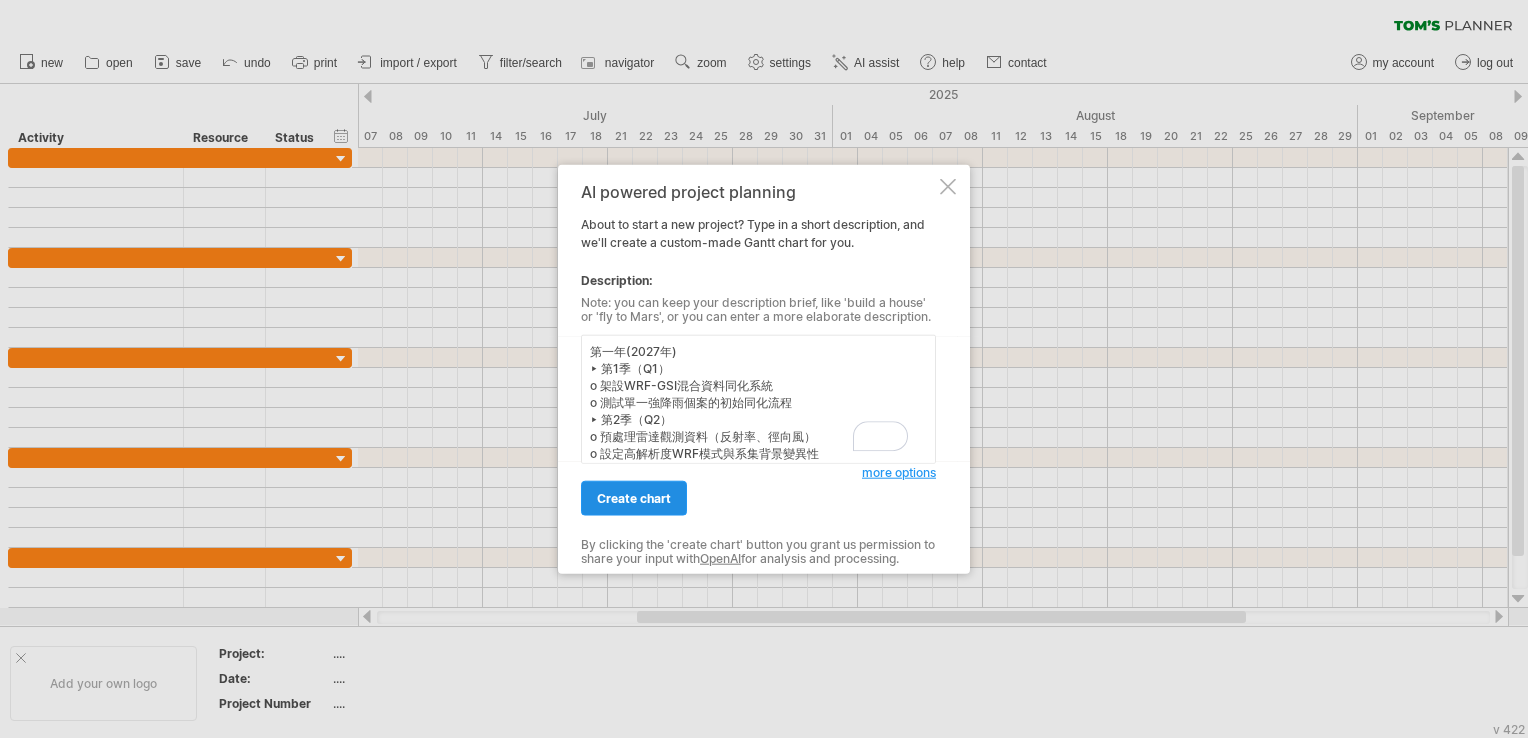 type on "第一年(2027年)
▸ 第1季（Q1）
o 架設WRF-GSI混合資料同化系統
o 測試單一強降雨個案的初始同化流程
▸ 第2季（Q2）
o 預處理雷達觀測資料（反射率、徑向風）
o 設定高解析度WRF模式與系集背景變異性
▸ 第3季（Q3）
o 建構完整系統化之混合系集同化流程
o 執行多起強降雨個案測試模擬
▸ 第4季（Q4）
o 發展快速循環（RUC）預報架構
o 測試初步30分鐘更新預報流程" 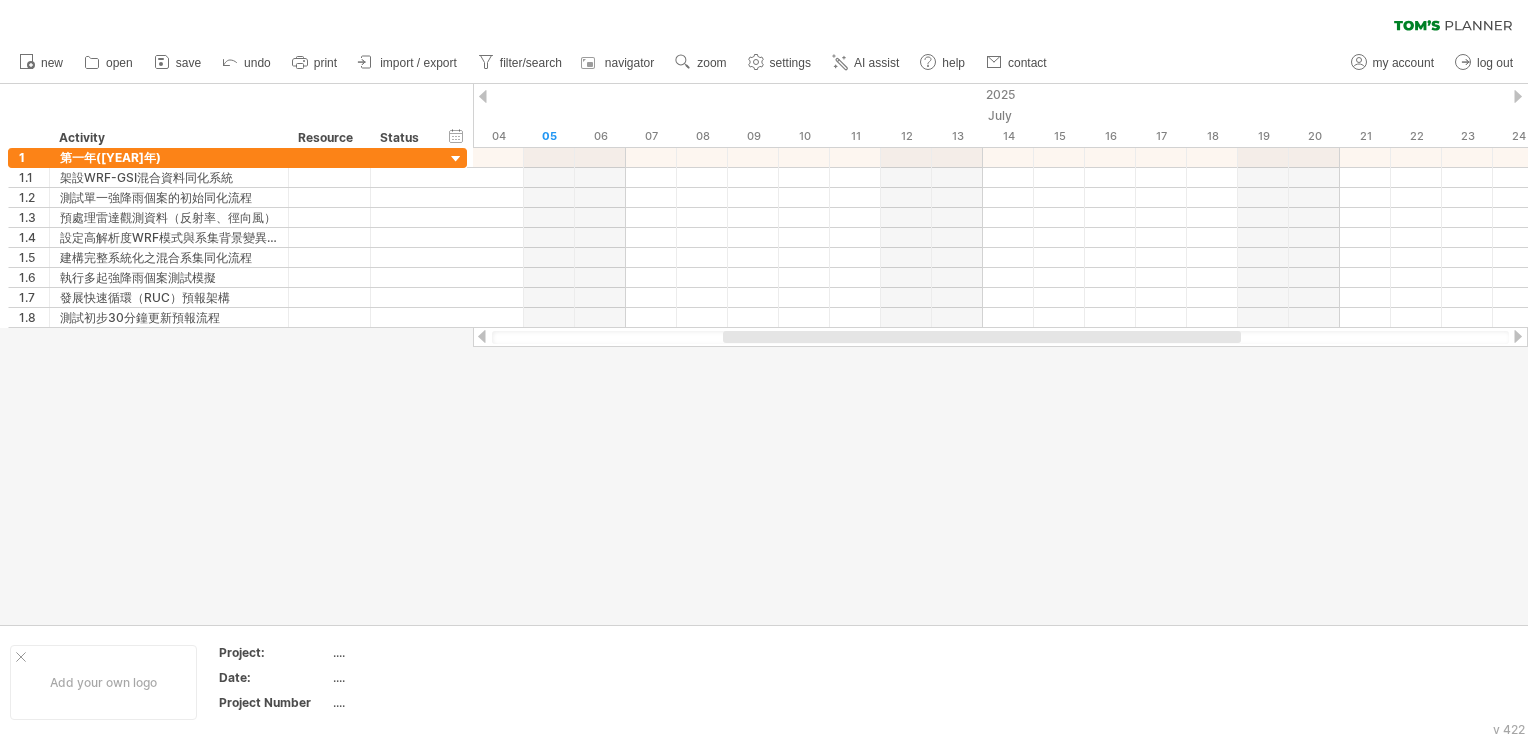 drag, startPoint x: 944, startPoint y: 338, endPoint x: 603, endPoint y: 345, distance: 341.07184 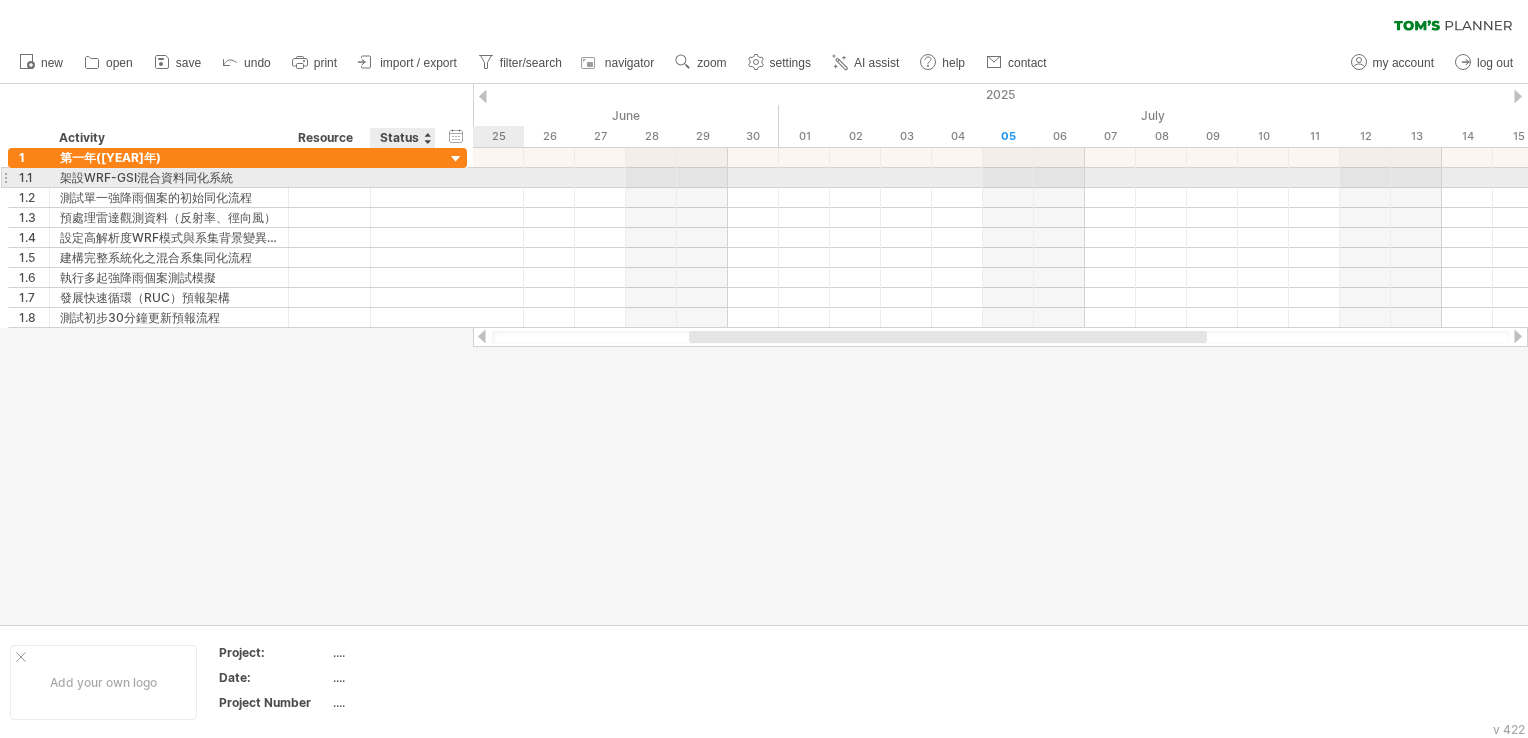 click at bounding box center [169, 177] 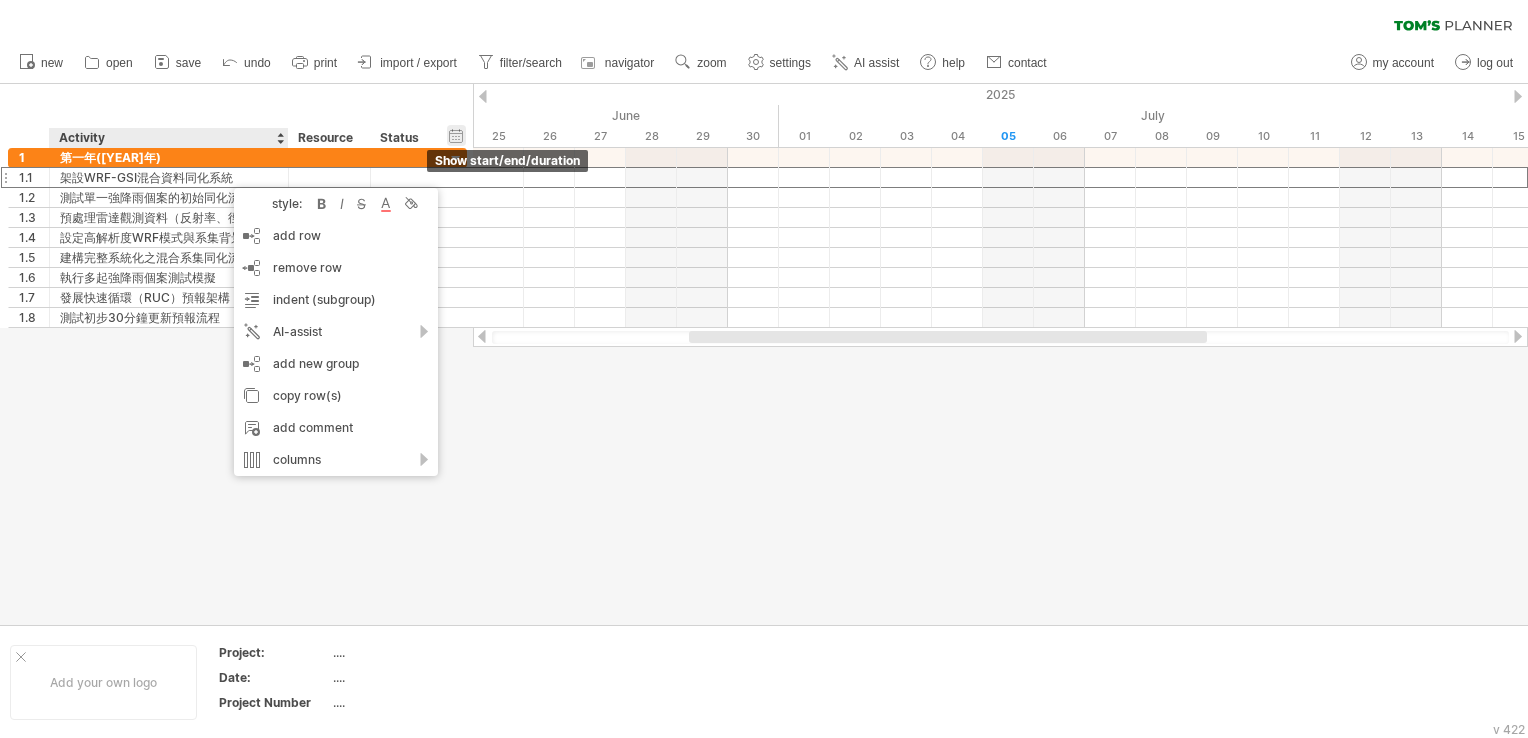 click on "hide start/end/duration show start/end/duration" at bounding box center (456, 135) 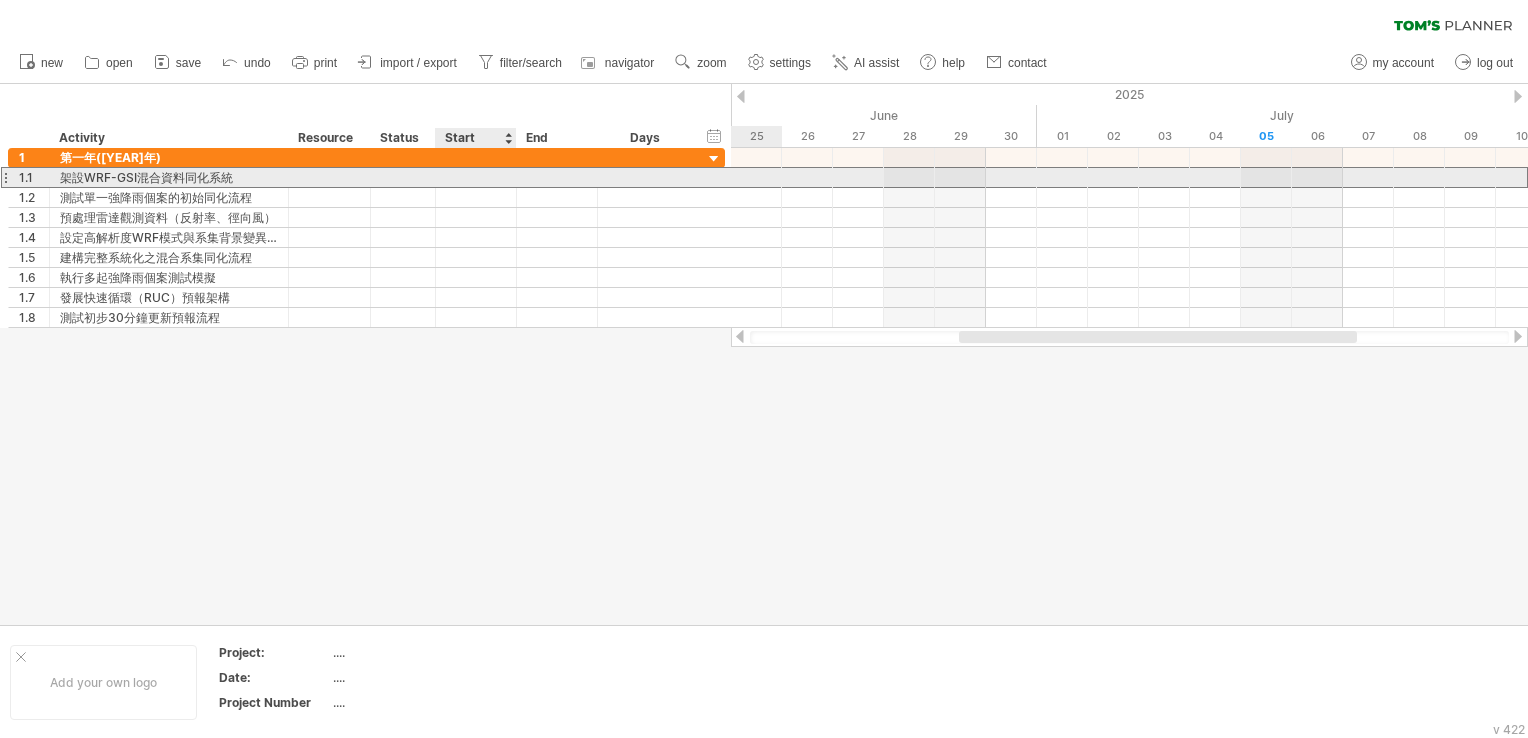 click at bounding box center (476, 177) 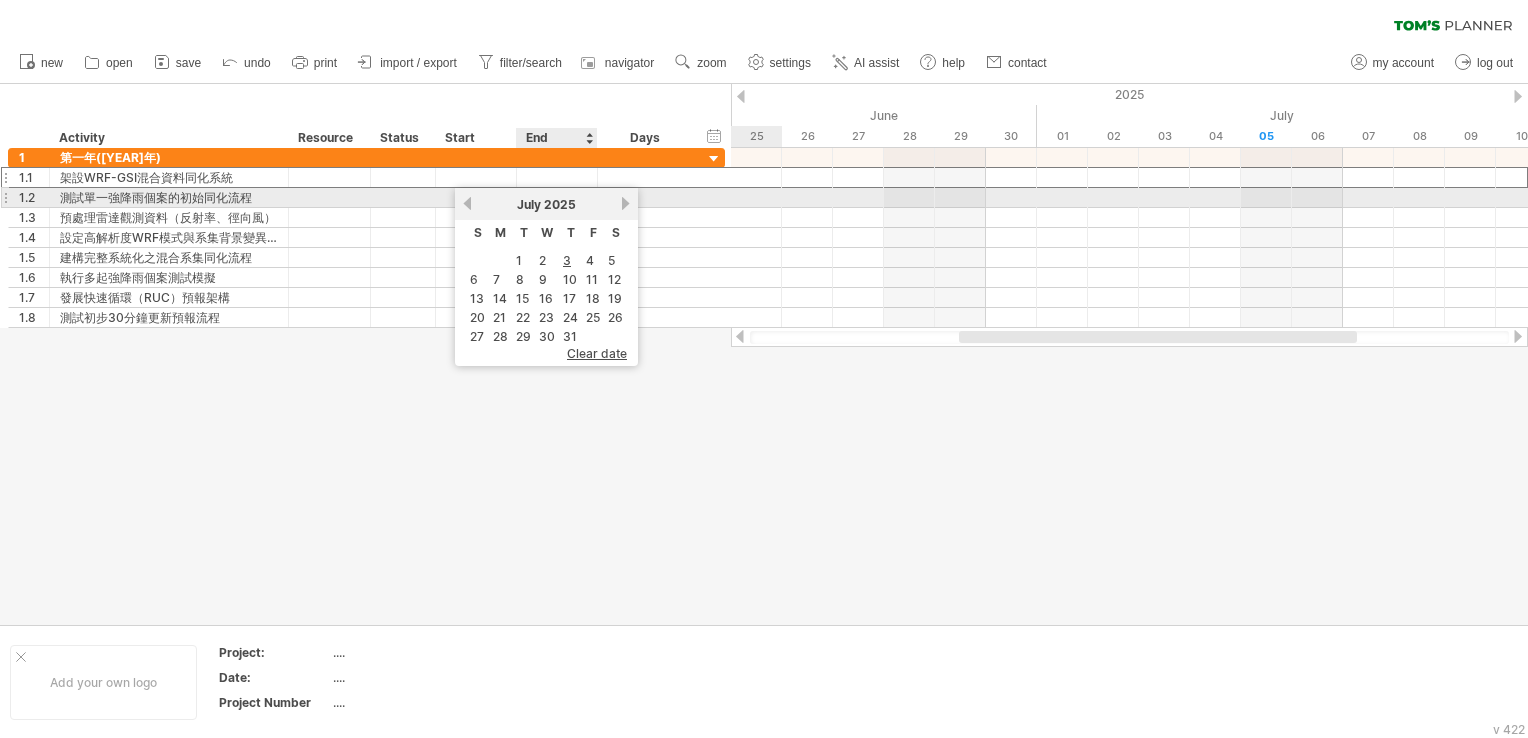 click on "2025" at bounding box center (560, 204) 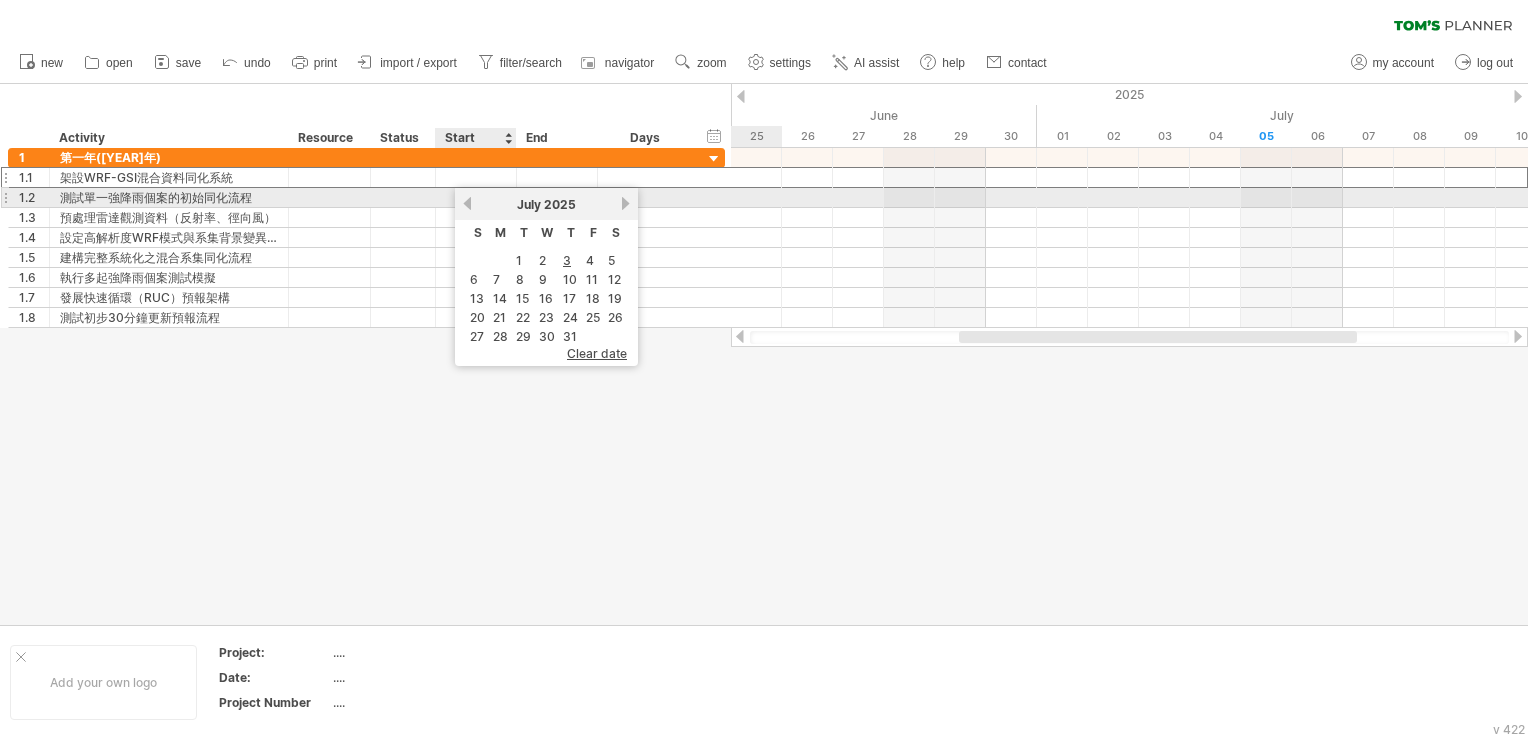 click on "previous" at bounding box center [467, 203] 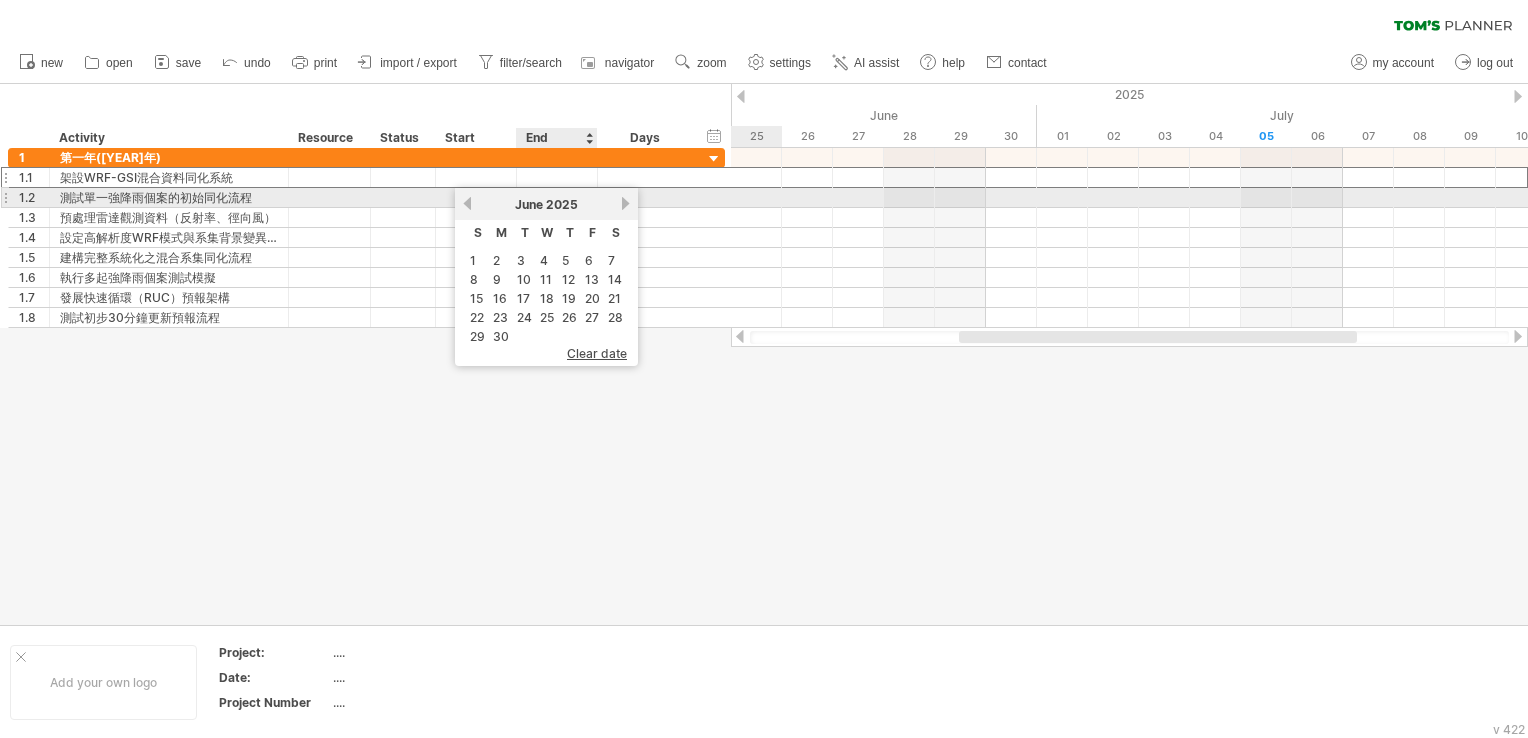 click on "2025" at bounding box center [562, 204] 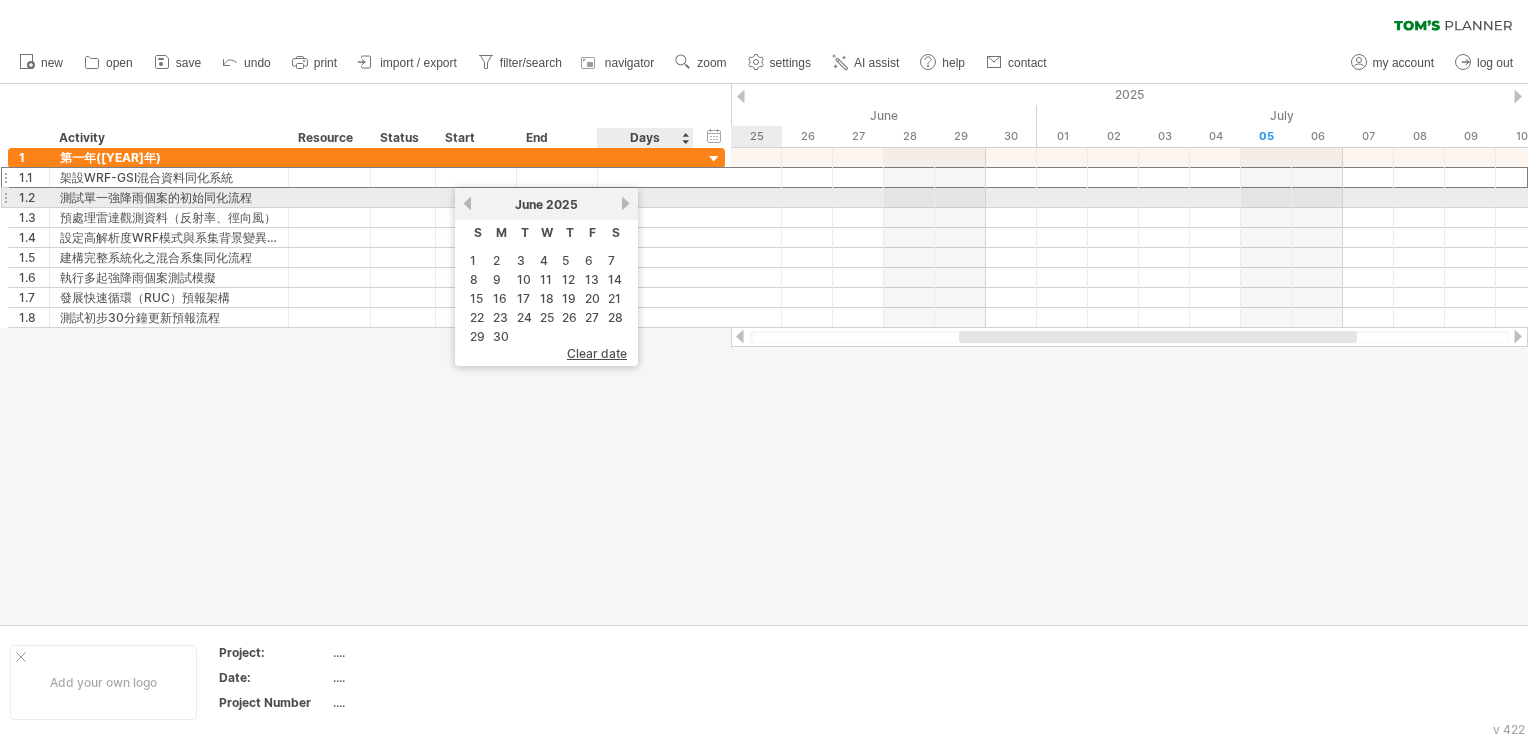 click on "[MONTH]  [YEAR]" at bounding box center [546, 204] 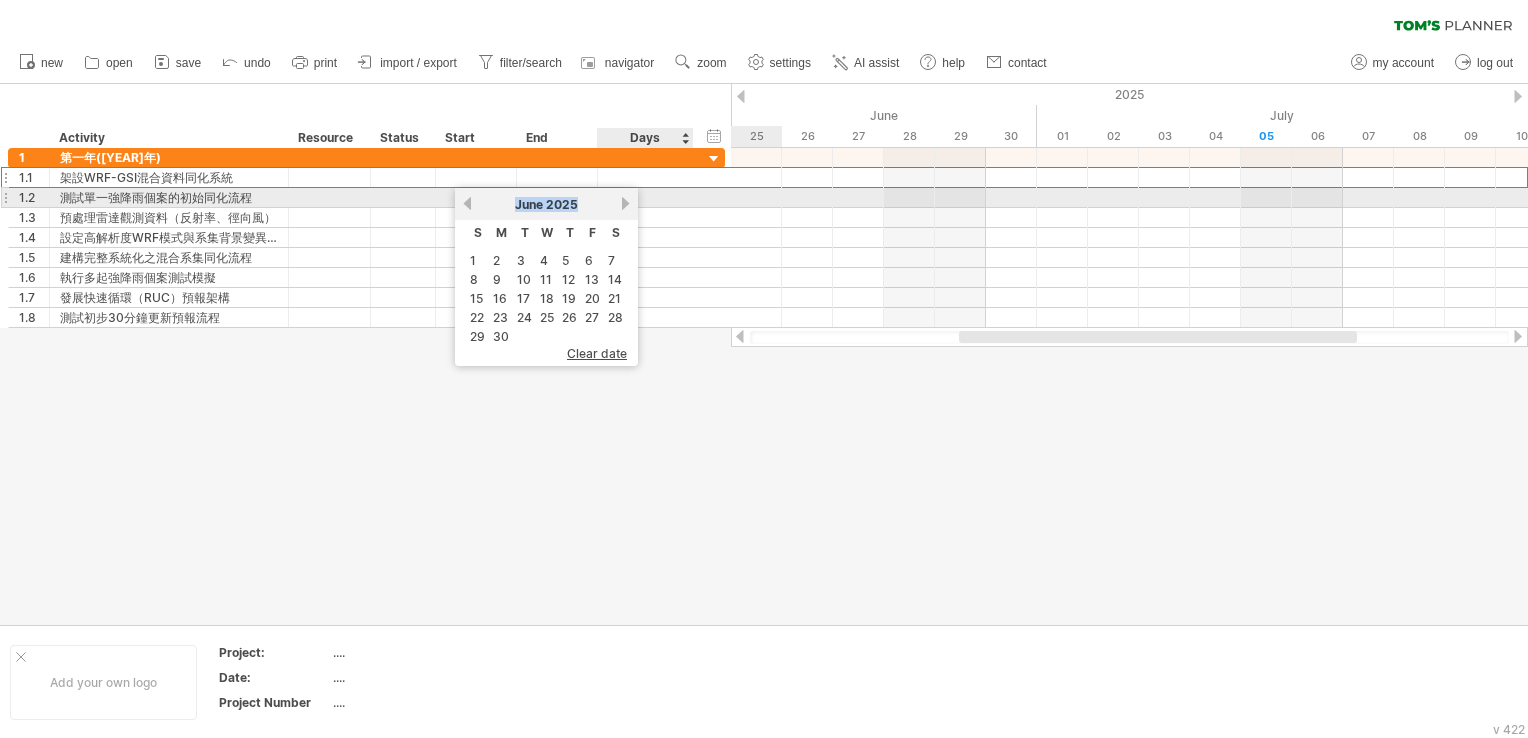 click on "[MONTH]  [YEAR]" at bounding box center [546, 204] 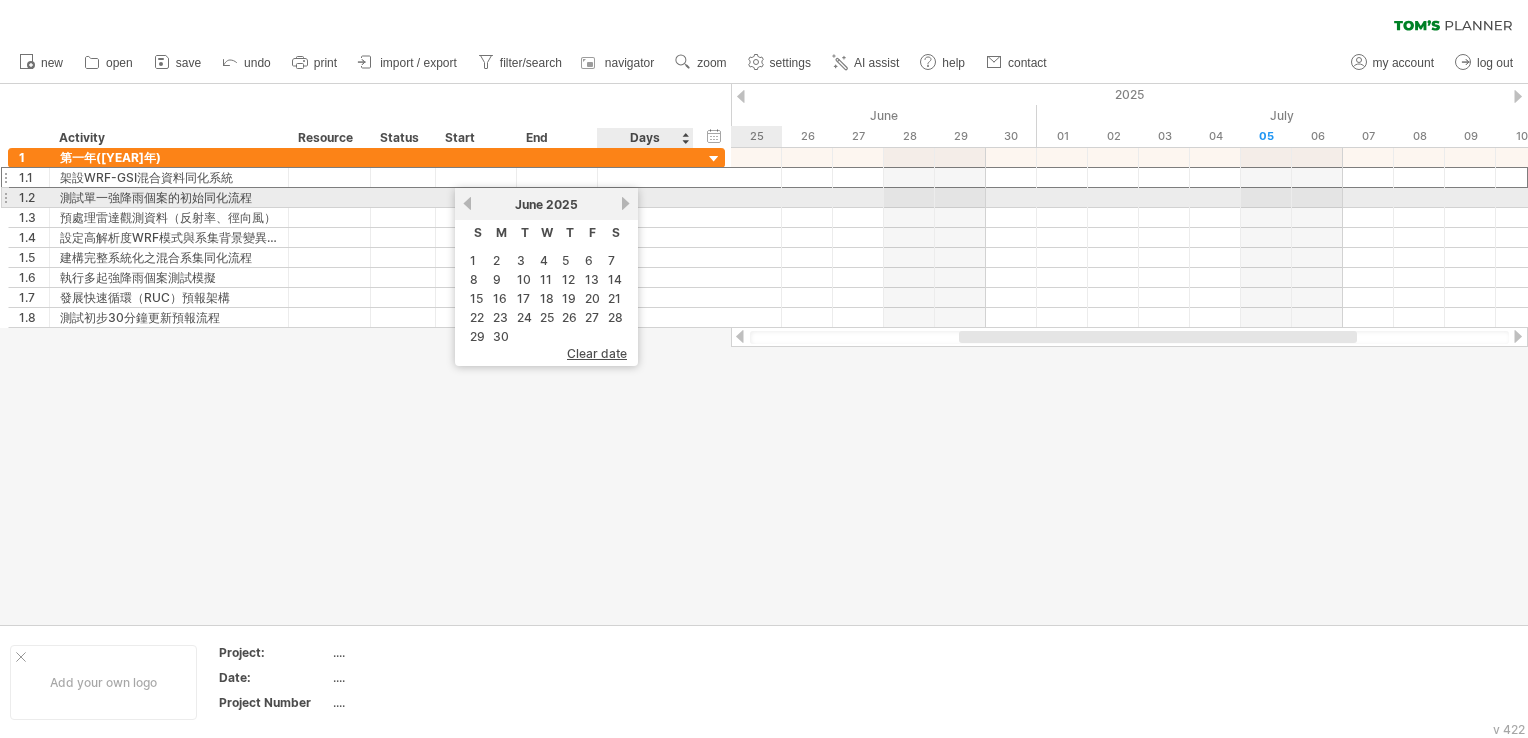 click on "[MONTH]  [YEAR]" at bounding box center [546, 204] 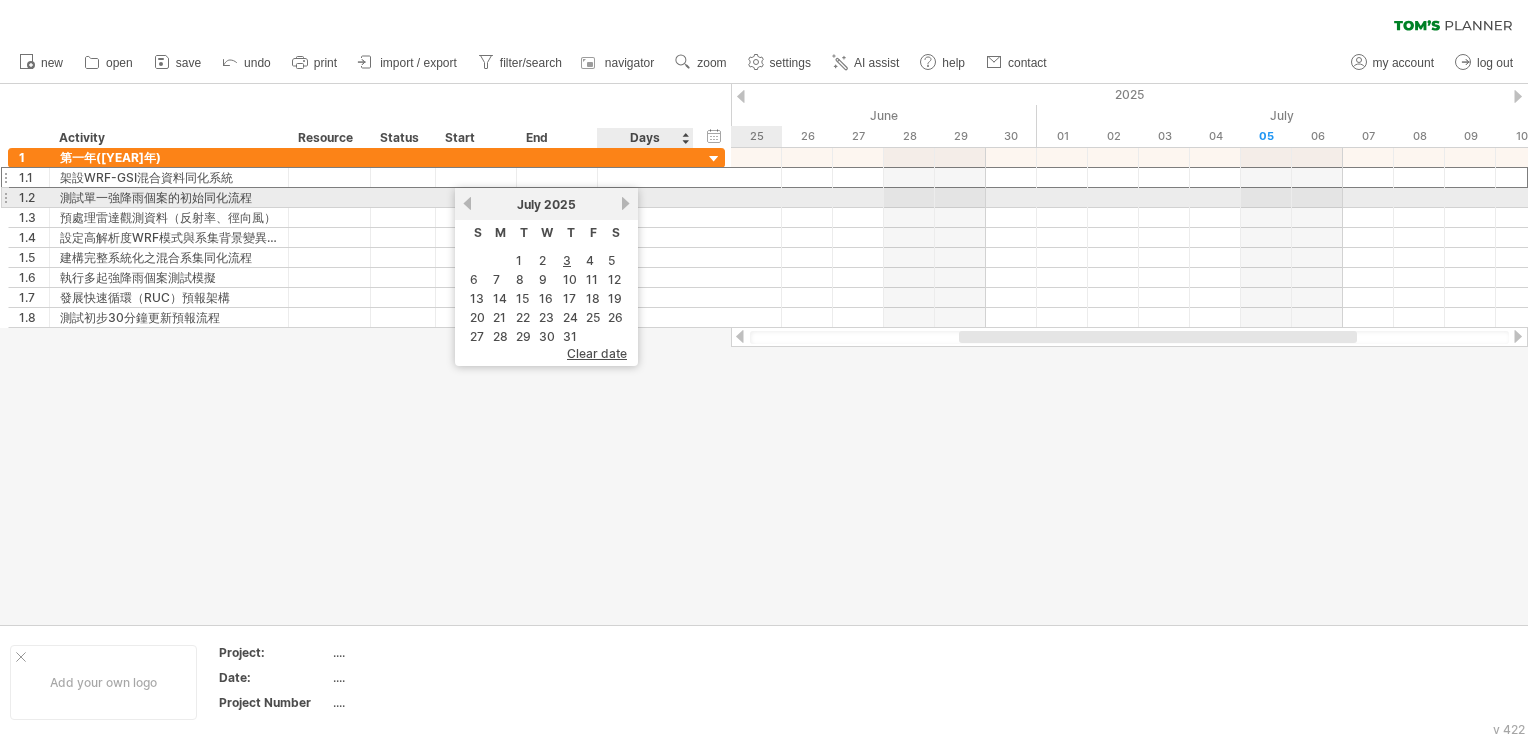 click on "next" at bounding box center [625, 203] 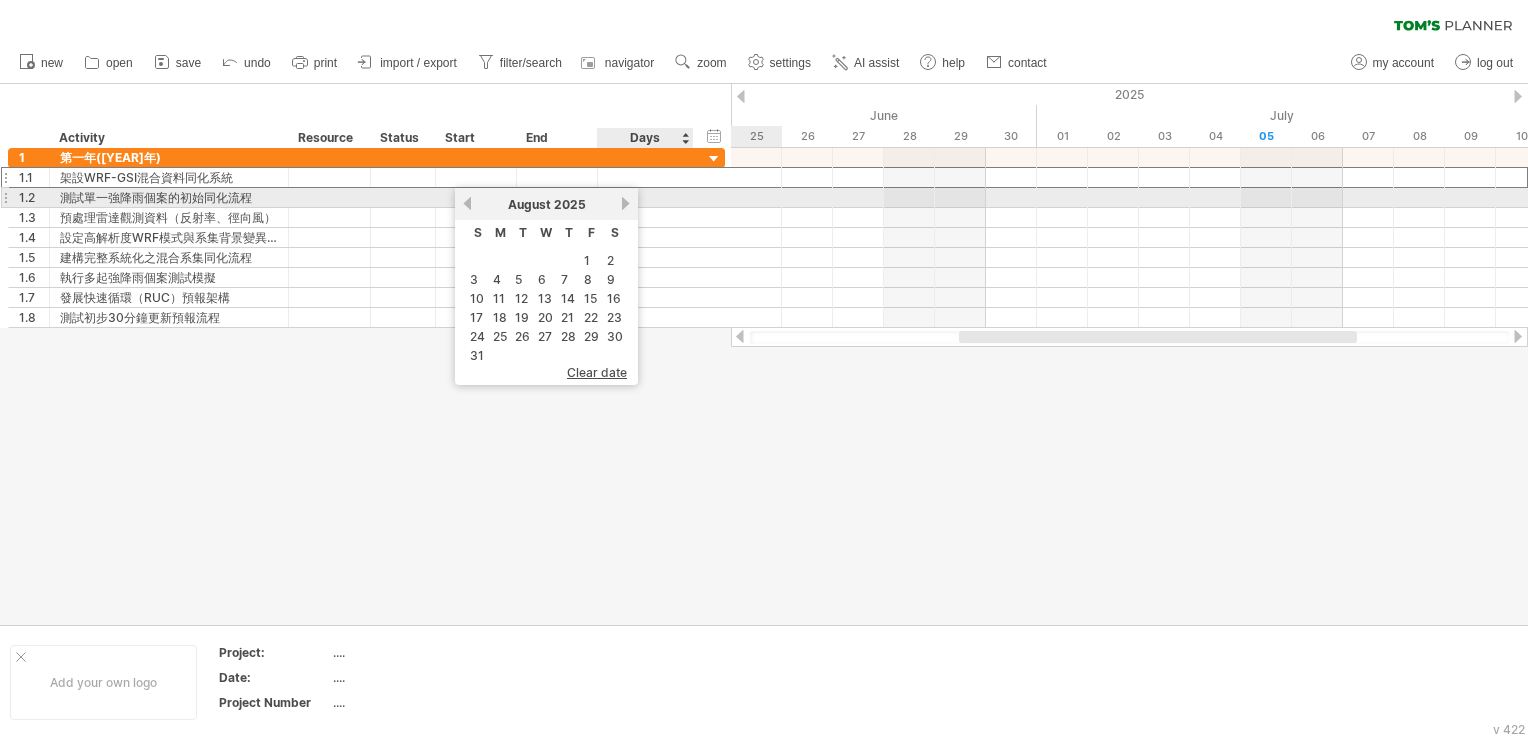 click on "next" at bounding box center (625, 203) 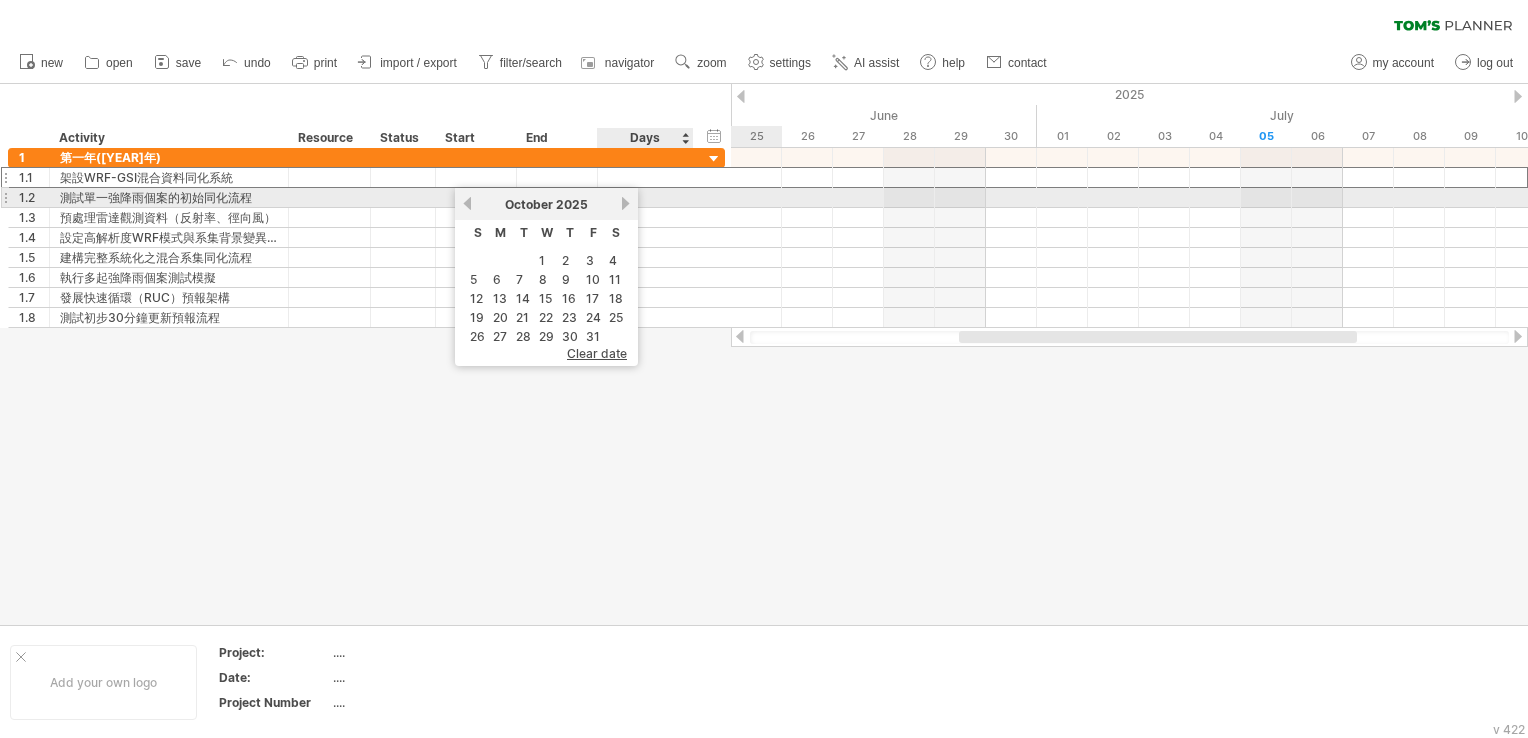 click on "next" at bounding box center [625, 203] 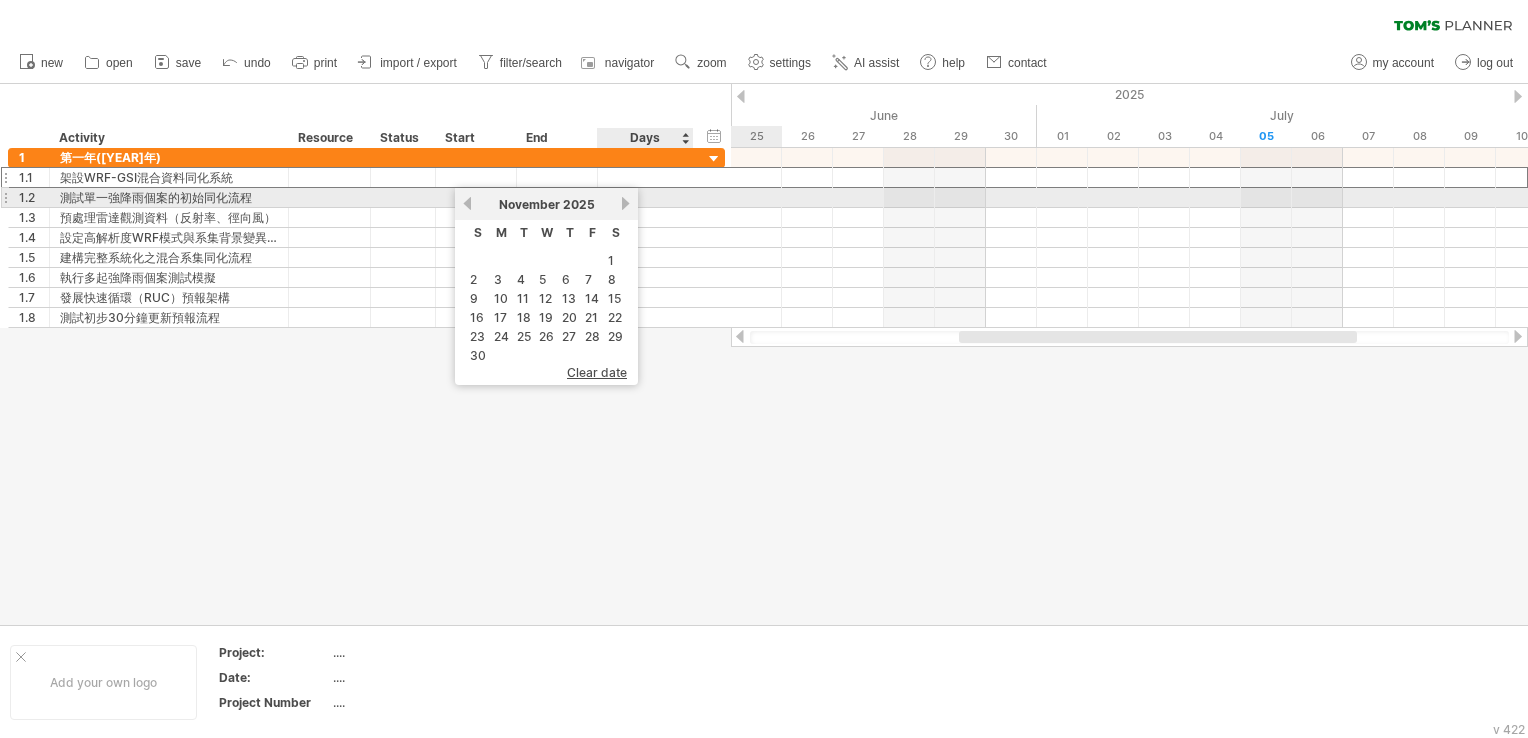 click on "next" at bounding box center (625, 203) 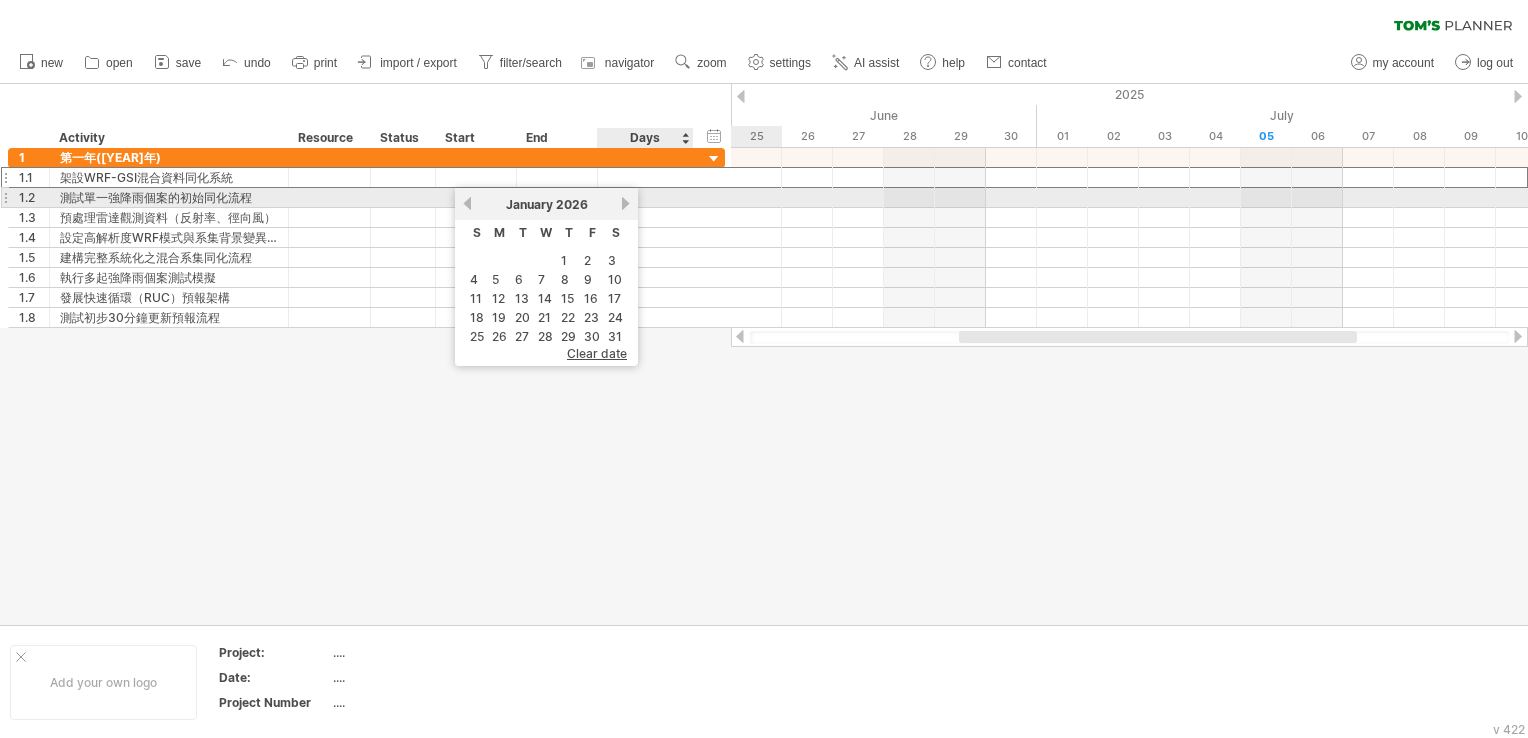 click on "next" at bounding box center [625, 203] 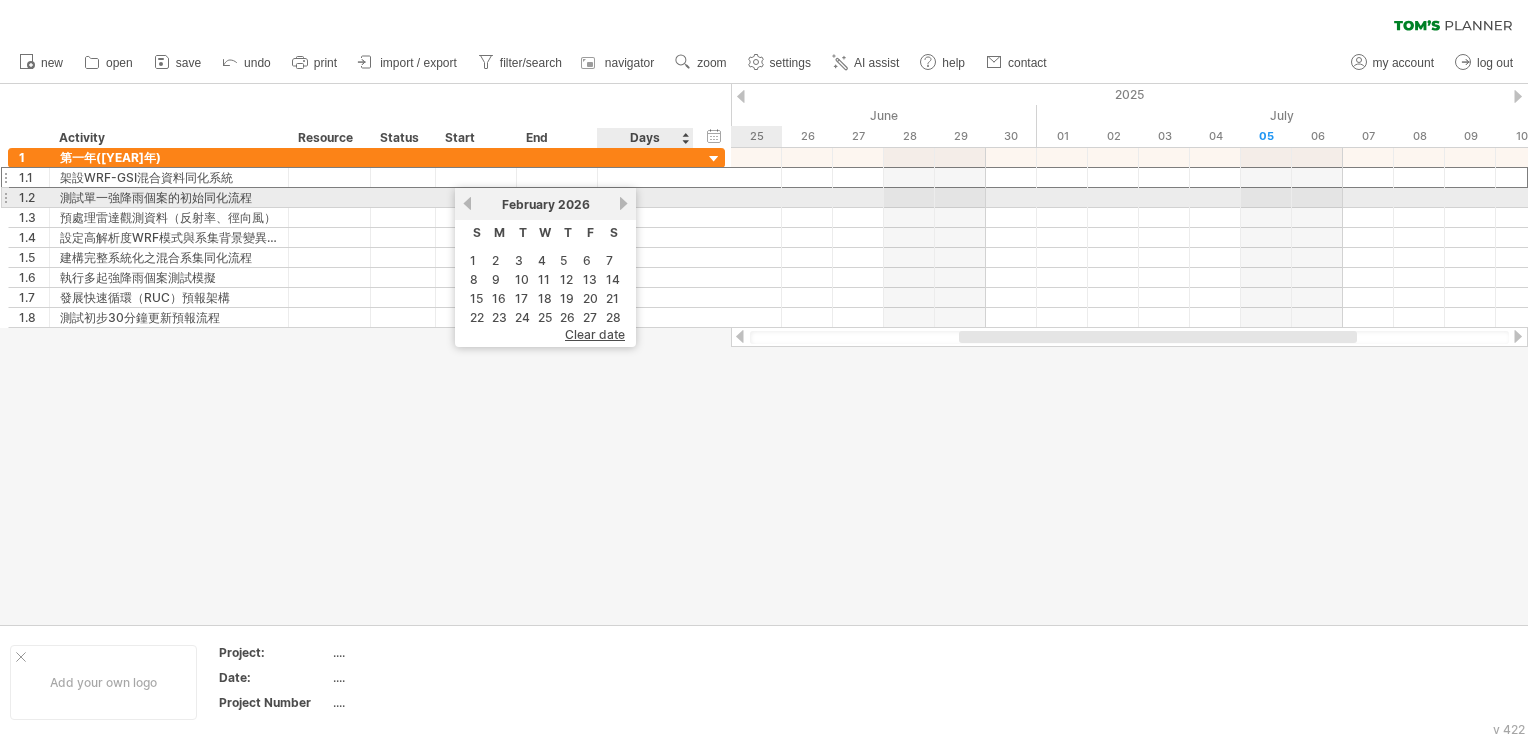 click on "next" at bounding box center [623, 203] 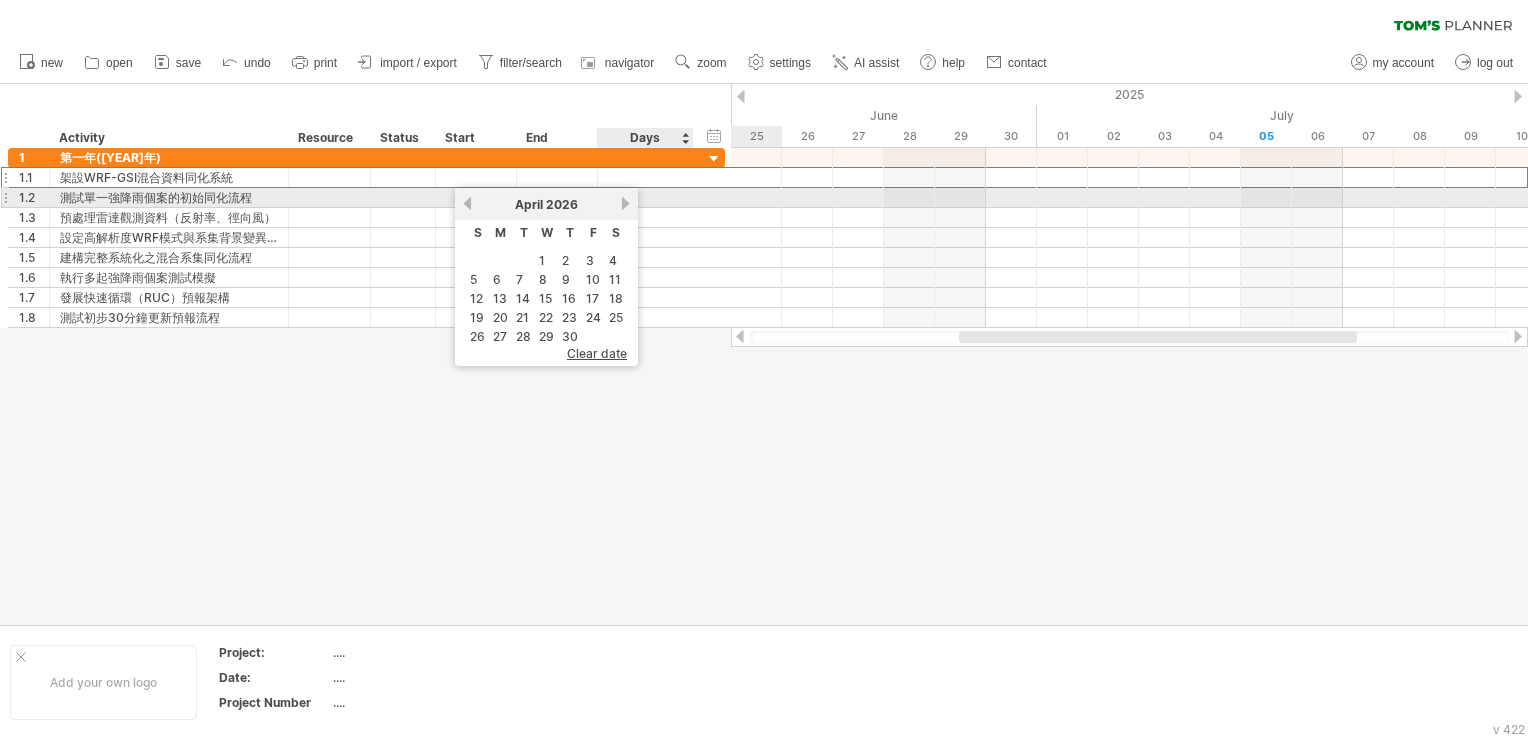click on "next" at bounding box center [625, 203] 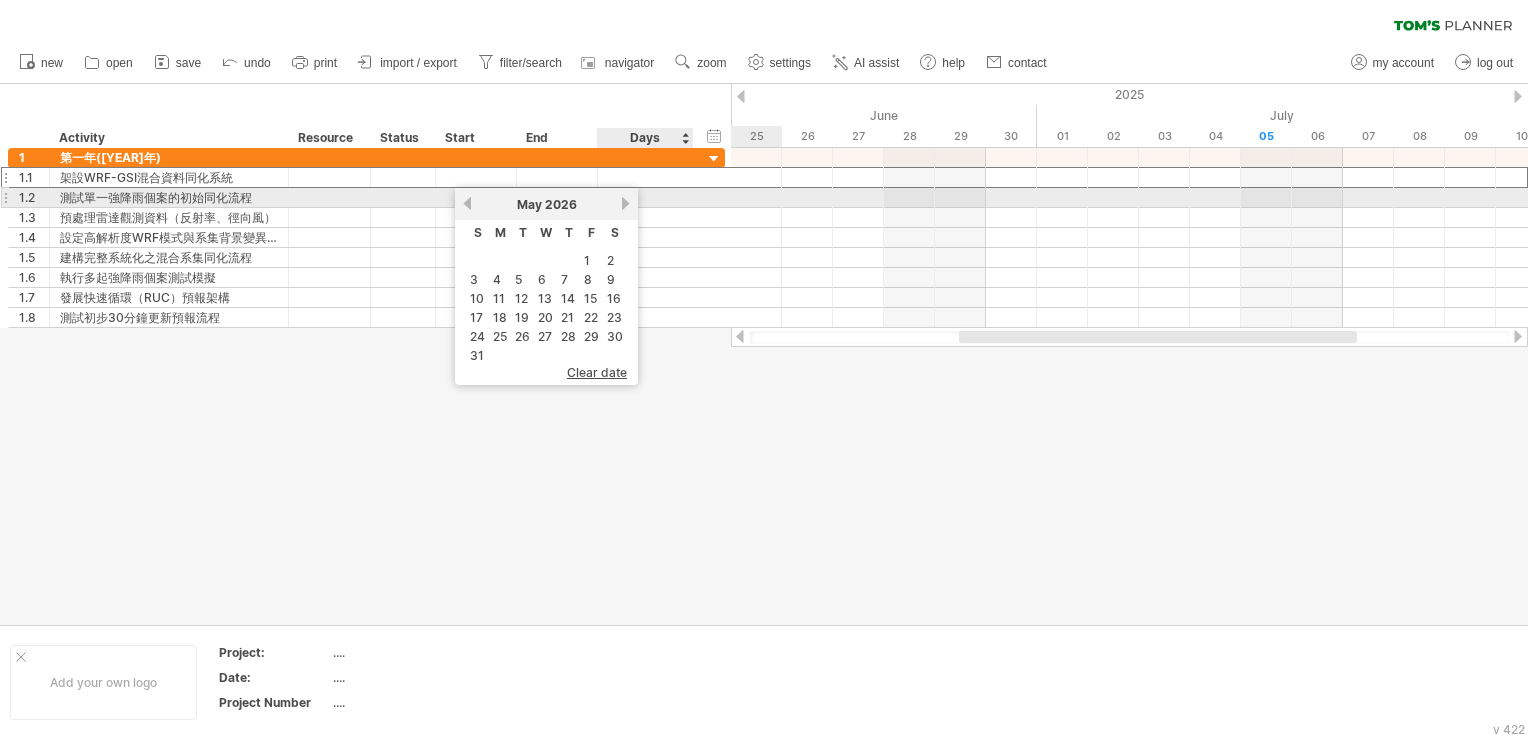 click on "next" at bounding box center [625, 203] 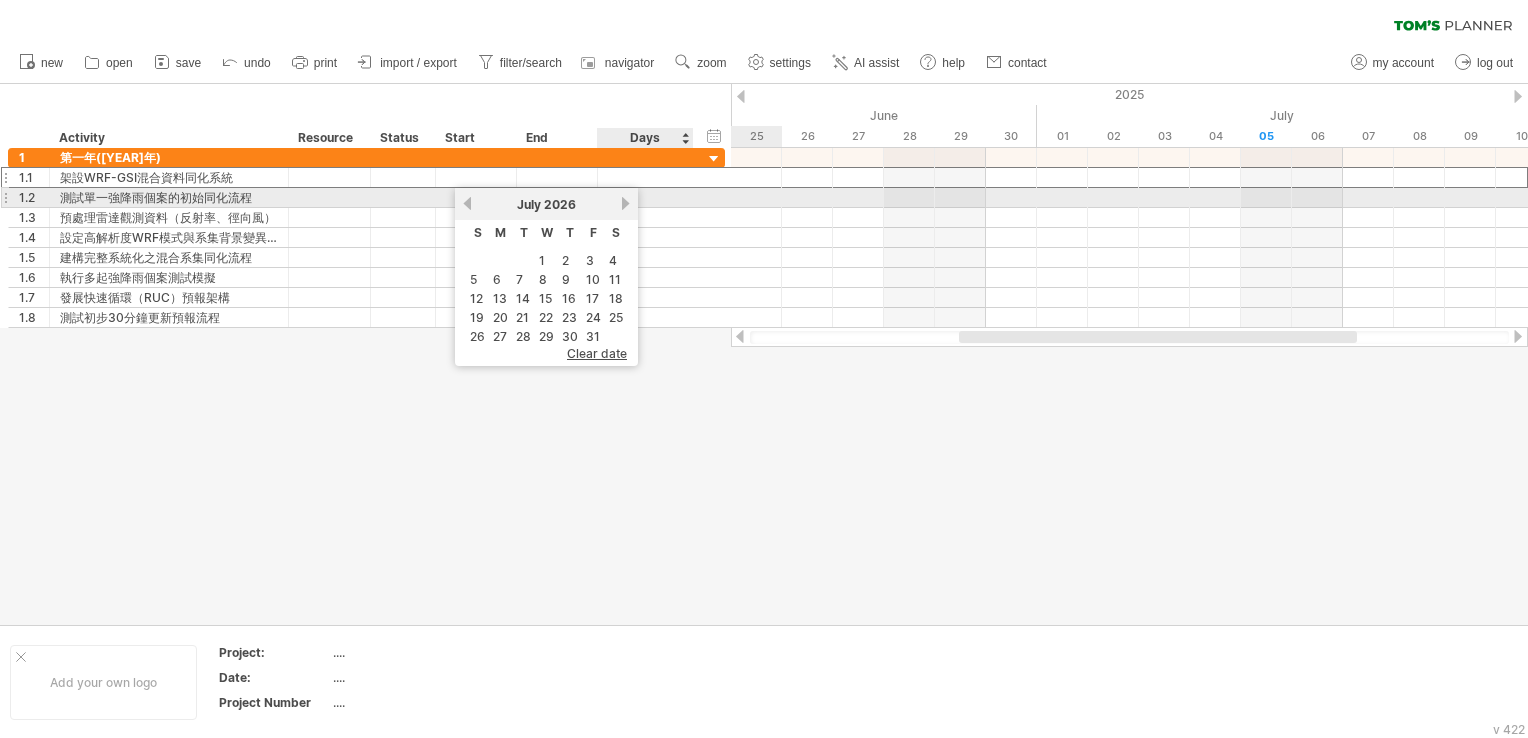 click on "next" at bounding box center [625, 203] 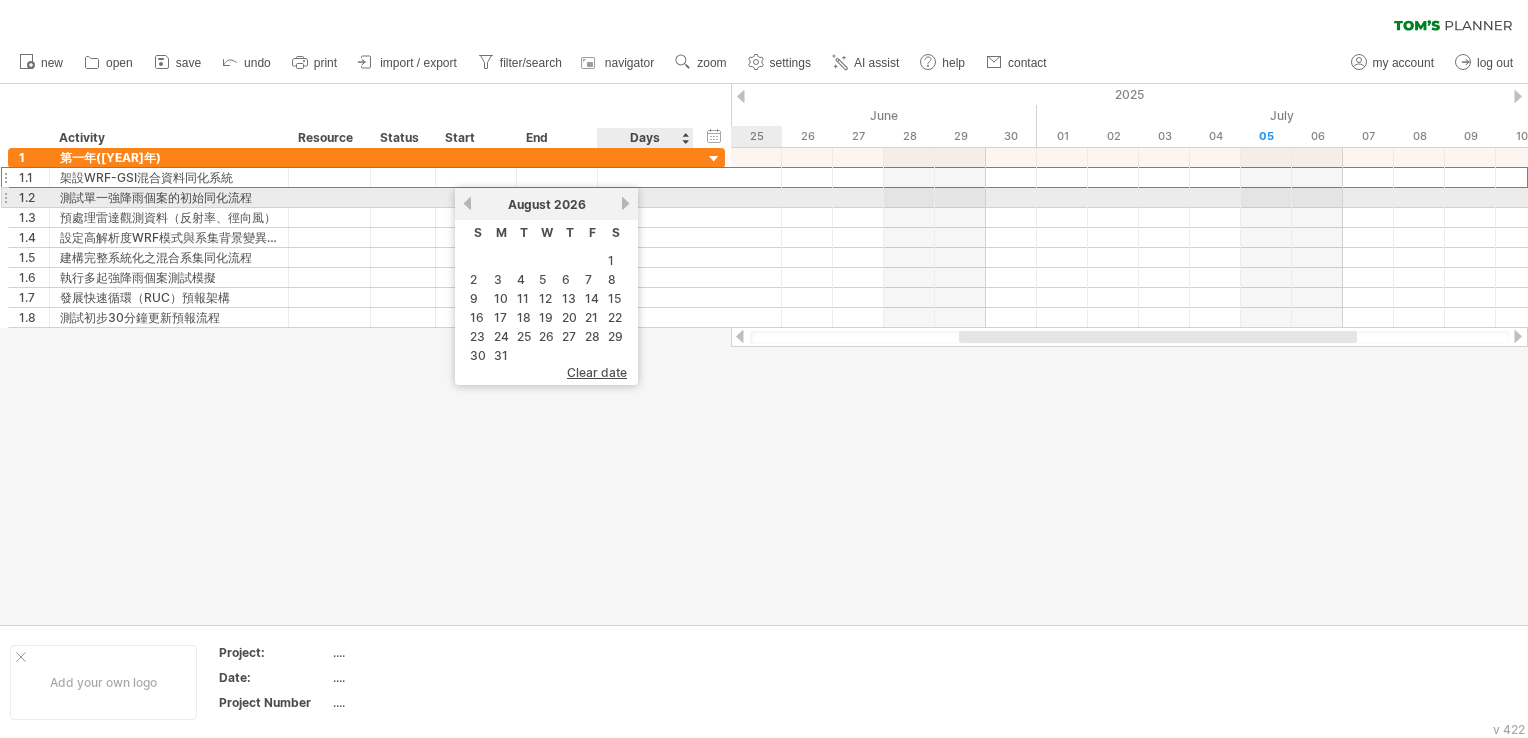click on "next" at bounding box center [625, 203] 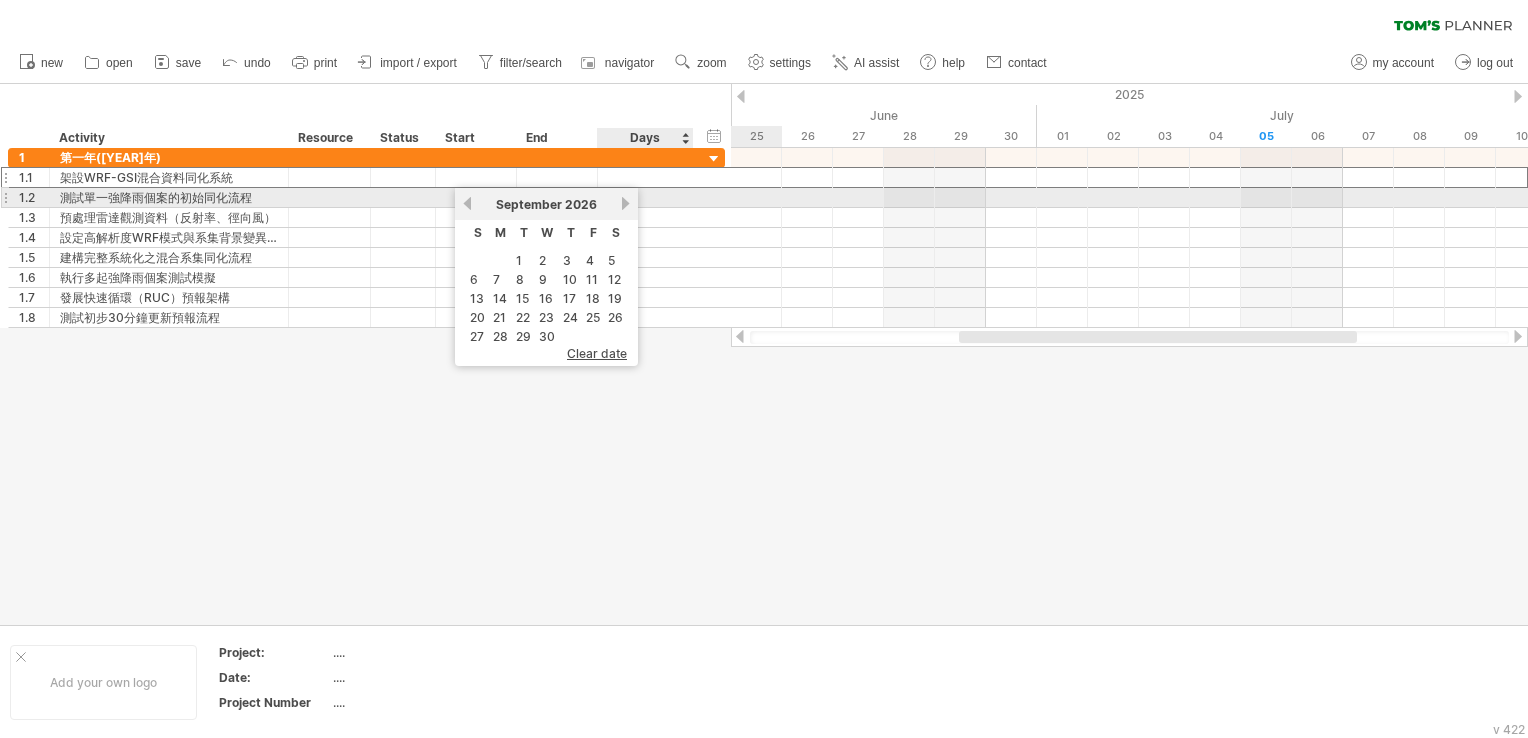 click on "next" at bounding box center (625, 203) 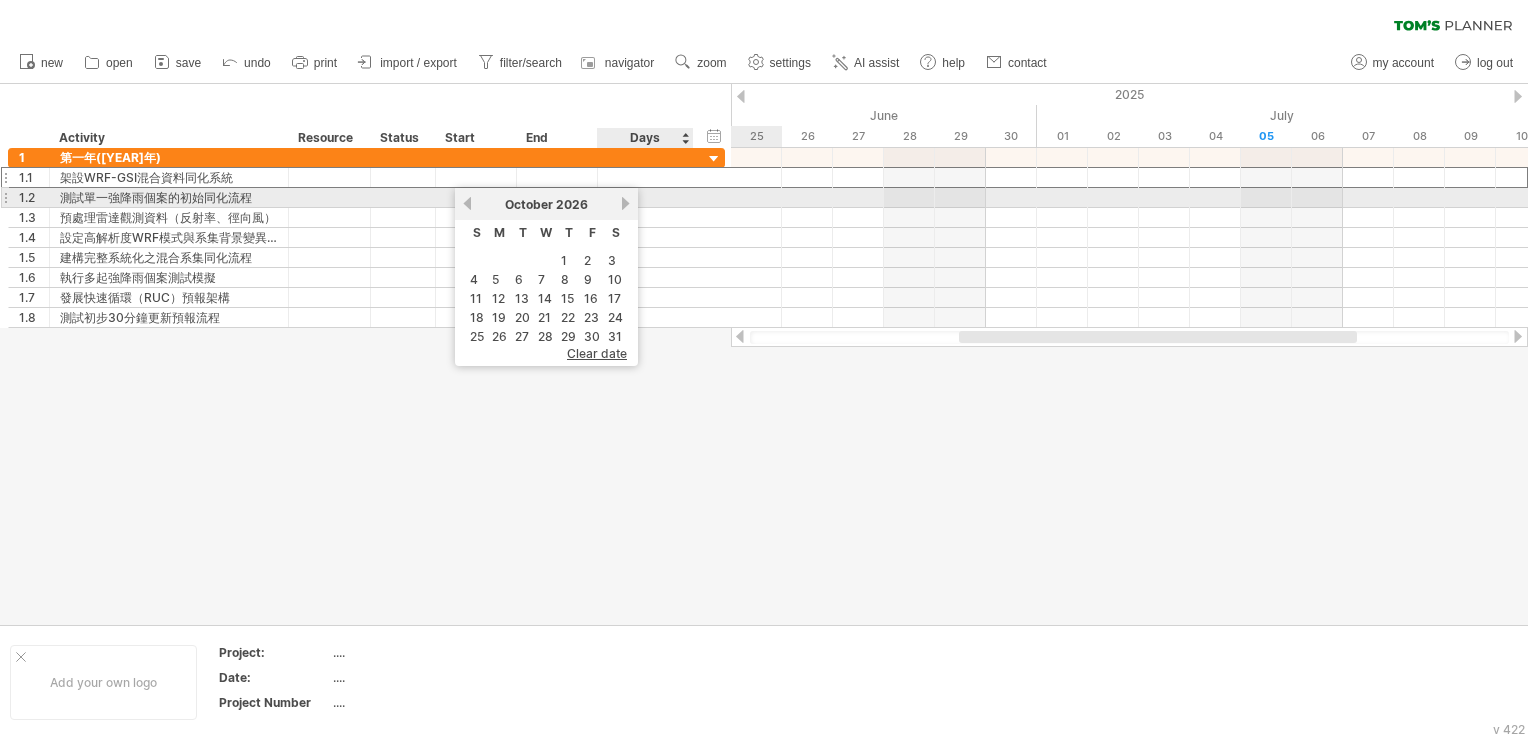 click on "next" at bounding box center (625, 203) 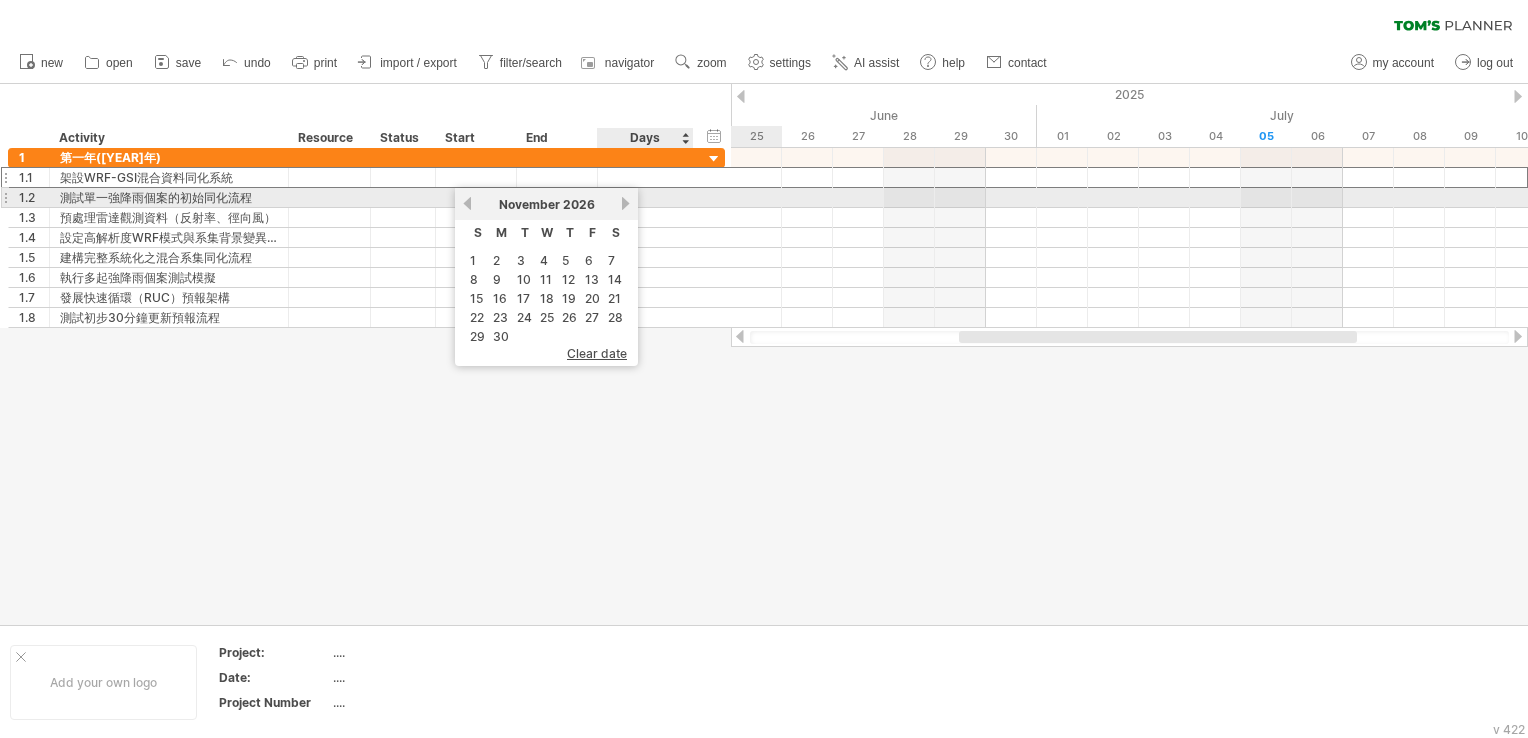 click on "next" at bounding box center (625, 203) 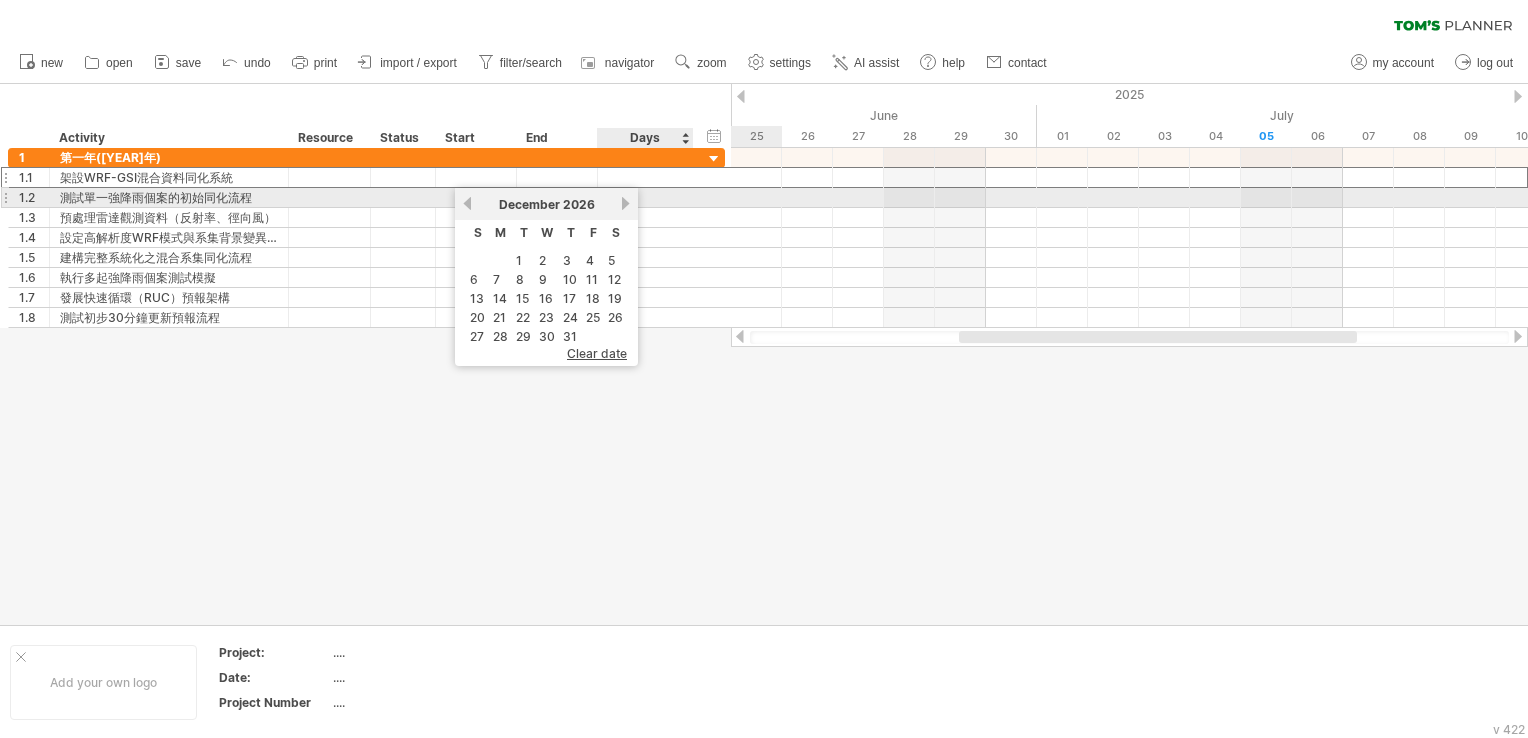 click on "next" at bounding box center [625, 203] 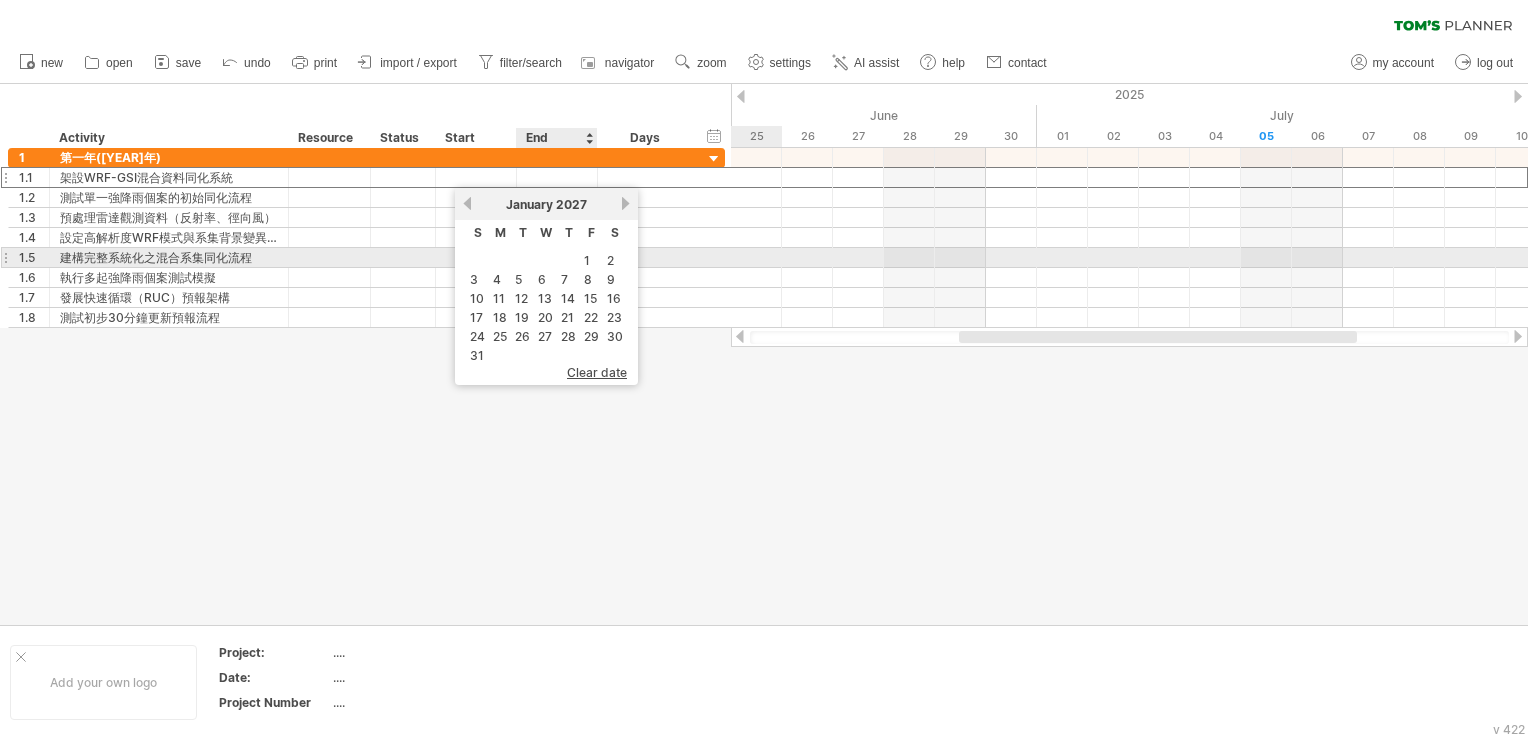 click on "1" at bounding box center [587, 260] 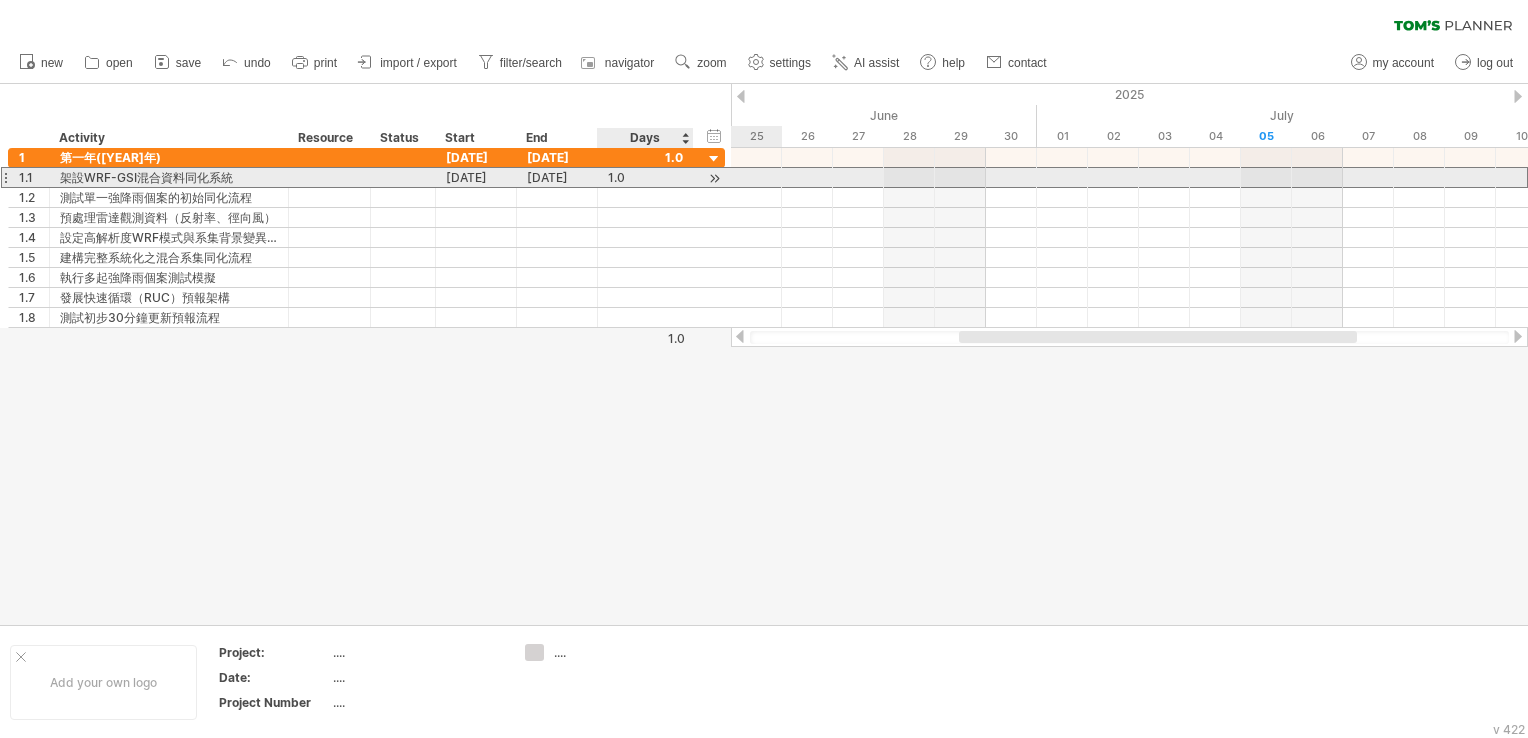 click on "1.0" at bounding box center (645, 177) 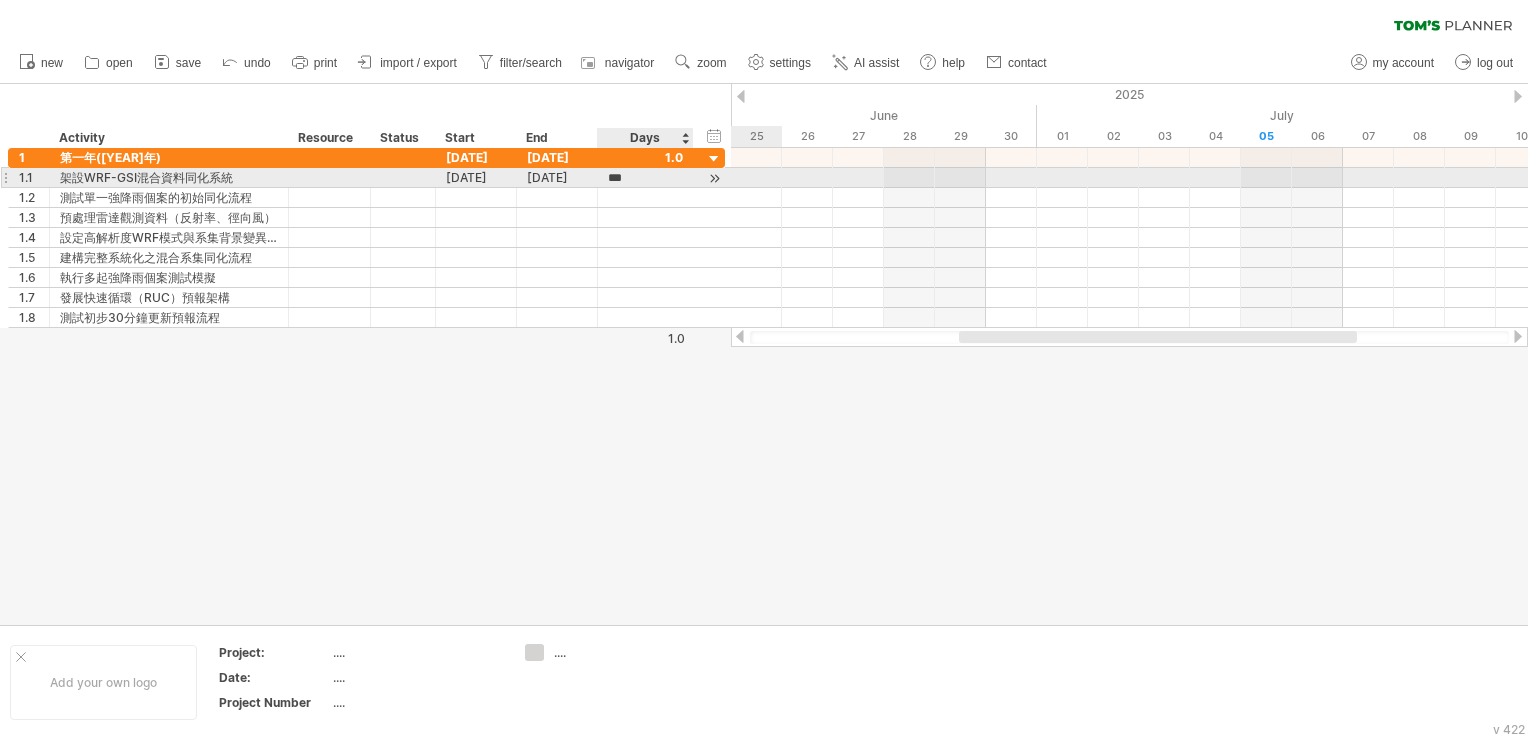 scroll, scrollTop: 1, scrollLeft: 0, axis: vertical 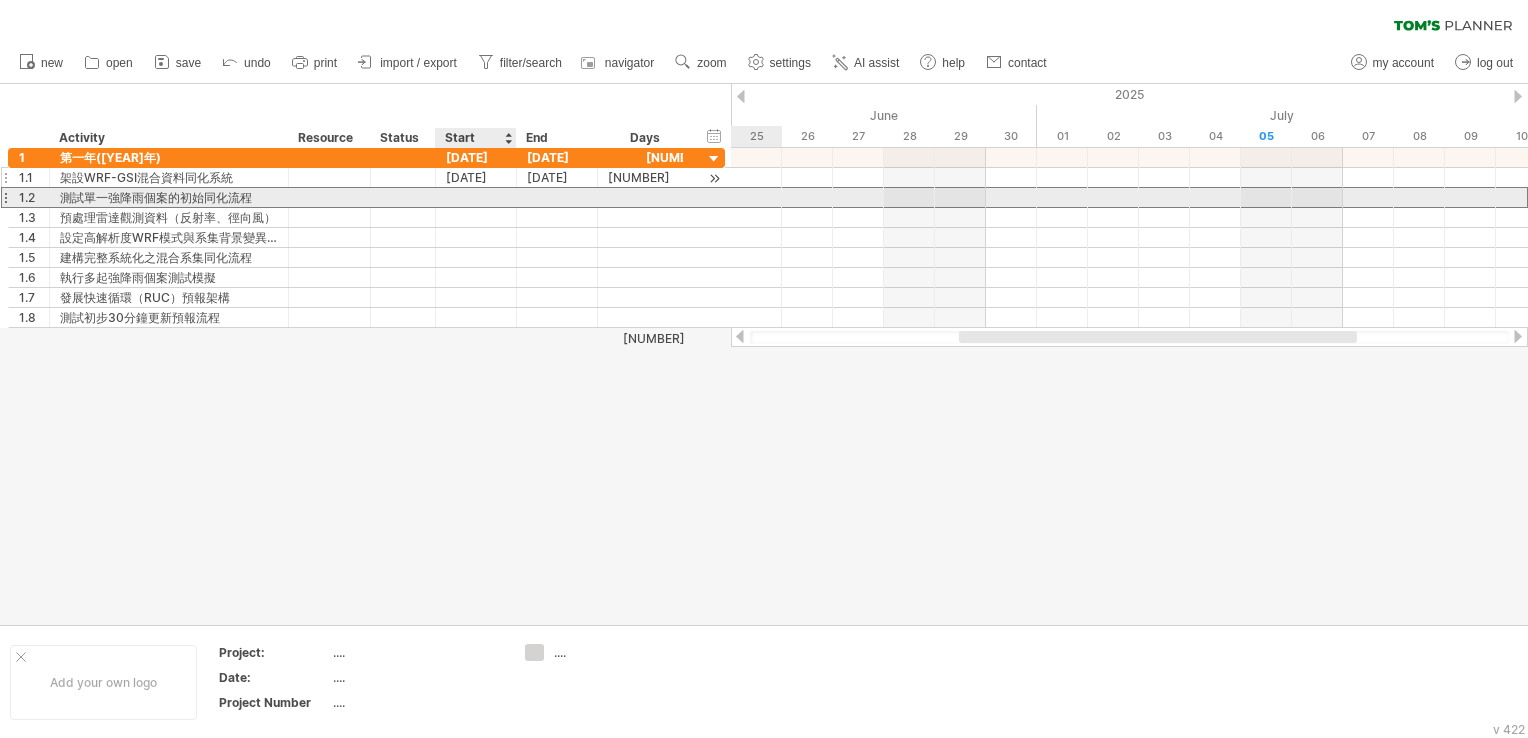 click at bounding box center (476, 197) 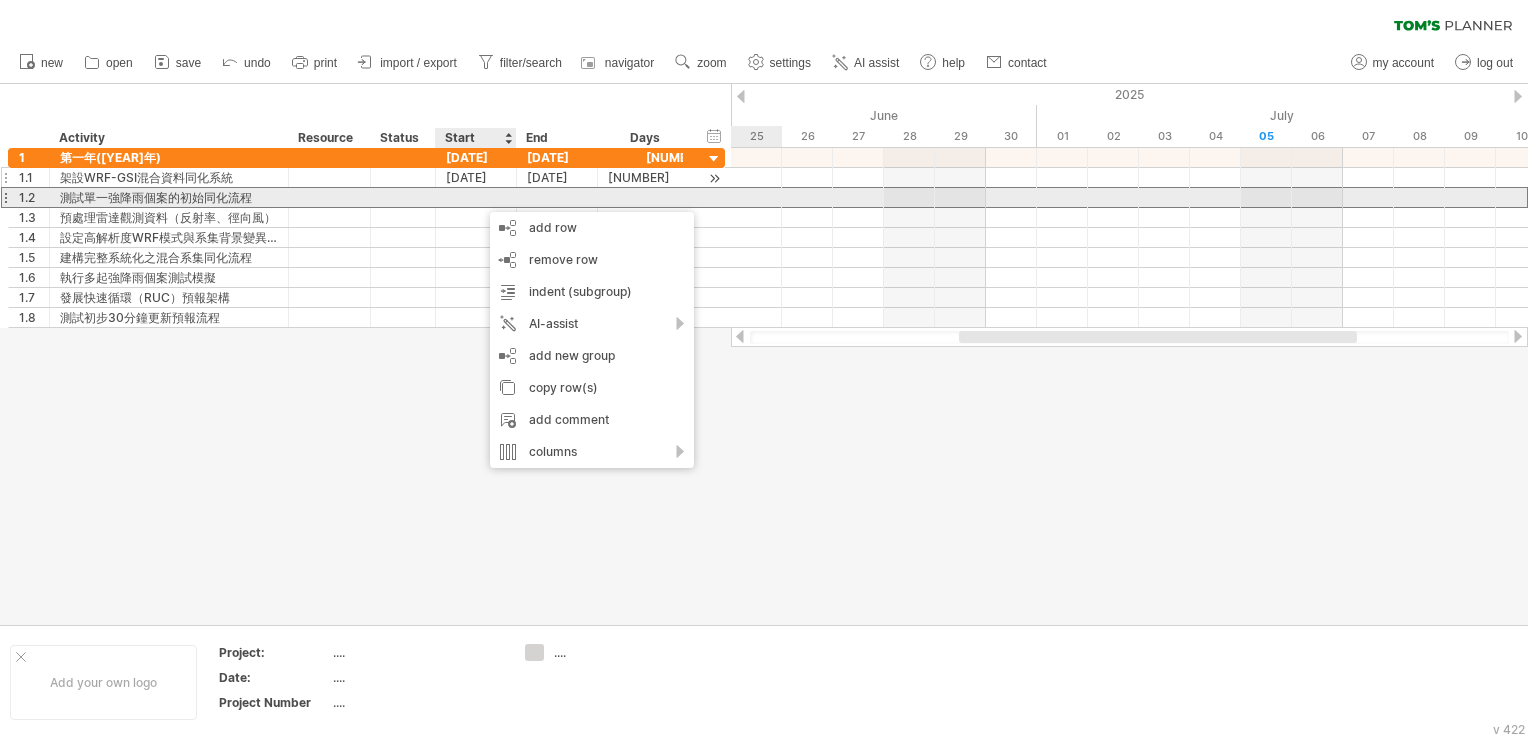 click at bounding box center [476, 197] 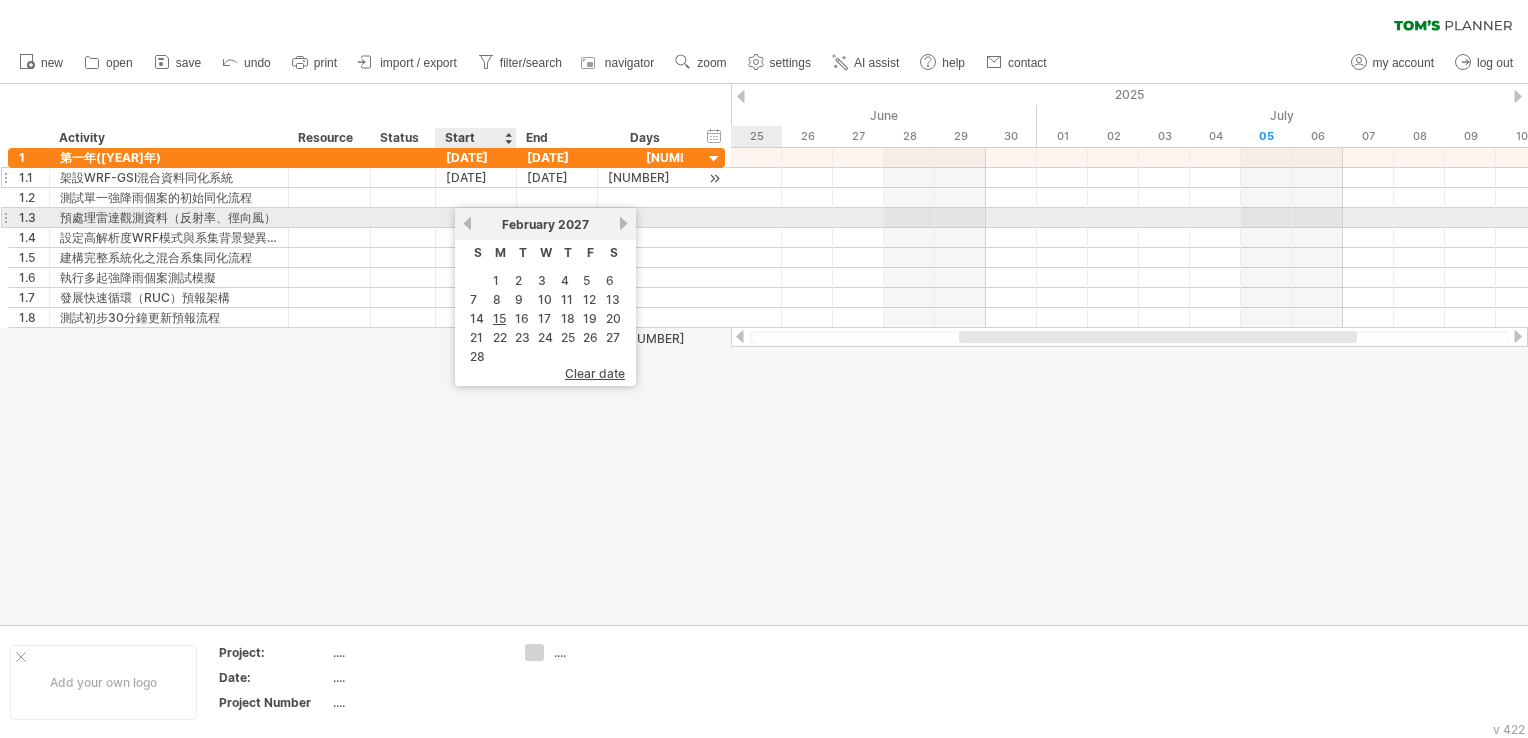 click on "previous" at bounding box center (467, 223) 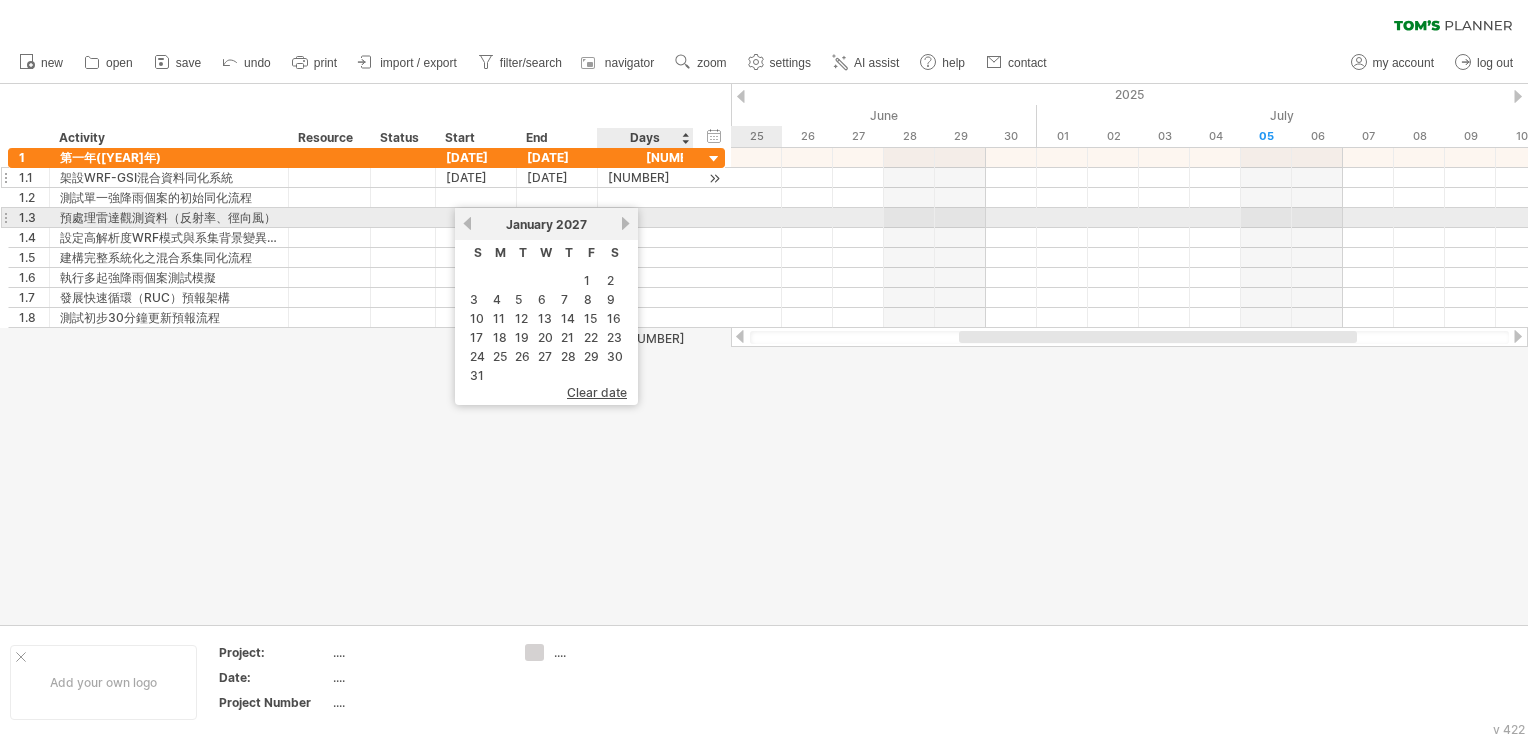 click on "next" at bounding box center [625, 223] 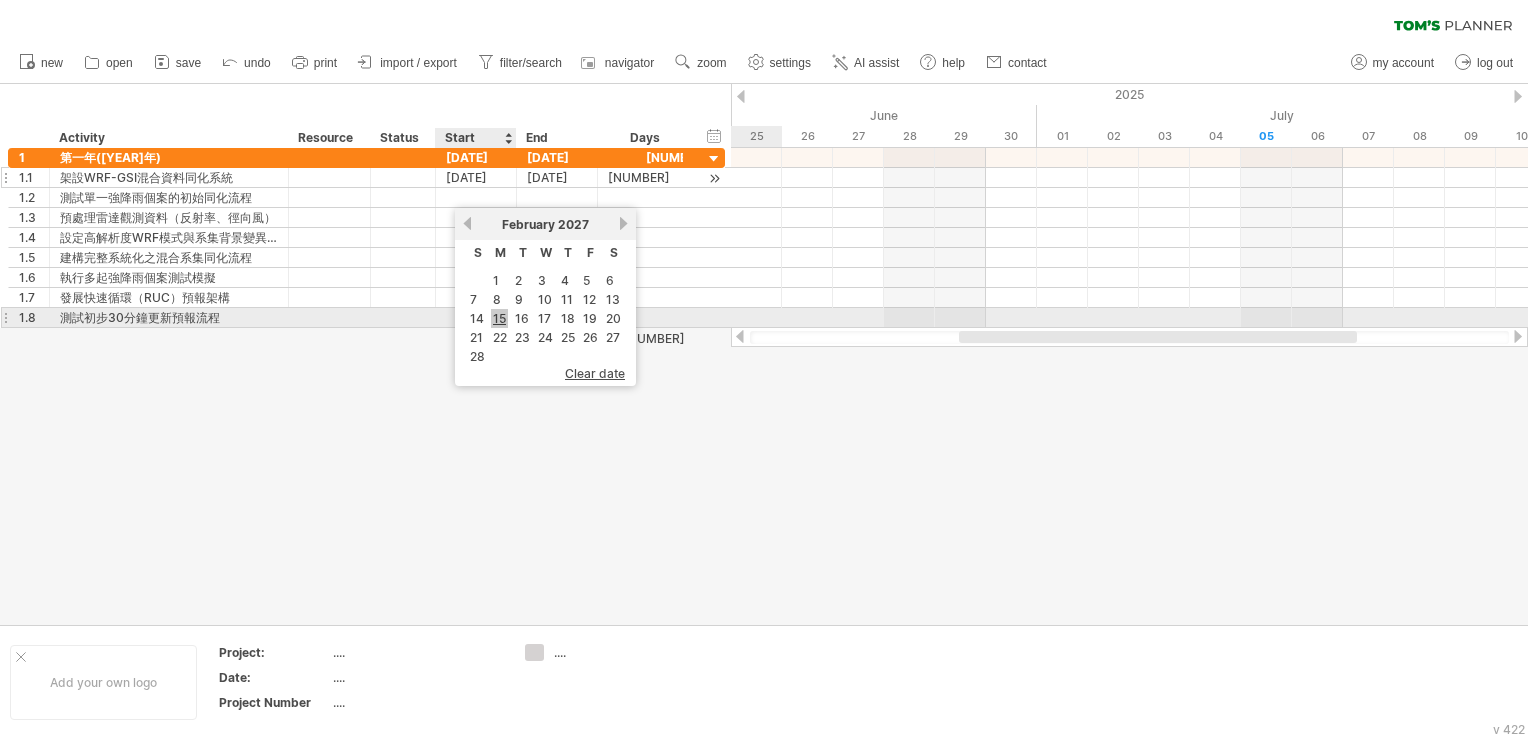 click on "15" at bounding box center [499, 318] 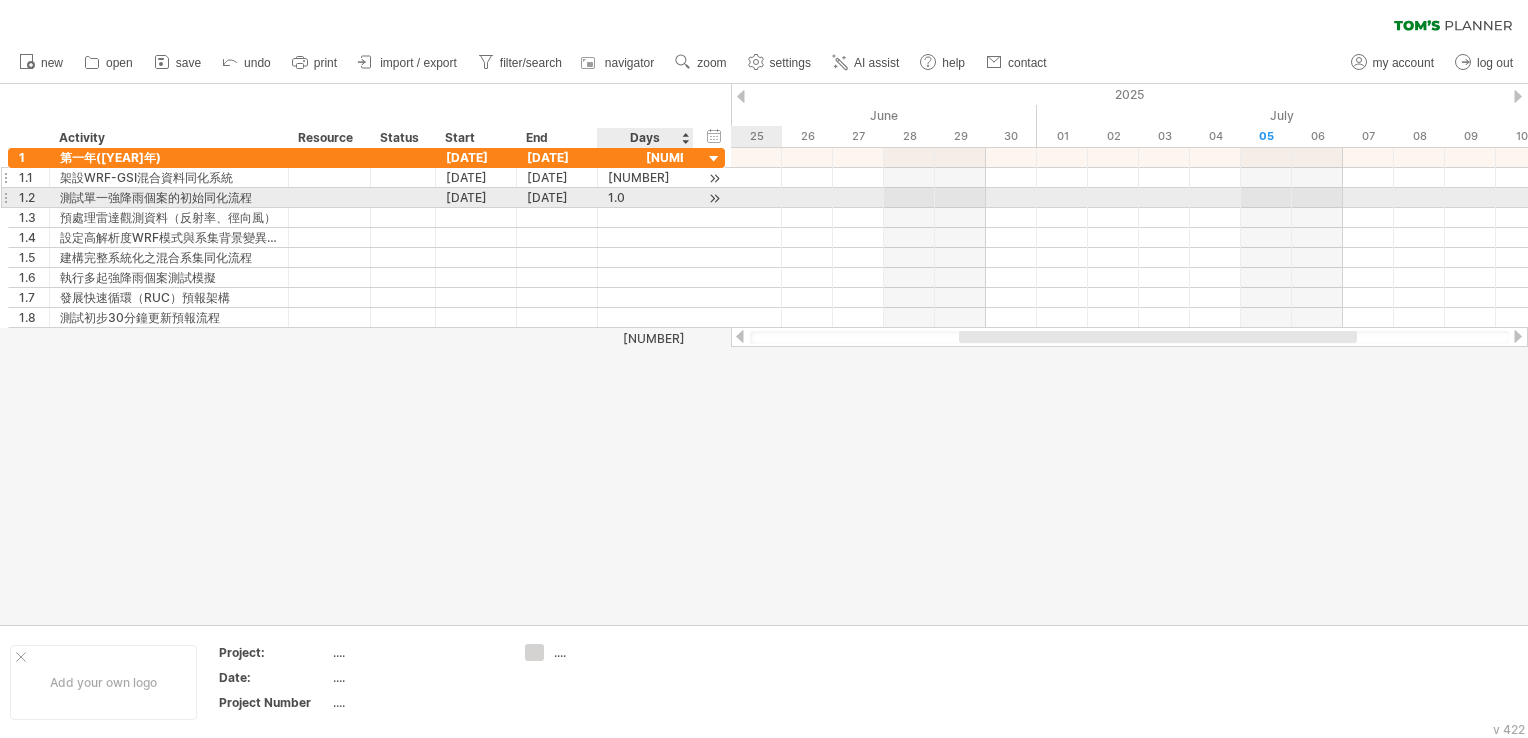 click on "1.0" at bounding box center [645, 197] 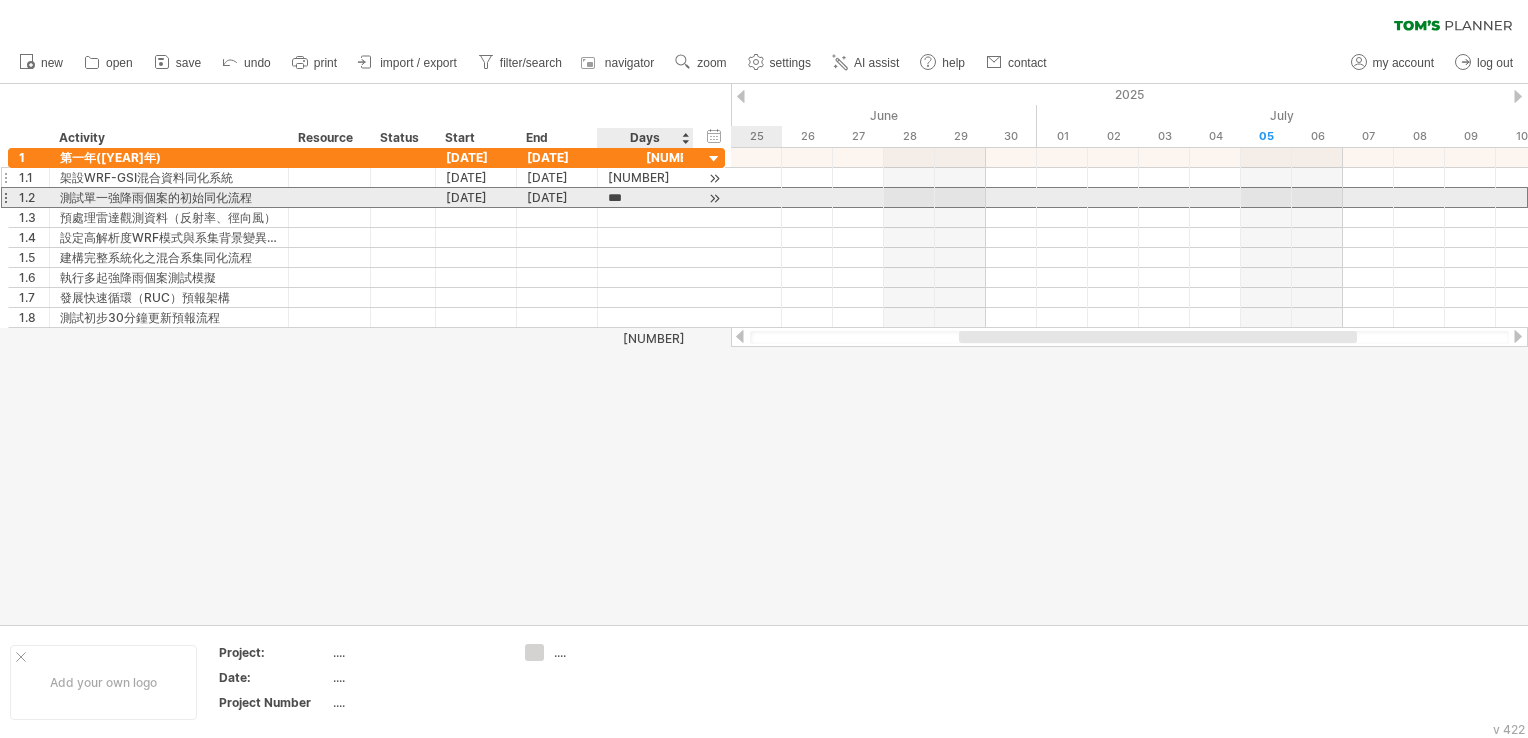 scroll, scrollTop: 1, scrollLeft: 0, axis: vertical 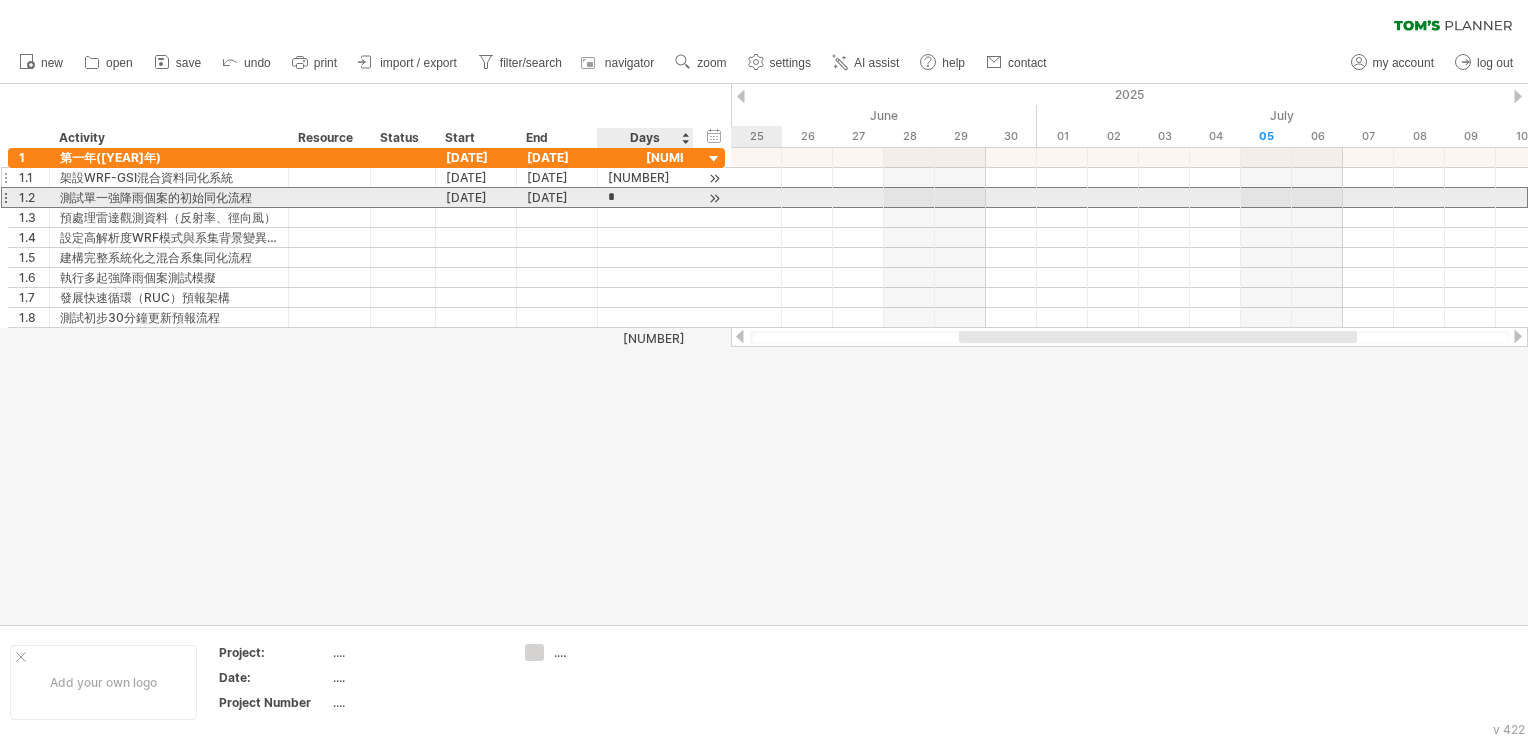 type on "**" 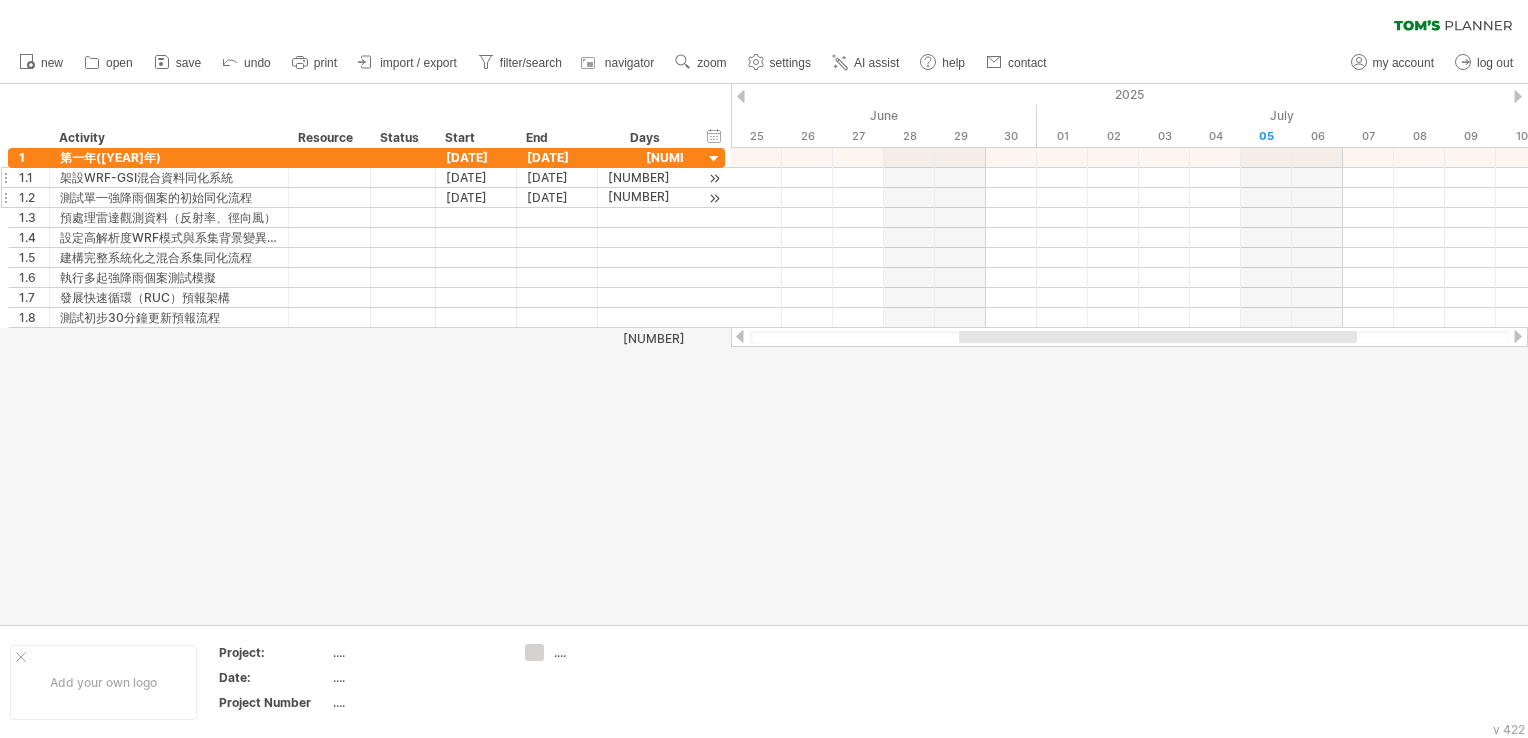 scroll, scrollTop: 0, scrollLeft: 0, axis: both 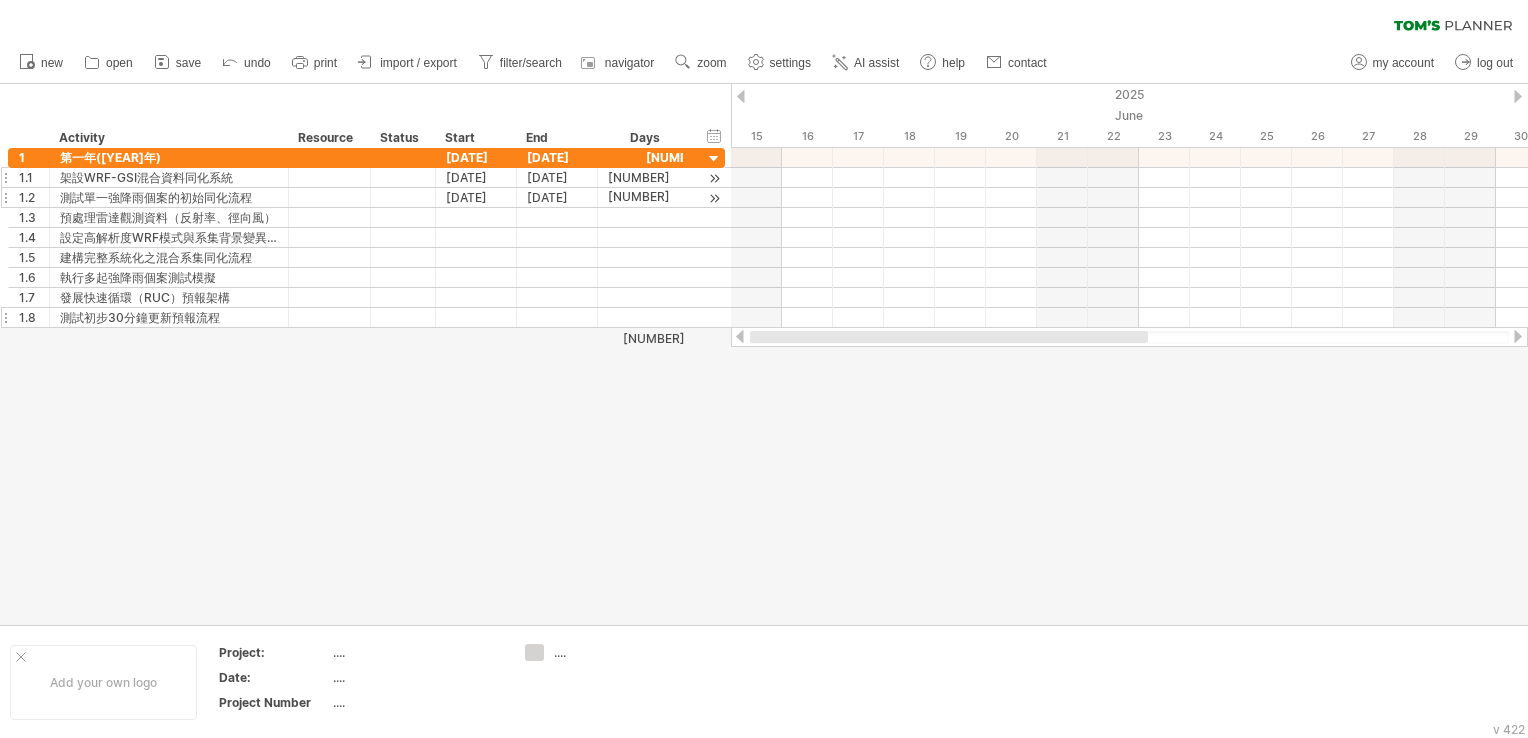 drag, startPoint x: 1095, startPoint y: 338, endPoint x: 712, endPoint y: 322, distance: 383.33405 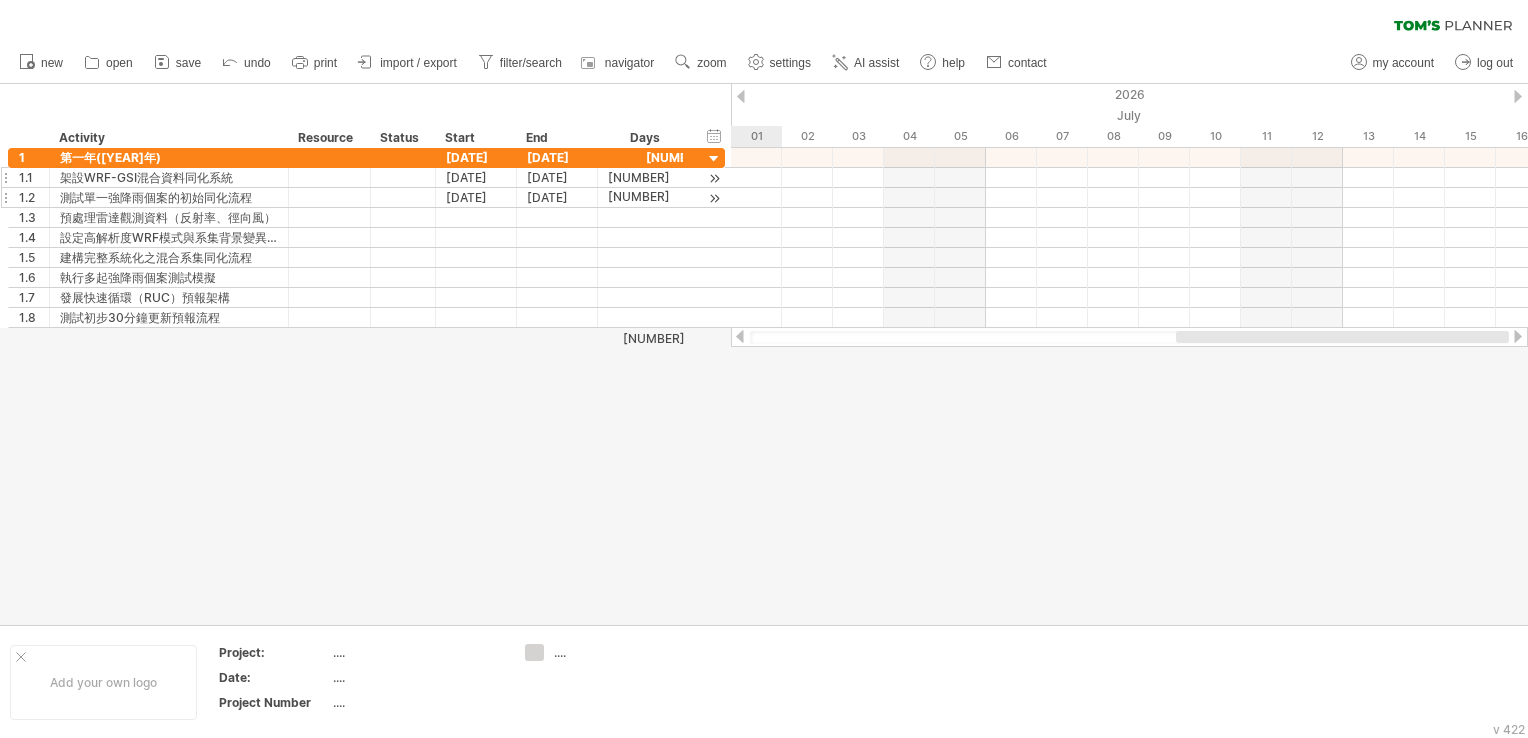 drag, startPoint x: 879, startPoint y: 342, endPoint x: 1522, endPoint y: 344, distance: 643.0031 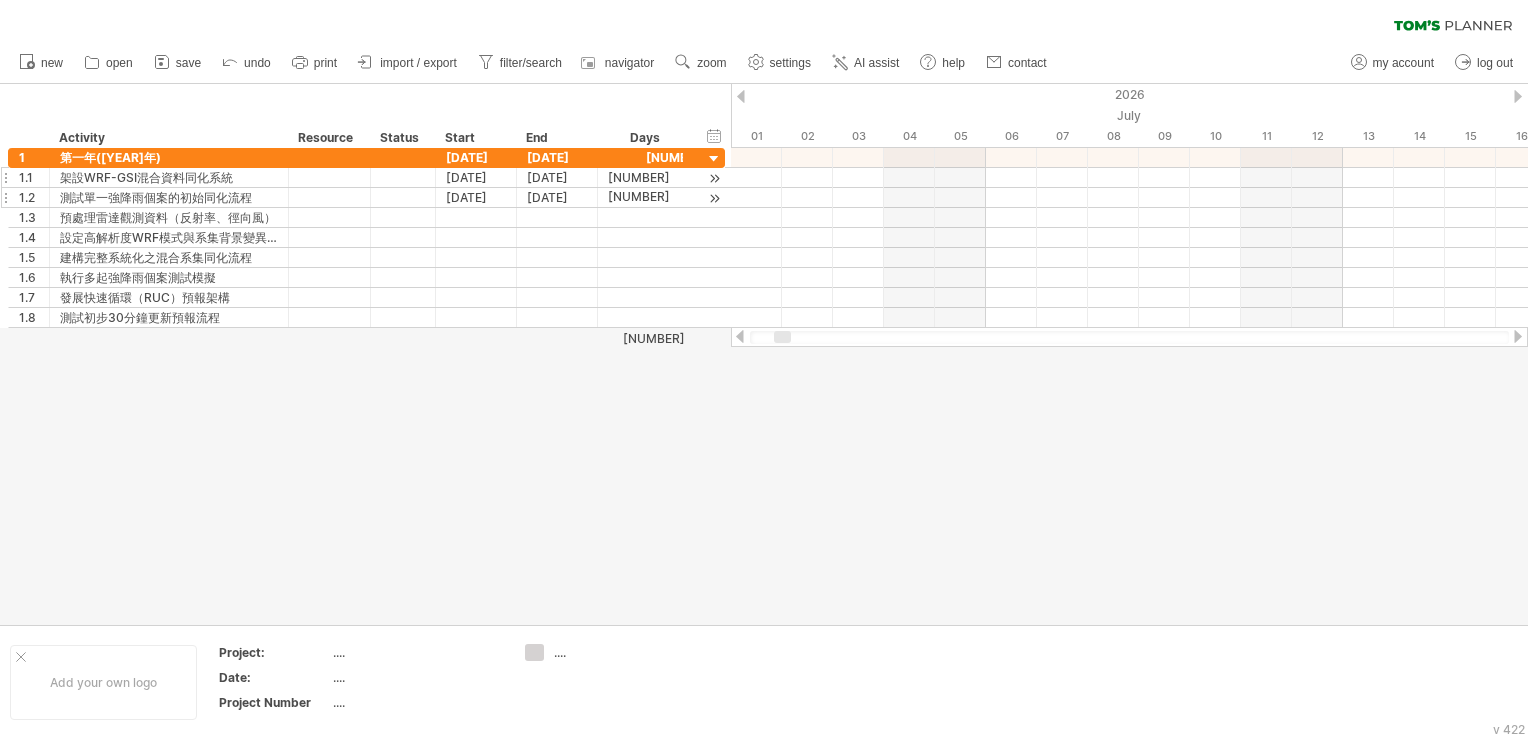 click at bounding box center (1518, 96) 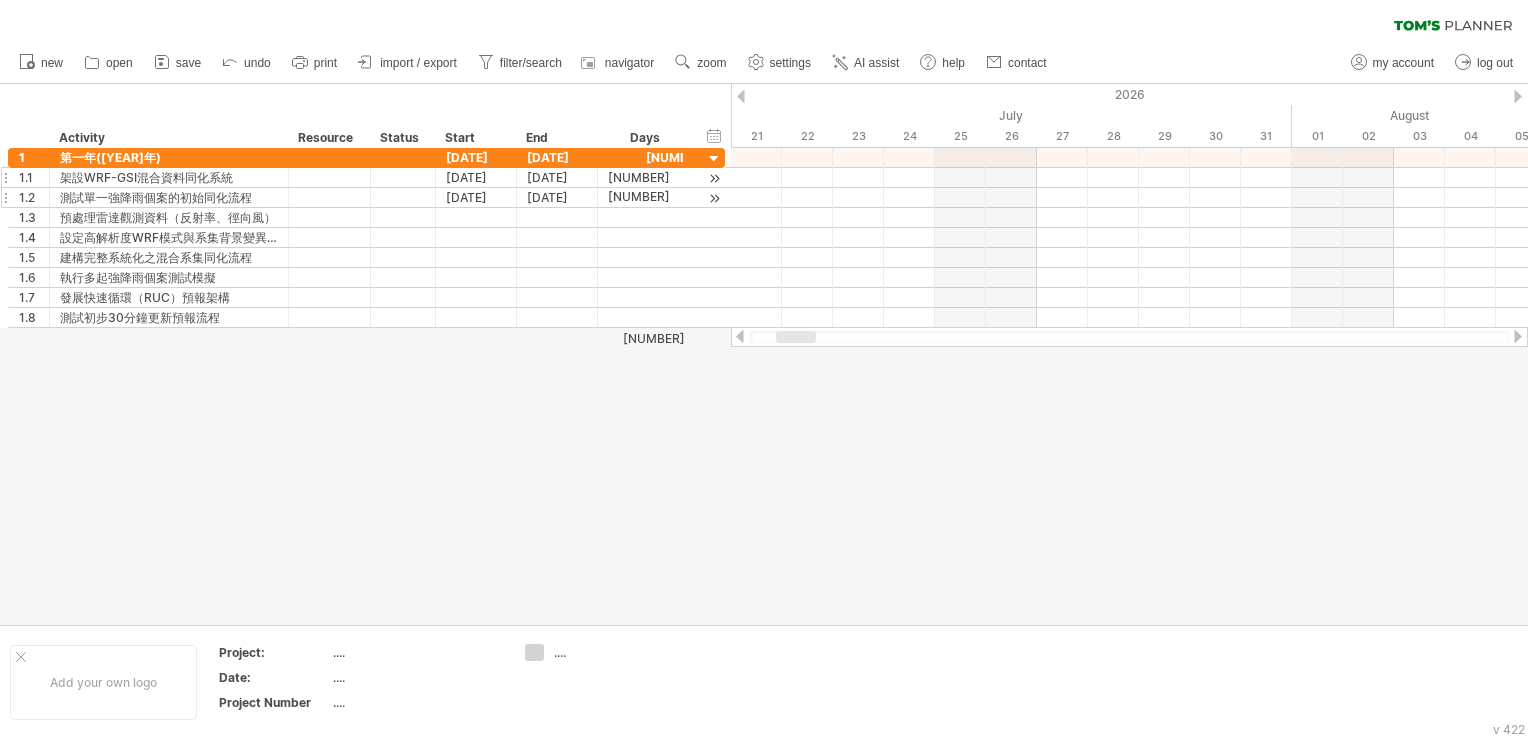 click at bounding box center [1518, 96] 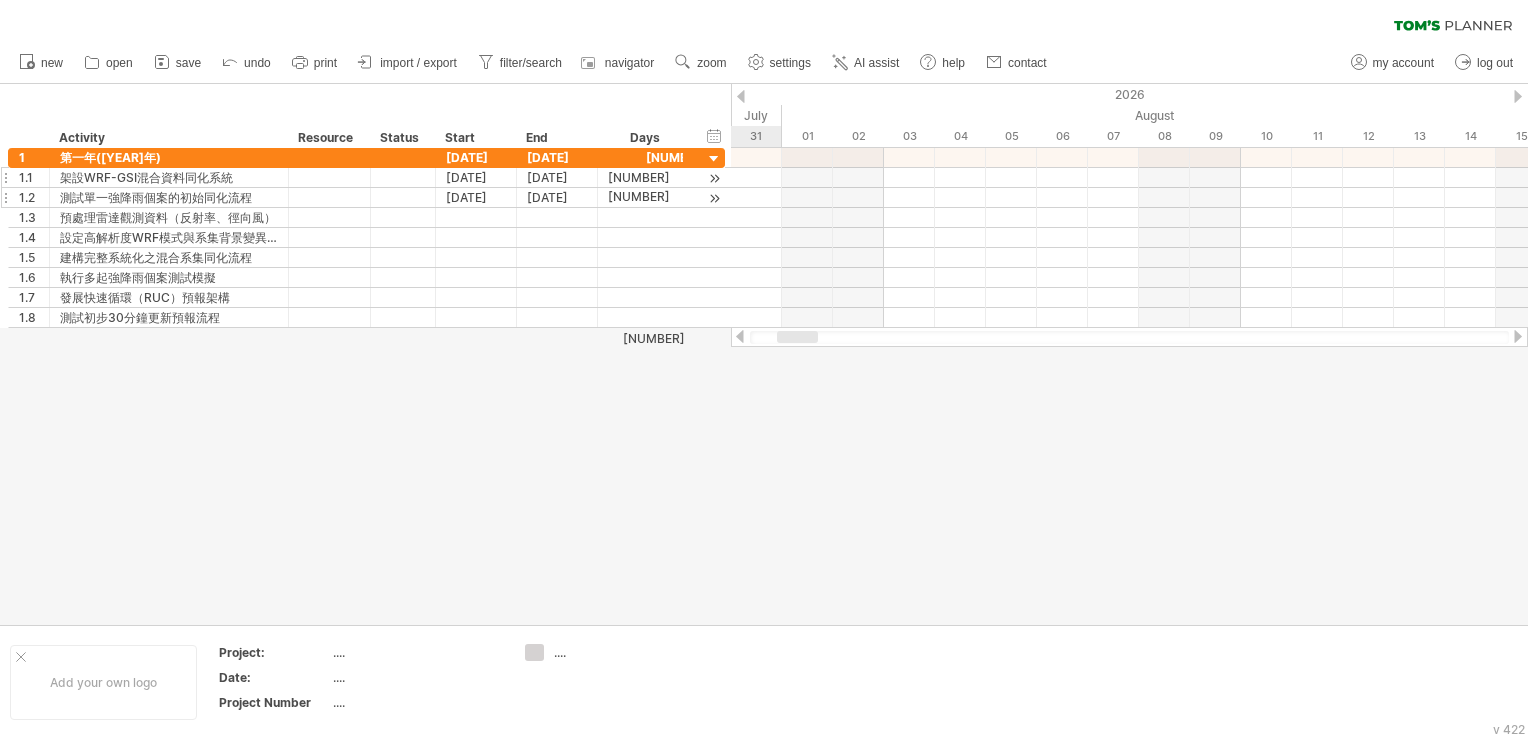click at bounding box center (1518, 96) 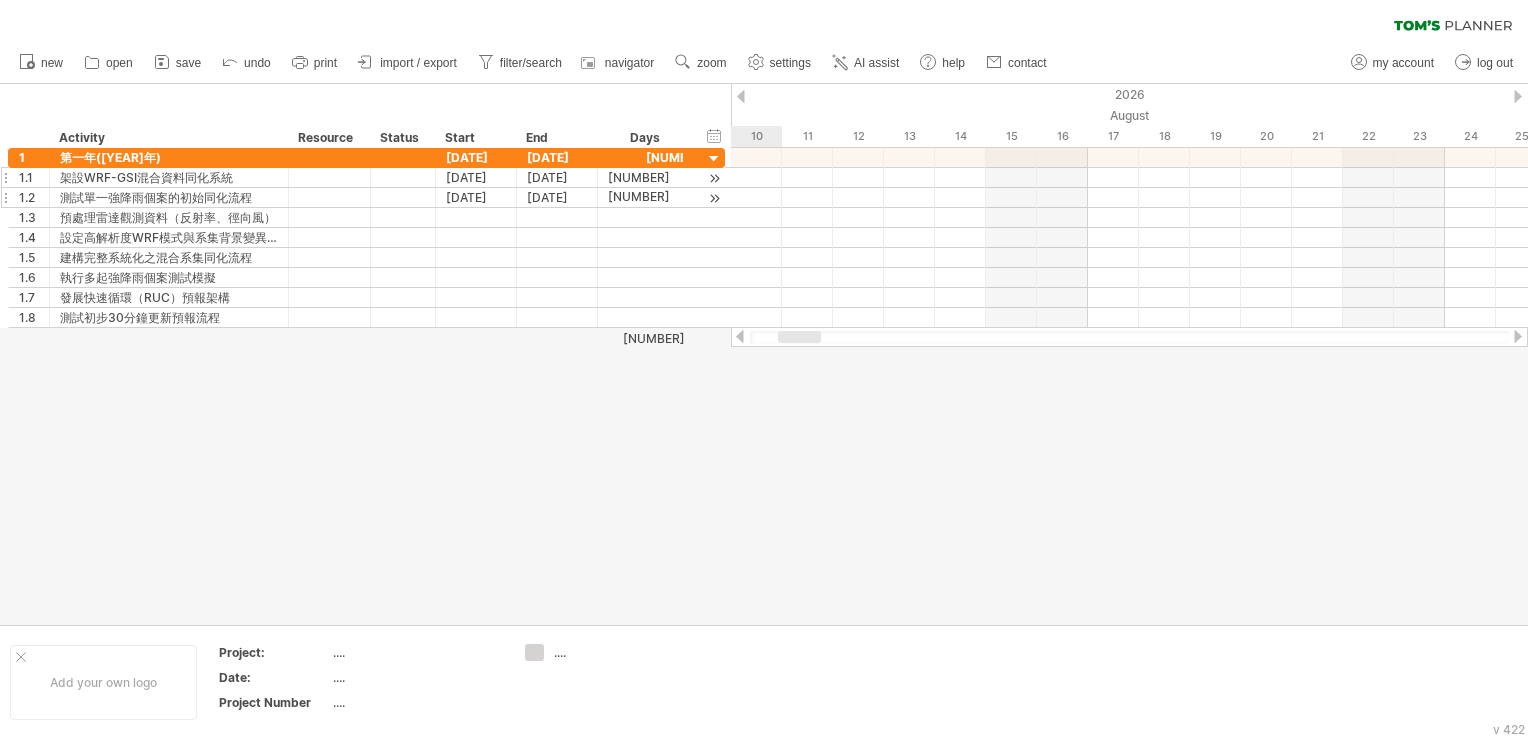 click at bounding box center (1518, 96) 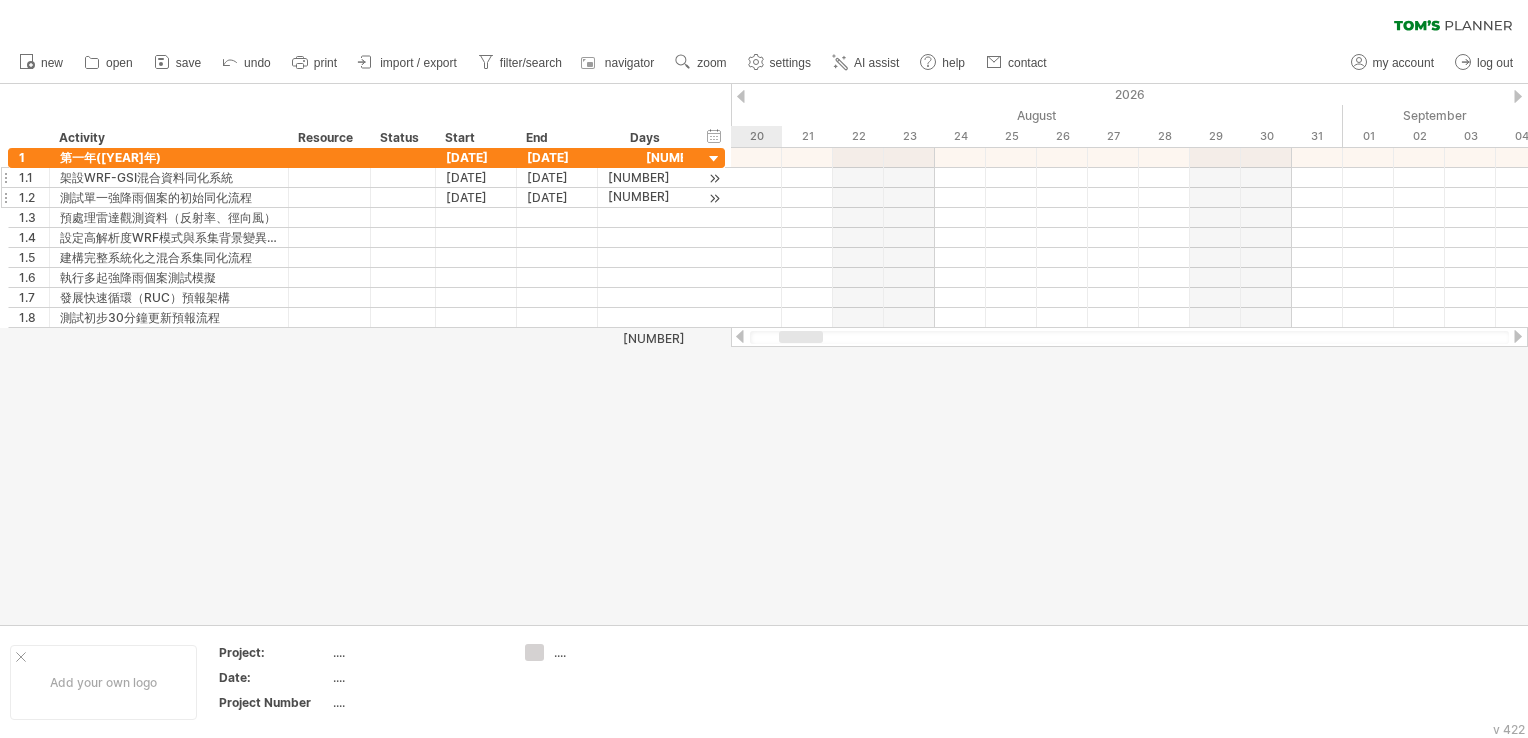 click at bounding box center (1518, 96) 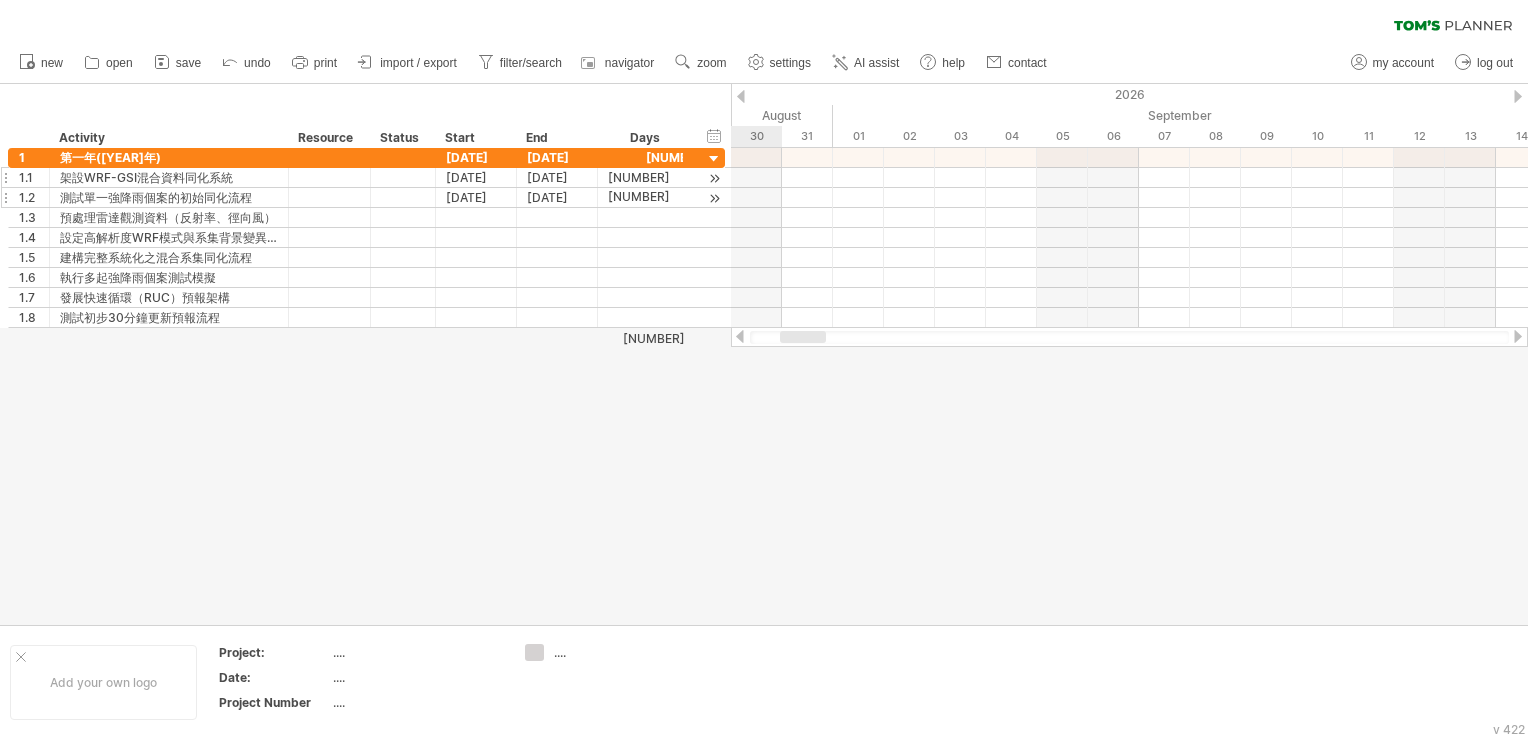 click at bounding box center (1518, 96) 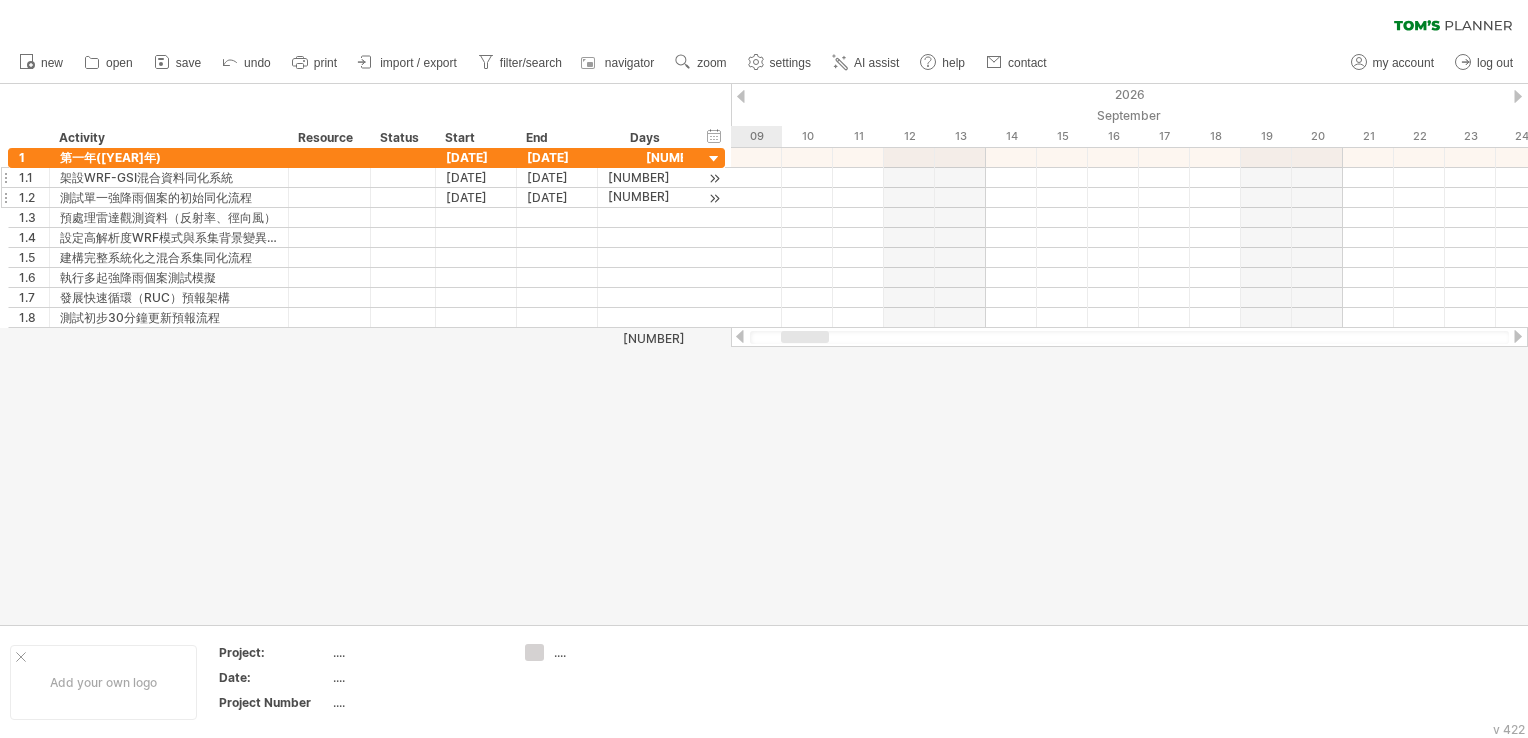 click at bounding box center (1518, 96) 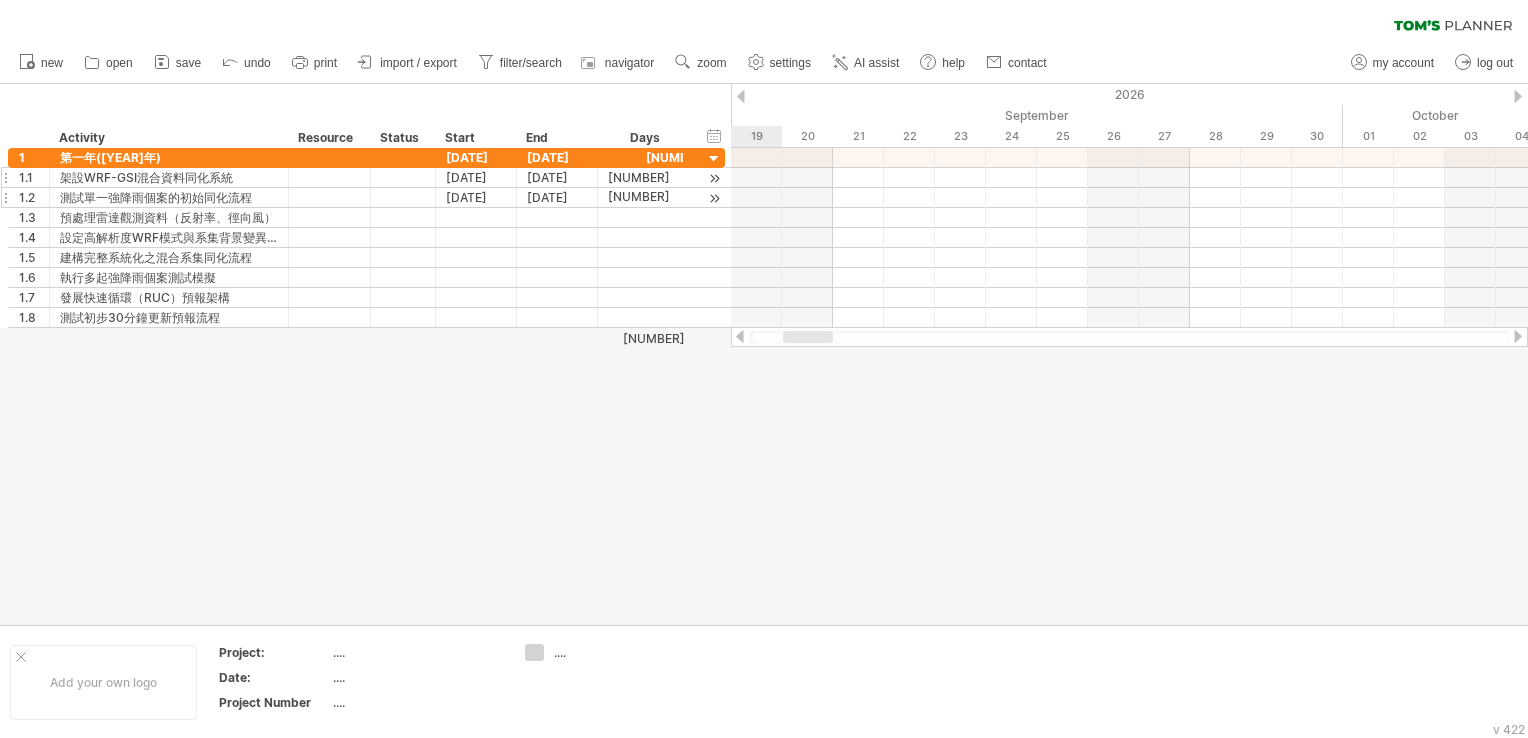 click at bounding box center (1518, 96) 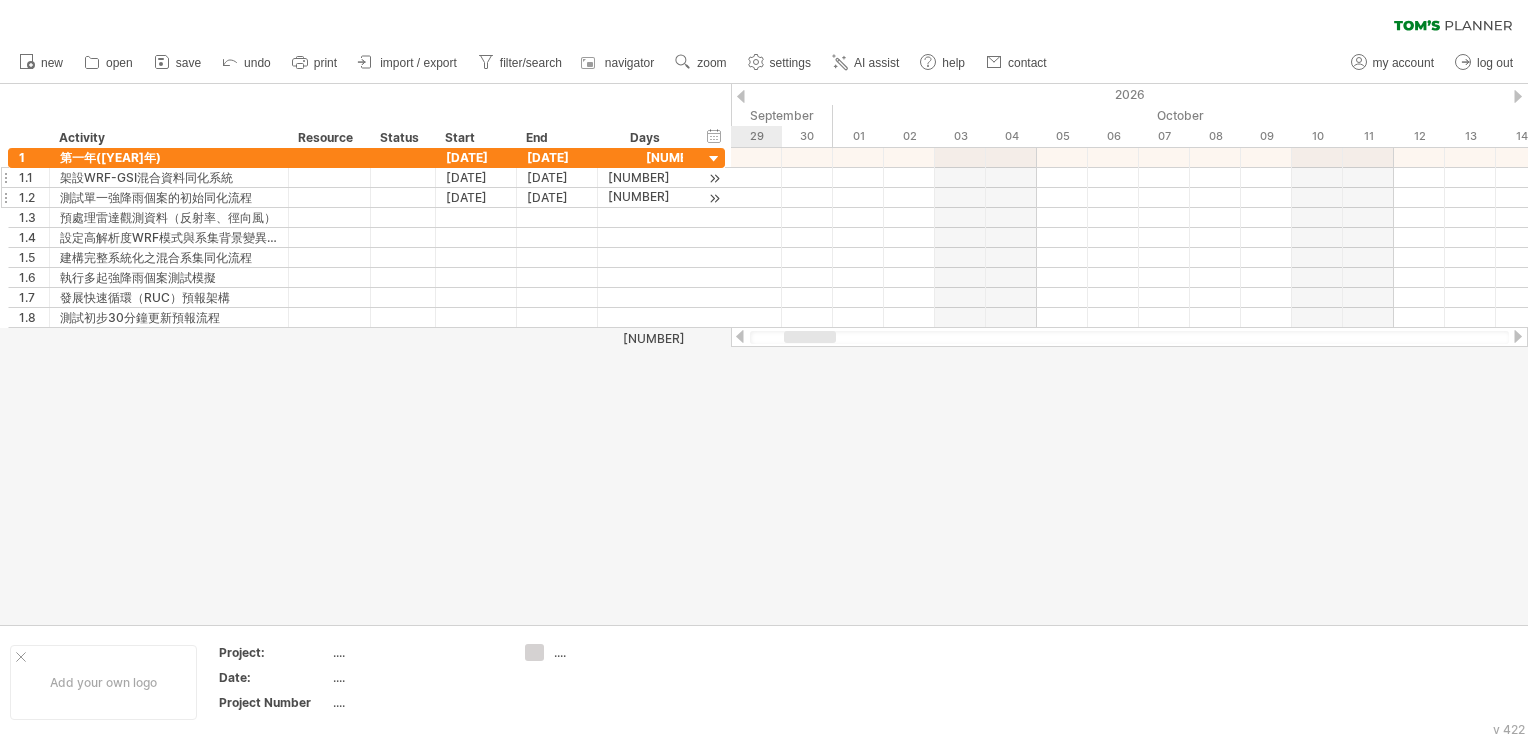 click at bounding box center (1518, 96) 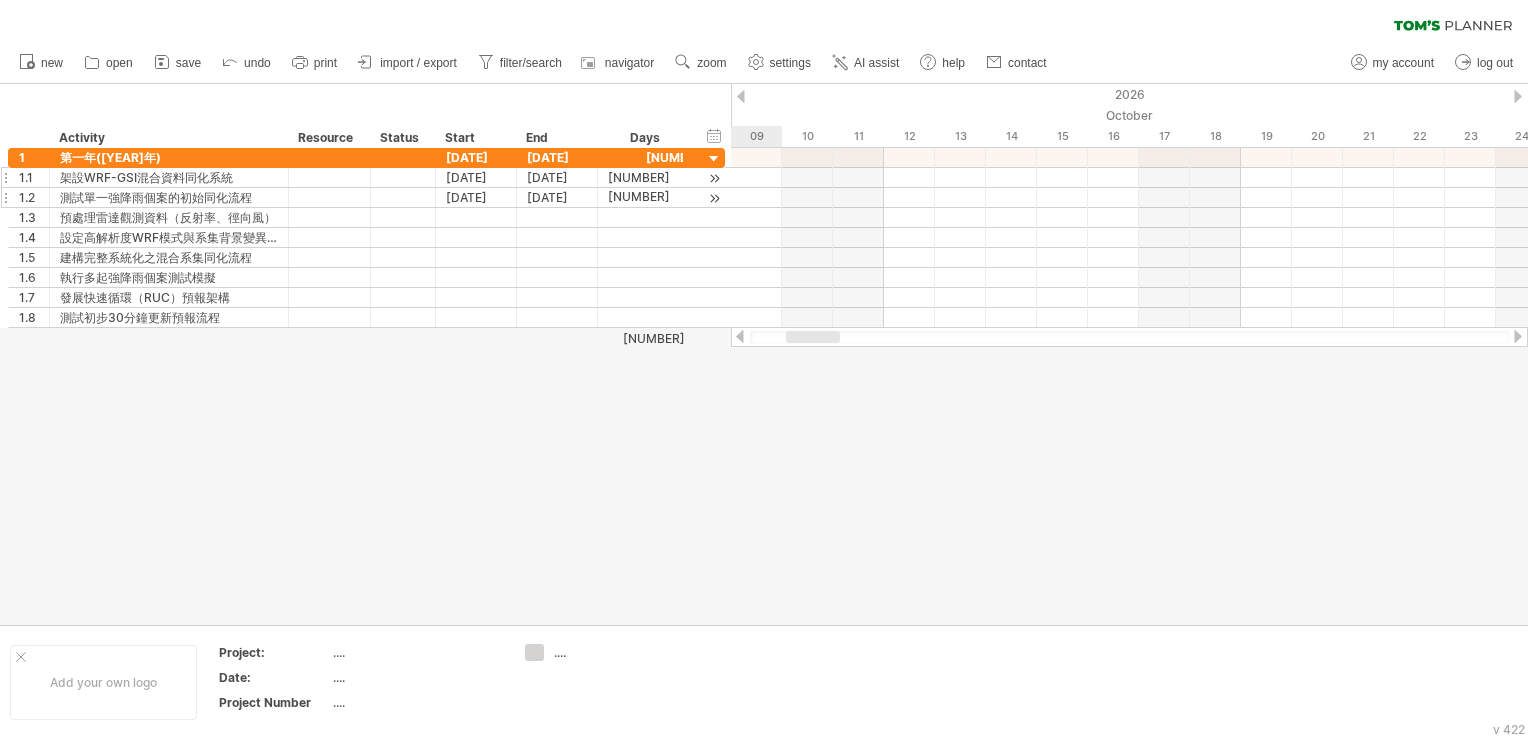 click at bounding box center [1518, 96] 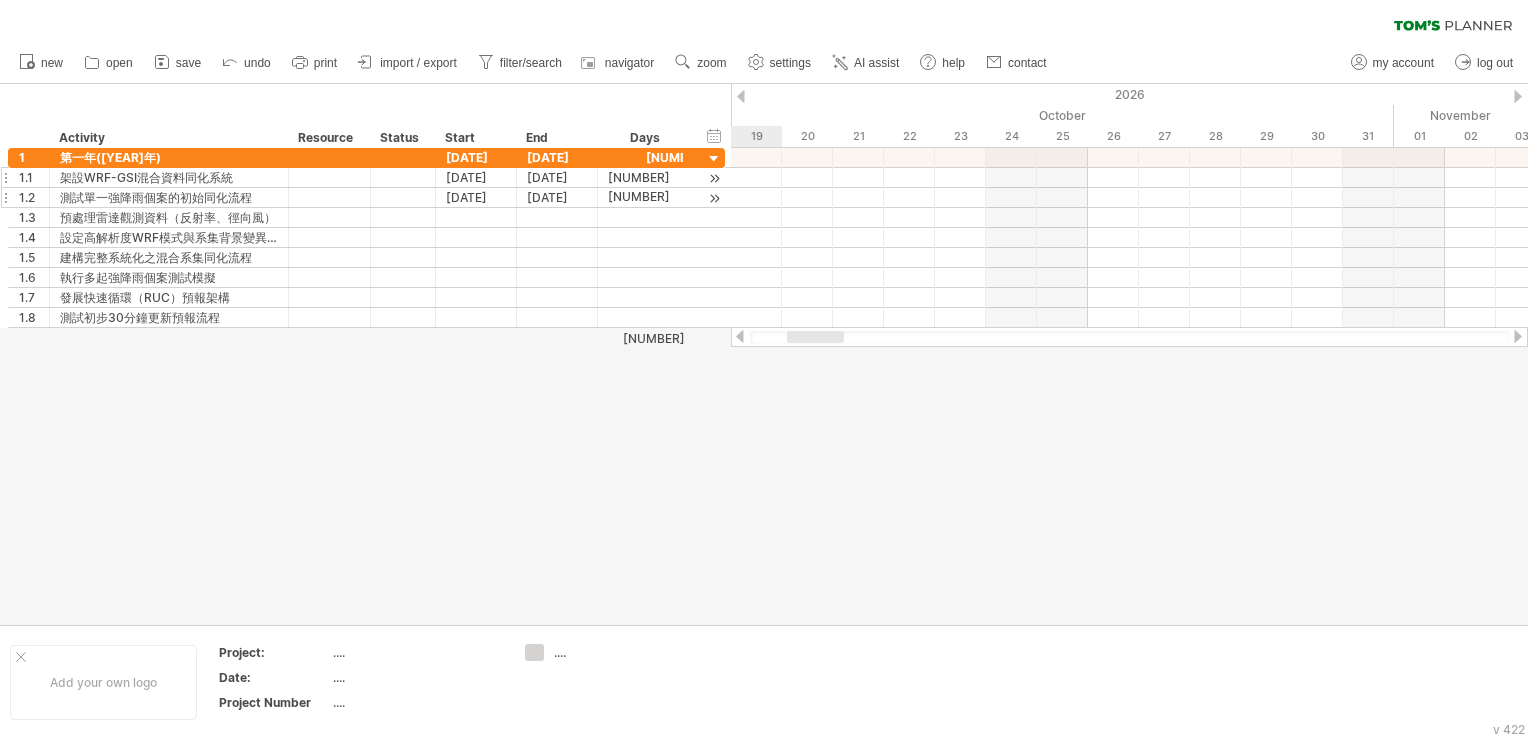 click at bounding box center [1518, 96] 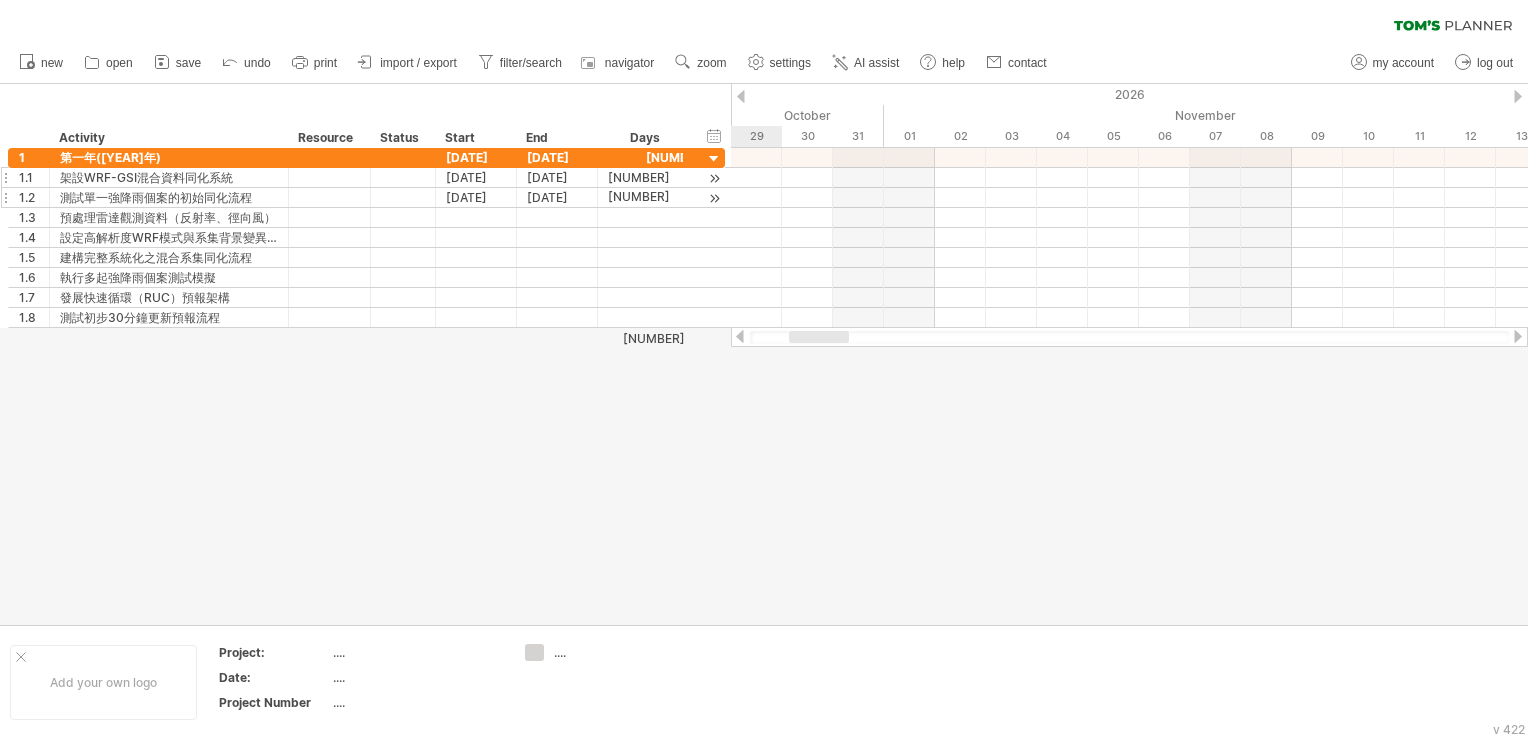 click at bounding box center (1518, 96) 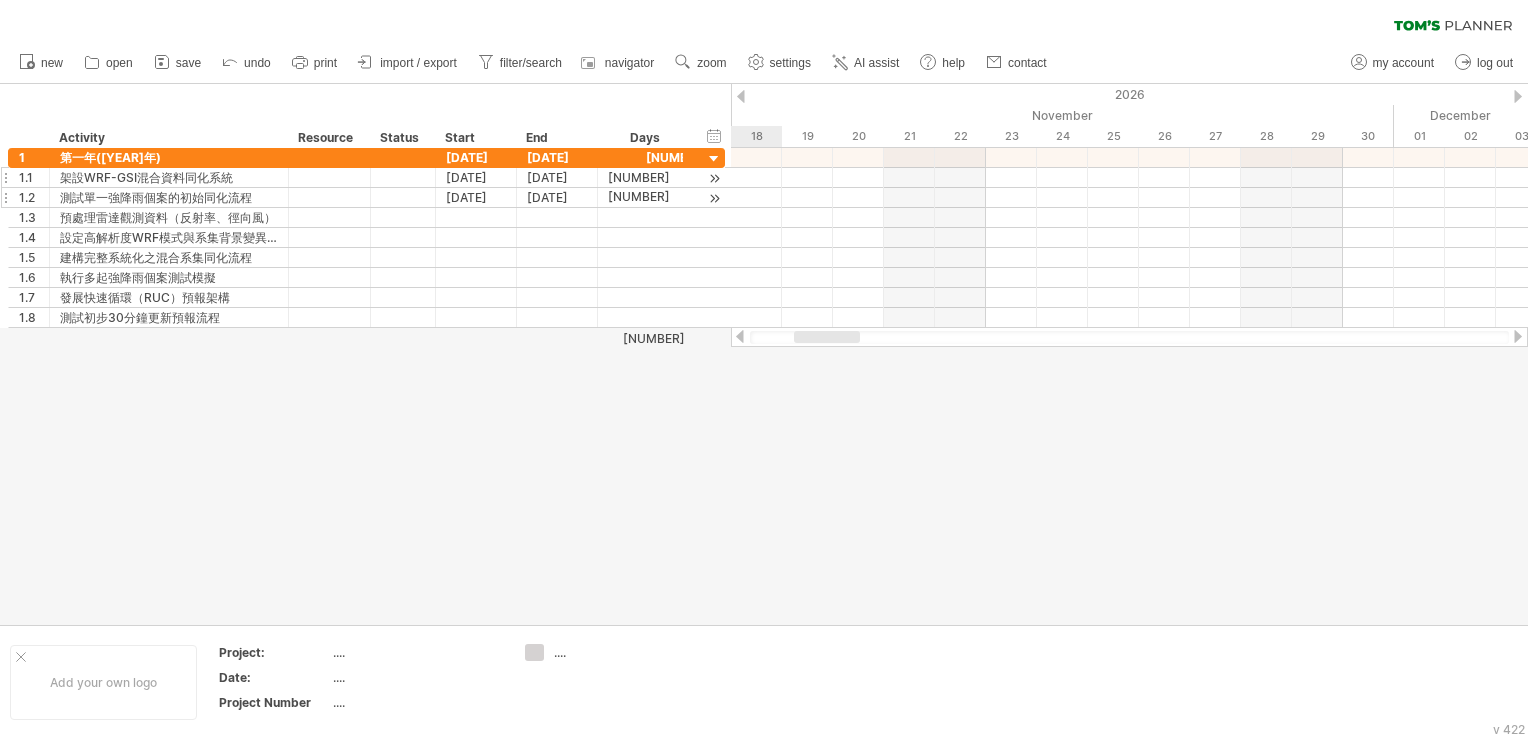 click at bounding box center [1518, 96] 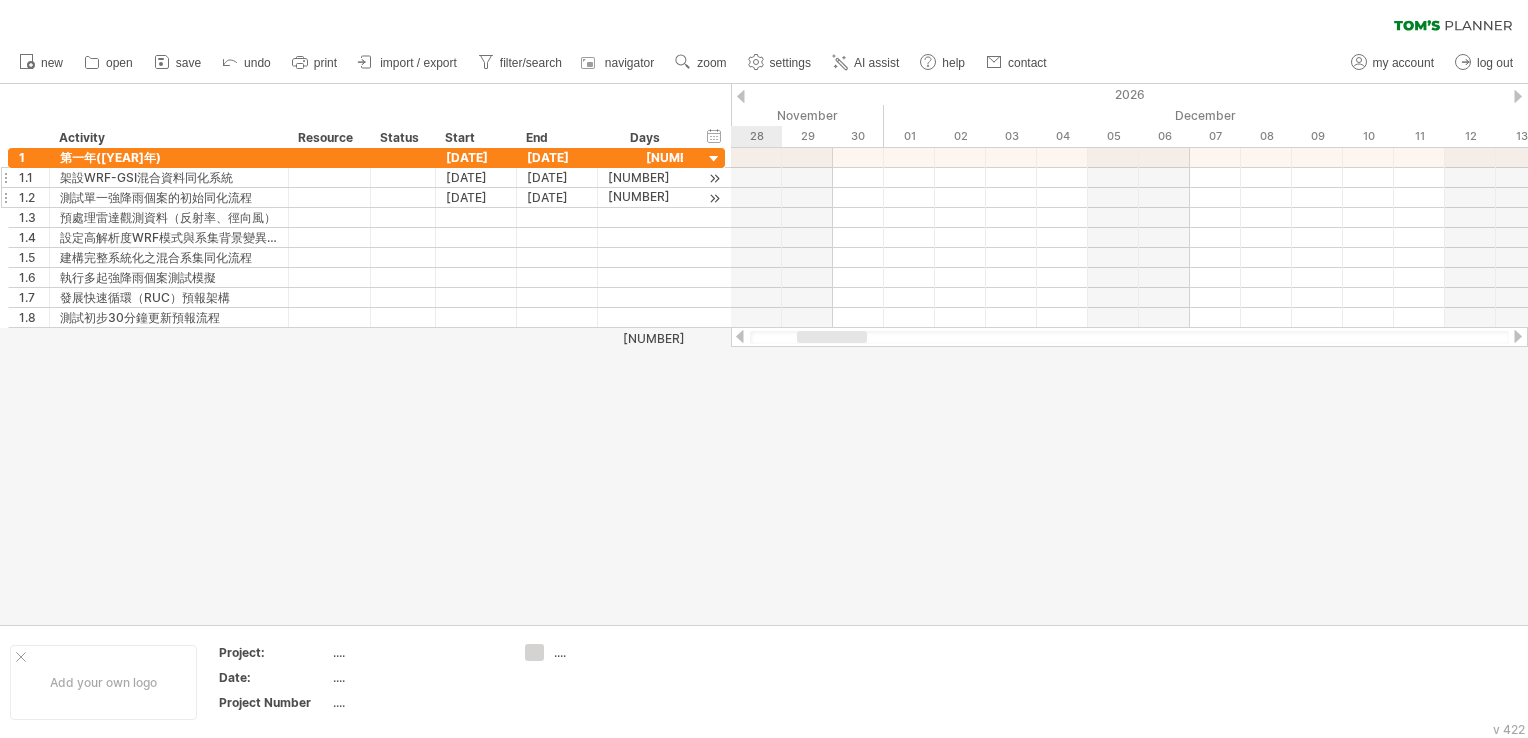 click at bounding box center (1518, 96) 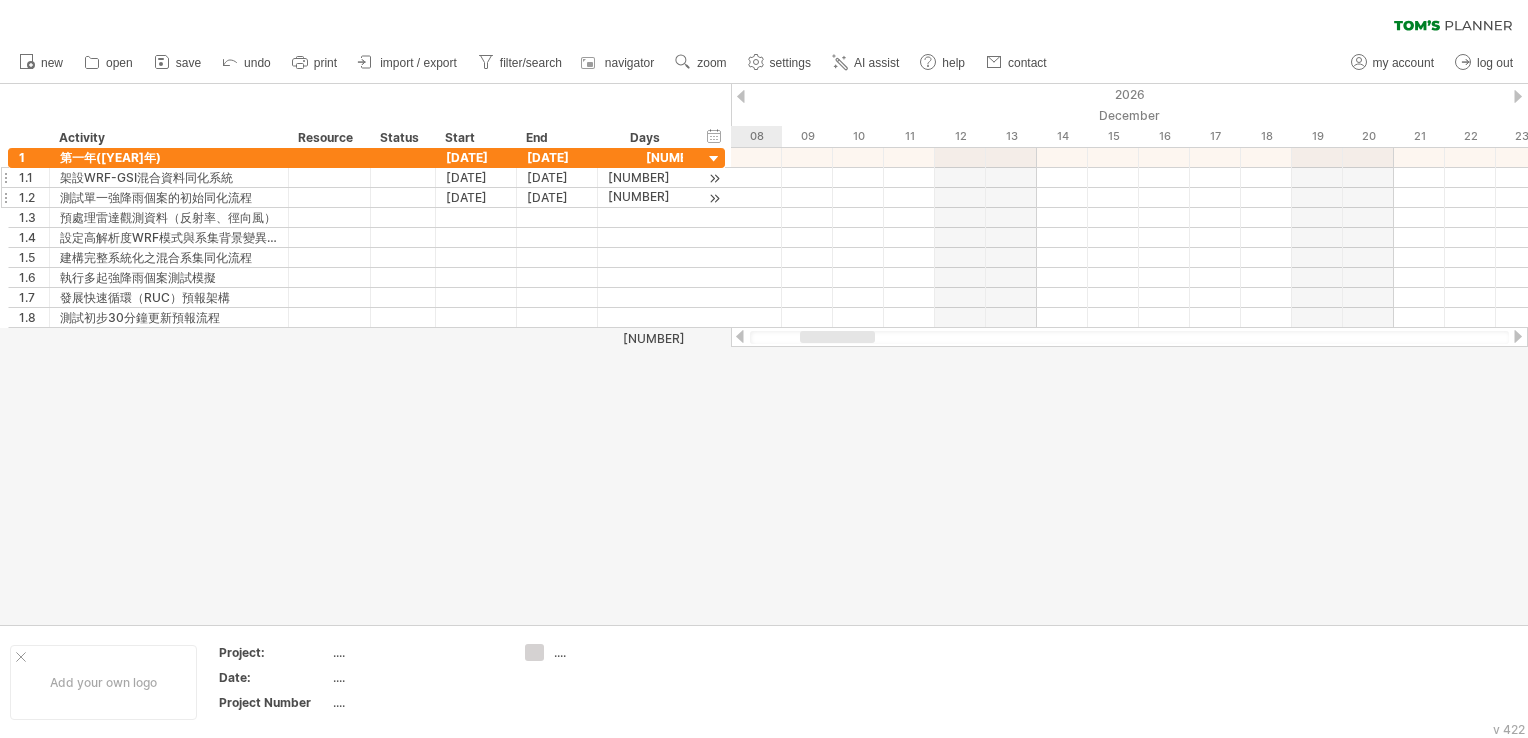 click at bounding box center (1518, 96) 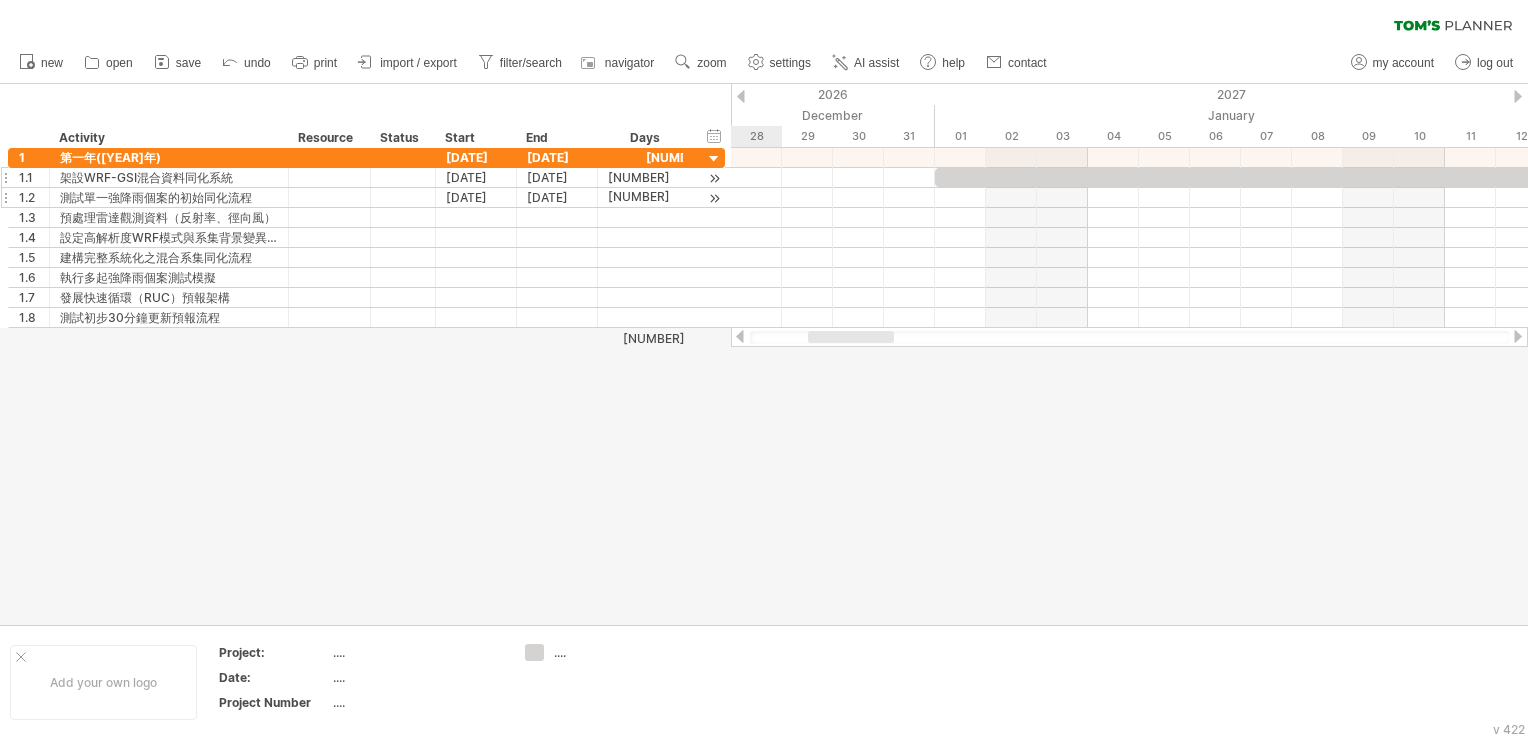 click at bounding box center (1518, 96) 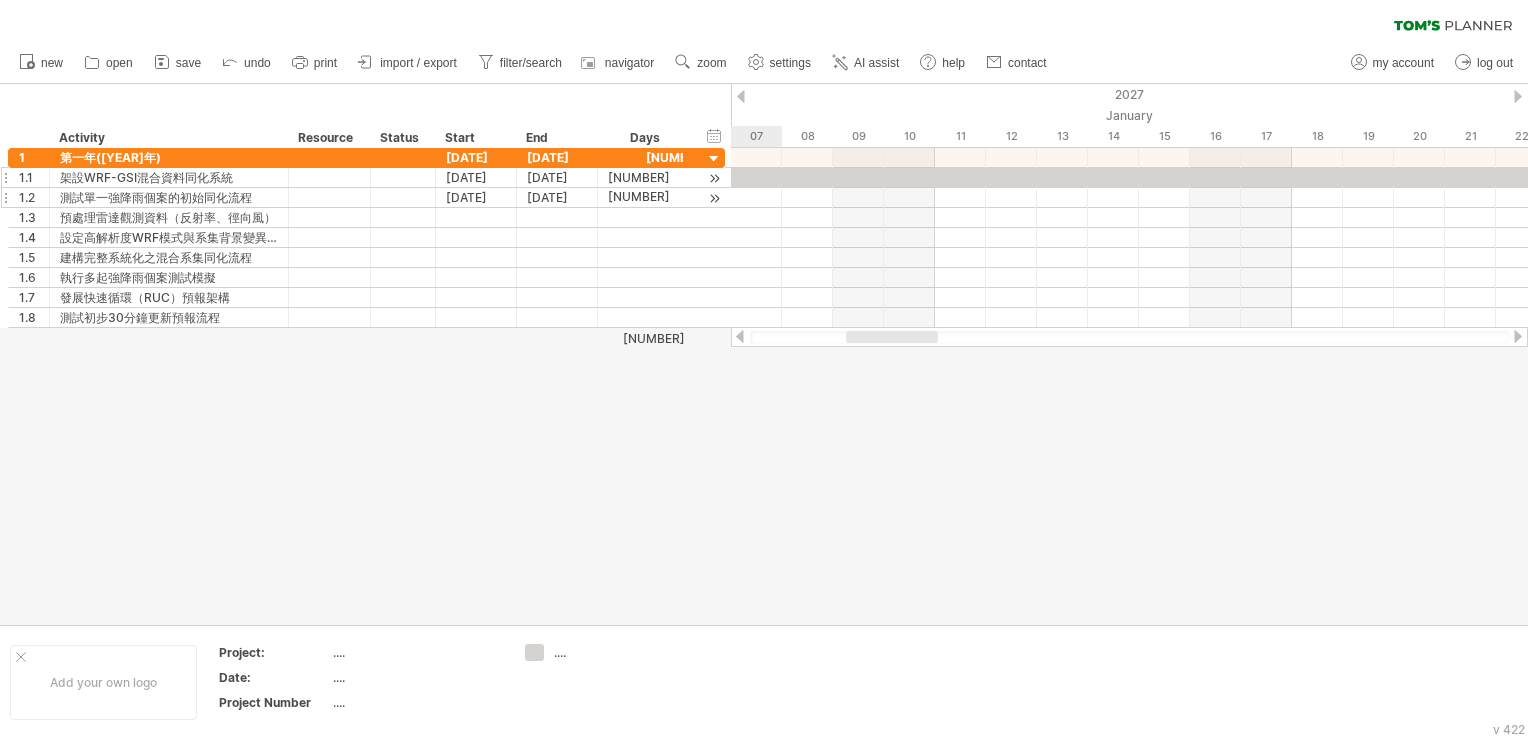 click at bounding box center [1518, 96] 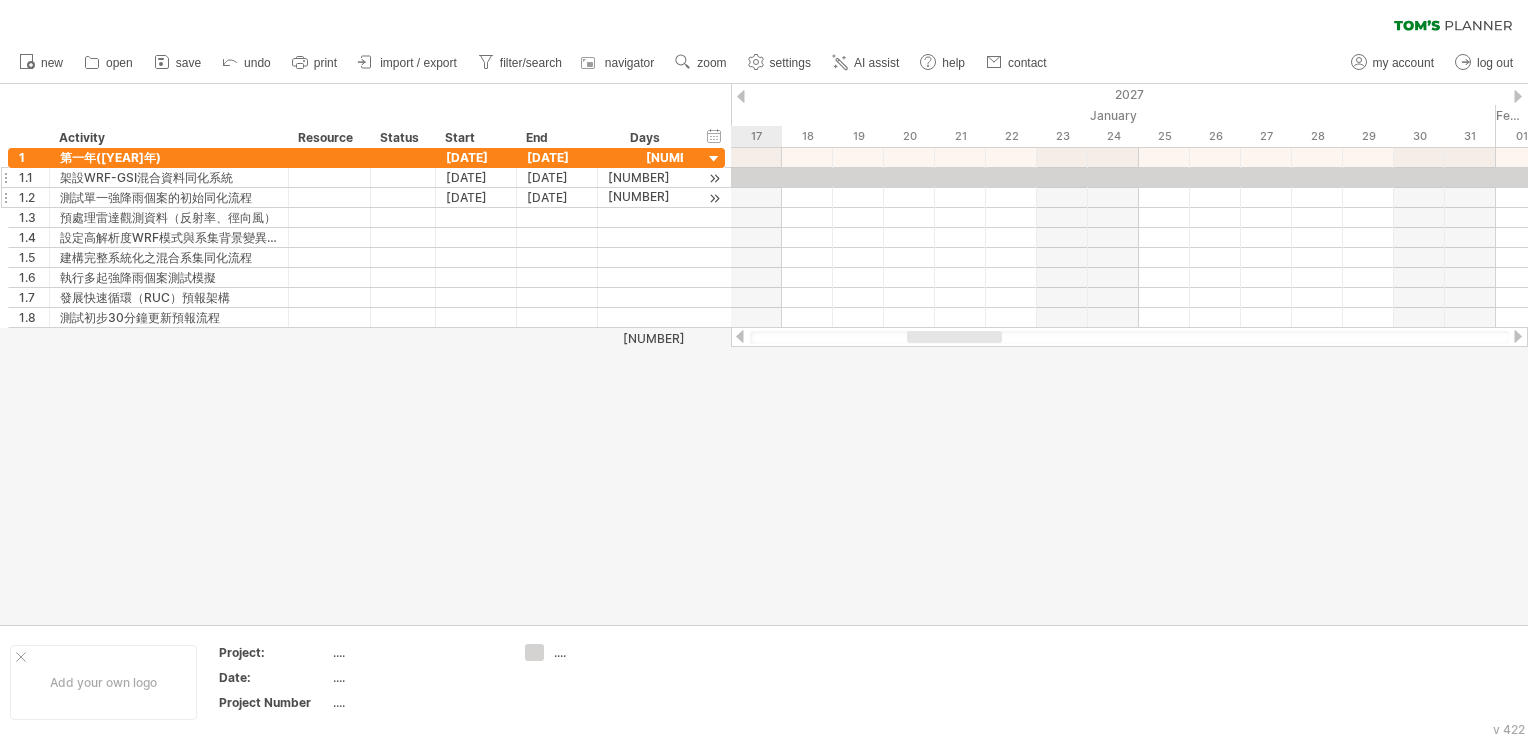 click at bounding box center [1518, 96] 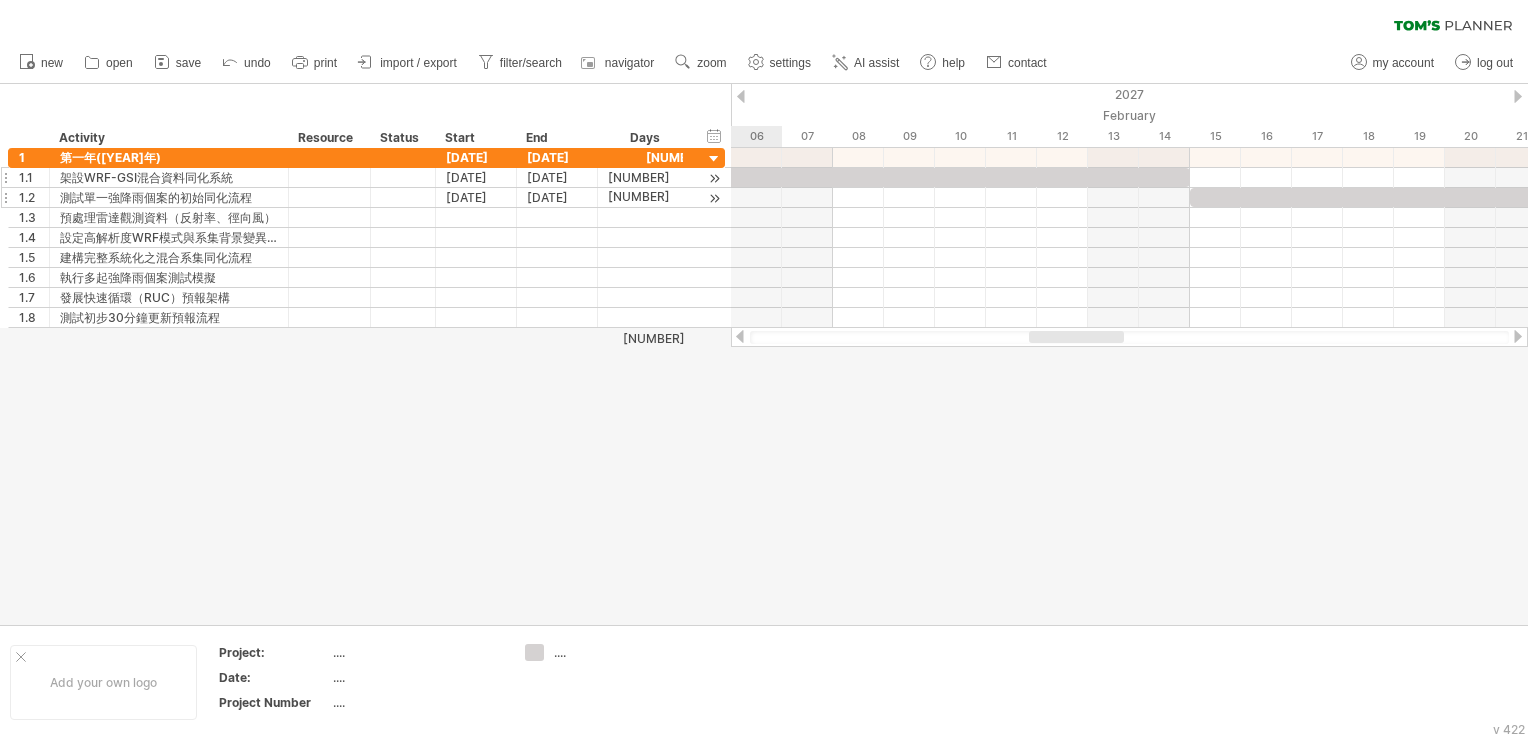 click at bounding box center (1518, 96) 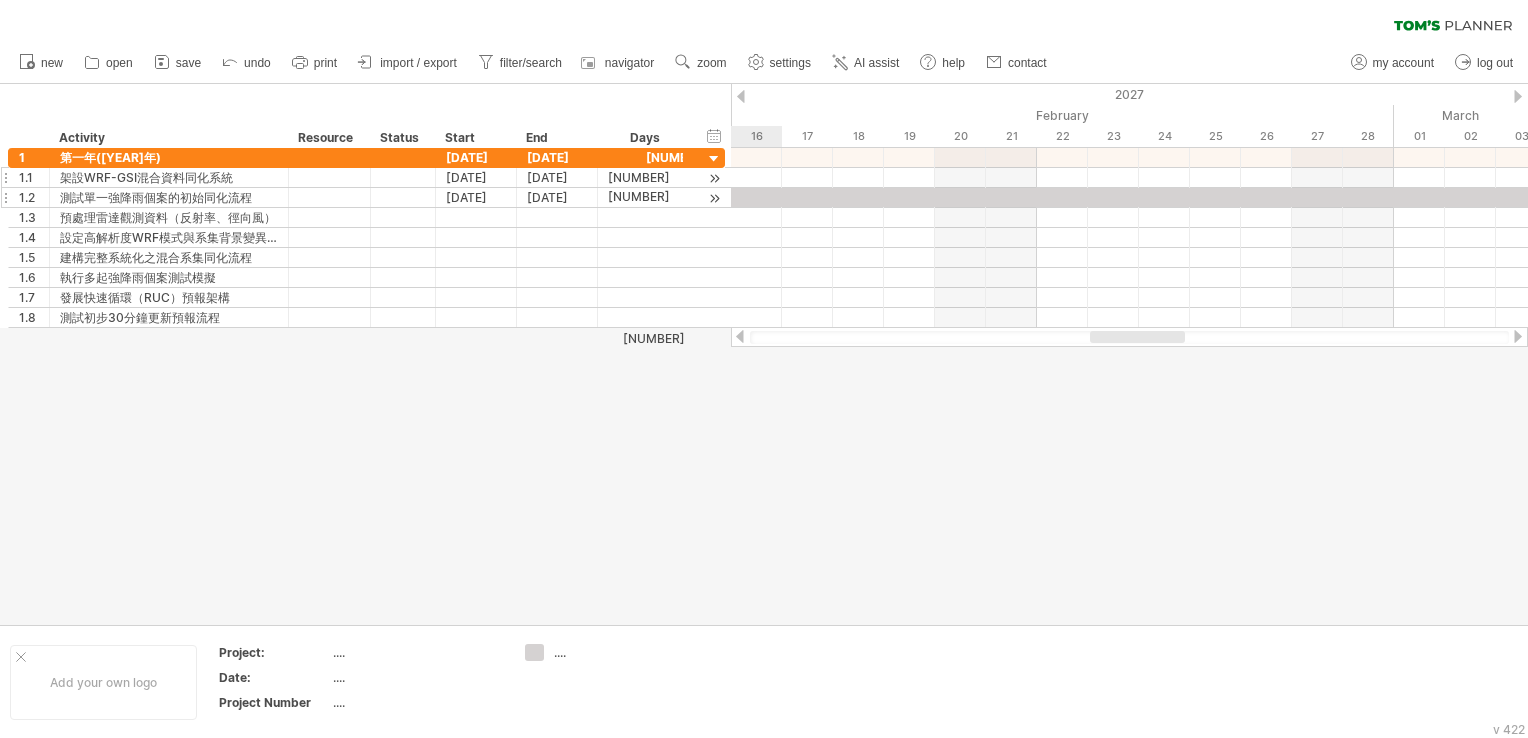 click at bounding box center (1518, 96) 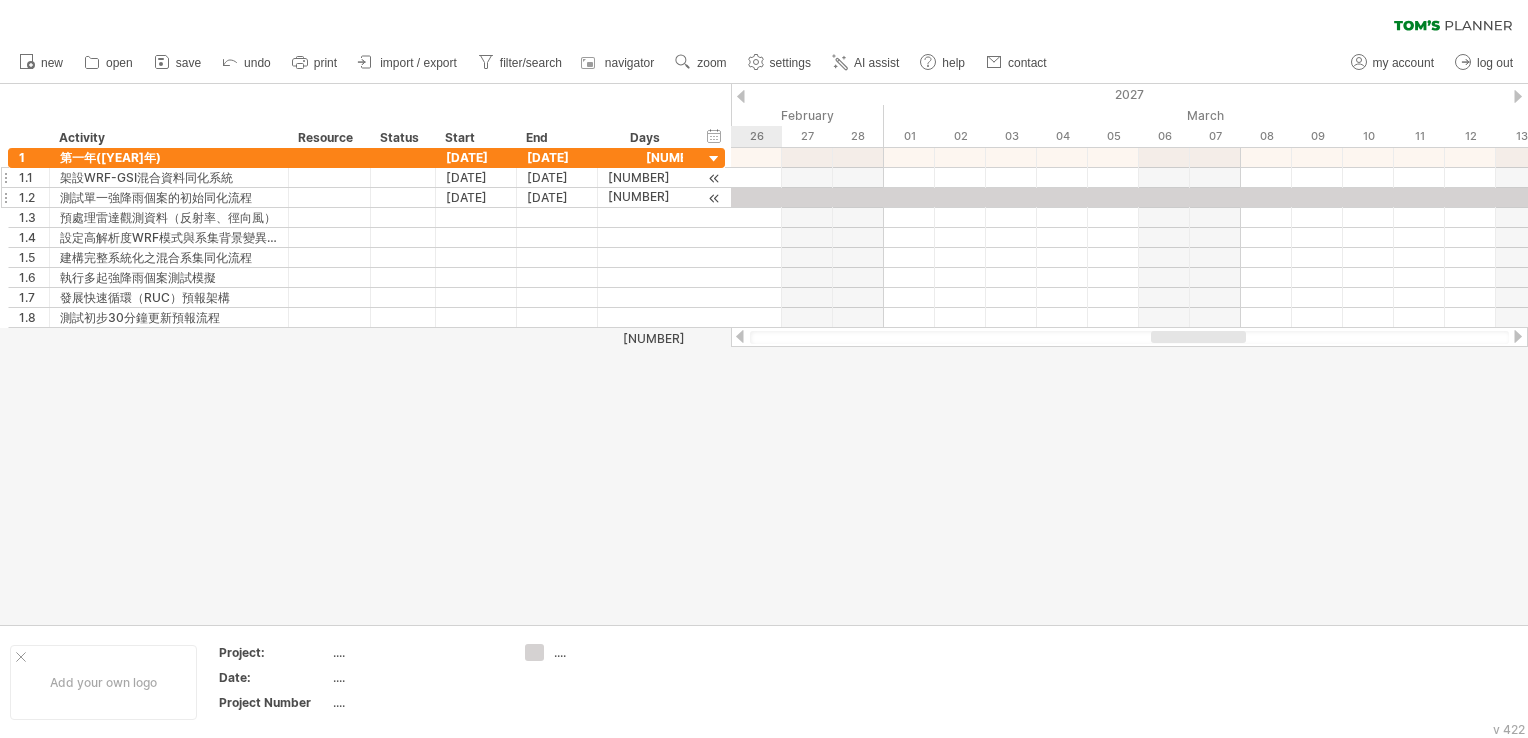 click at bounding box center [741, 96] 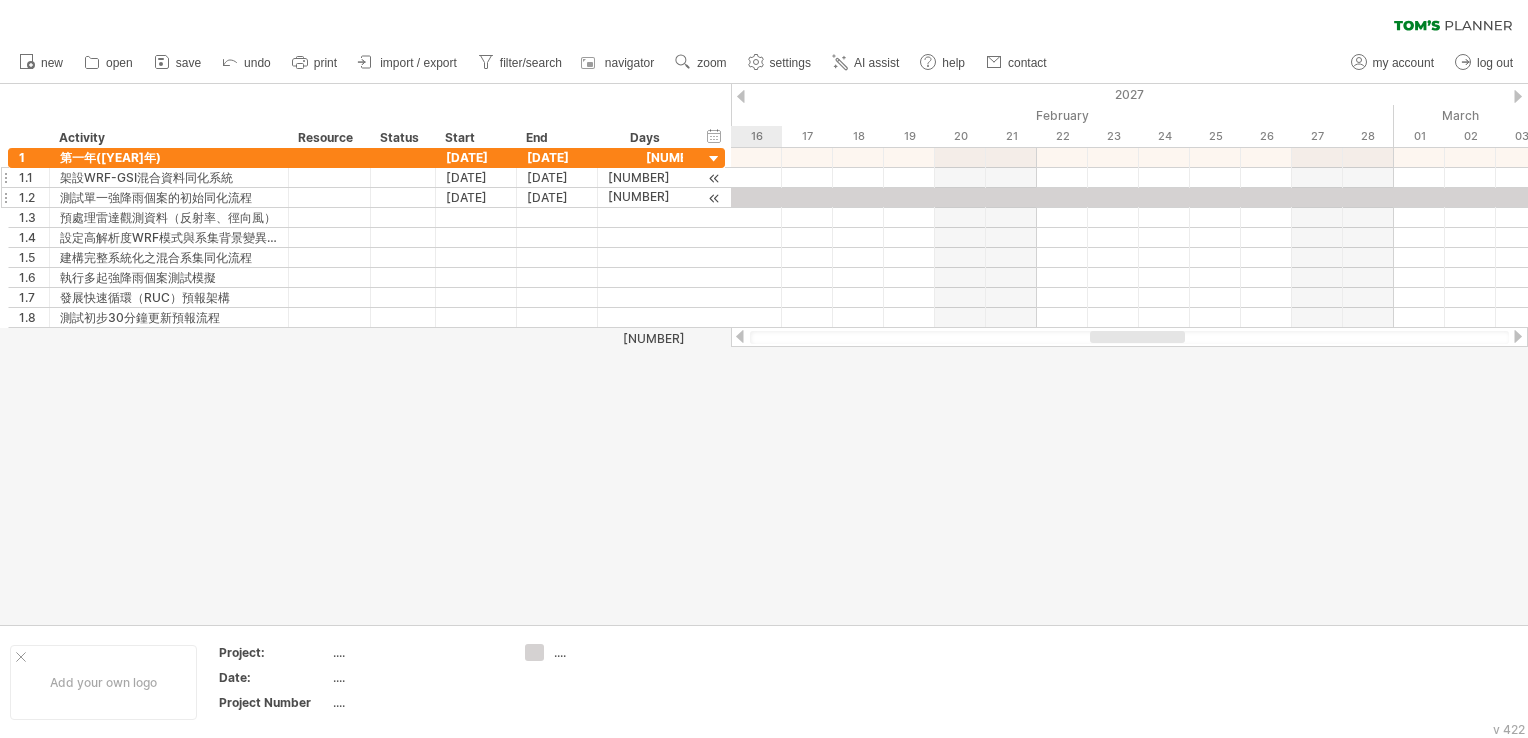 click at bounding box center (741, 96) 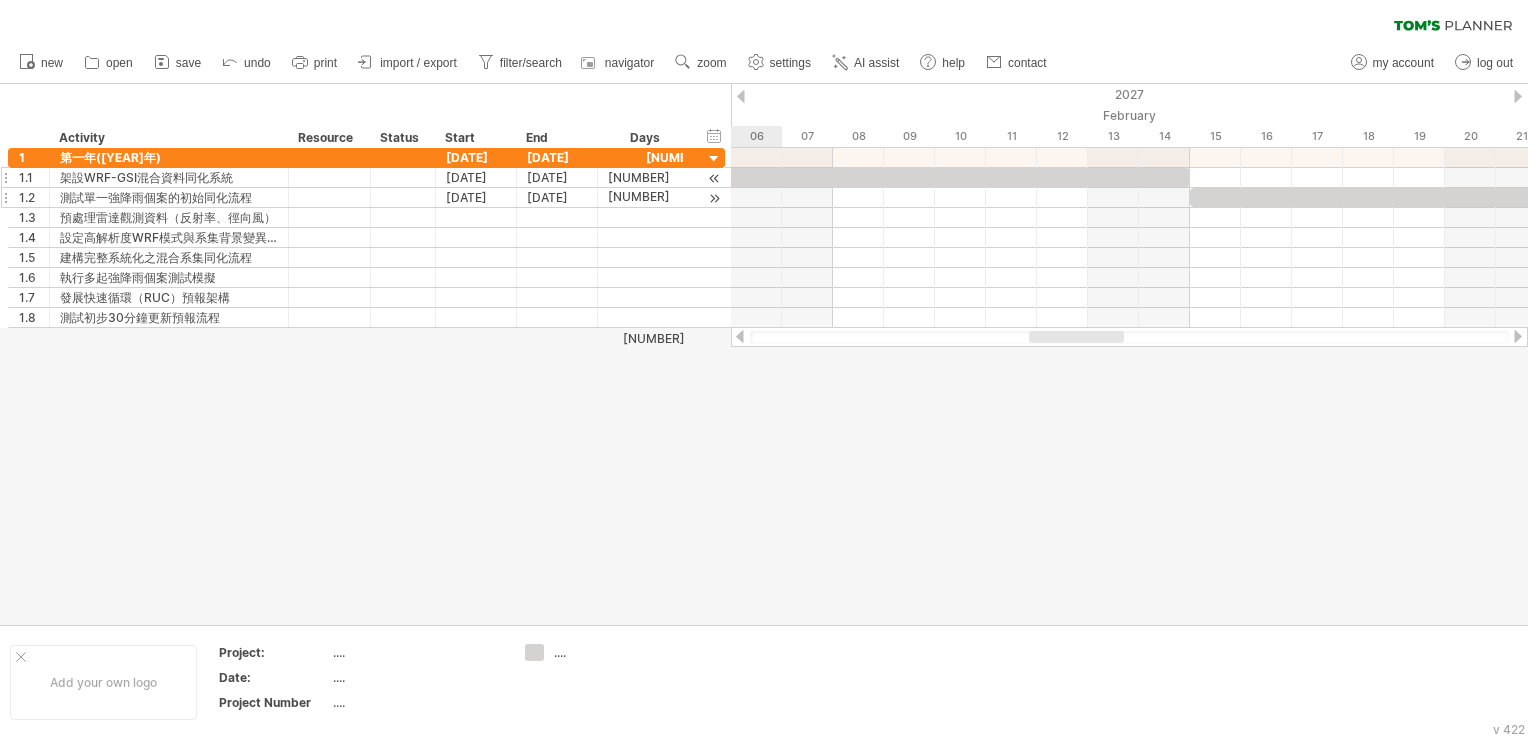 click at bounding box center (741, 96) 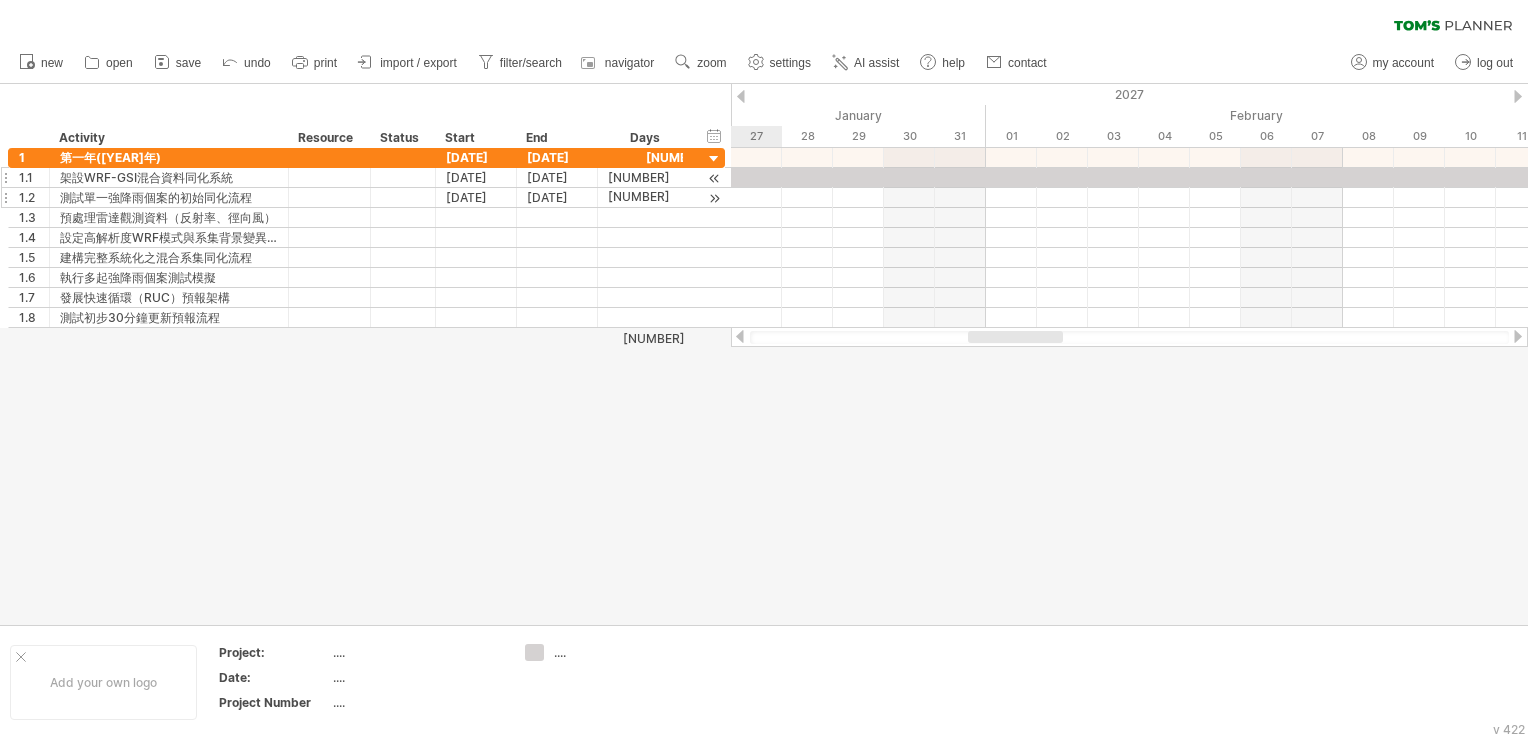click at bounding box center (741, 96) 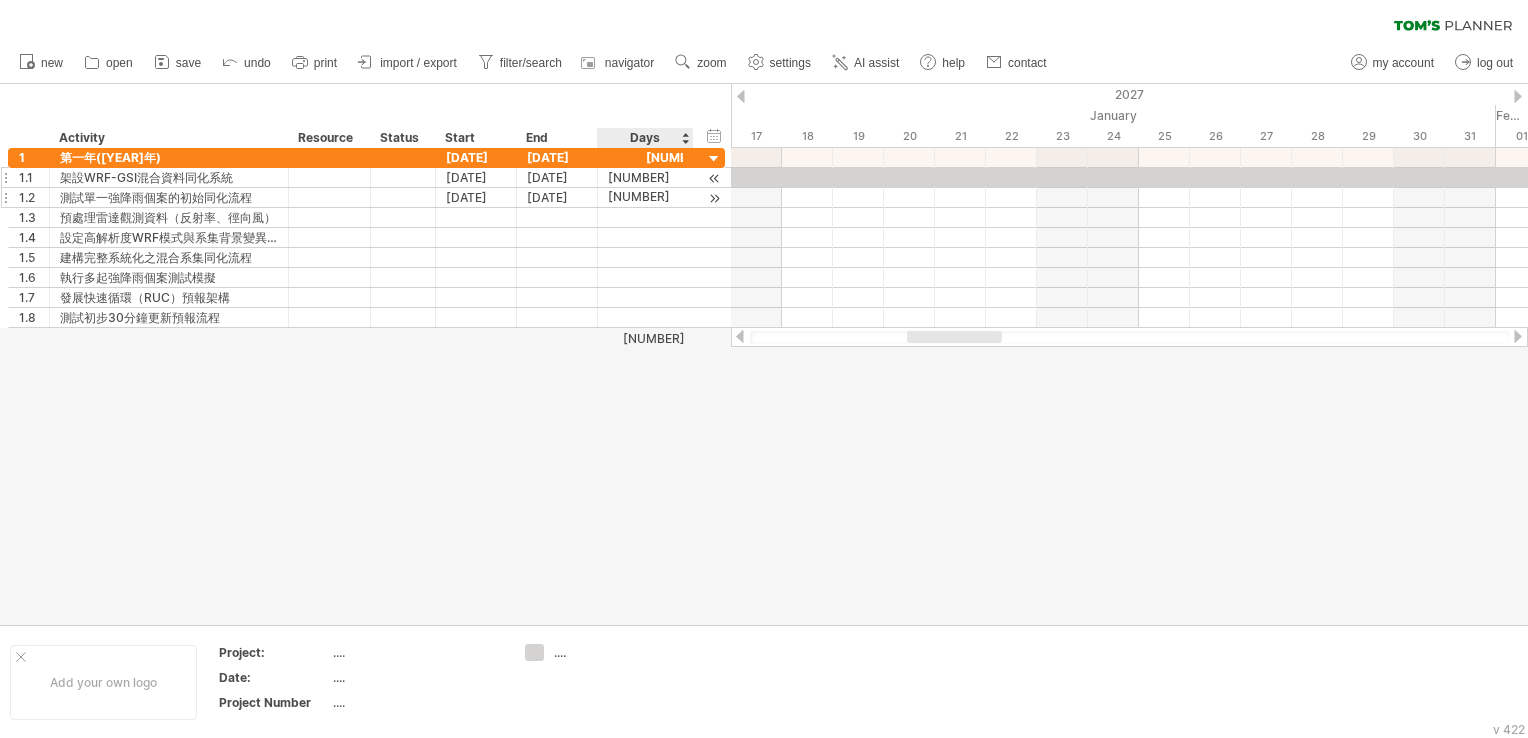 click on "Days" at bounding box center [644, 138] 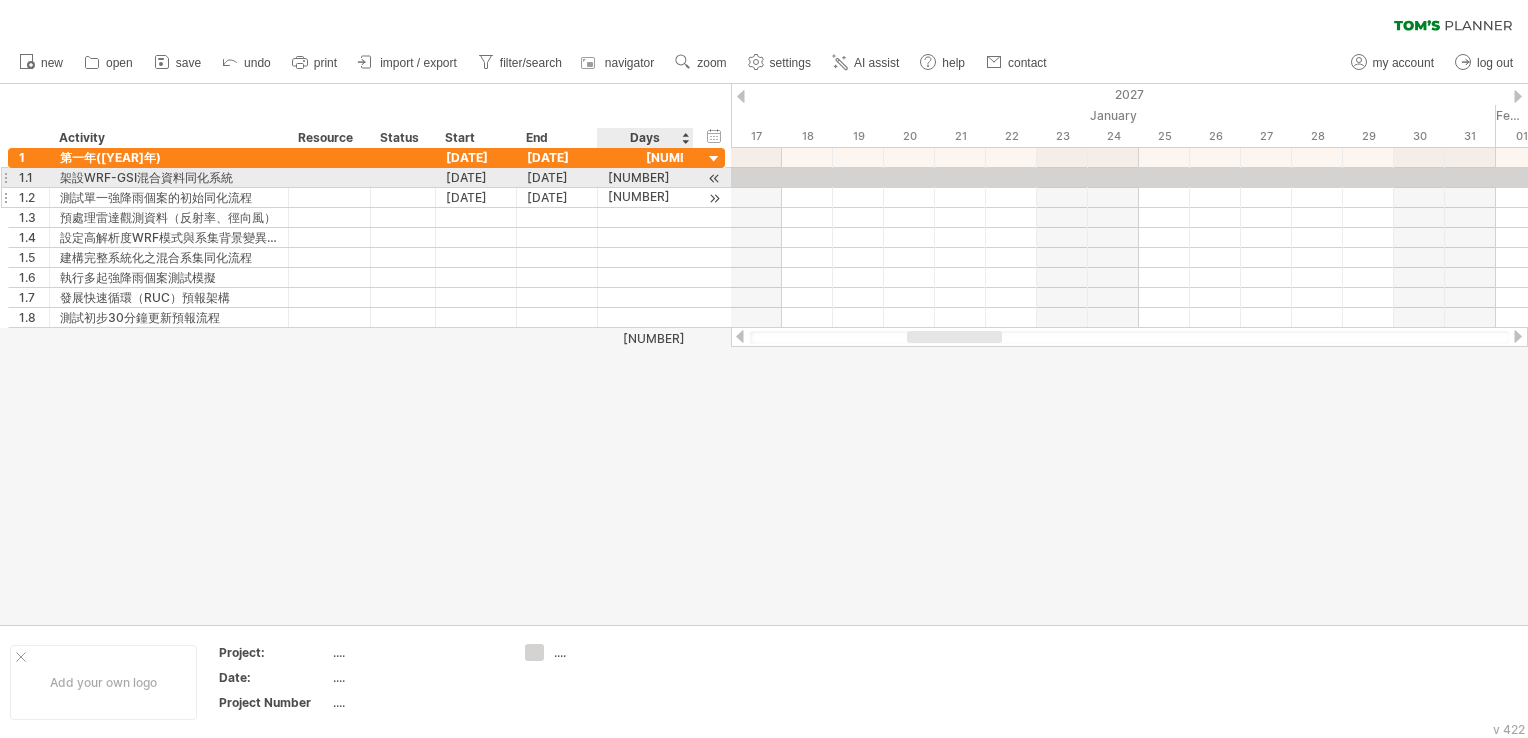 click at bounding box center [714, 178] 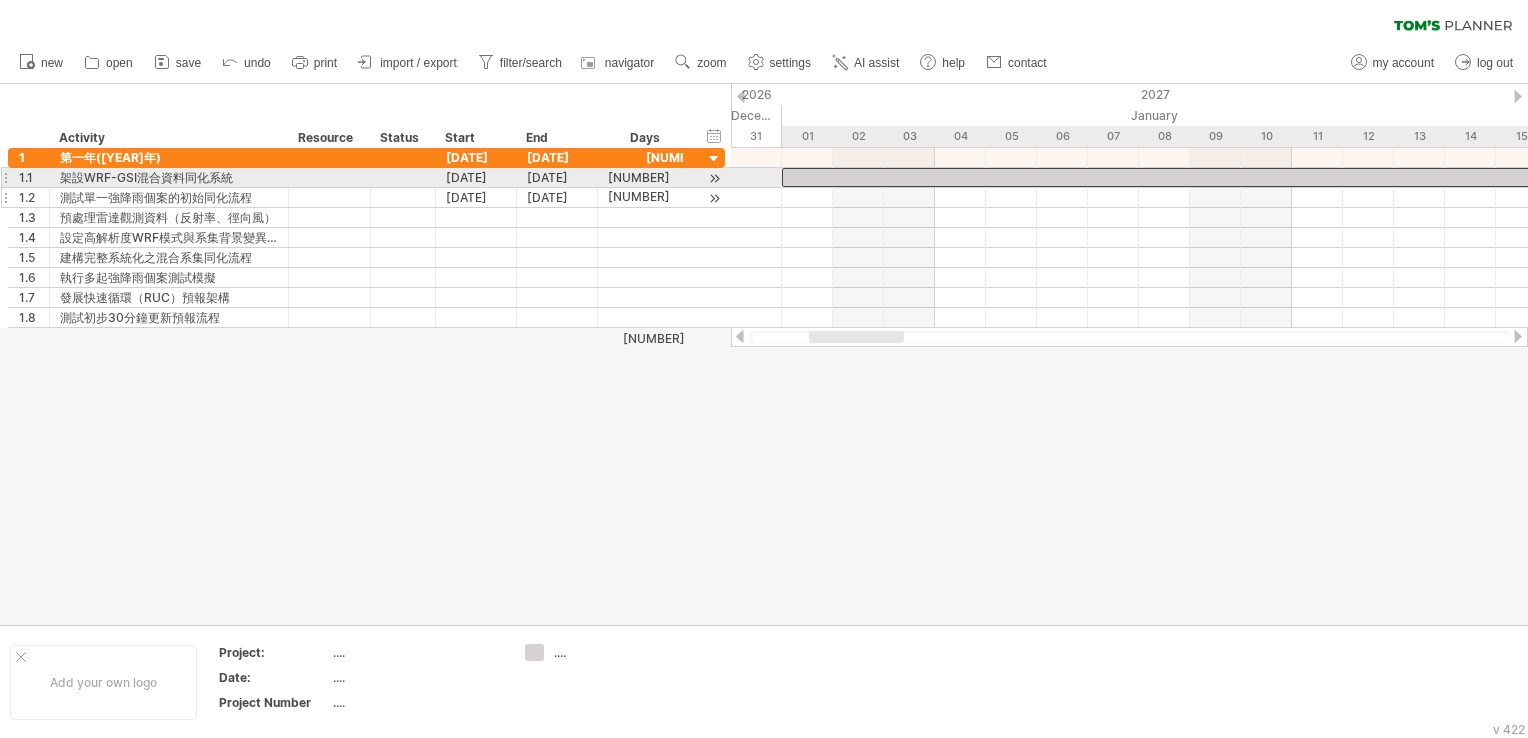click at bounding box center (1929, 177) 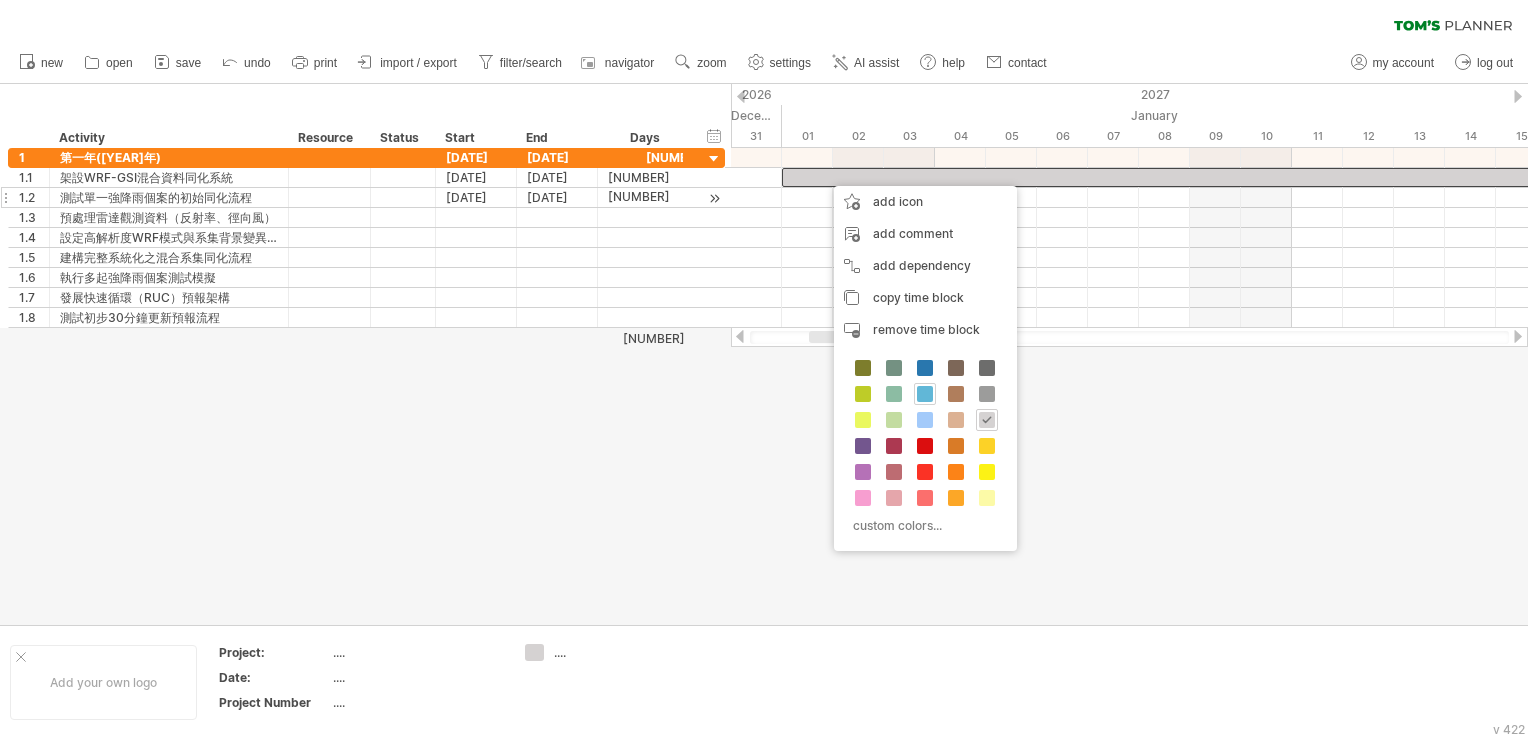 click at bounding box center [925, 394] 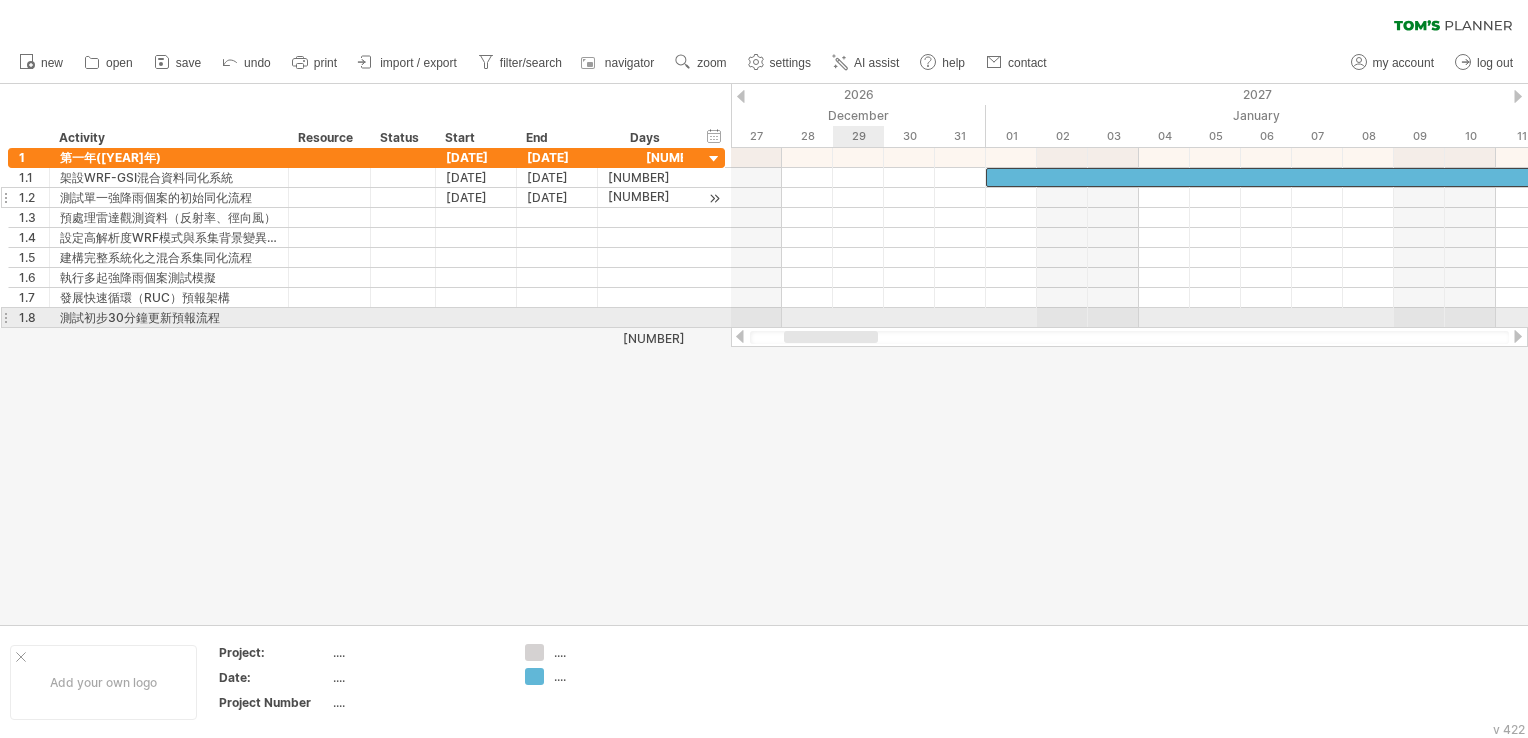 drag, startPoint x: 880, startPoint y: 337, endPoint x: 855, endPoint y: 317, distance: 32.01562 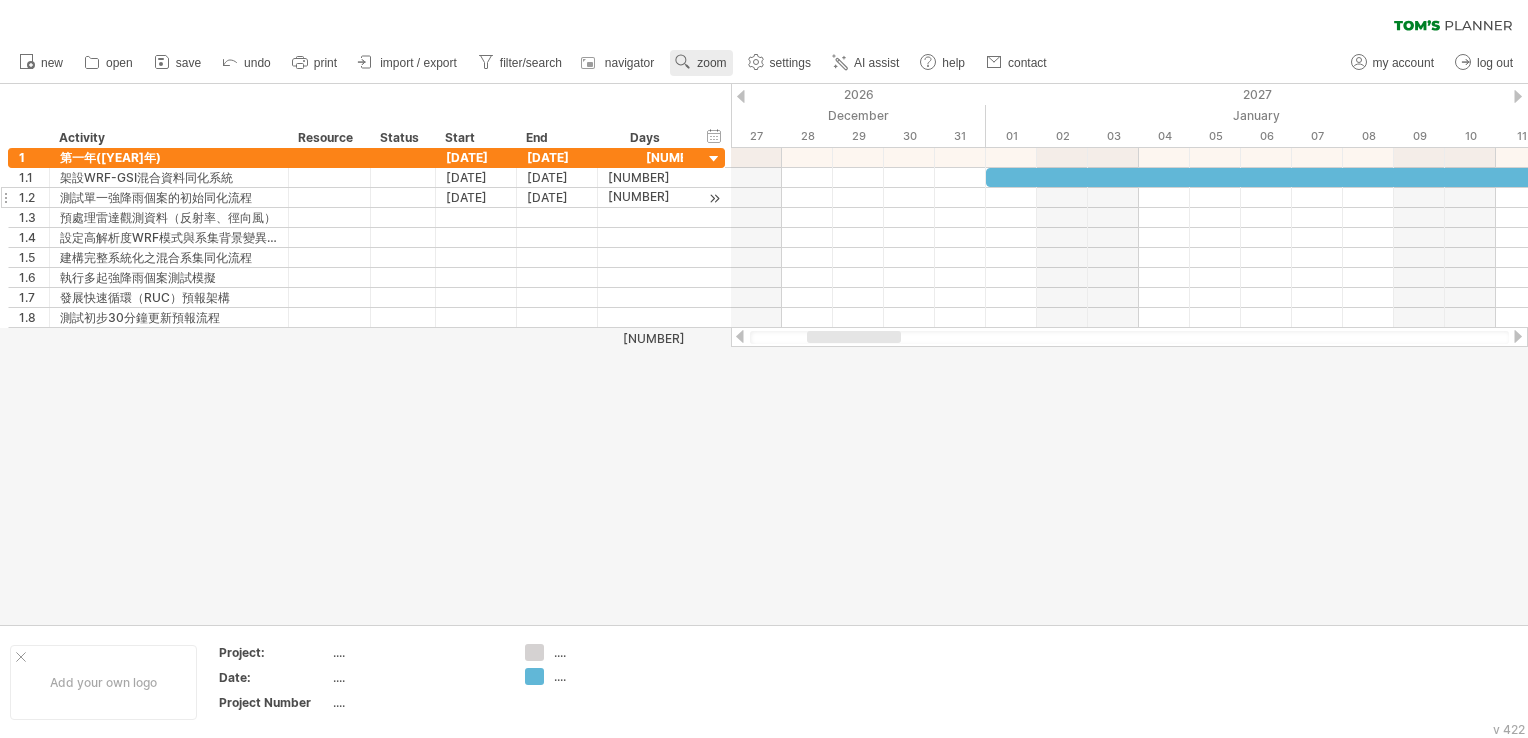 click on "zoom" at bounding box center [711, 63] 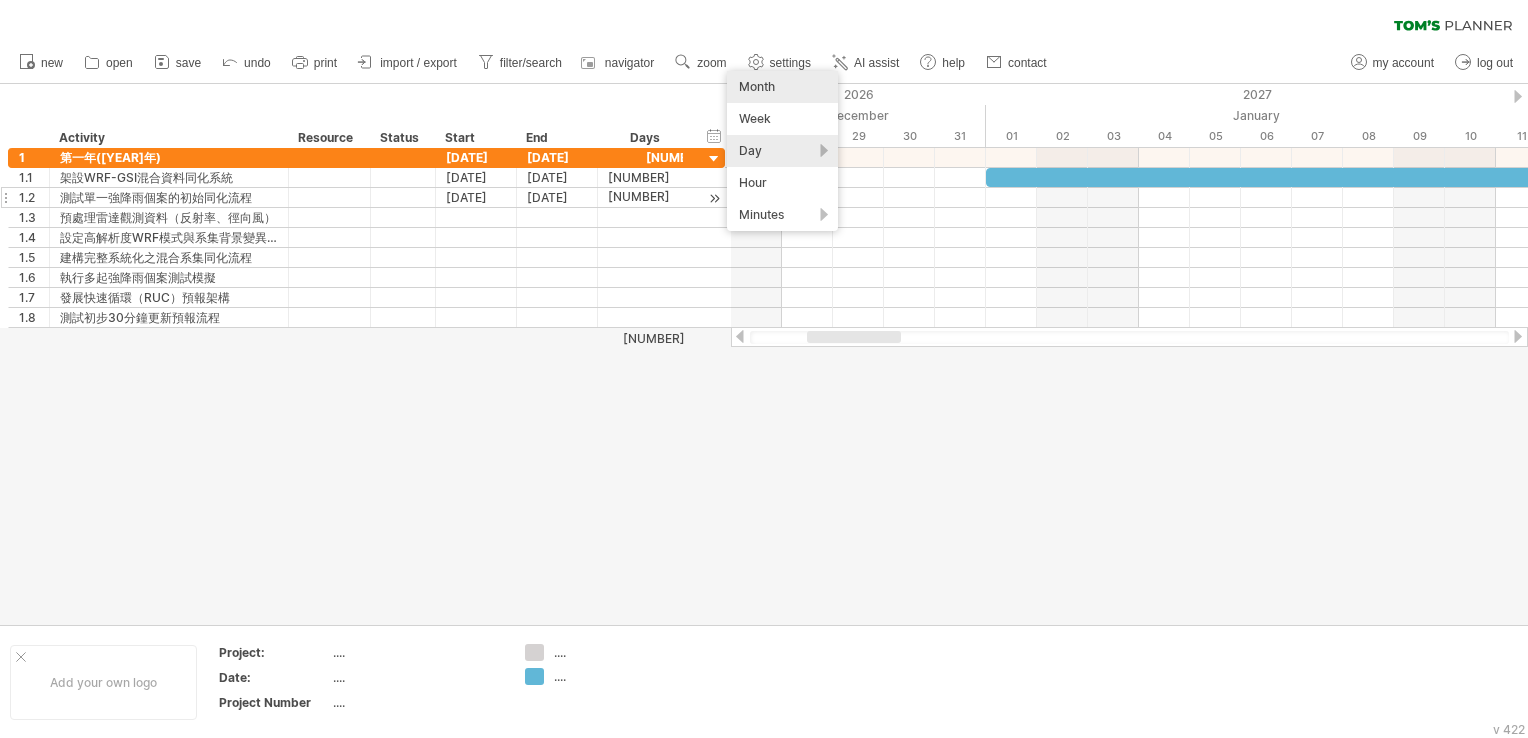 click on "Month" at bounding box center [782, 87] 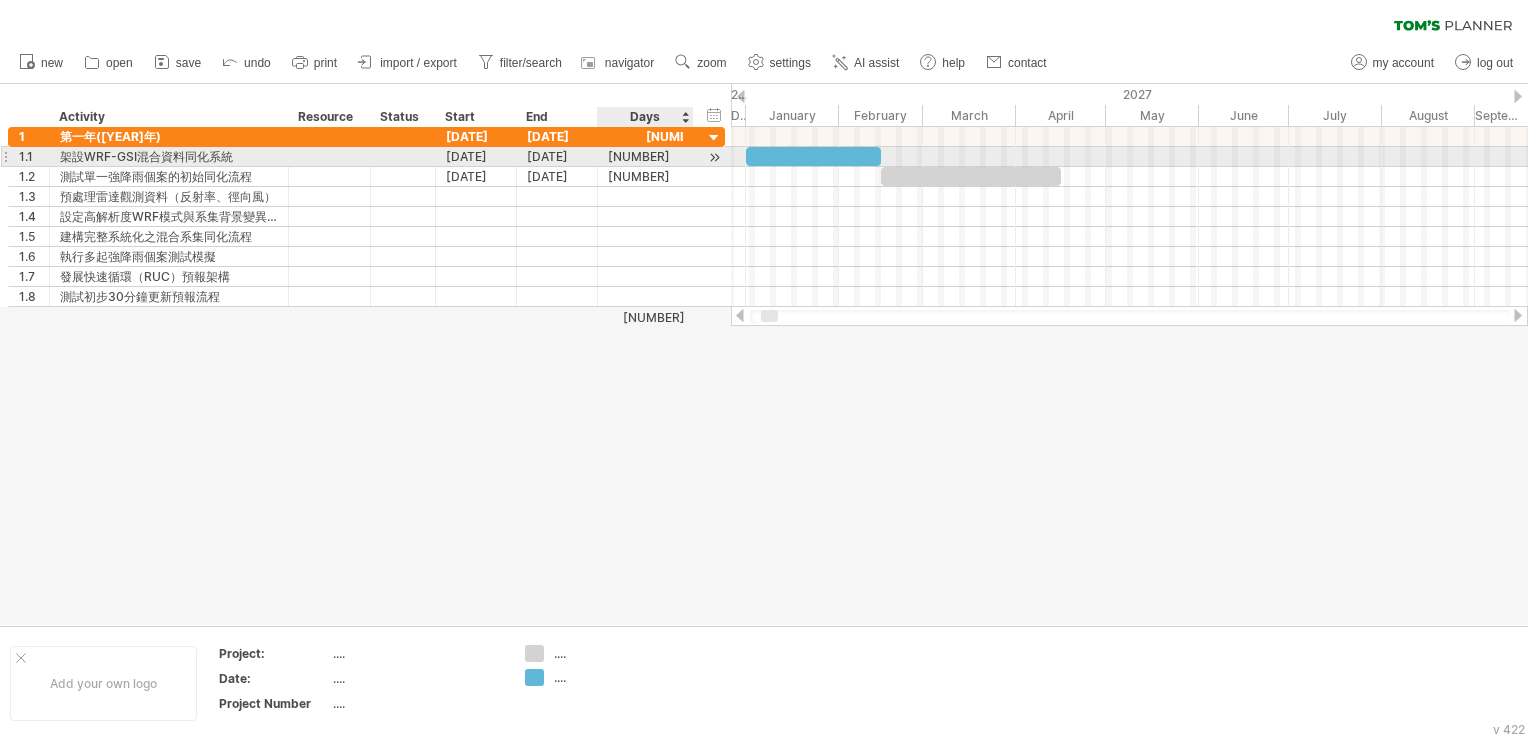 click on "[NUMBER]" at bounding box center (645, 156) 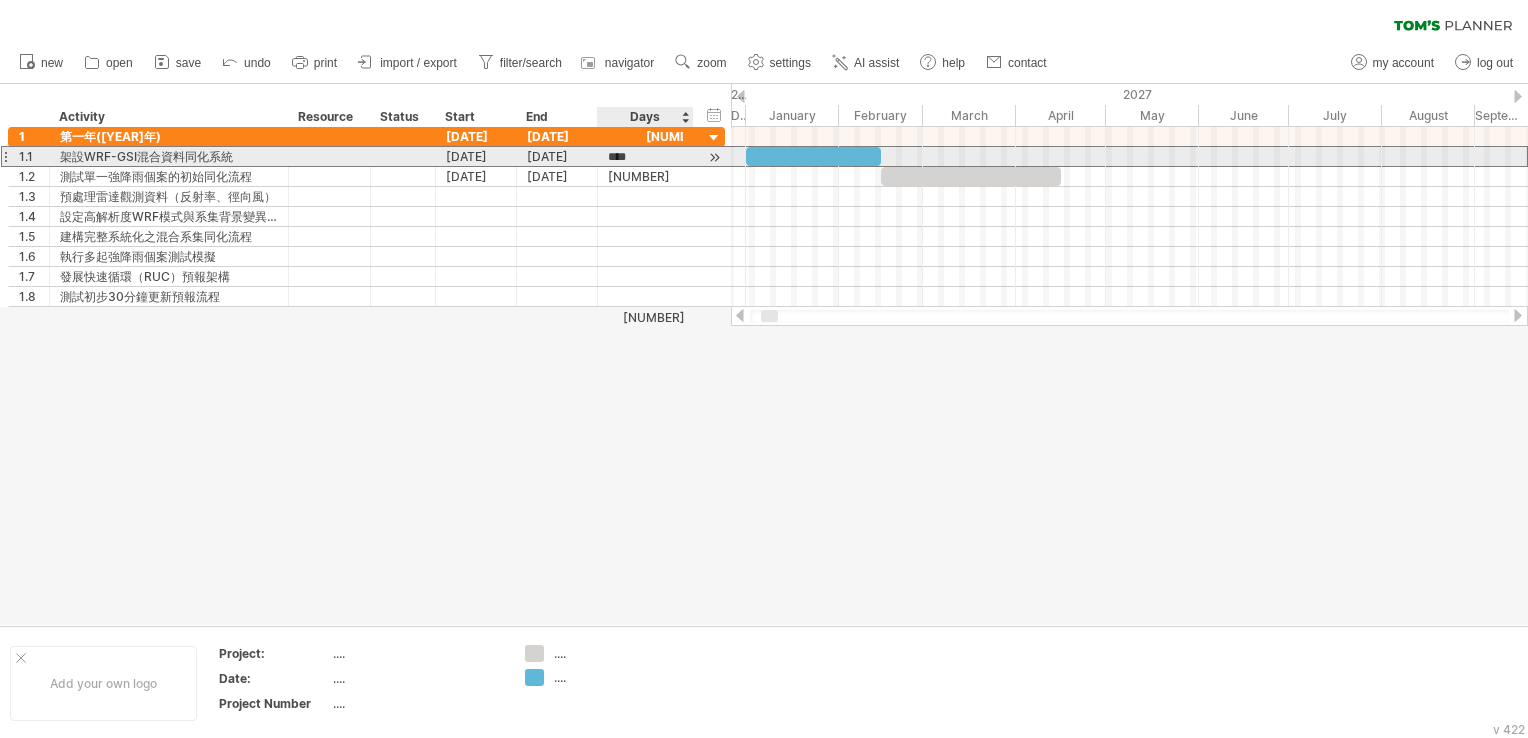 scroll, scrollTop: 1, scrollLeft: 0, axis: vertical 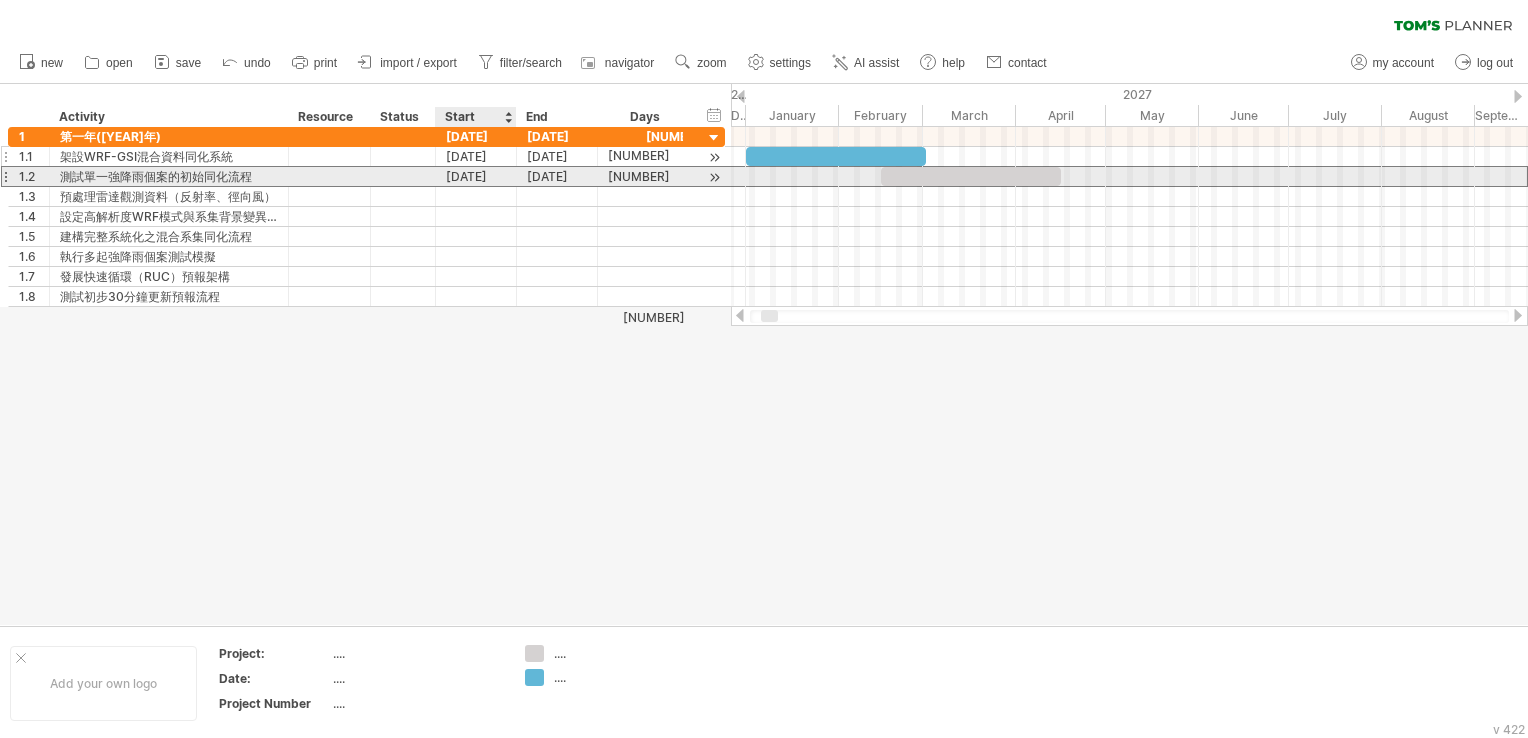 click on "[DATE]" at bounding box center (476, 176) 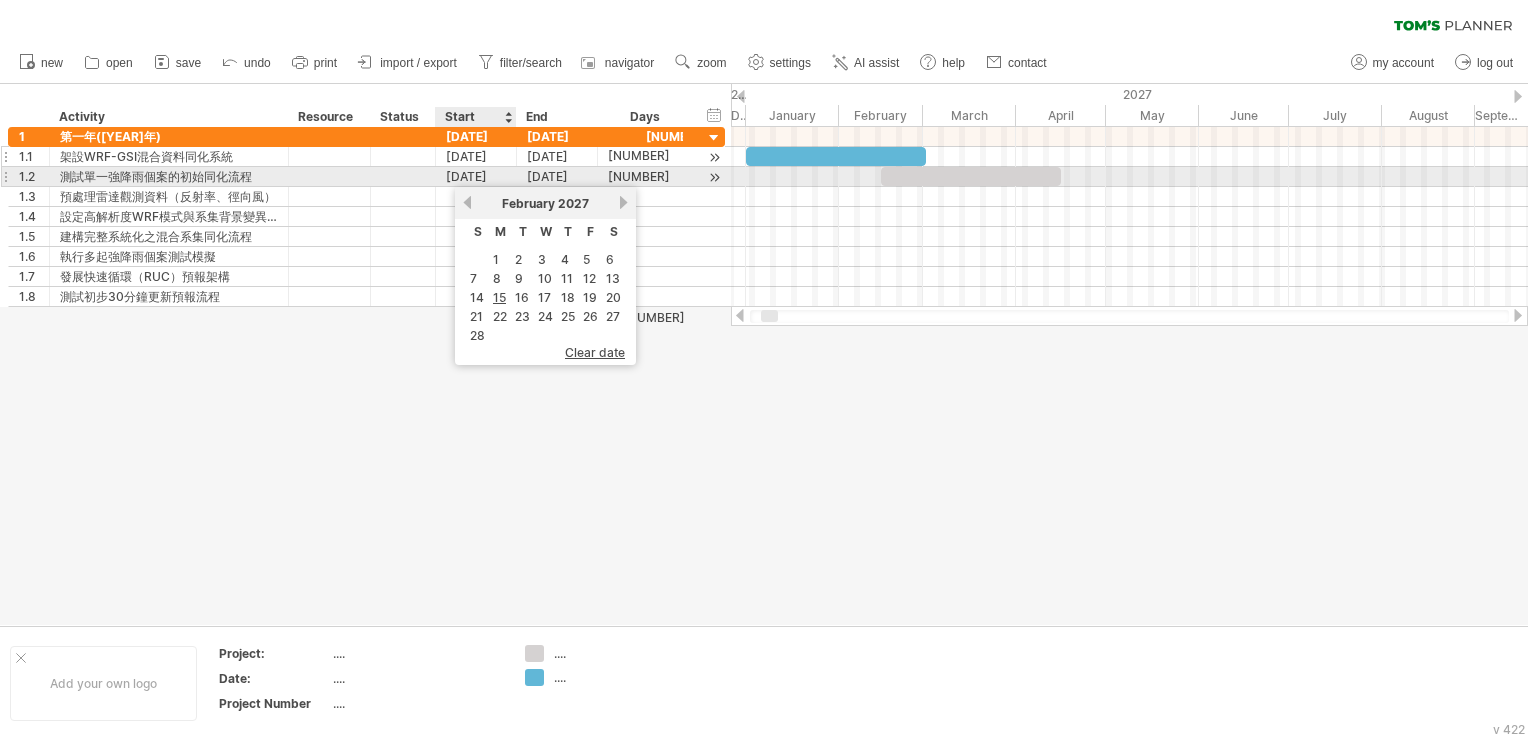 click on "[DATE]" at bounding box center [476, 176] 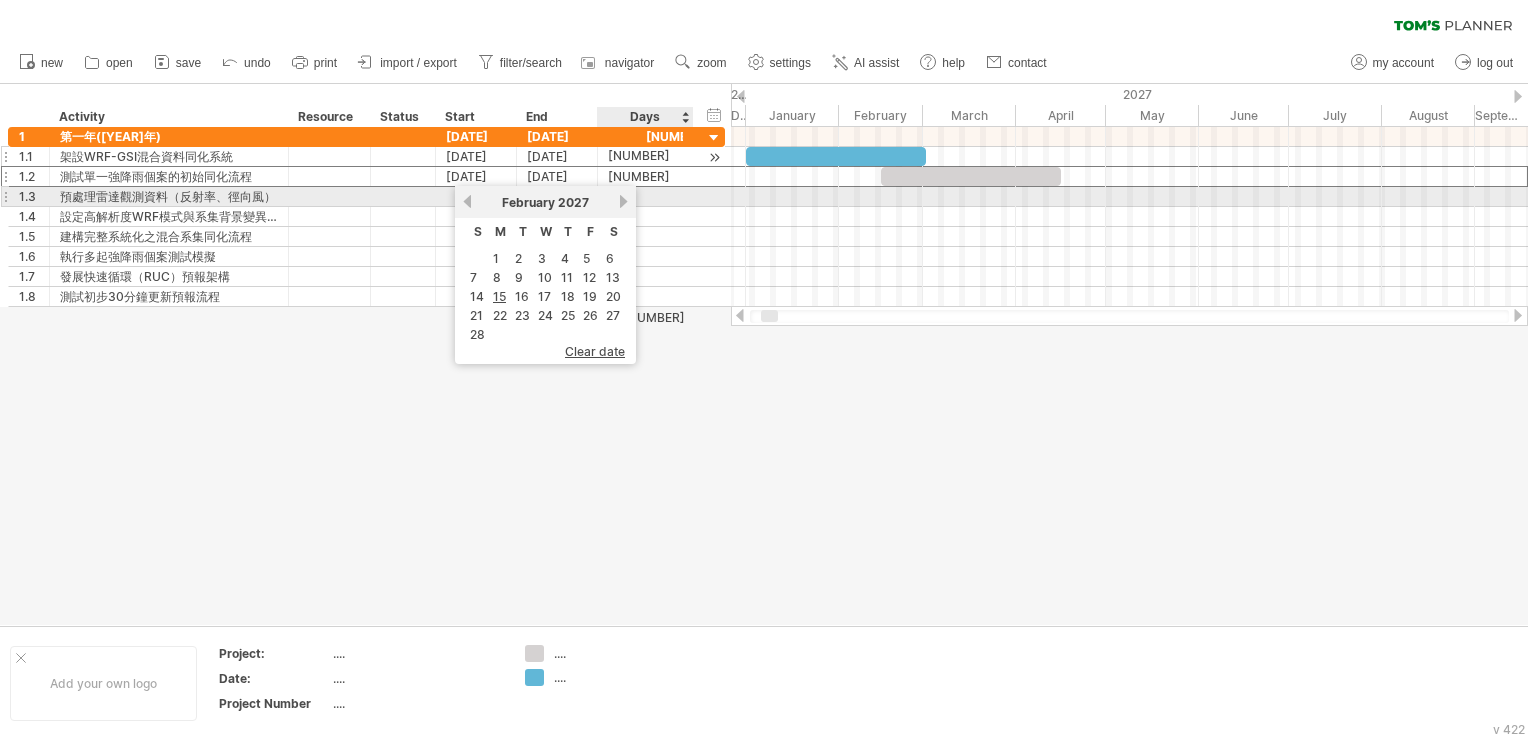 click on "next" at bounding box center [623, 201] 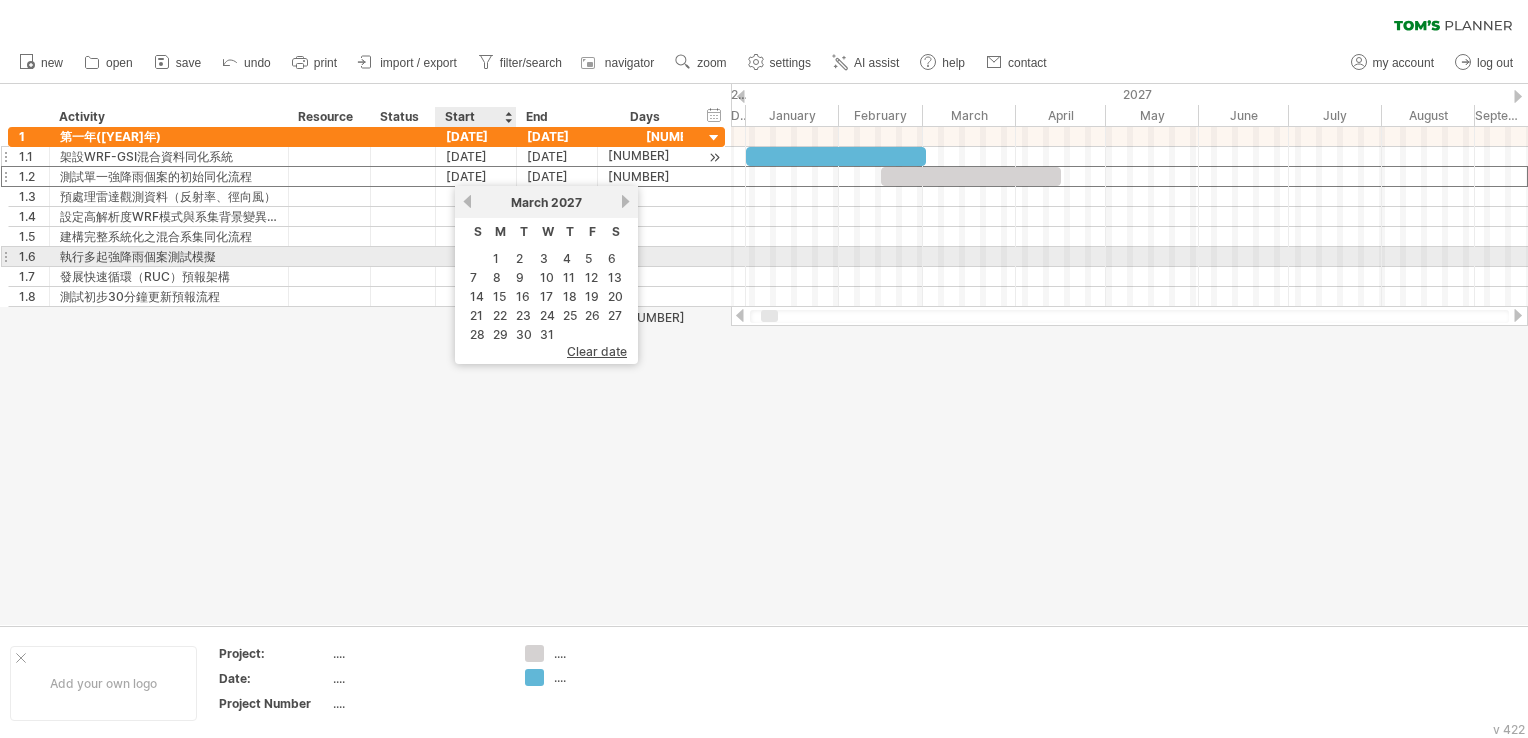 click on "1" at bounding box center (500, 258) 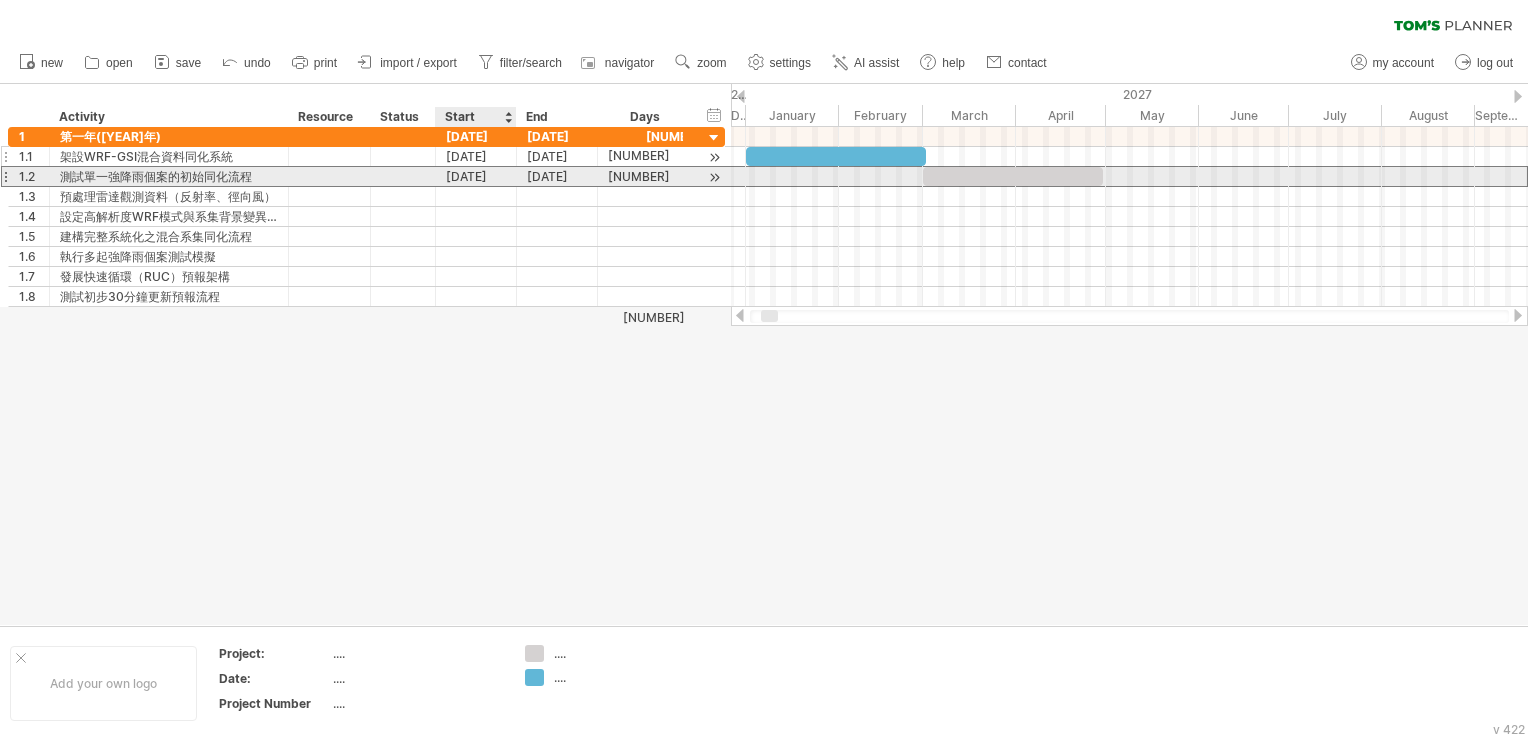 click on "[DATE]" at bounding box center (476, 176) 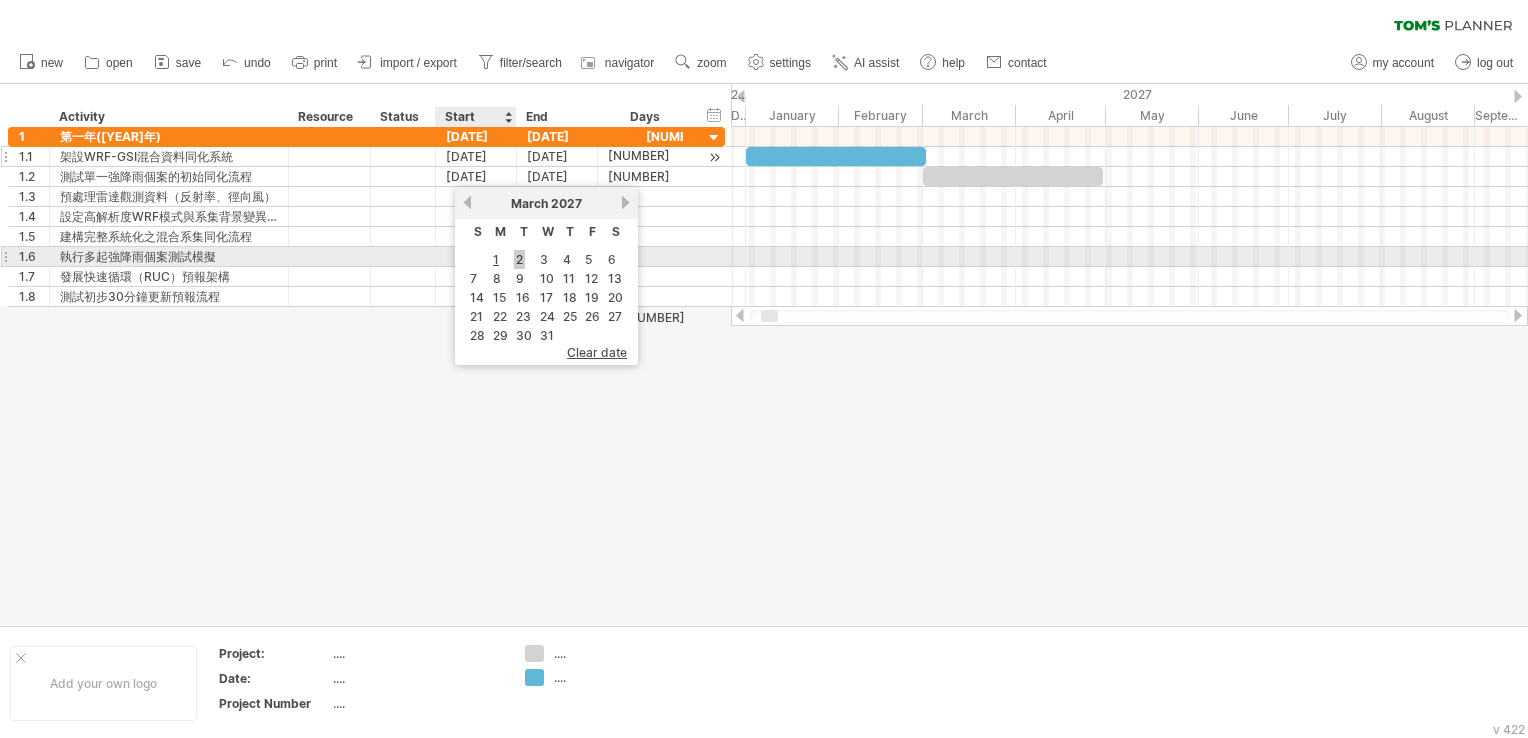 click on "2" at bounding box center [519, 259] 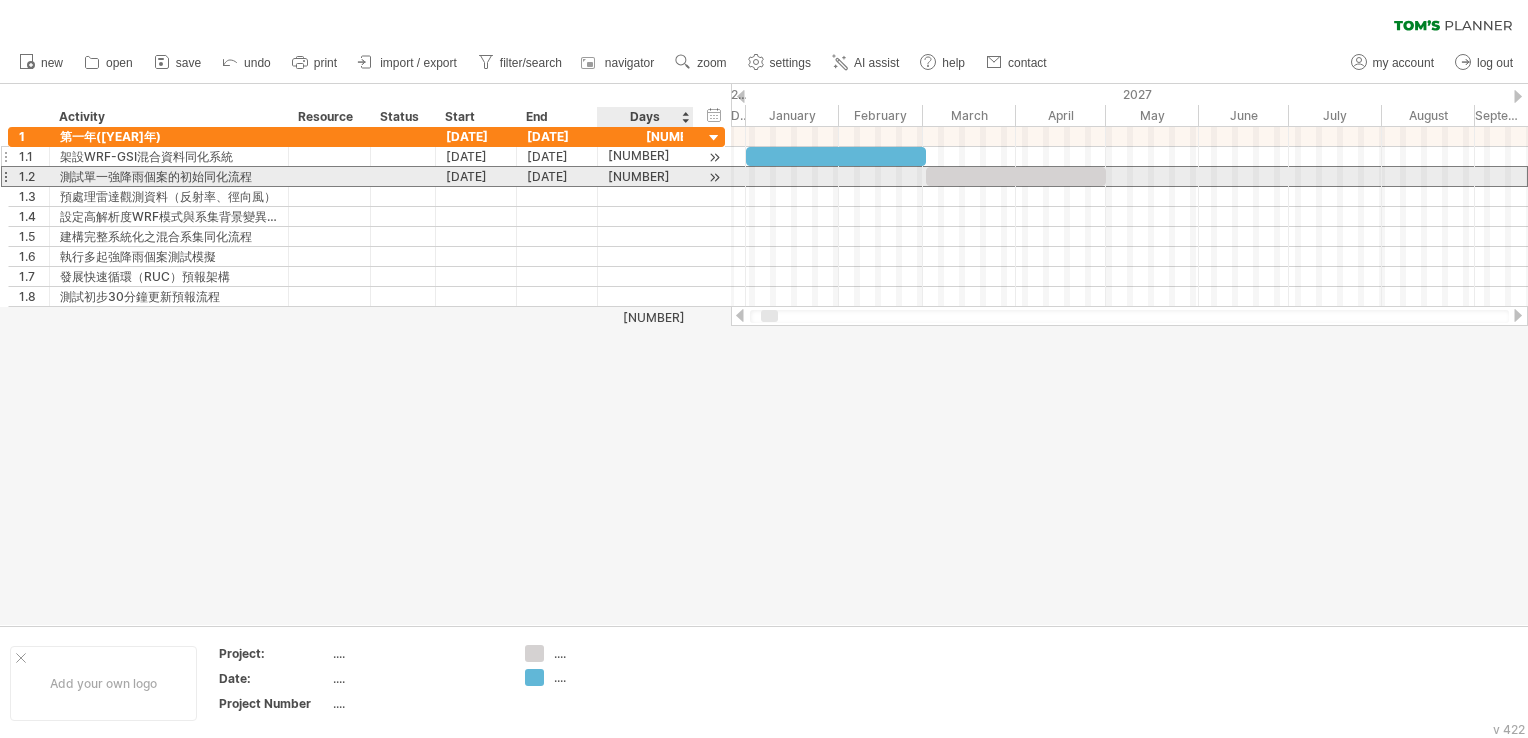 click on "[NUMBER]" at bounding box center [645, 176] 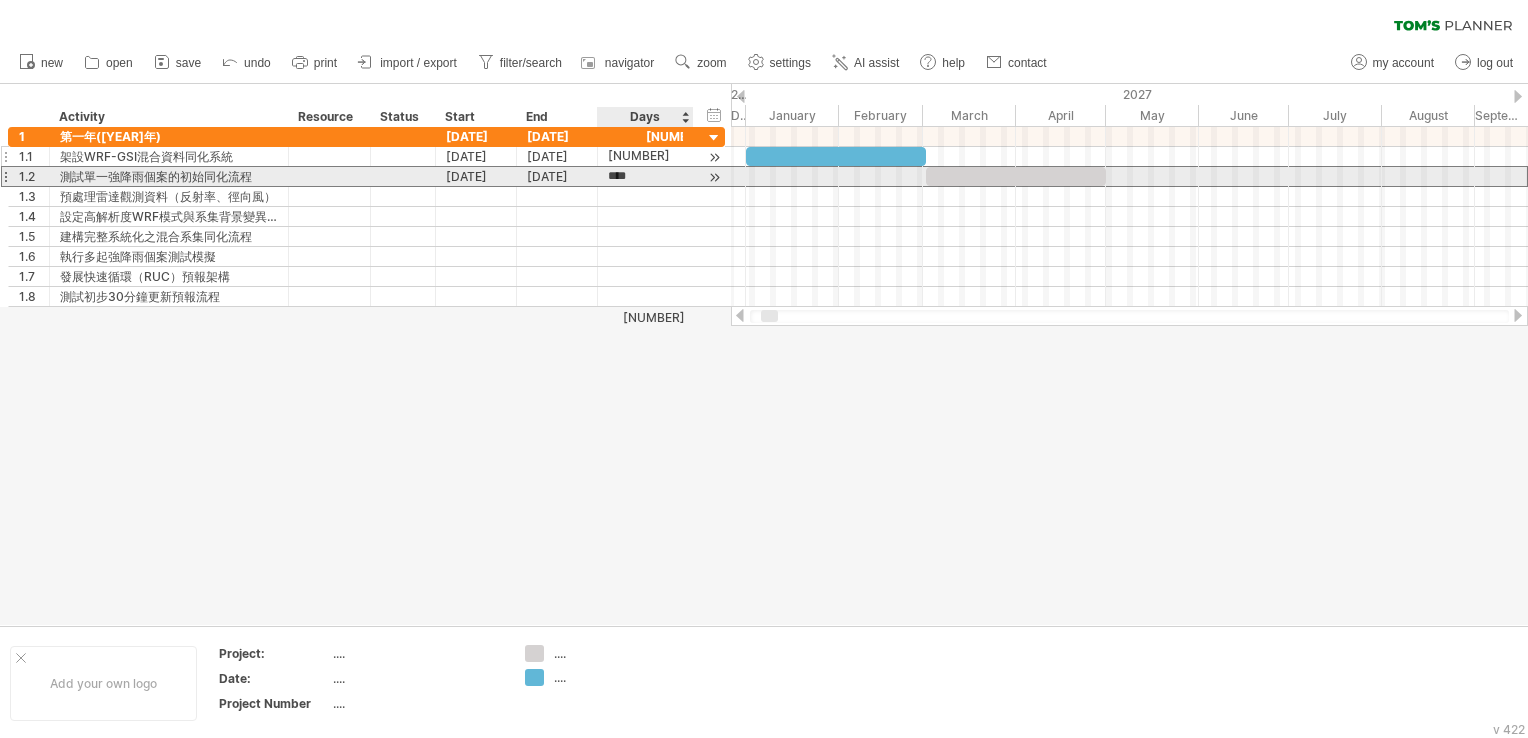 click on "****" at bounding box center [627, 176] 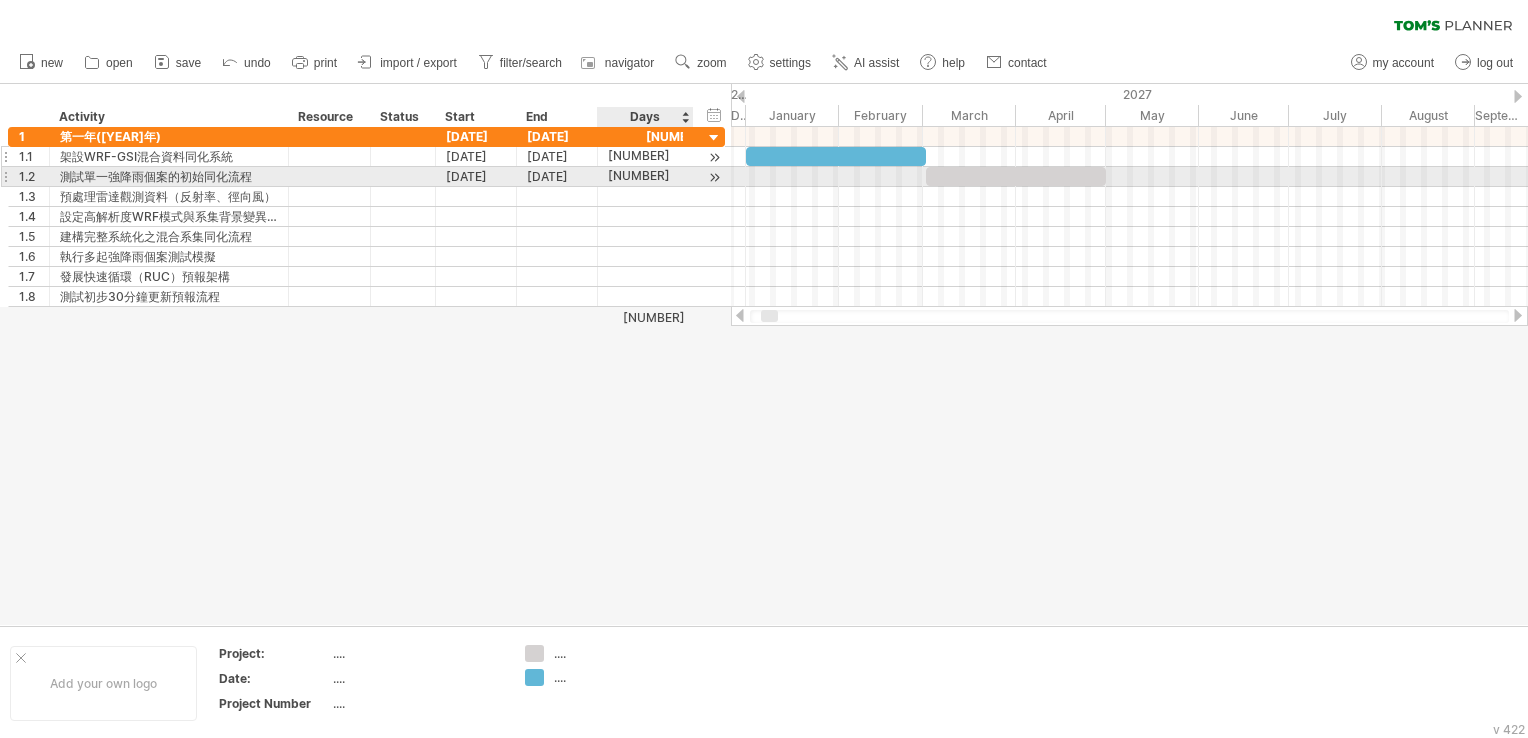 scroll, scrollTop: 1, scrollLeft: 0, axis: vertical 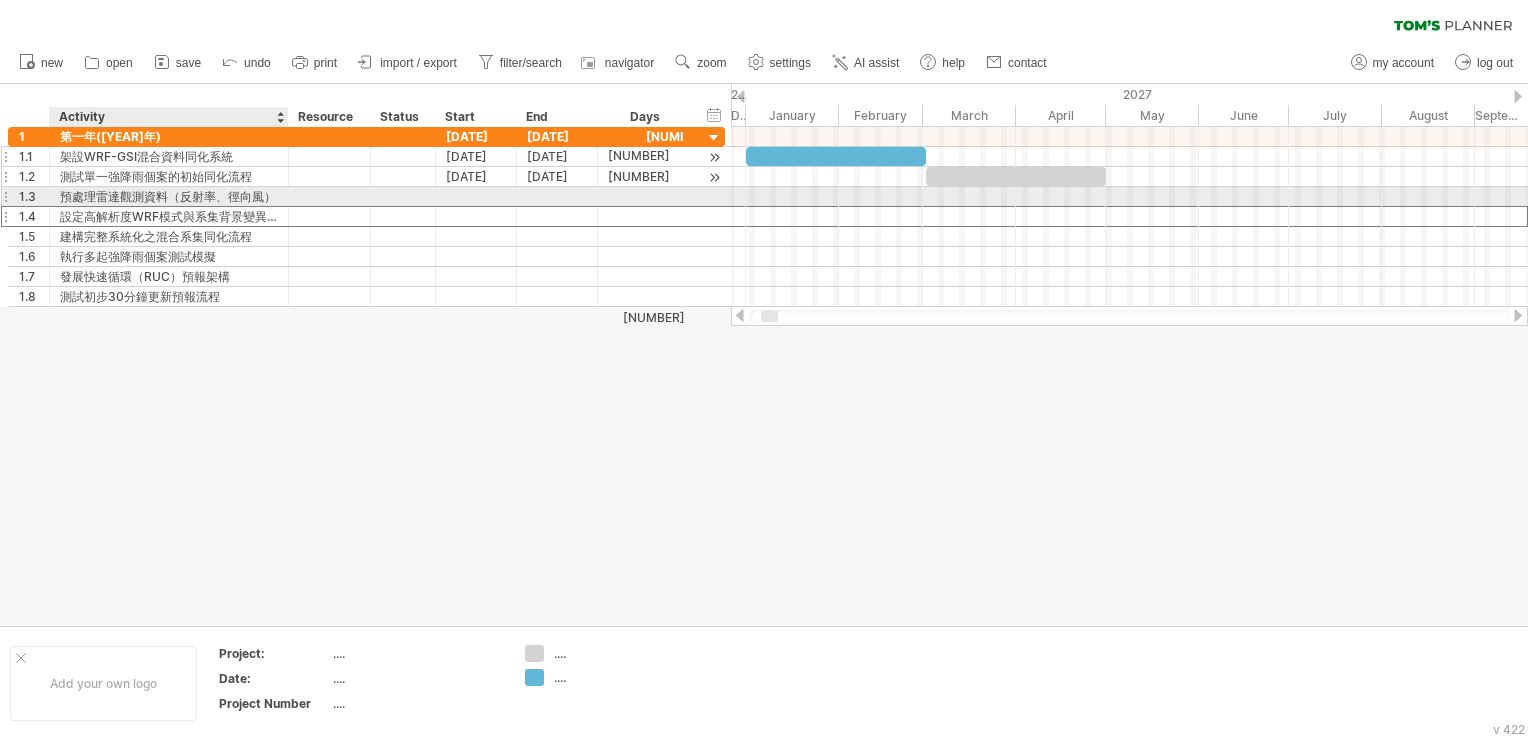 click on "設定高解析度WRF模式與系集背景變異性" at bounding box center (169, 216) 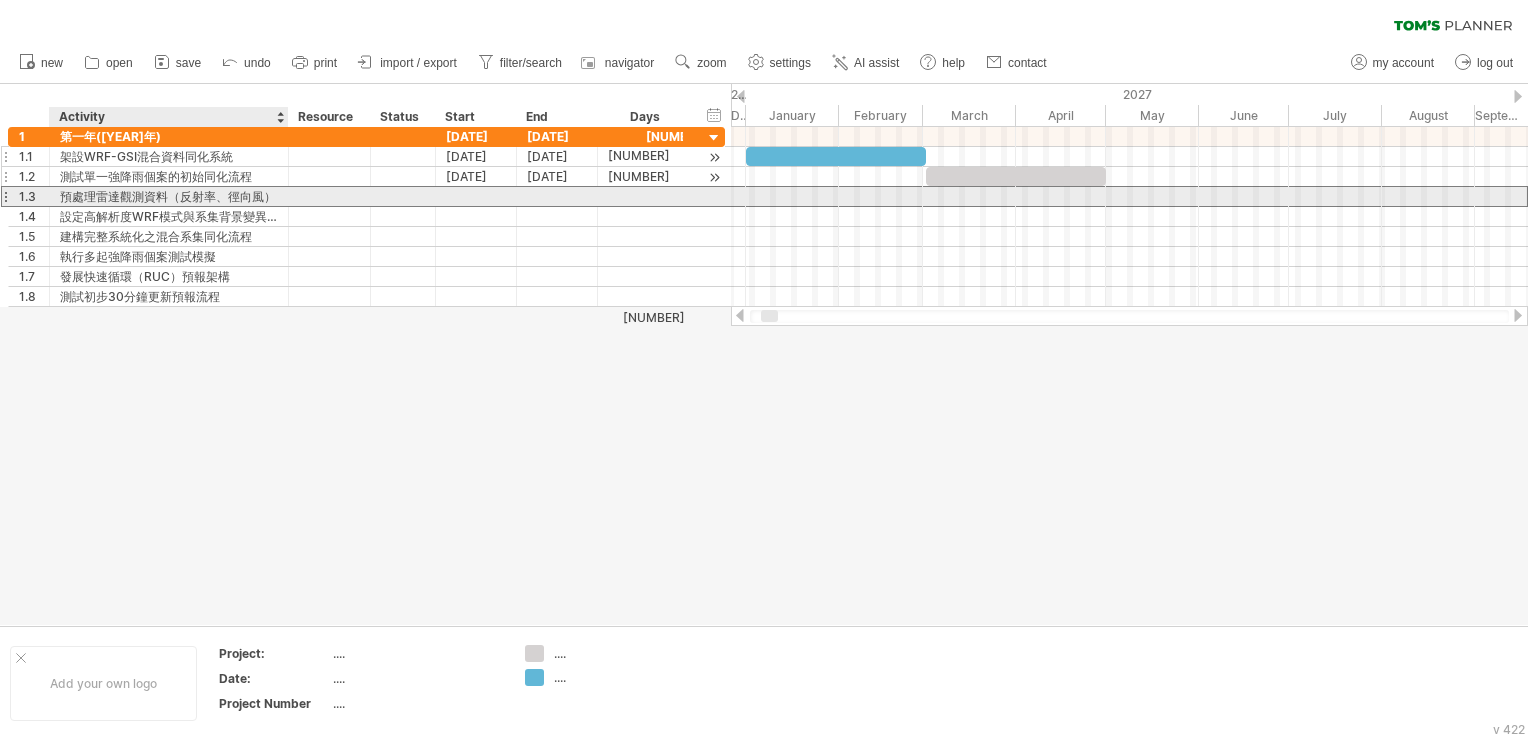 click on "預處理雷達觀測資料（反射率、徑向風）" at bounding box center [169, 196] 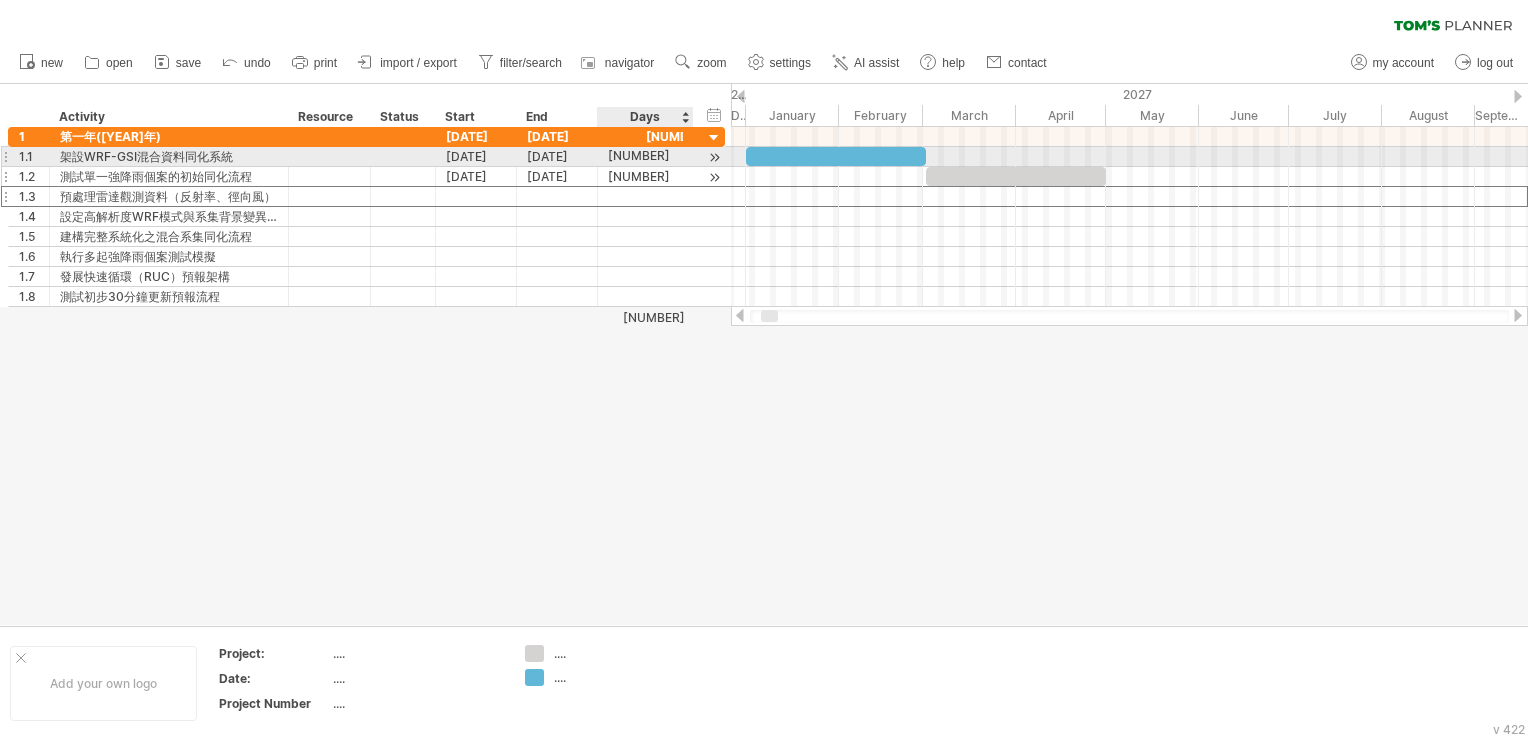 click on "[NUMBER]" at bounding box center (645, 156) 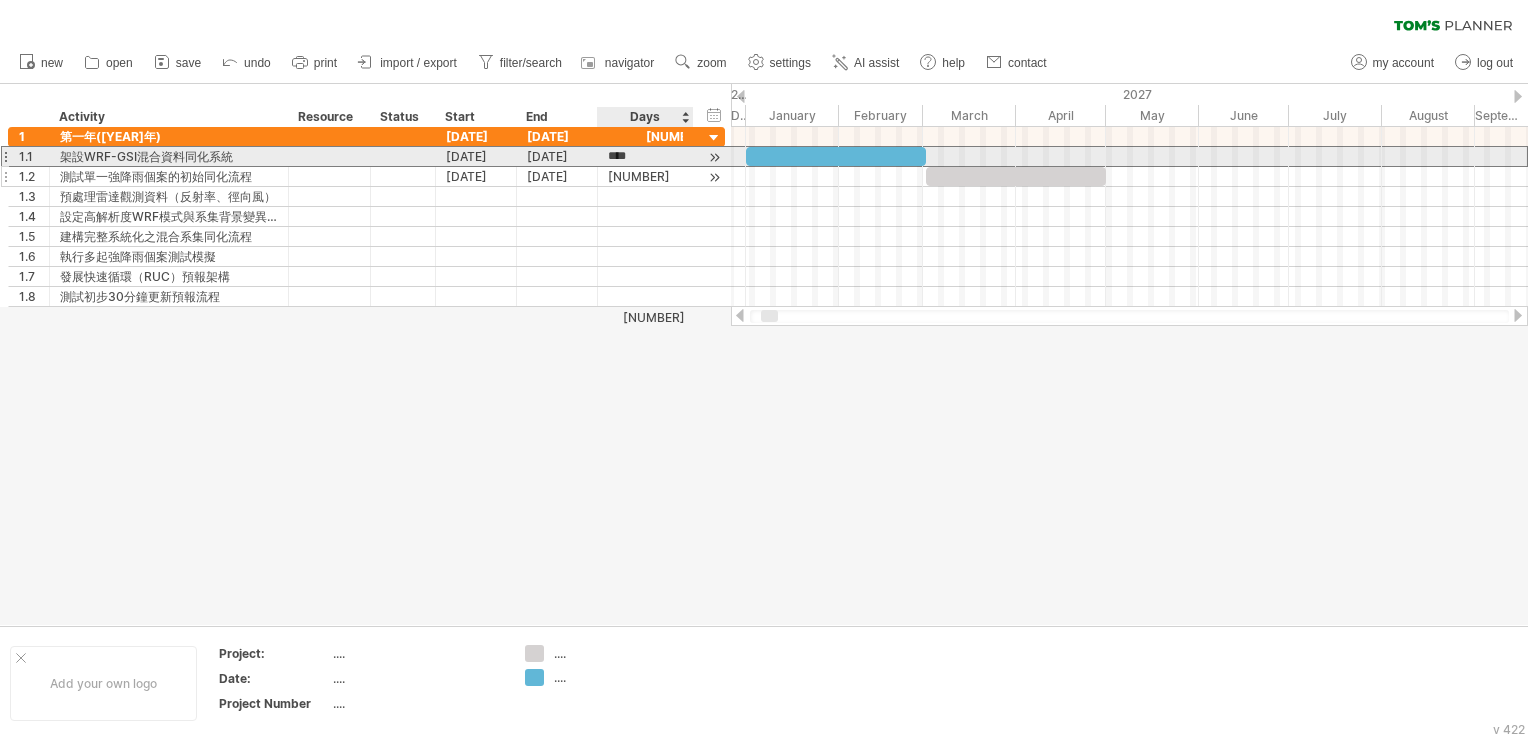 scroll, scrollTop: 1, scrollLeft: 0, axis: vertical 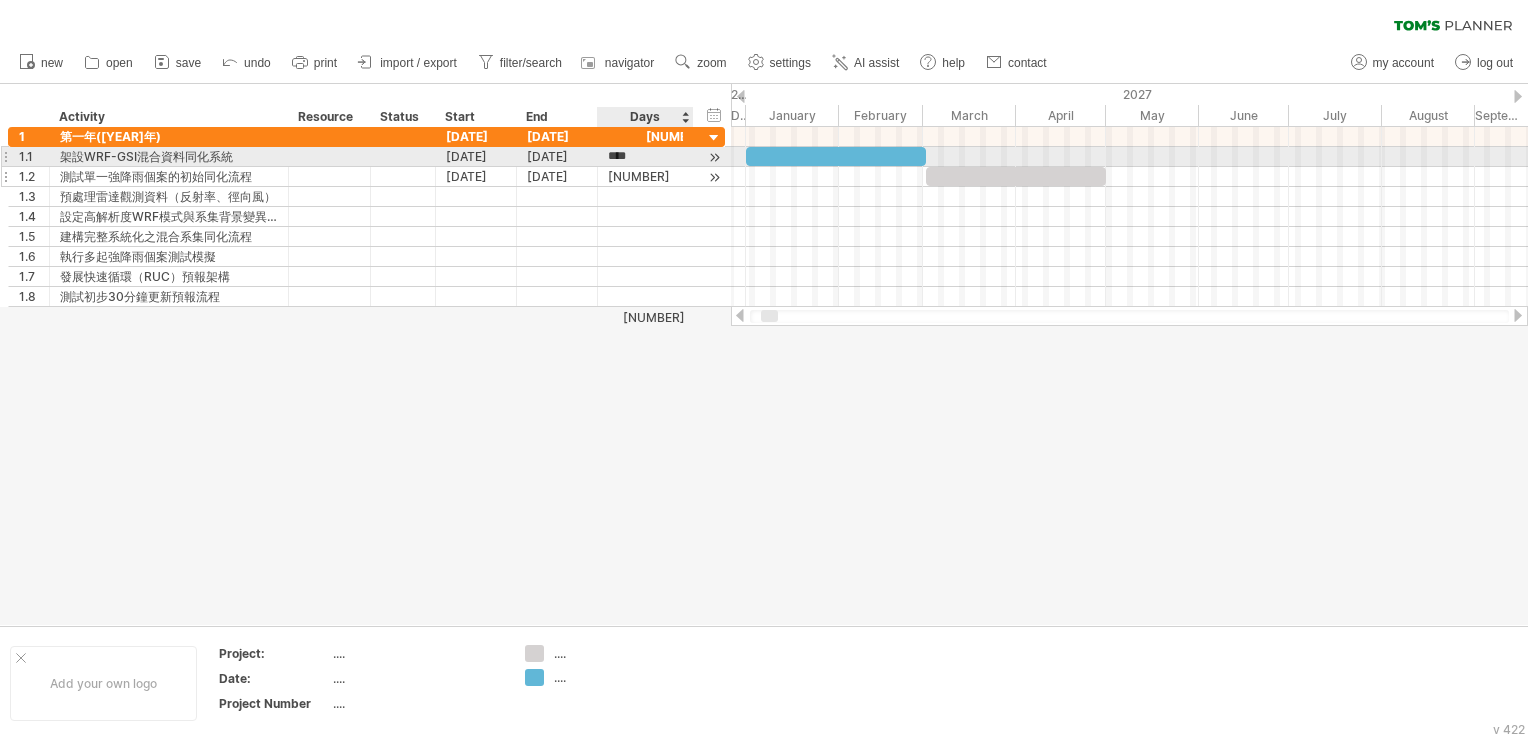 click on "****" at bounding box center [627, 156] 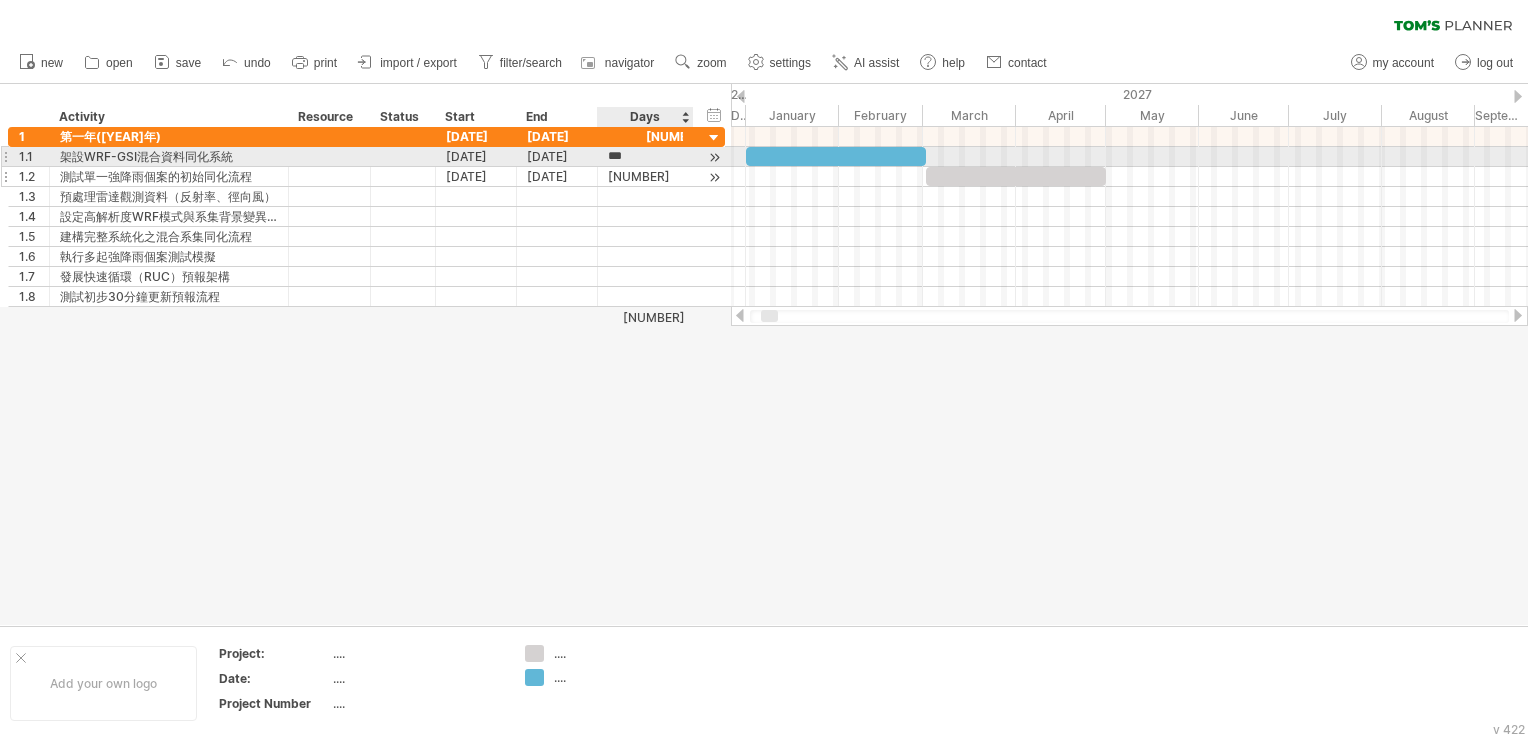 type on "****" 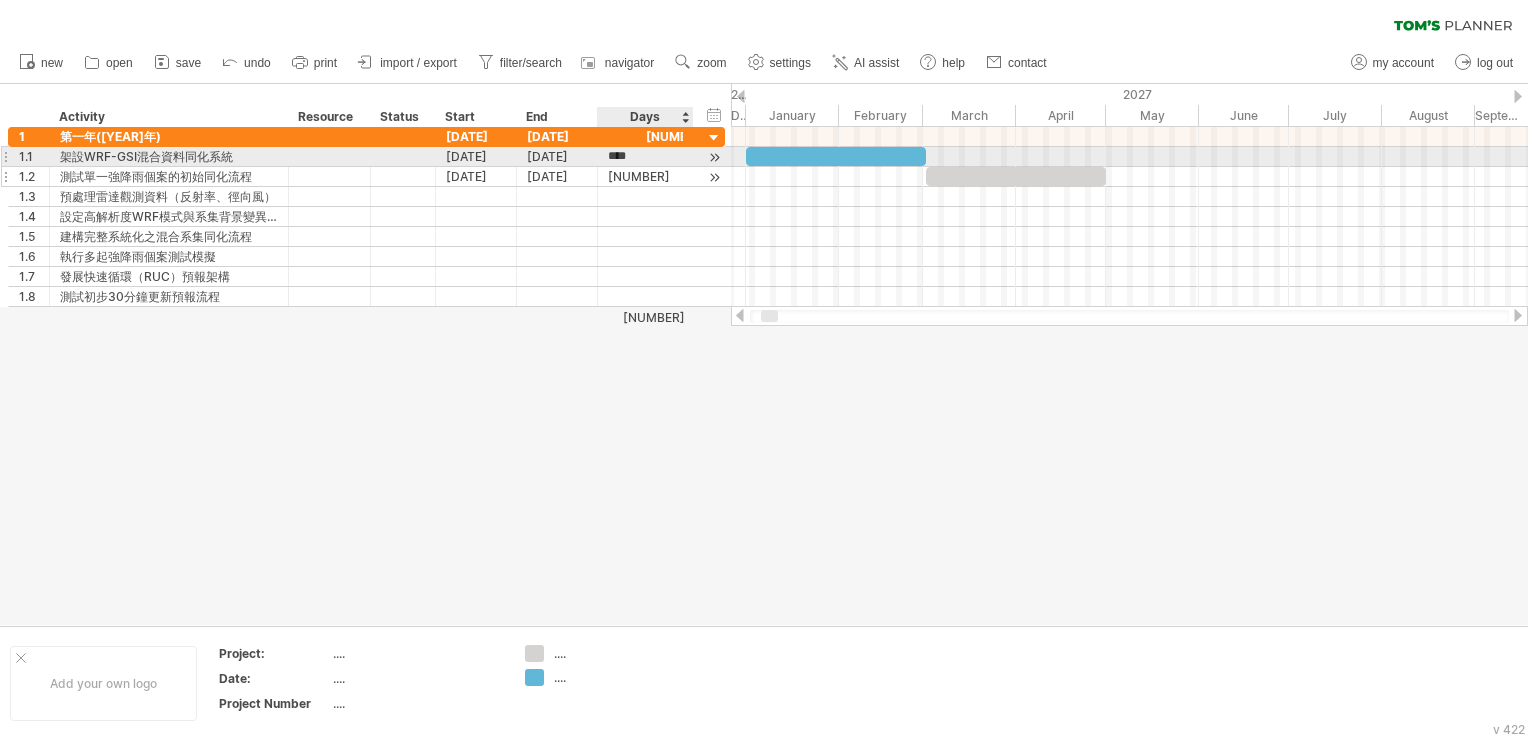 scroll, scrollTop: 1, scrollLeft: 0, axis: vertical 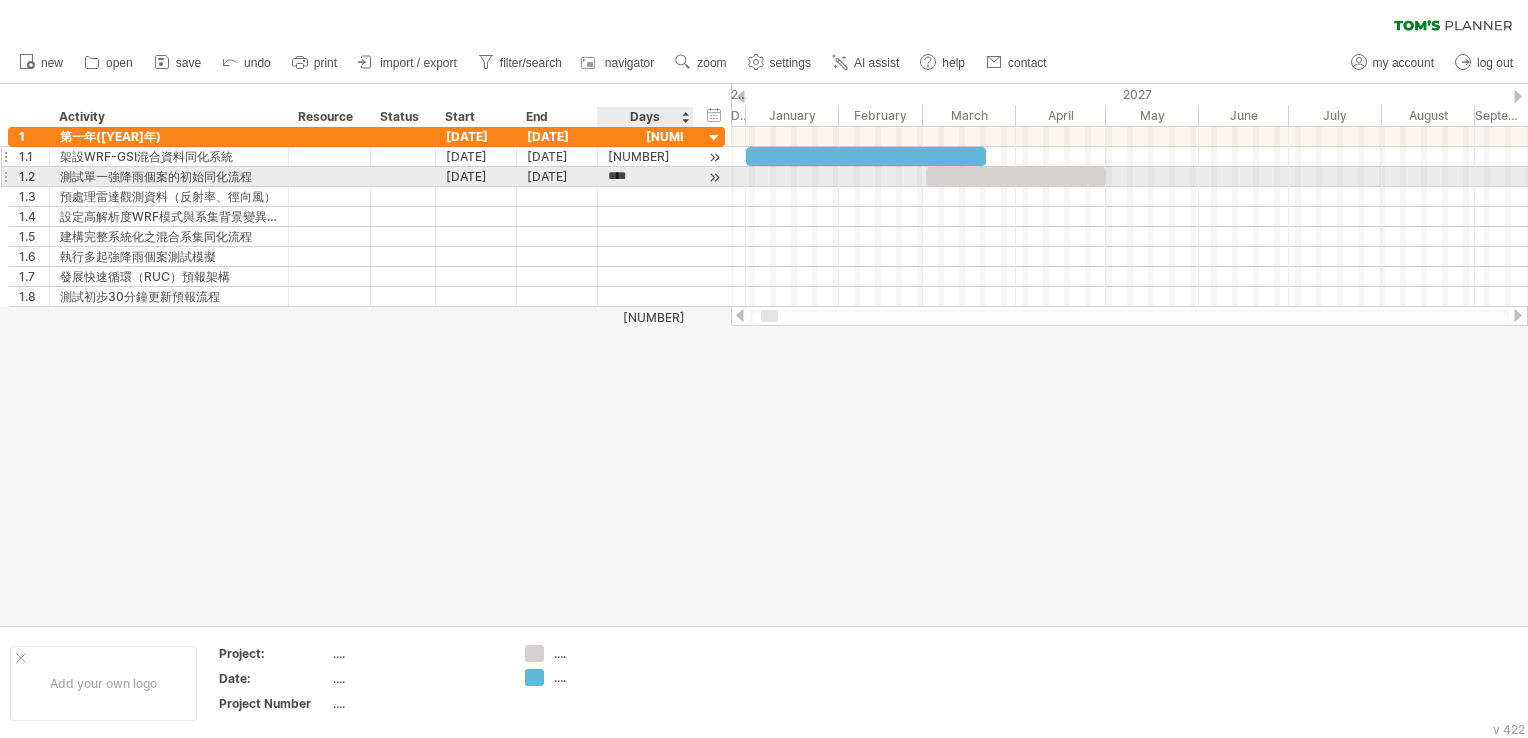 click on "****" at bounding box center (627, 176) 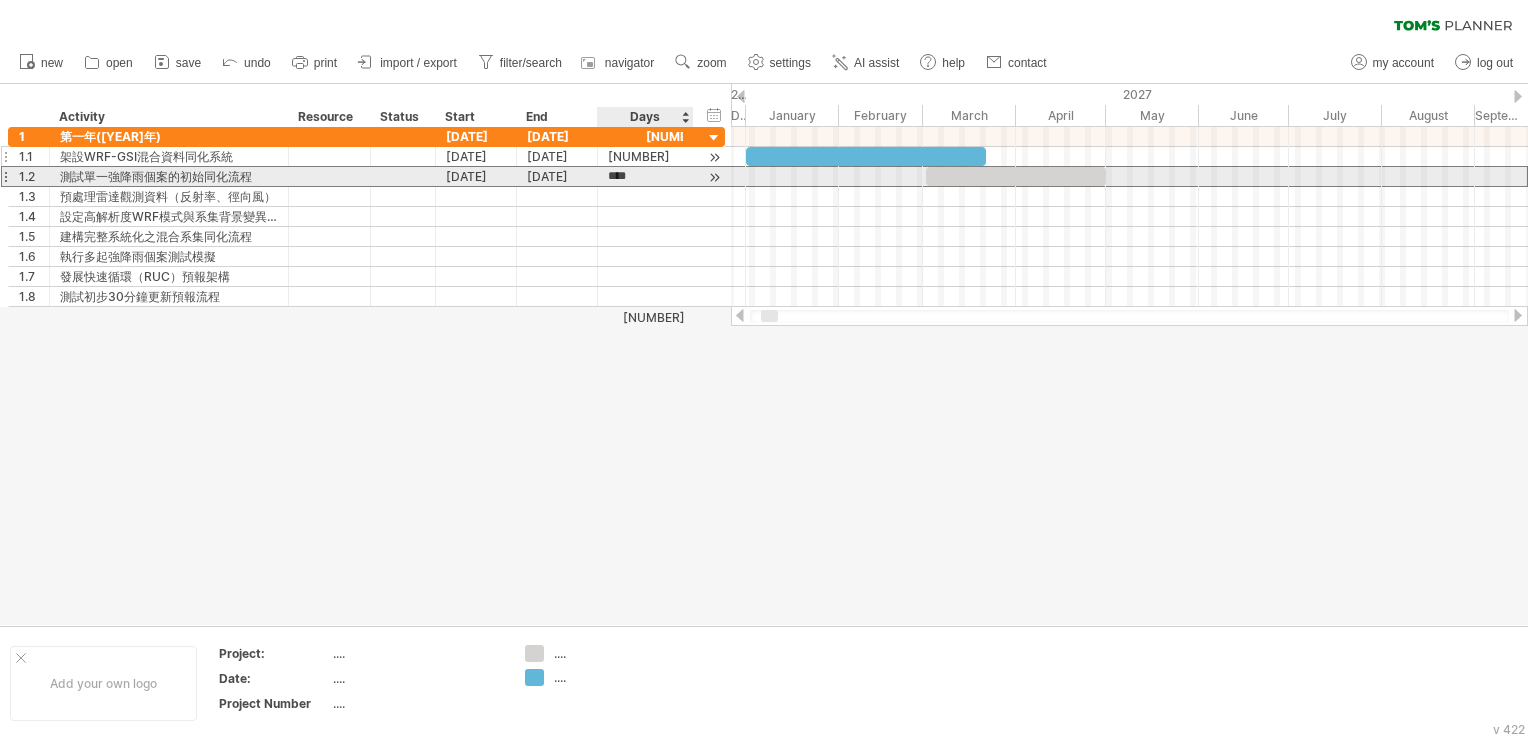 click on "****" at bounding box center (627, 176) 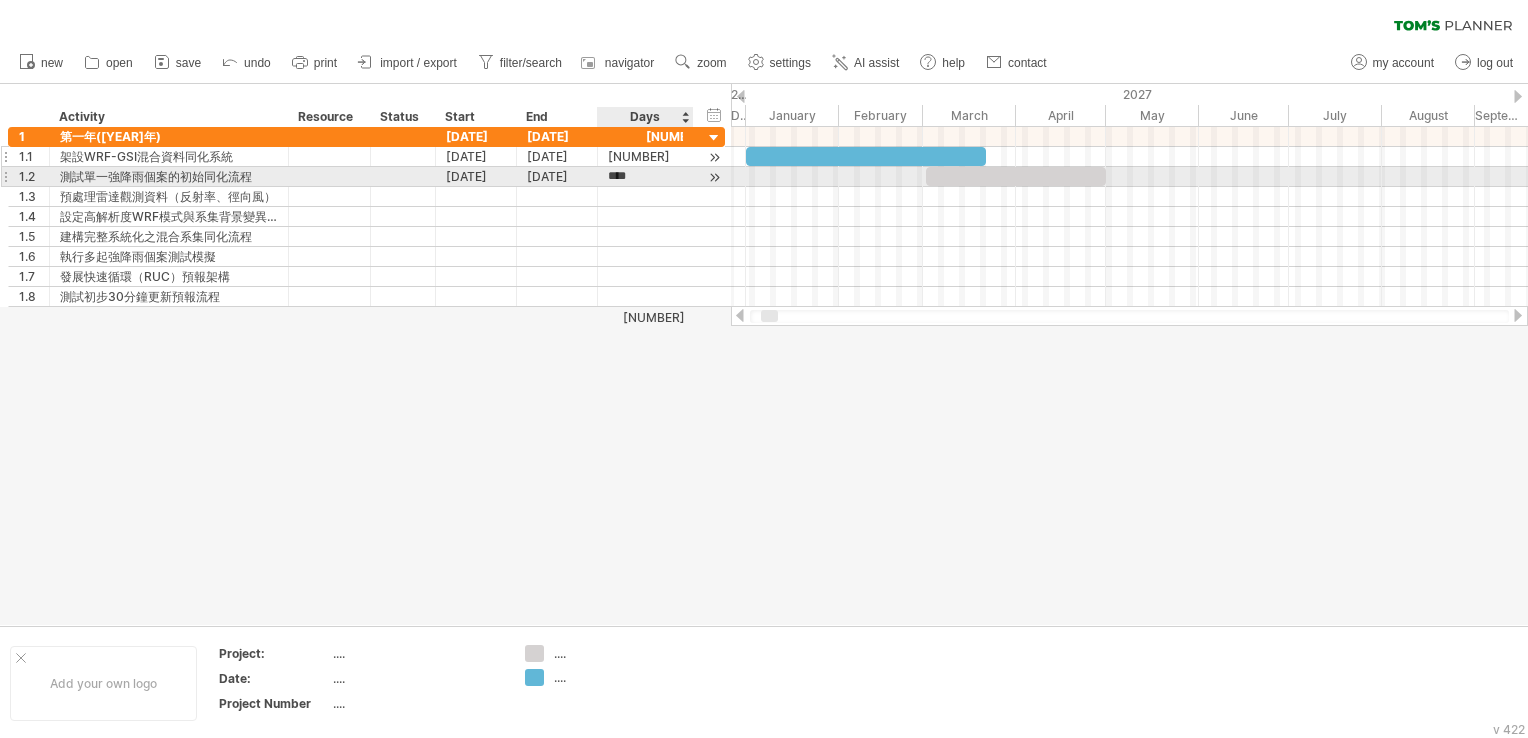 click on "****" at bounding box center (627, 176) 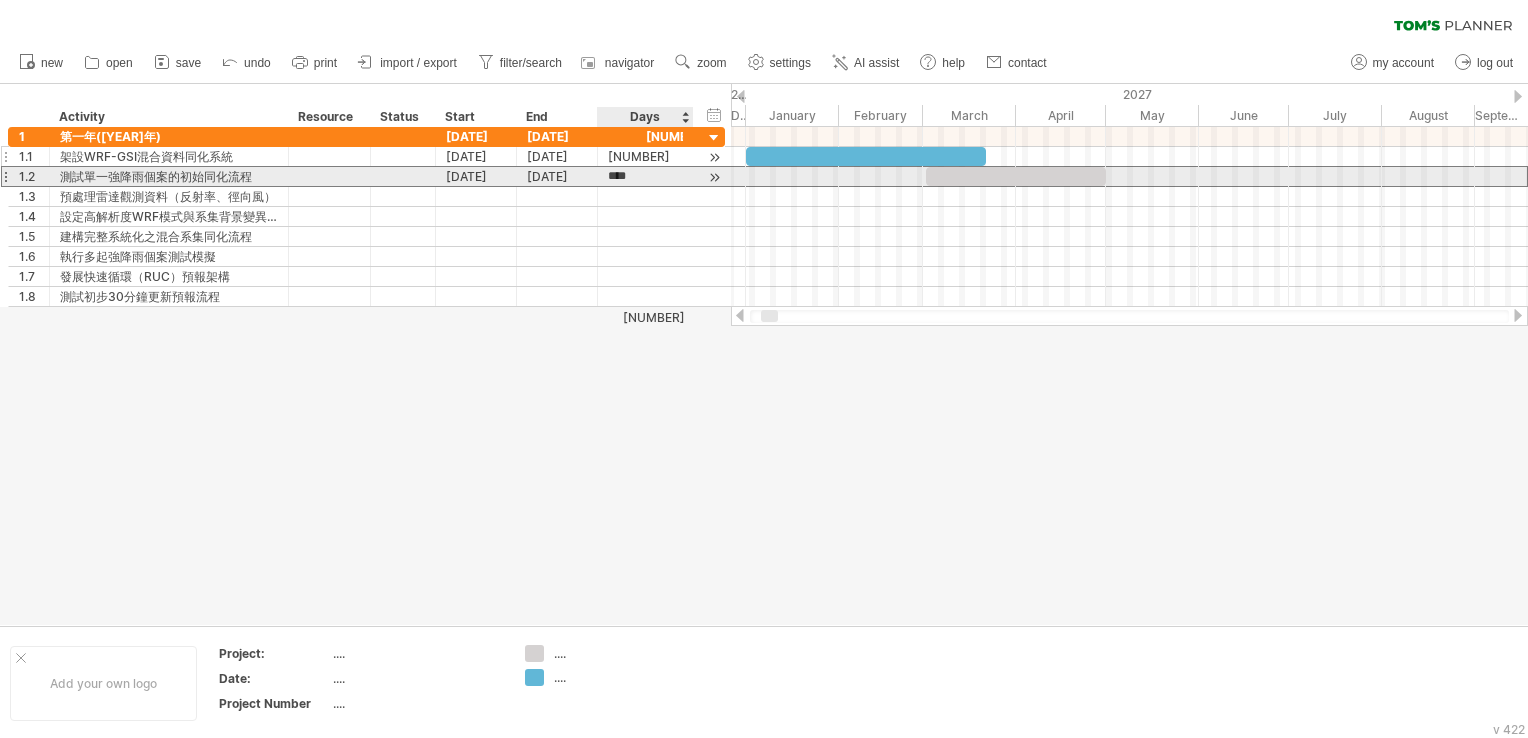 click on "****" at bounding box center (627, 176) 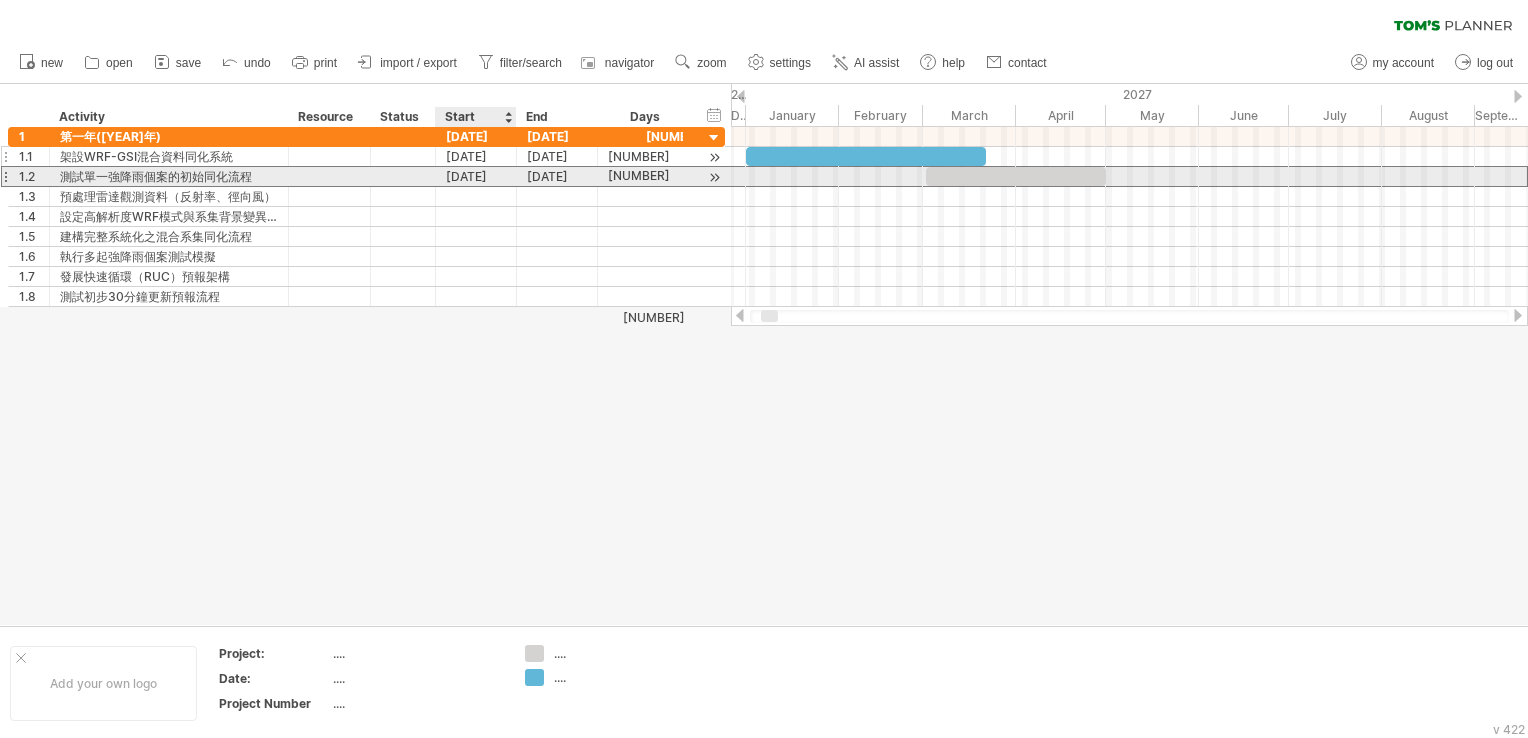 scroll, scrollTop: 0, scrollLeft: 0, axis: both 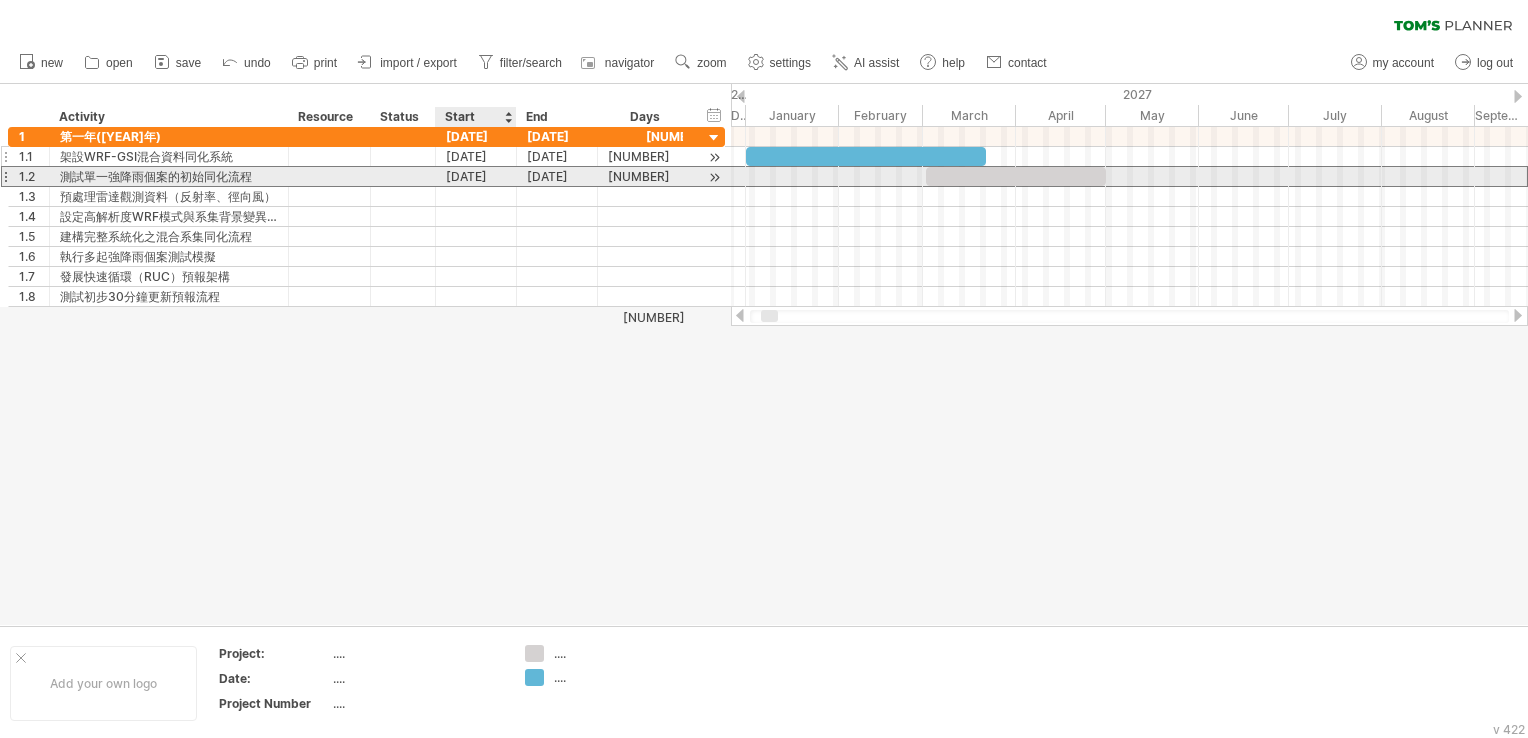 click on "[DATE]" at bounding box center [476, 176] 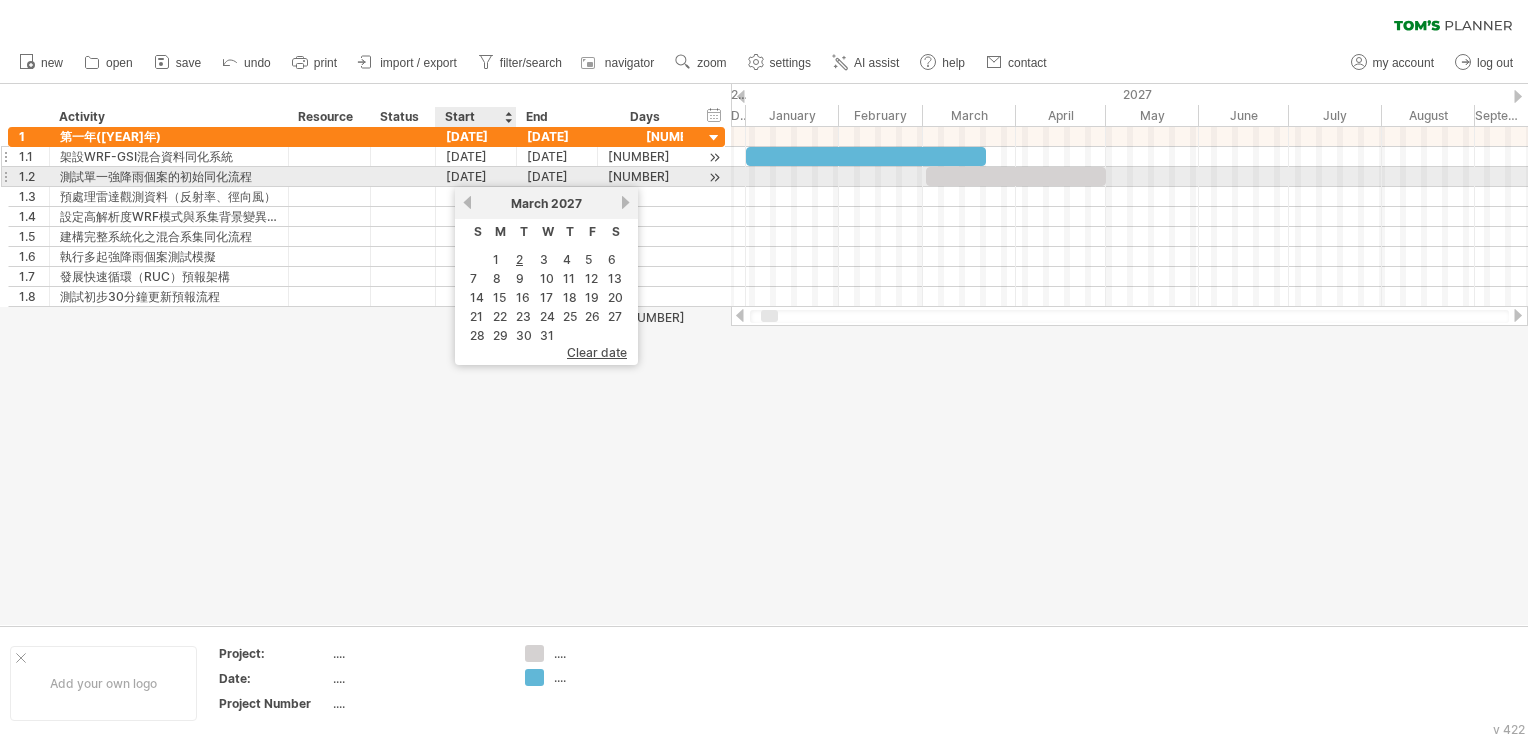 click on "[DATE]" at bounding box center (476, 176) 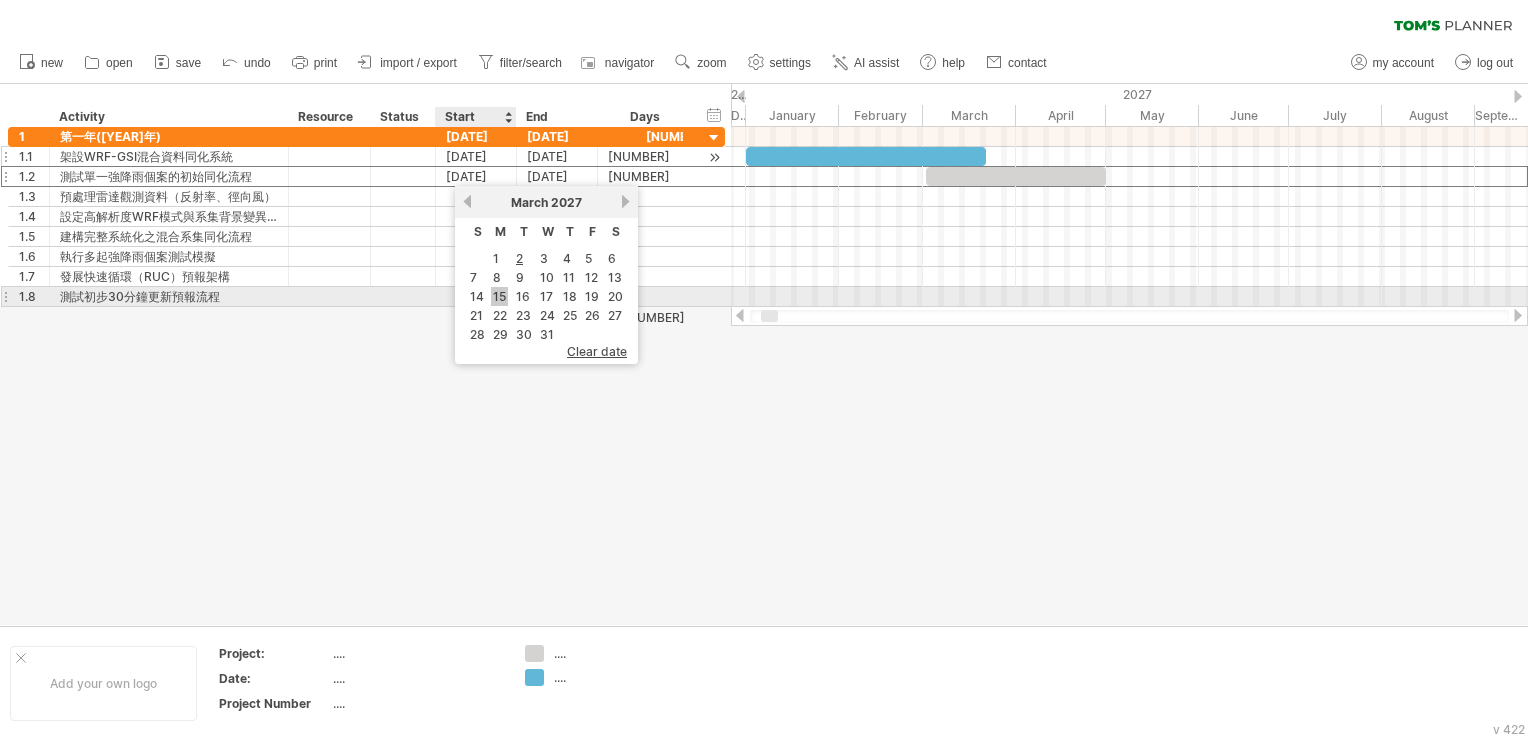 click on "15" at bounding box center [499, 296] 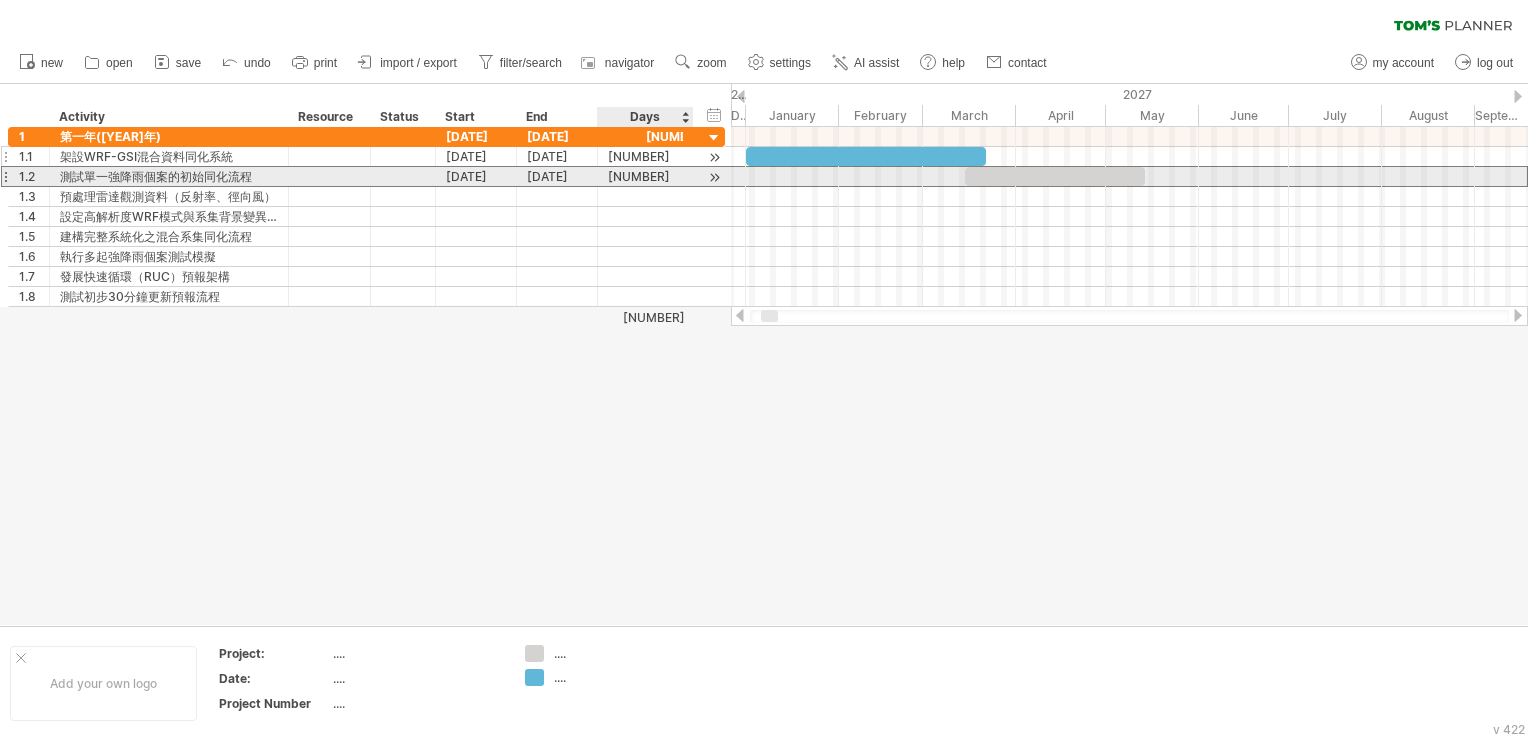 click on "[NUMBER]" at bounding box center (645, 176) 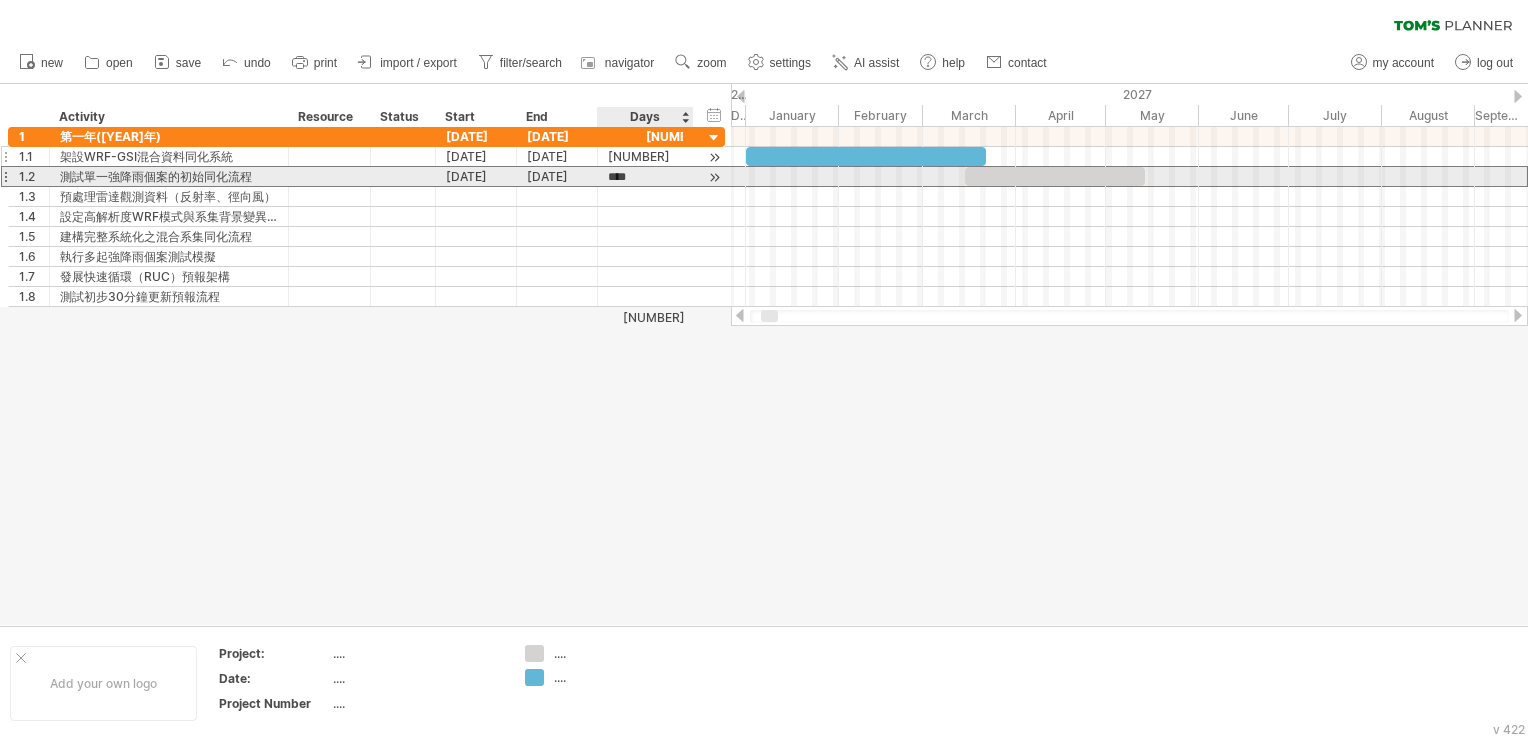 scroll, scrollTop: 1, scrollLeft: 0, axis: vertical 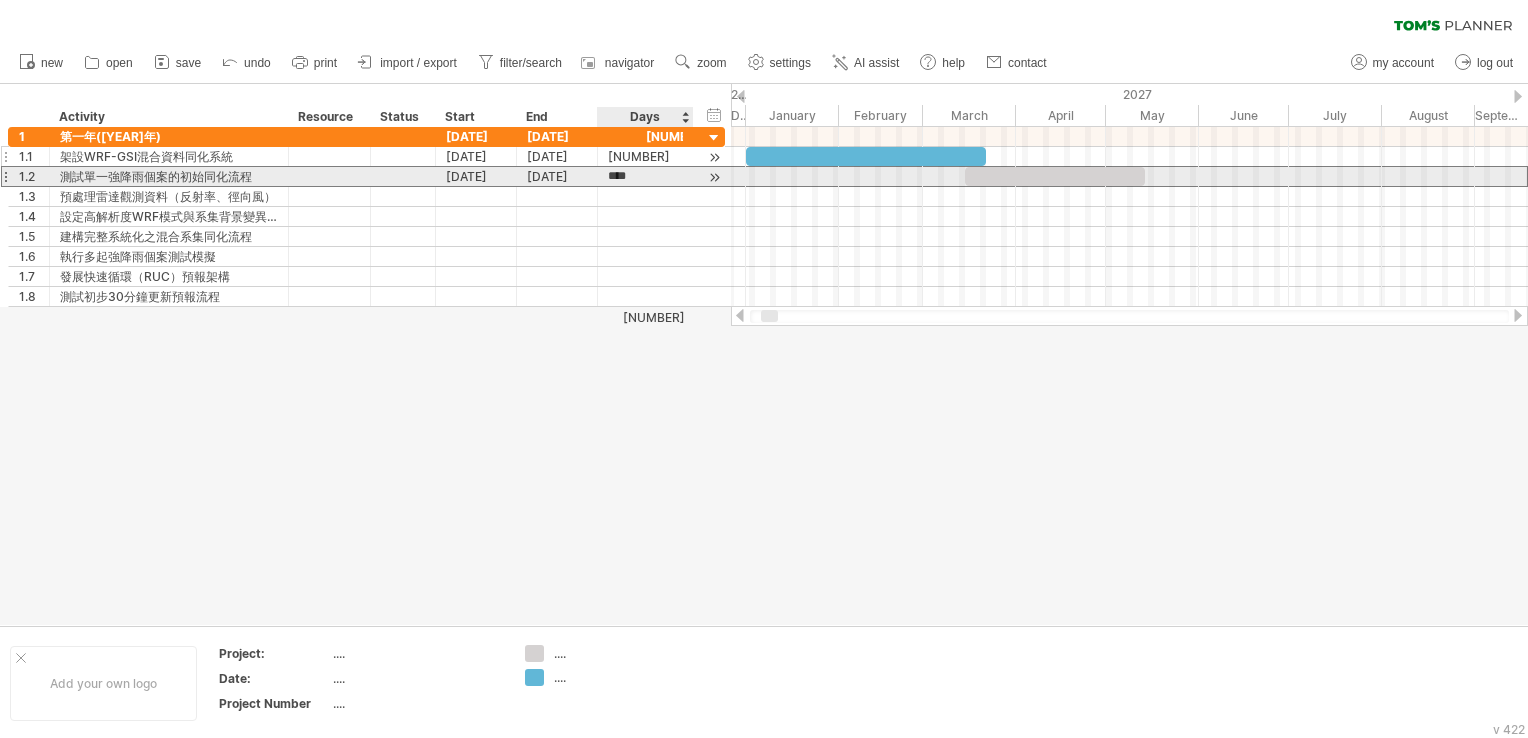 click on "****" at bounding box center [627, 176] 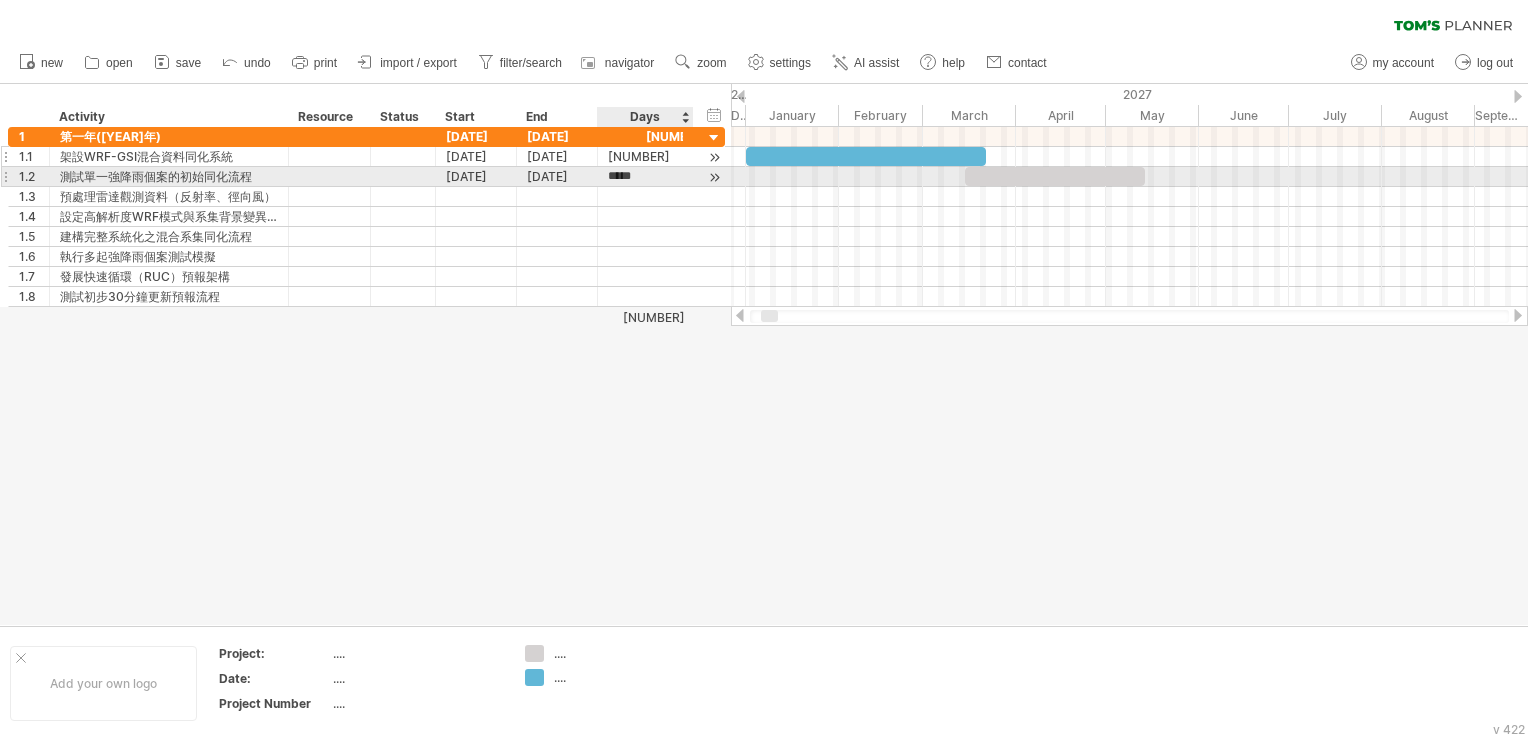 type on "******" 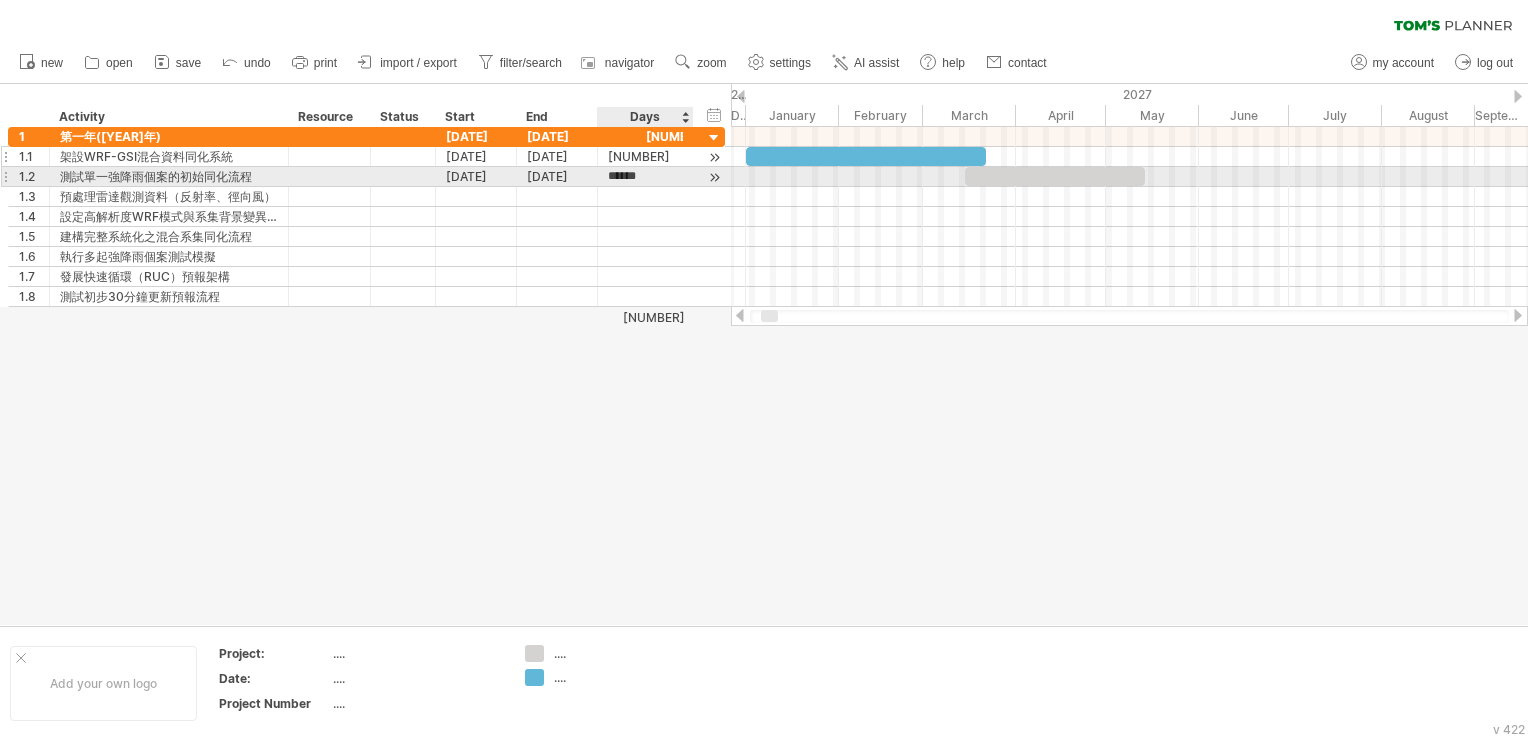 scroll, scrollTop: 1, scrollLeft: 0, axis: vertical 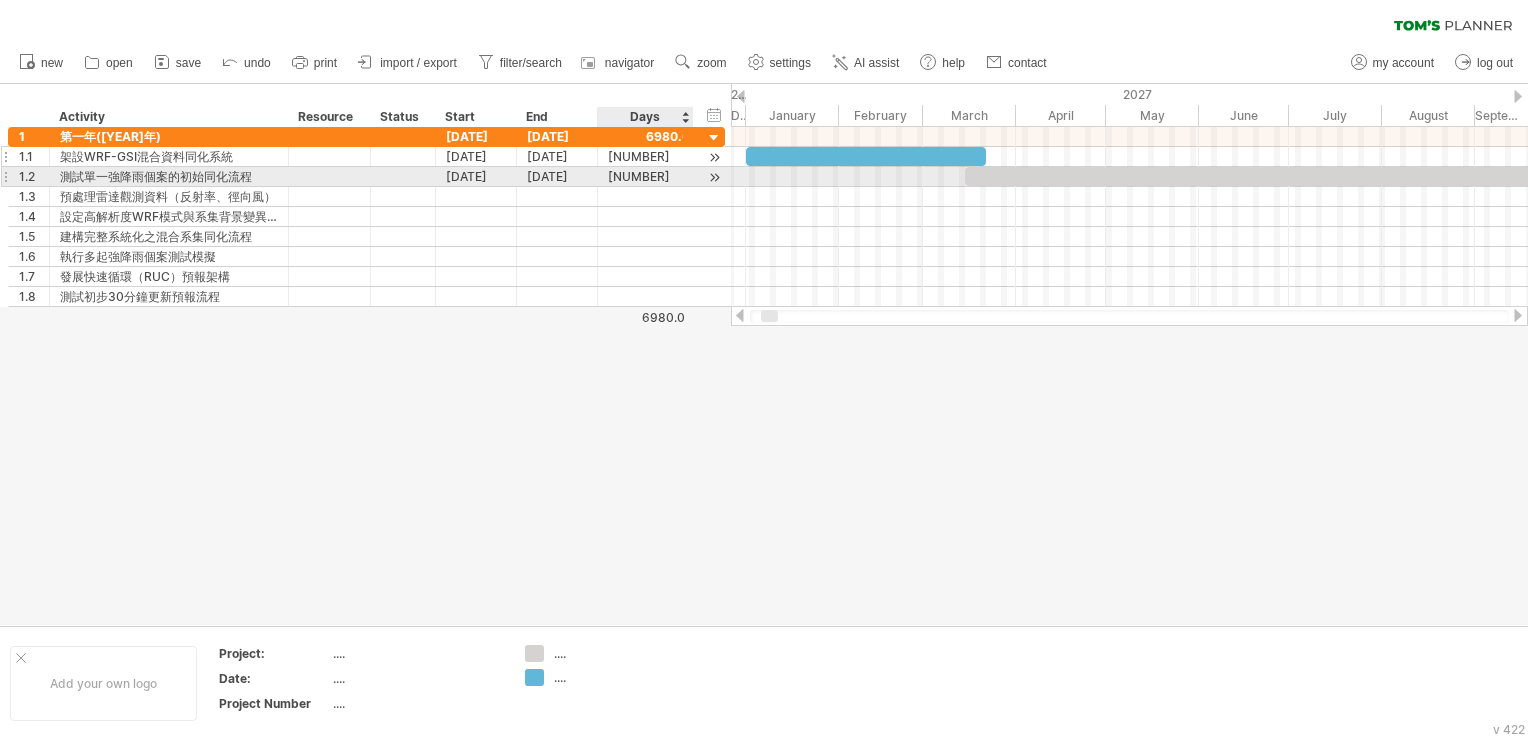 click on "[NUMBER]" at bounding box center (645, 176) 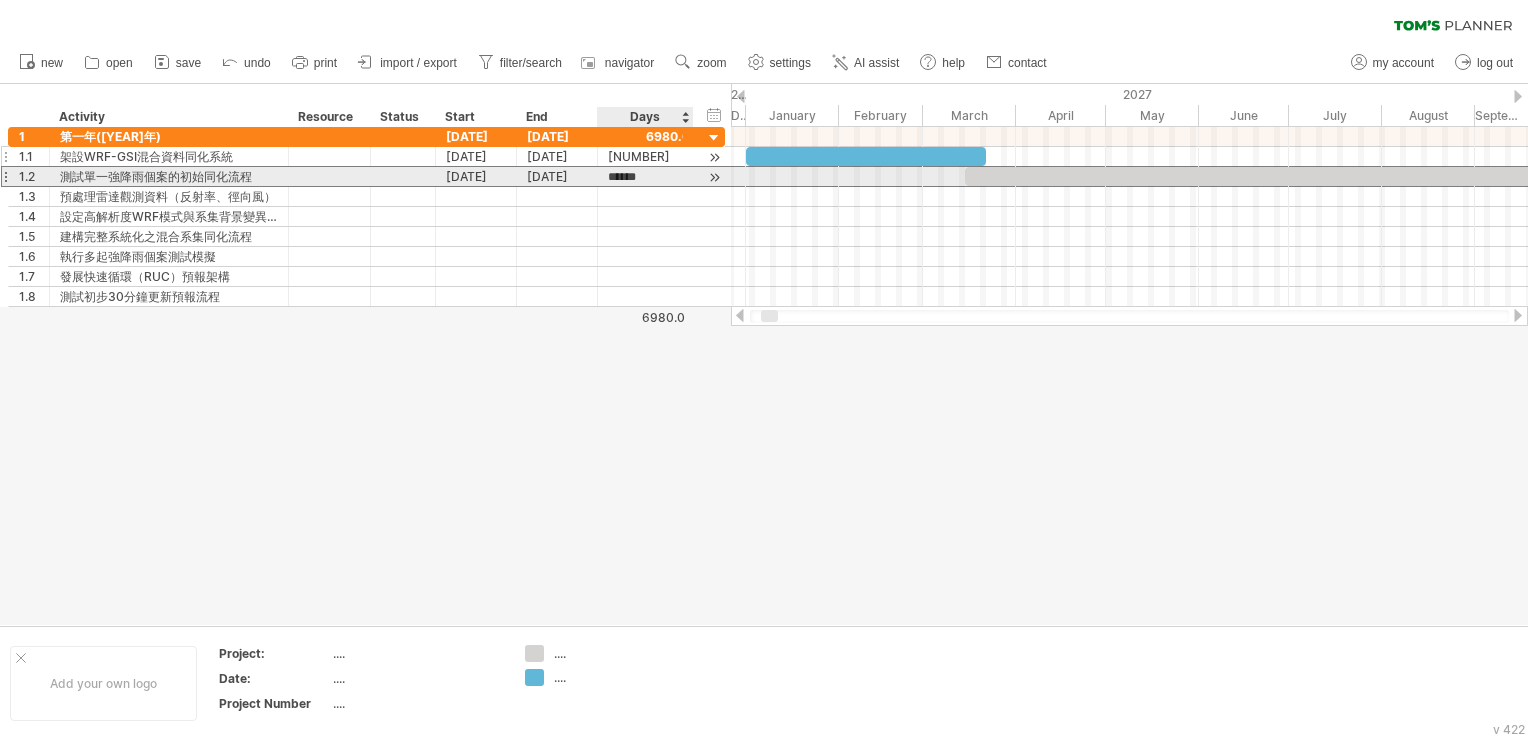 scroll, scrollTop: 1, scrollLeft: 0, axis: vertical 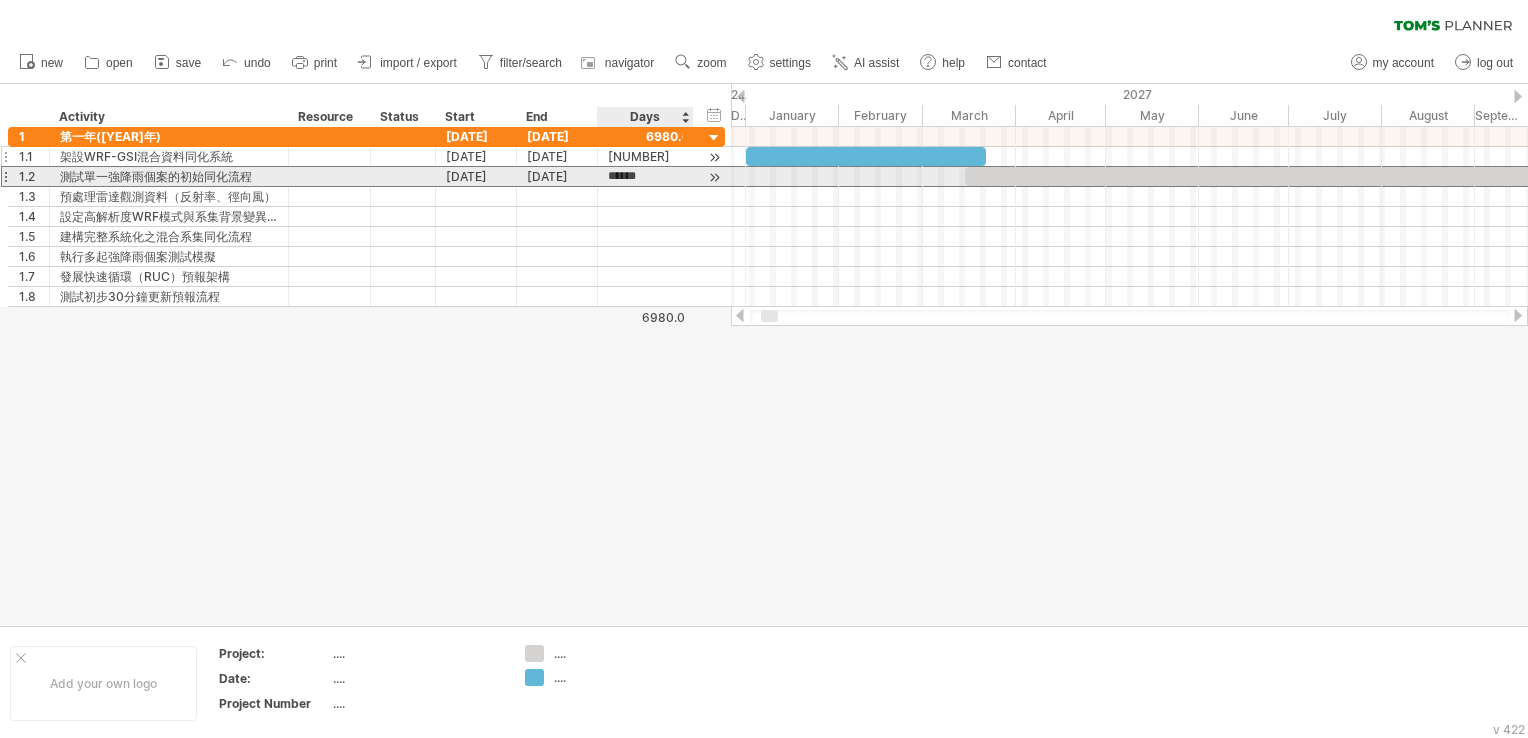 click on "******" at bounding box center (627, 176) 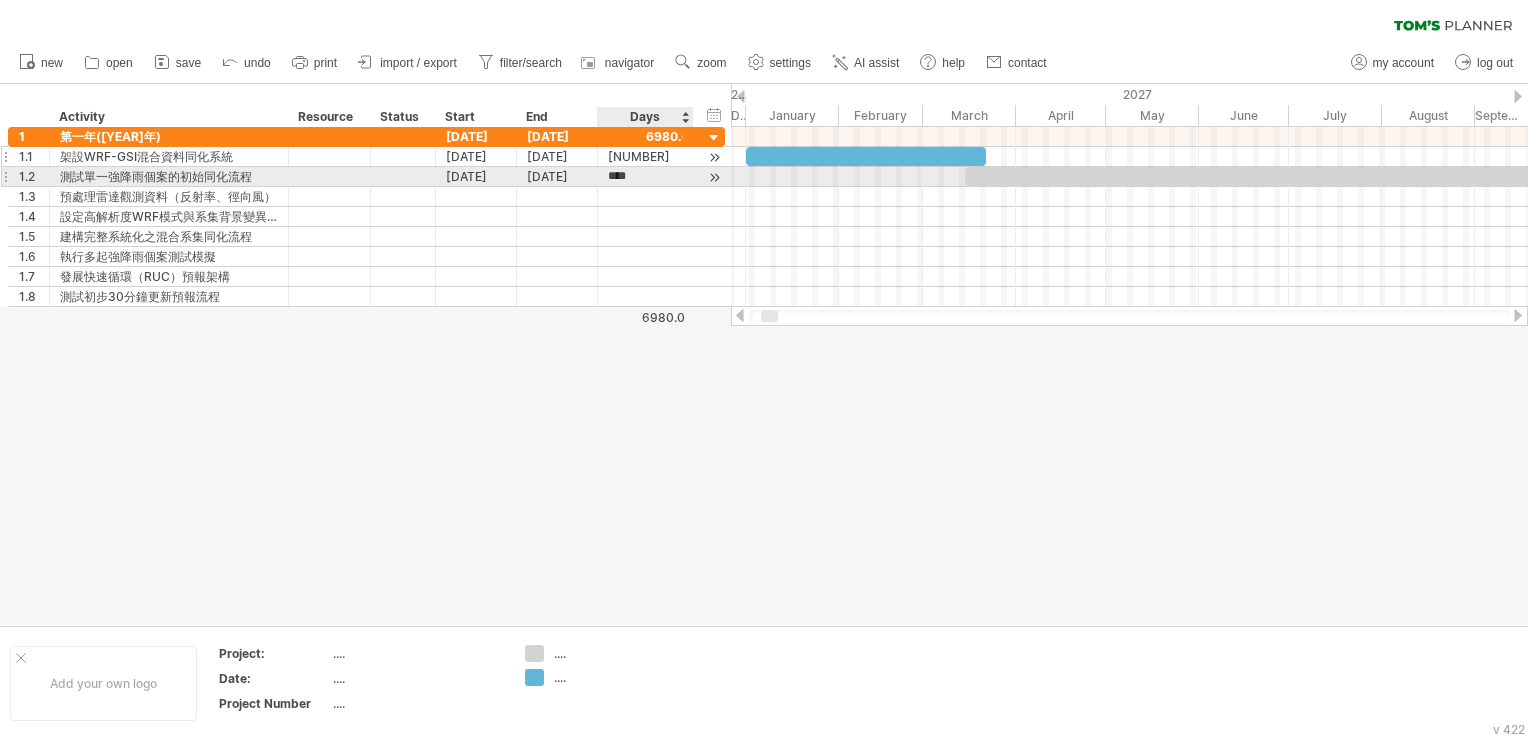 type on "***" 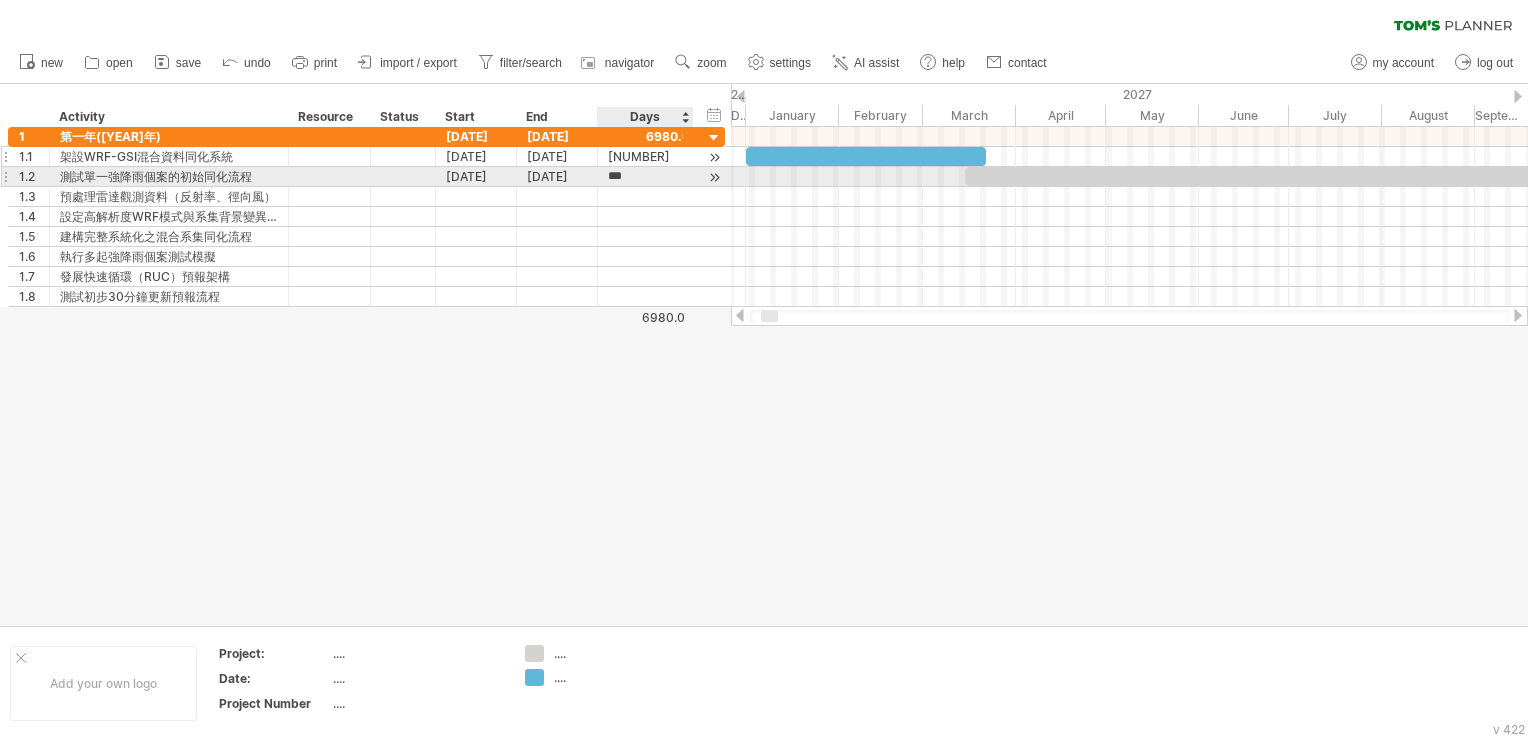 scroll, scrollTop: 0, scrollLeft: 0, axis: both 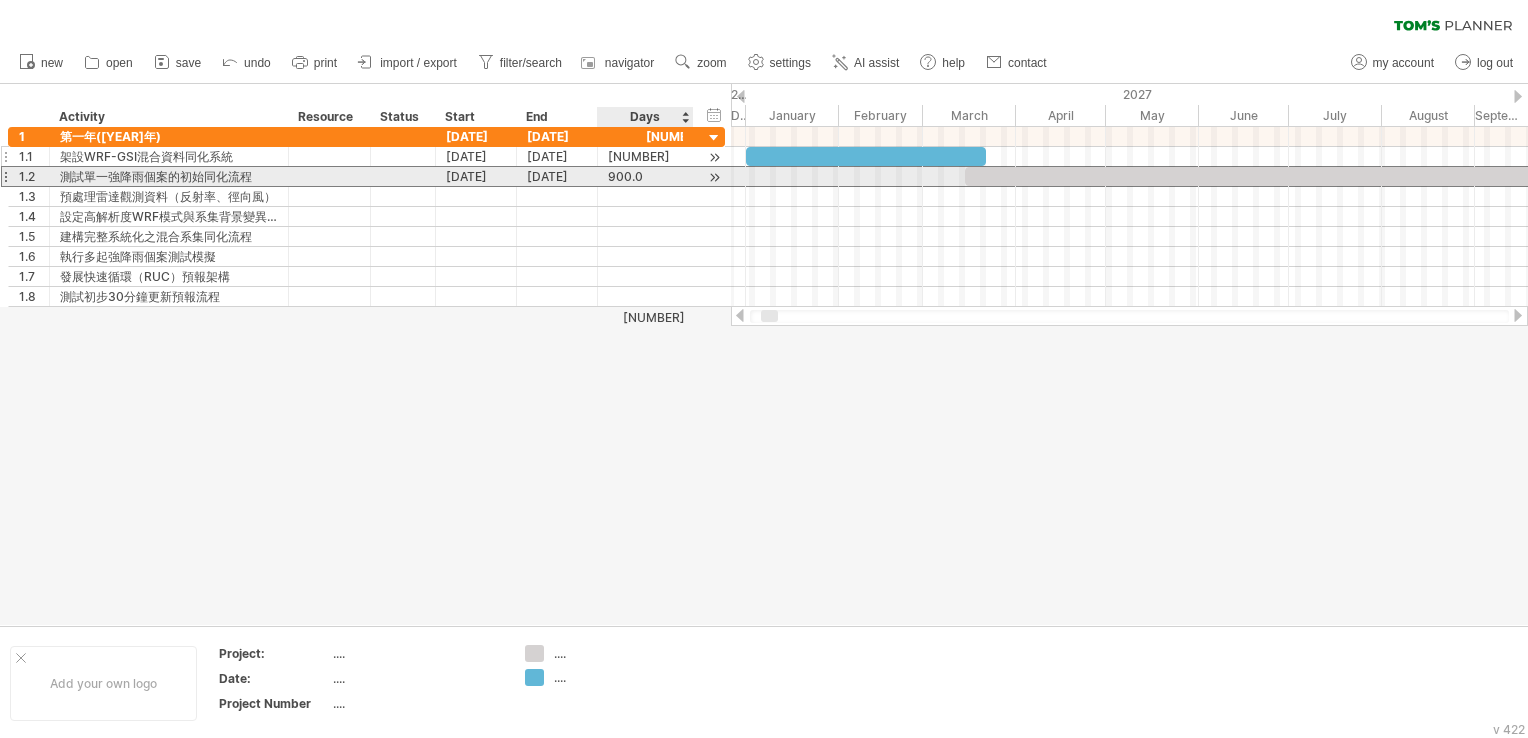 click on "900.0" at bounding box center (645, 176) 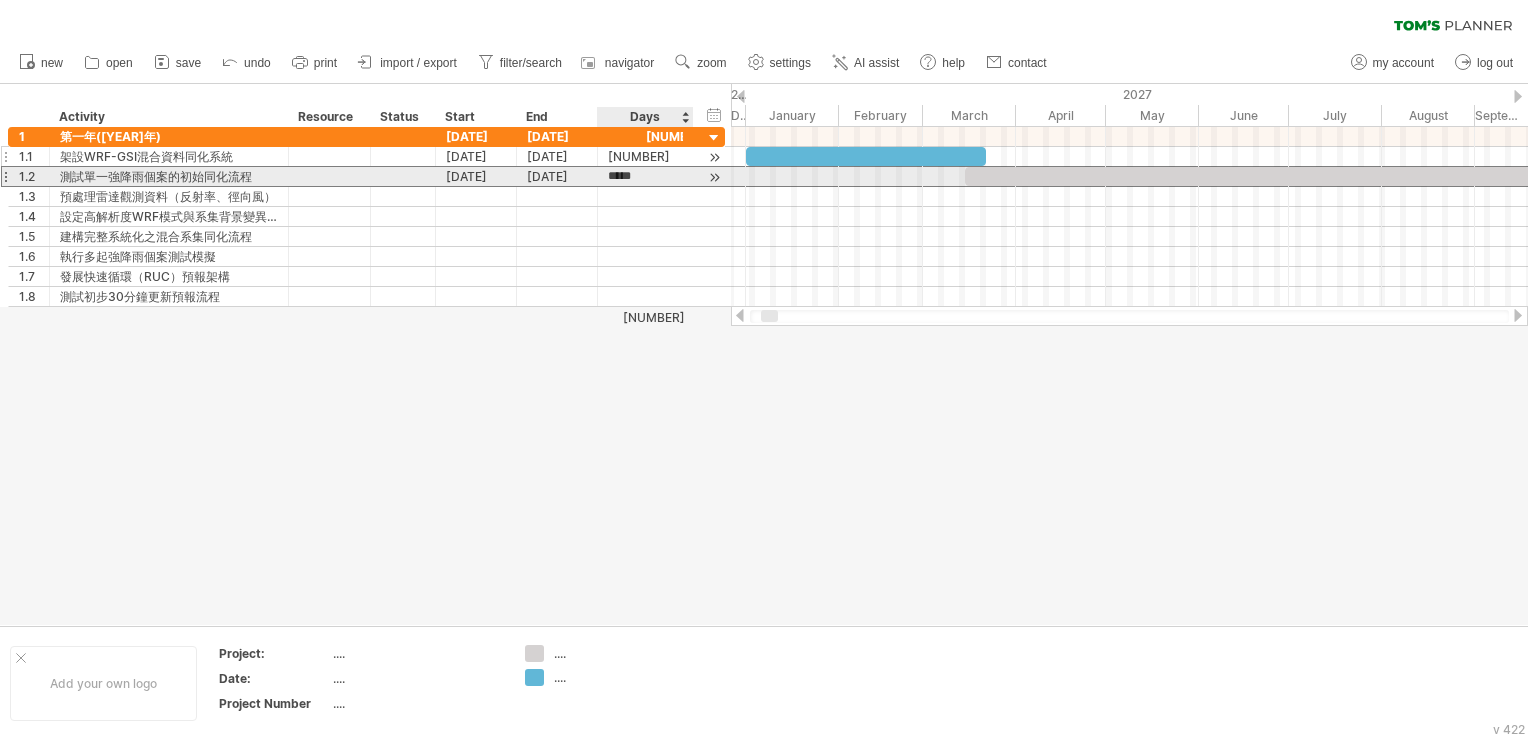 click on "*****" at bounding box center [627, 176] 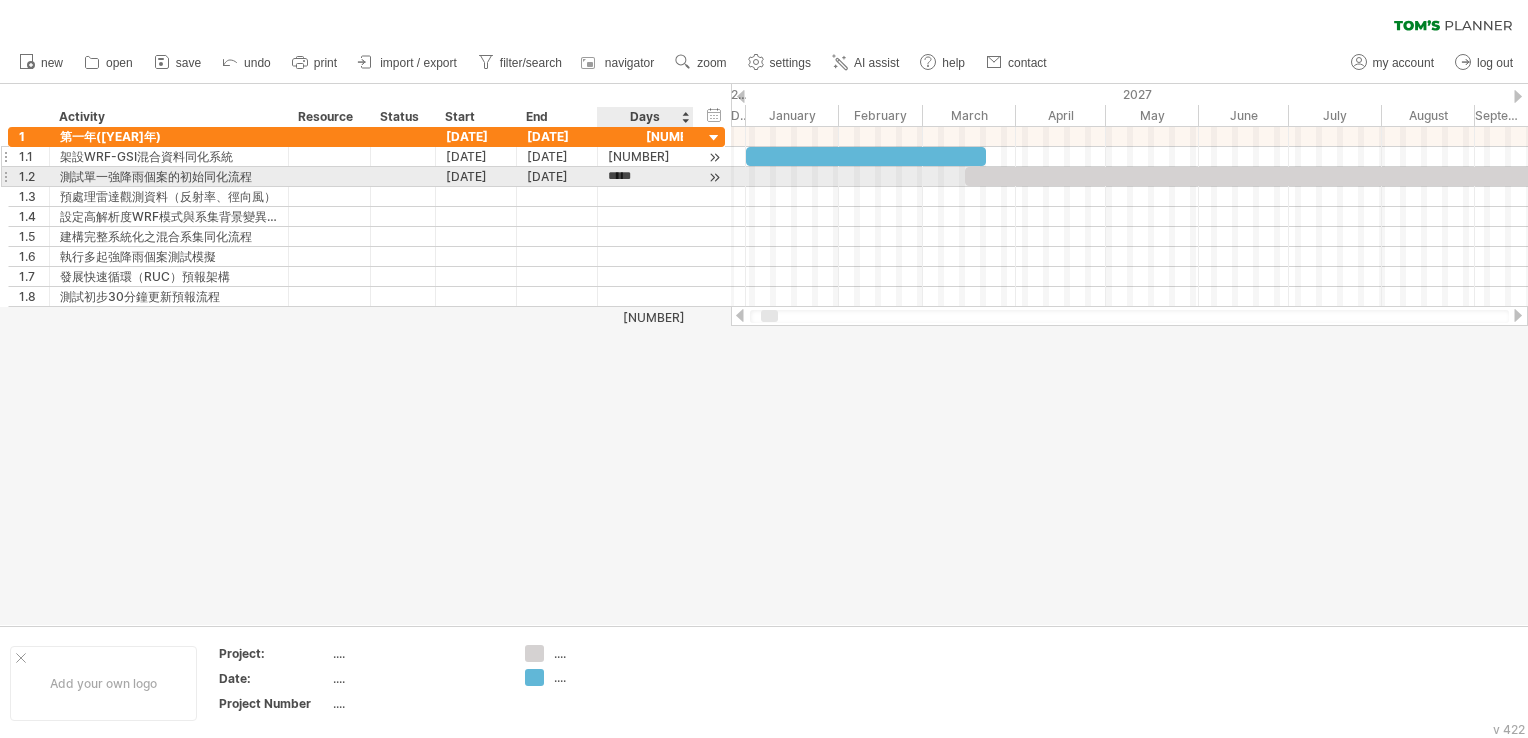 type on "****" 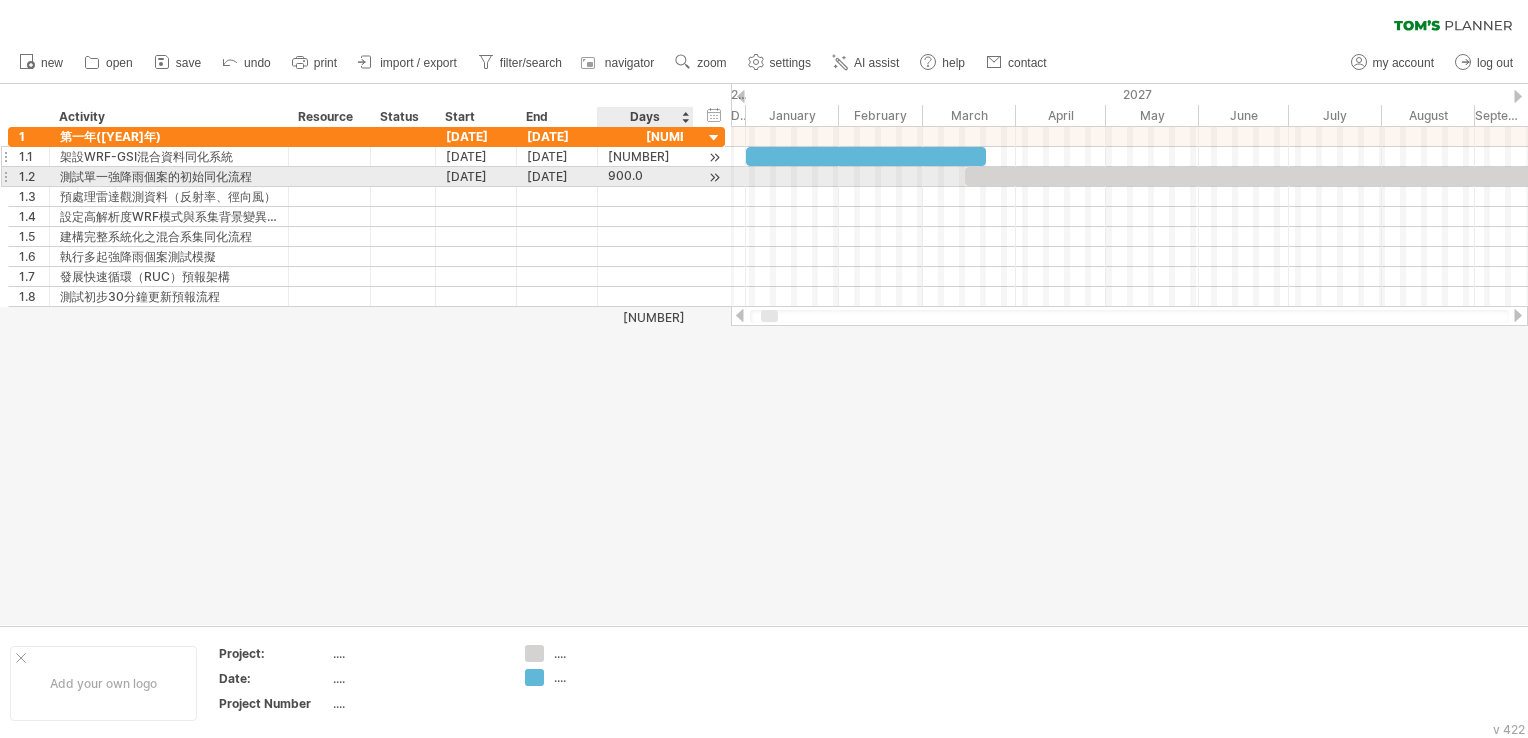 scroll, scrollTop: 1, scrollLeft: 0, axis: vertical 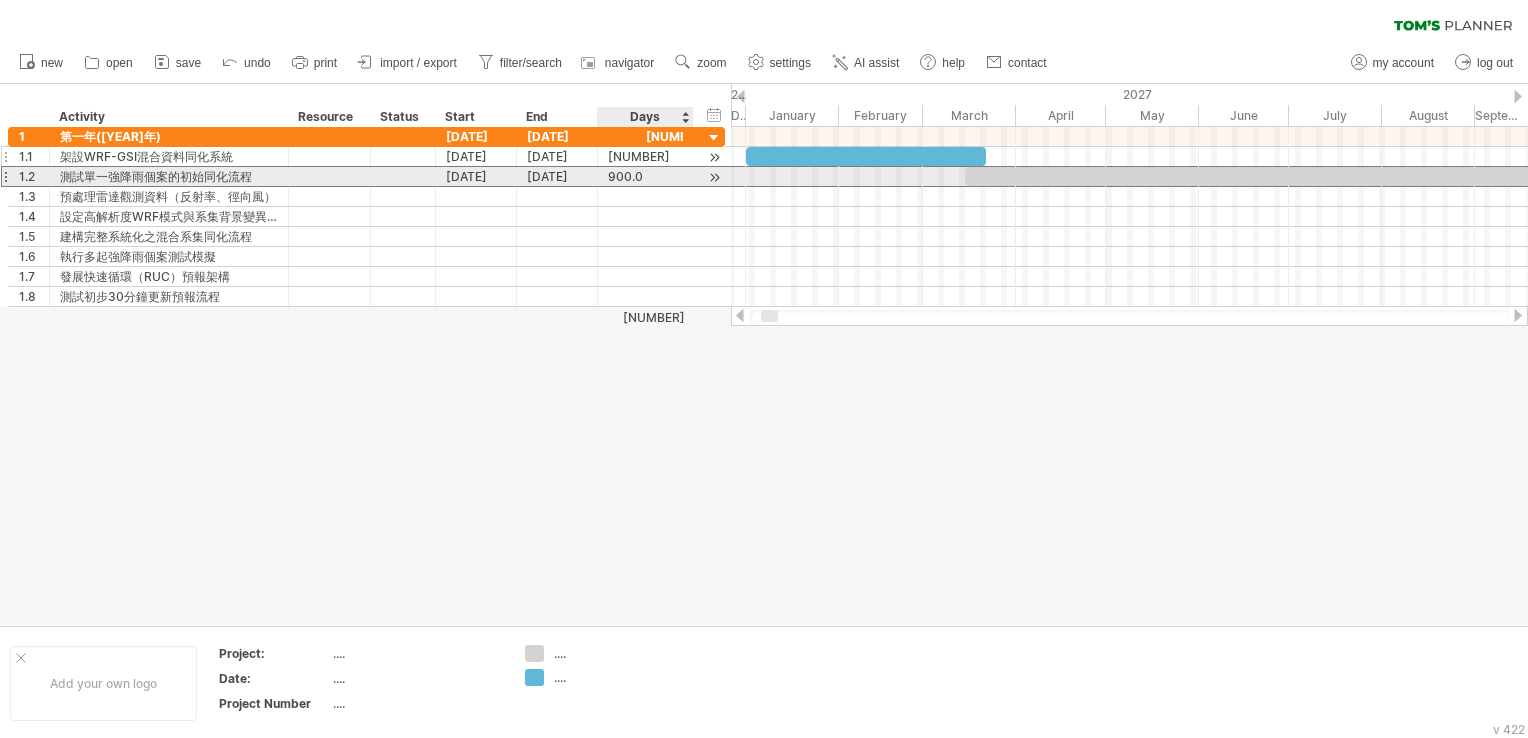 click on "900.0" at bounding box center [645, 176] 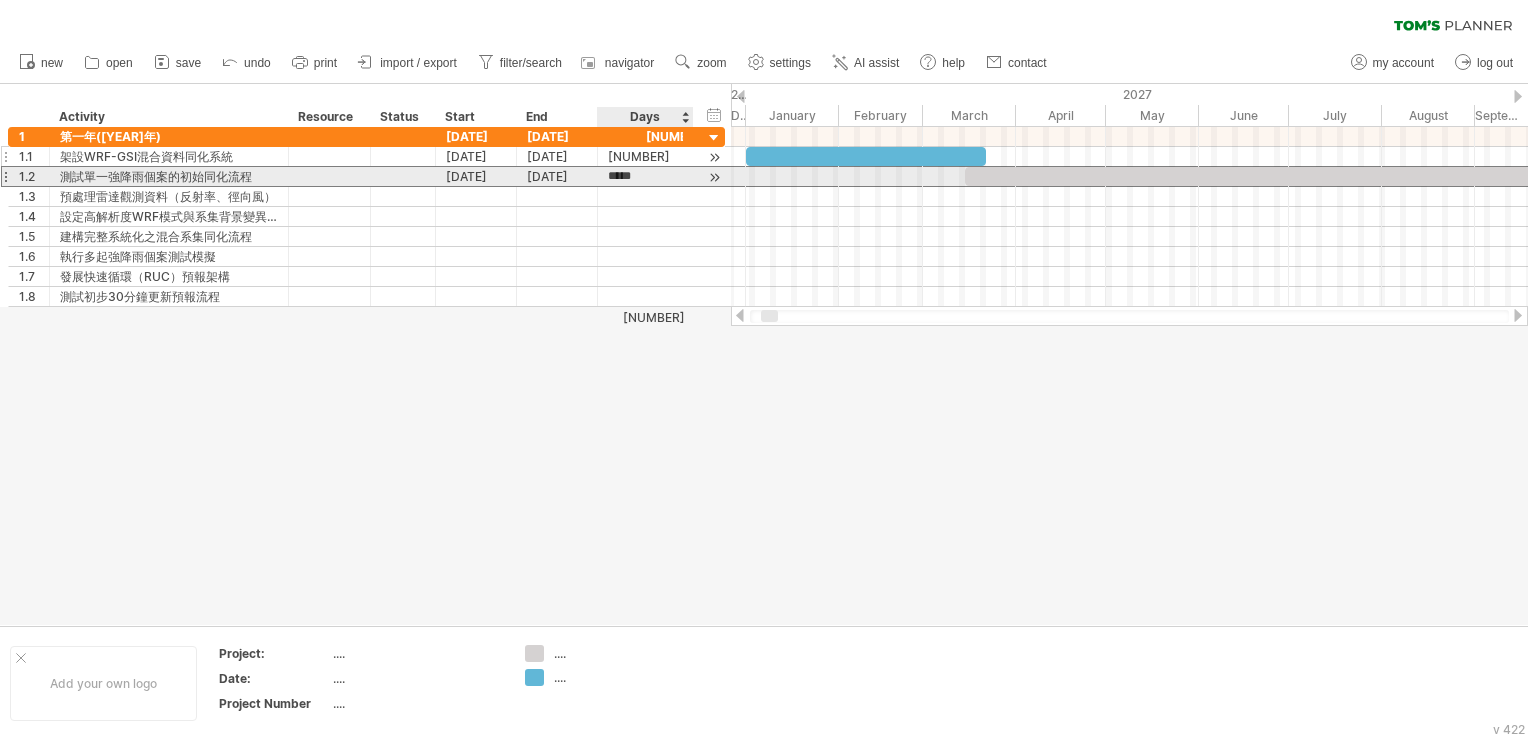 click on "*****" at bounding box center [627, 176] 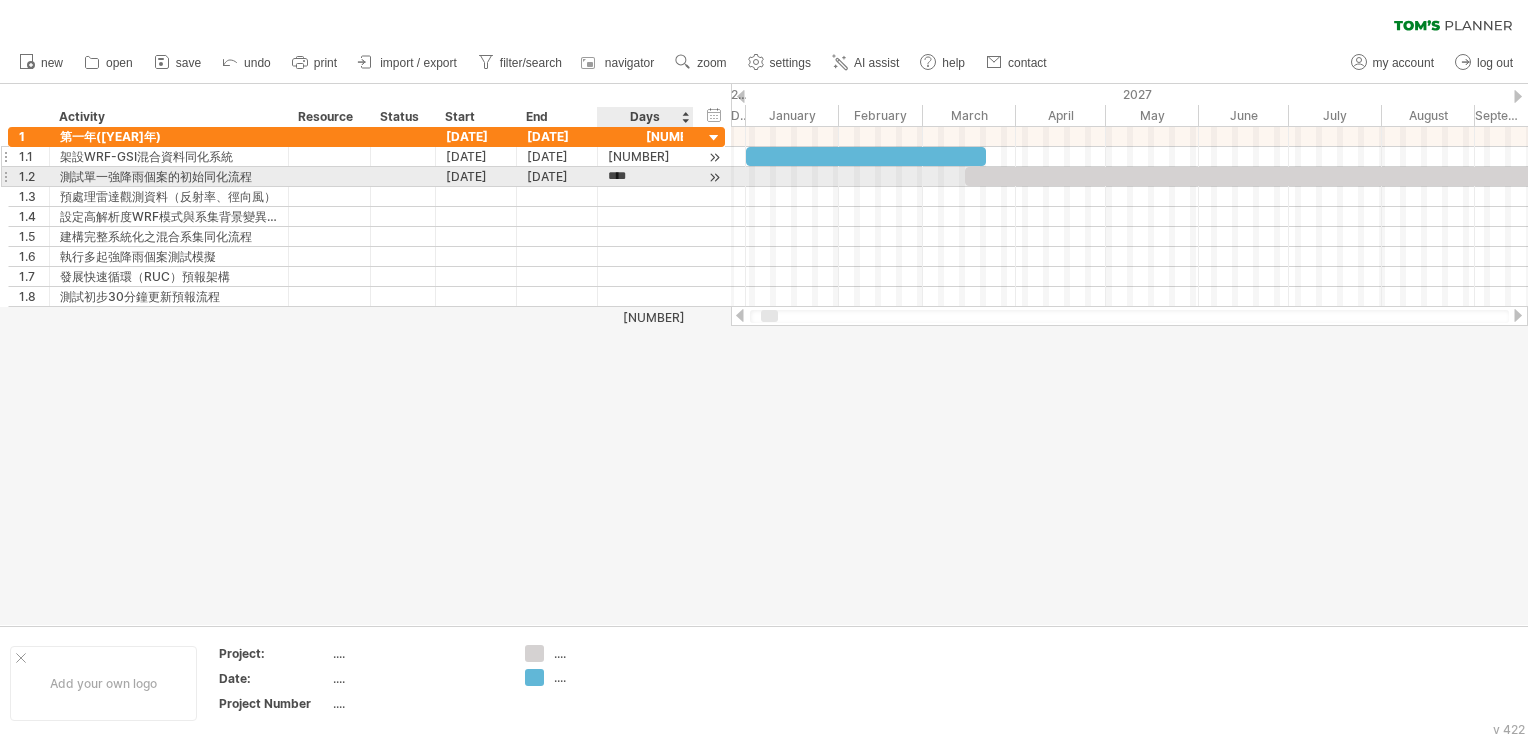 scroll, scrollTop: 1, scrollLeft: 0, axis: vertical 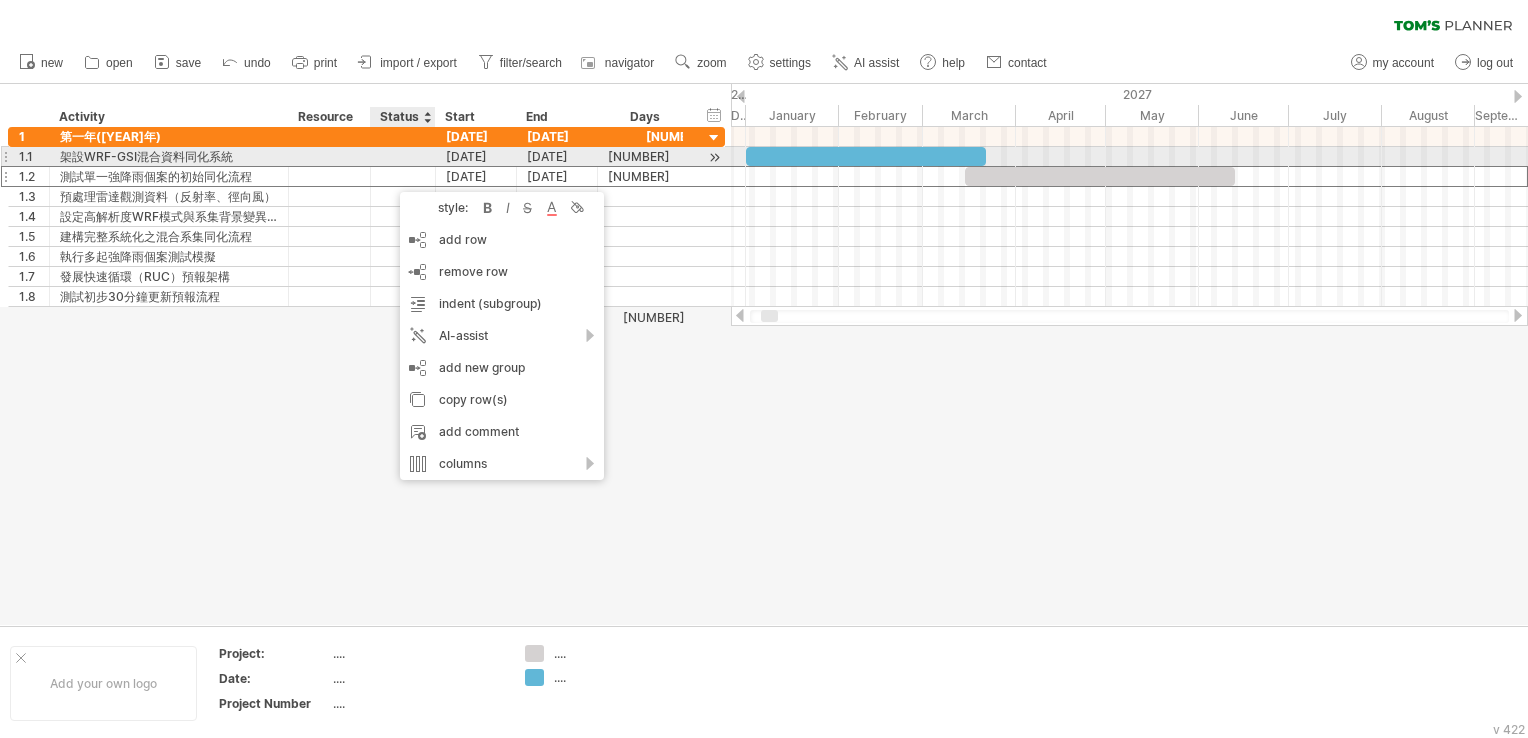 click on "[NUMBER]" at bounding box center (645, 156) 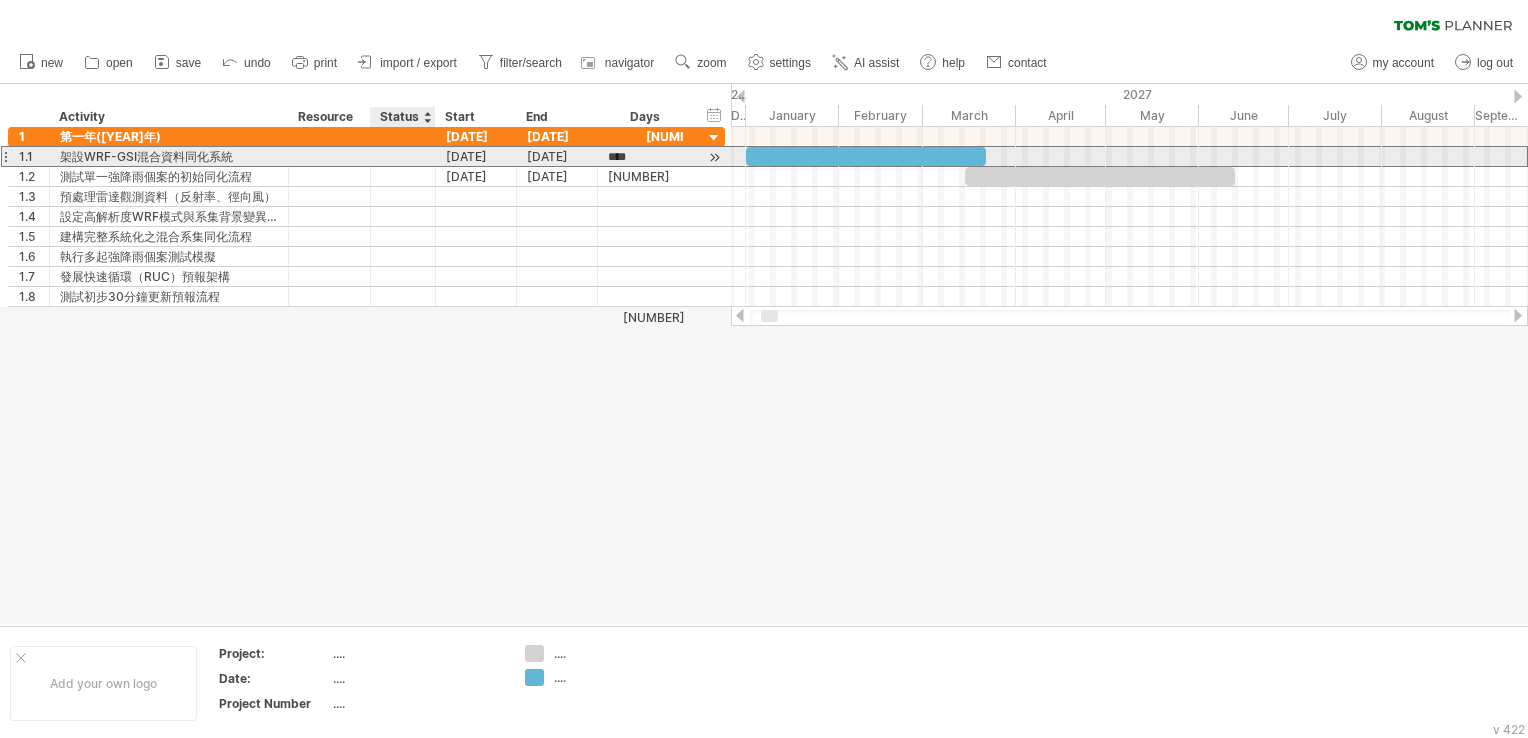 scroll, scrollTop: 1, scrollLeft: 0, axis: vertical 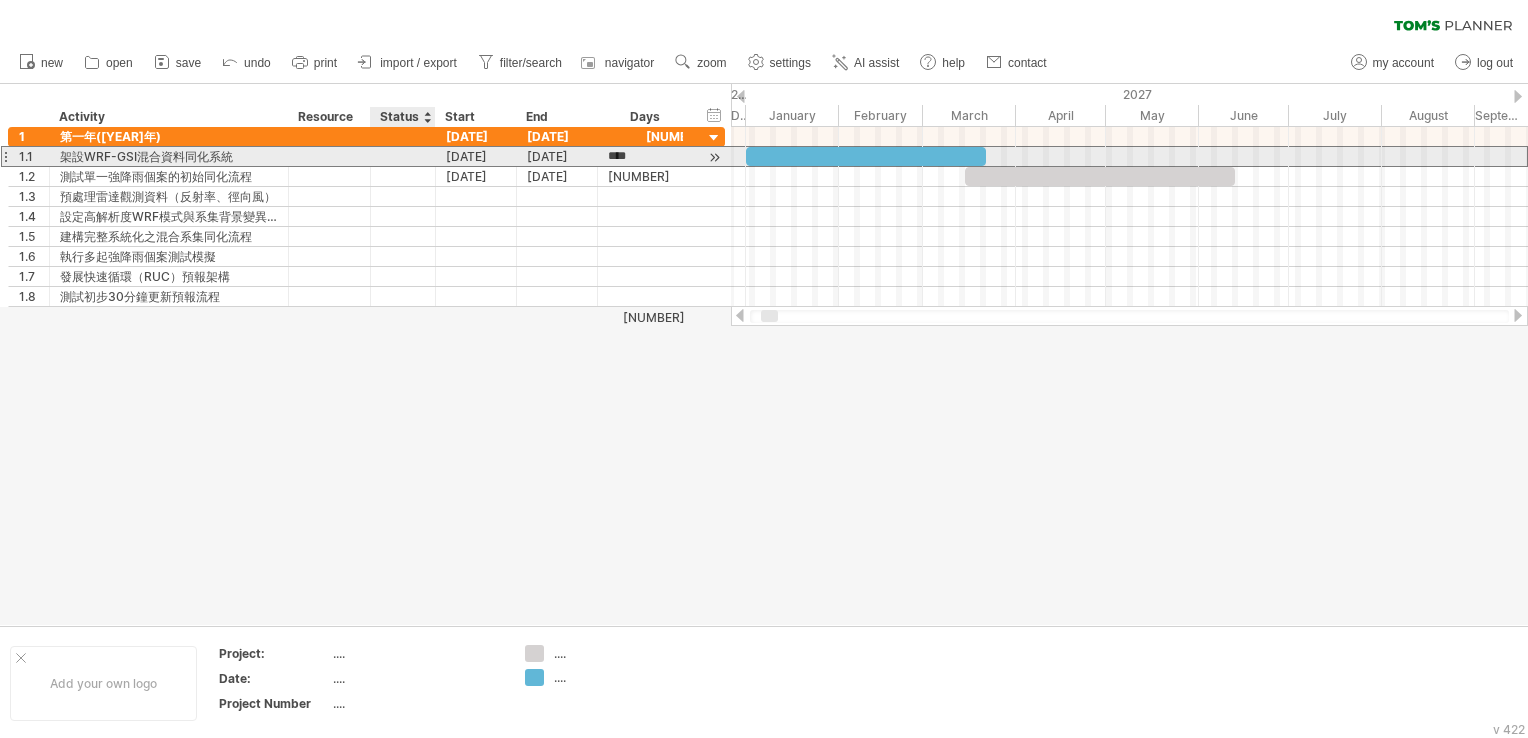 click on "****" at bounding box center [627, 156] 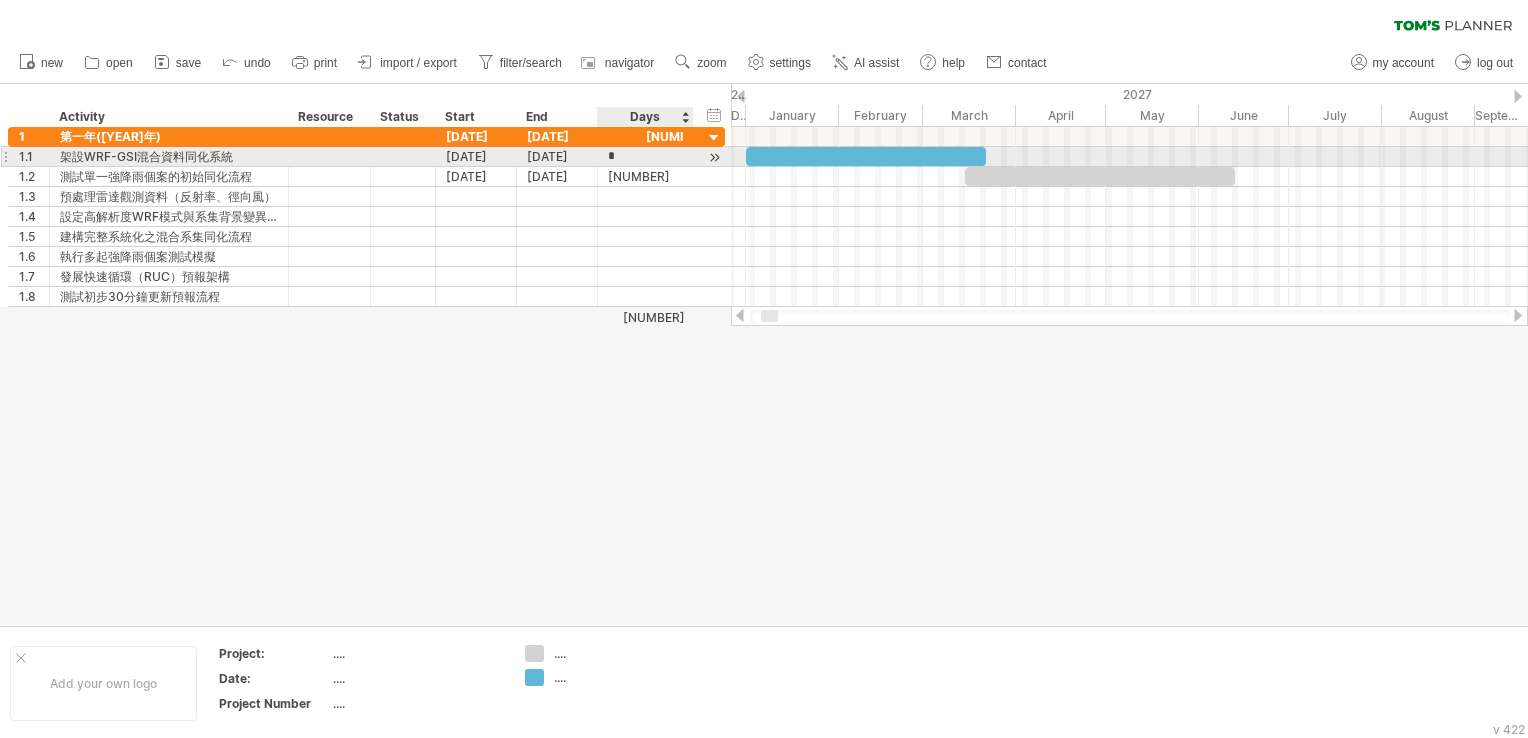type on "**" 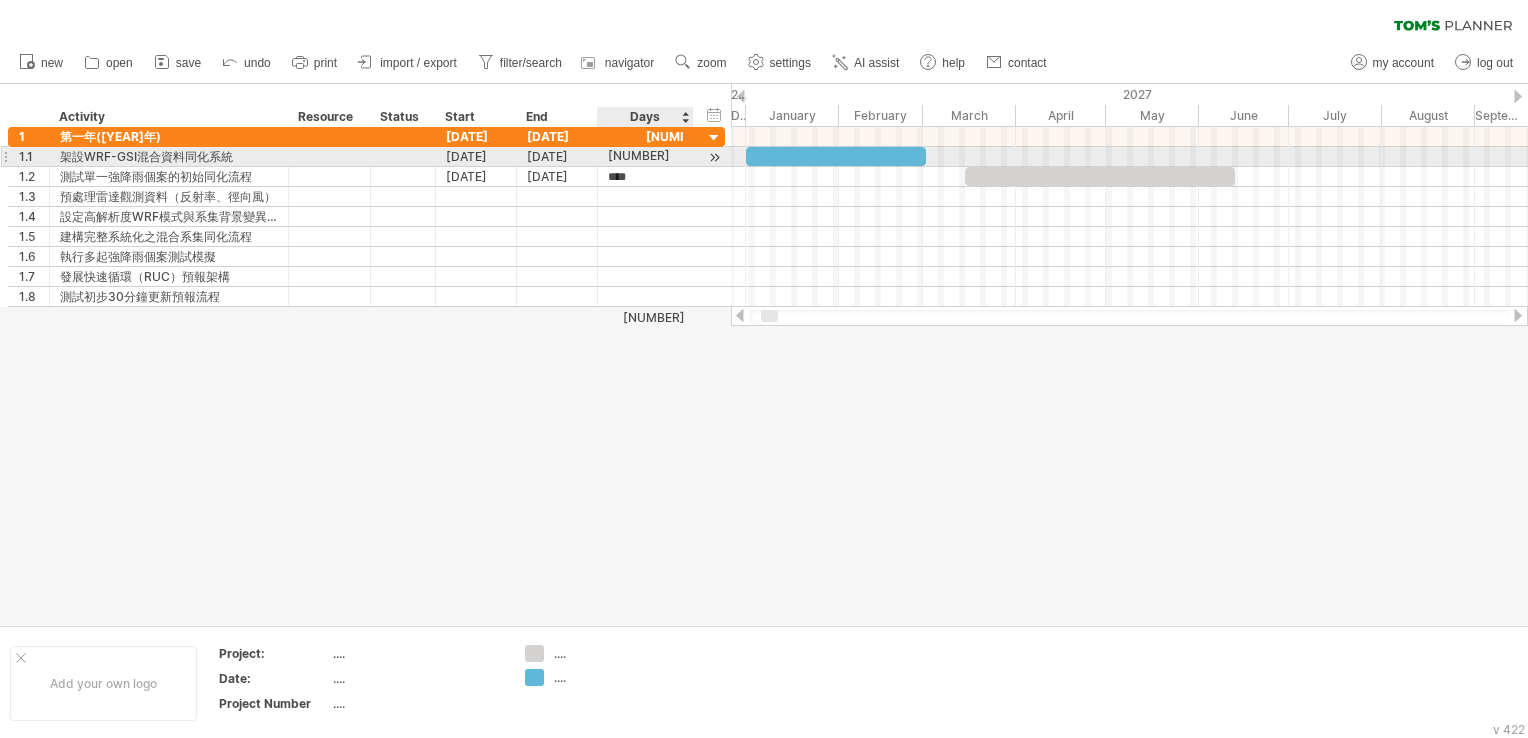 scroll, scrollTop: 1, scrollLeft: 0, axis: vertical 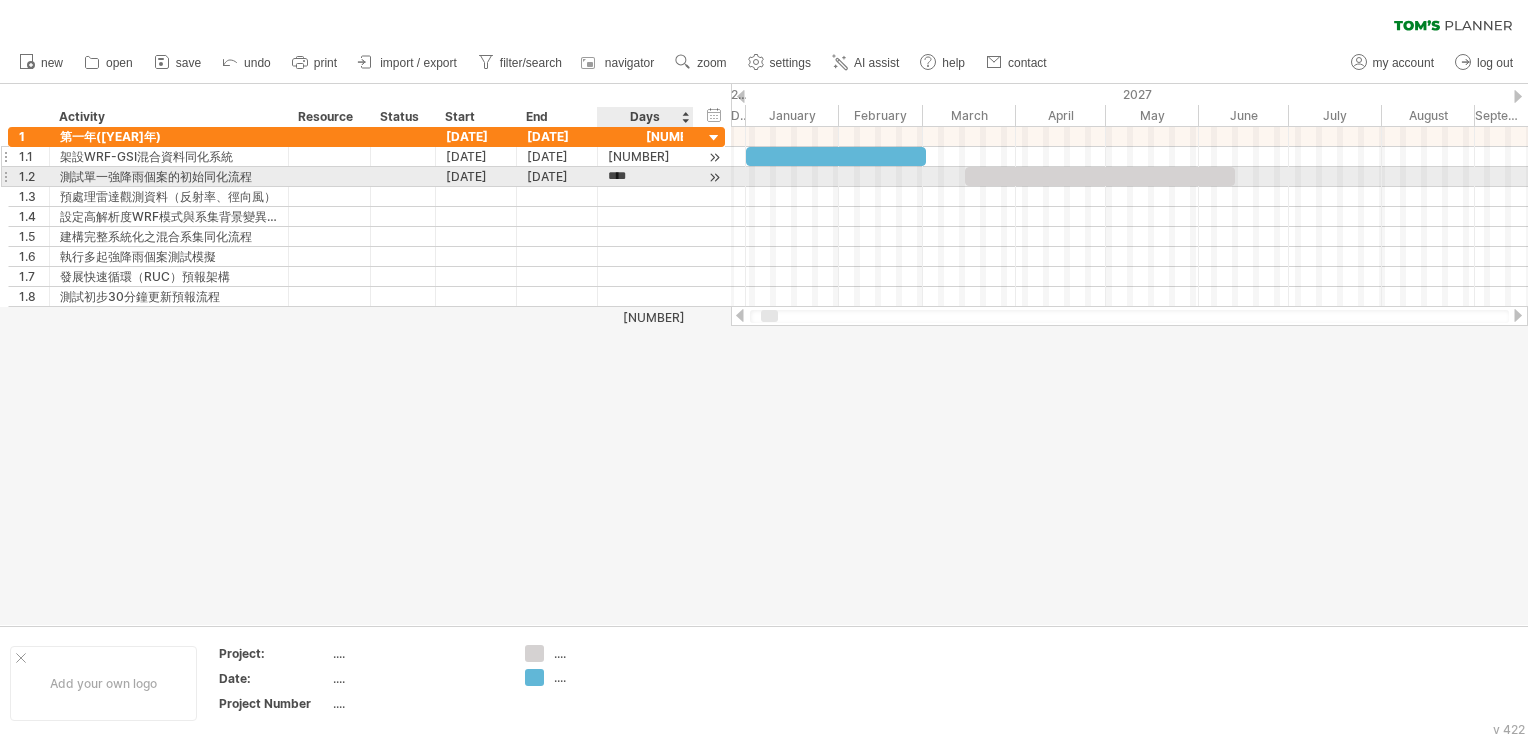 click on "****" at bounding box center [627, 176] 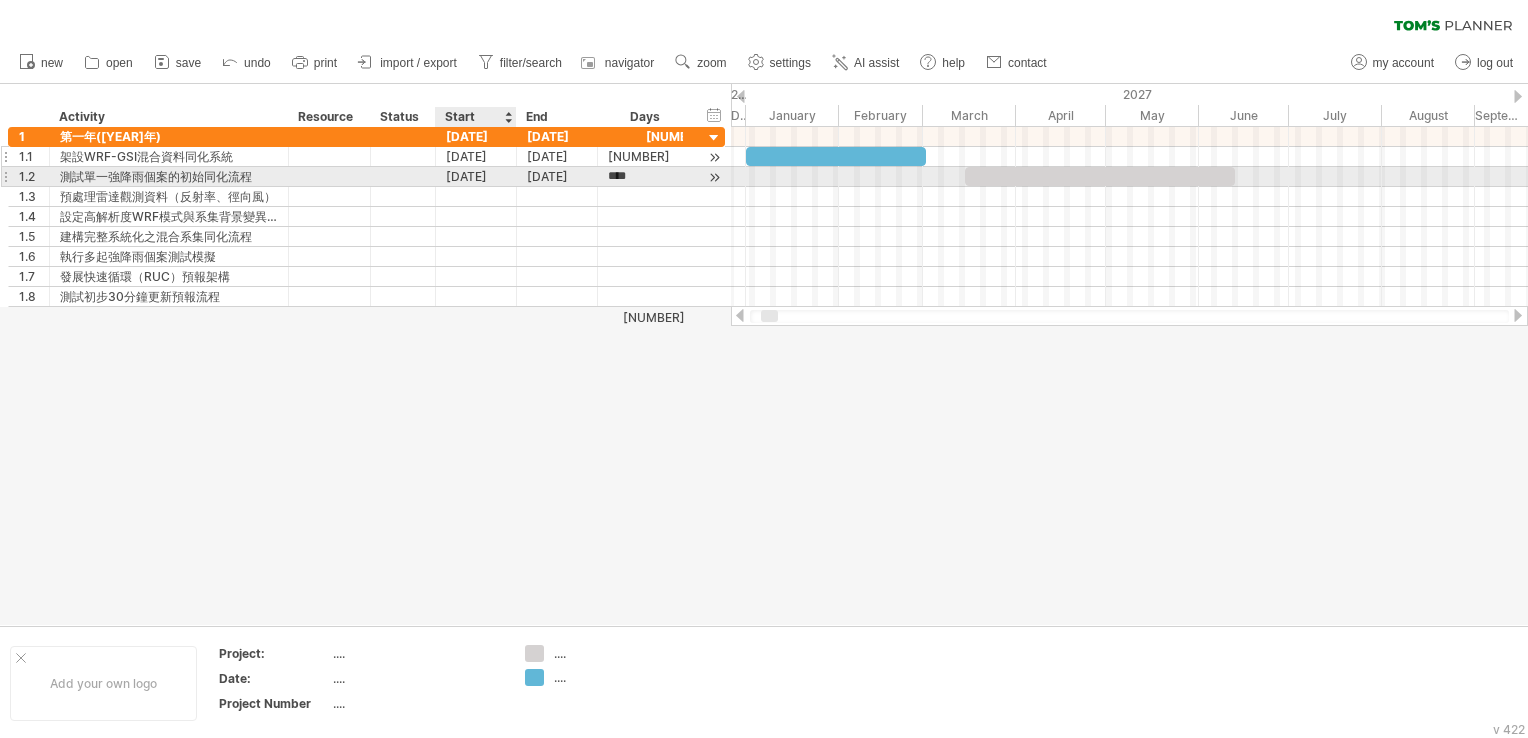 scroll, scrollTop: 0, scrollLeft: 0, axis: both 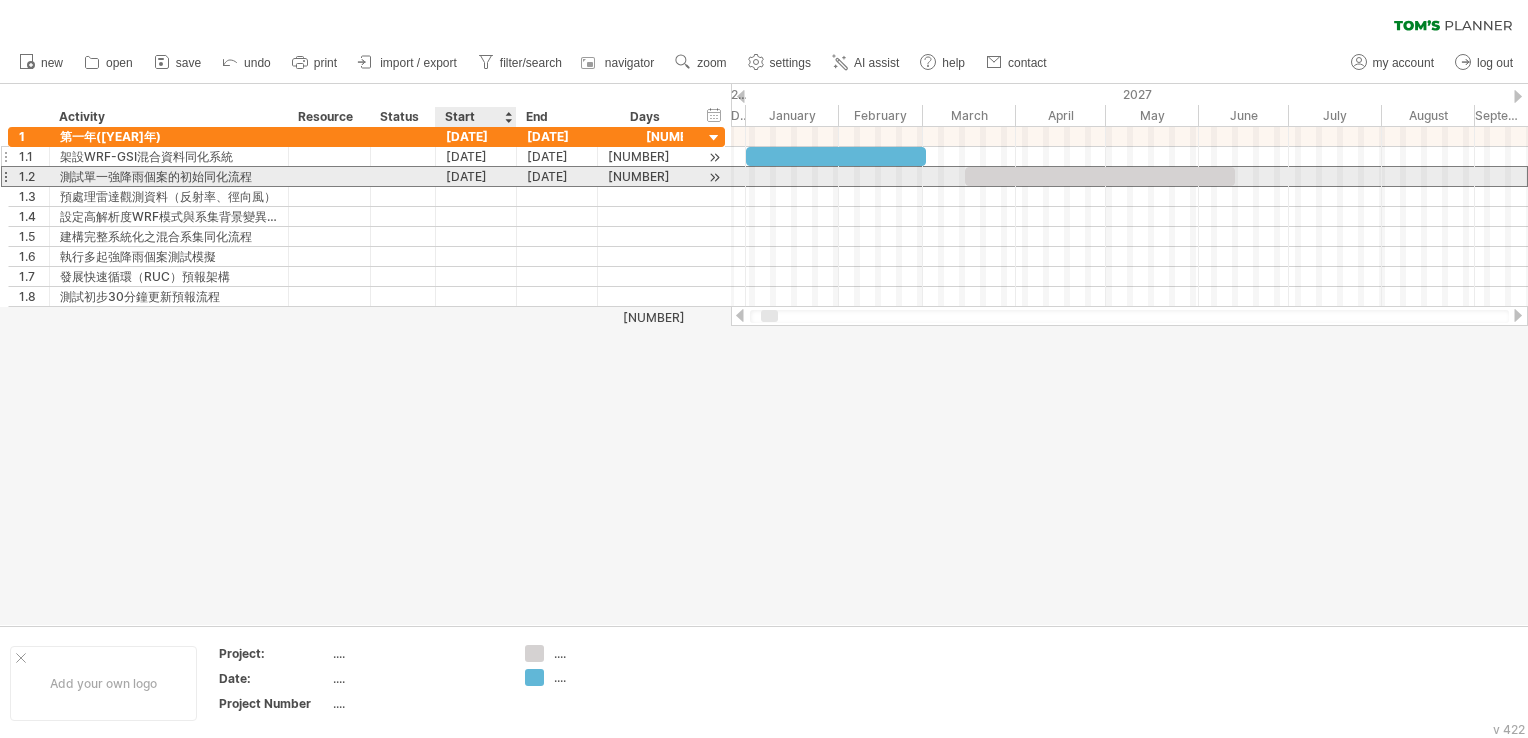 click on "[DATE]" at bounding box center [476, 176] 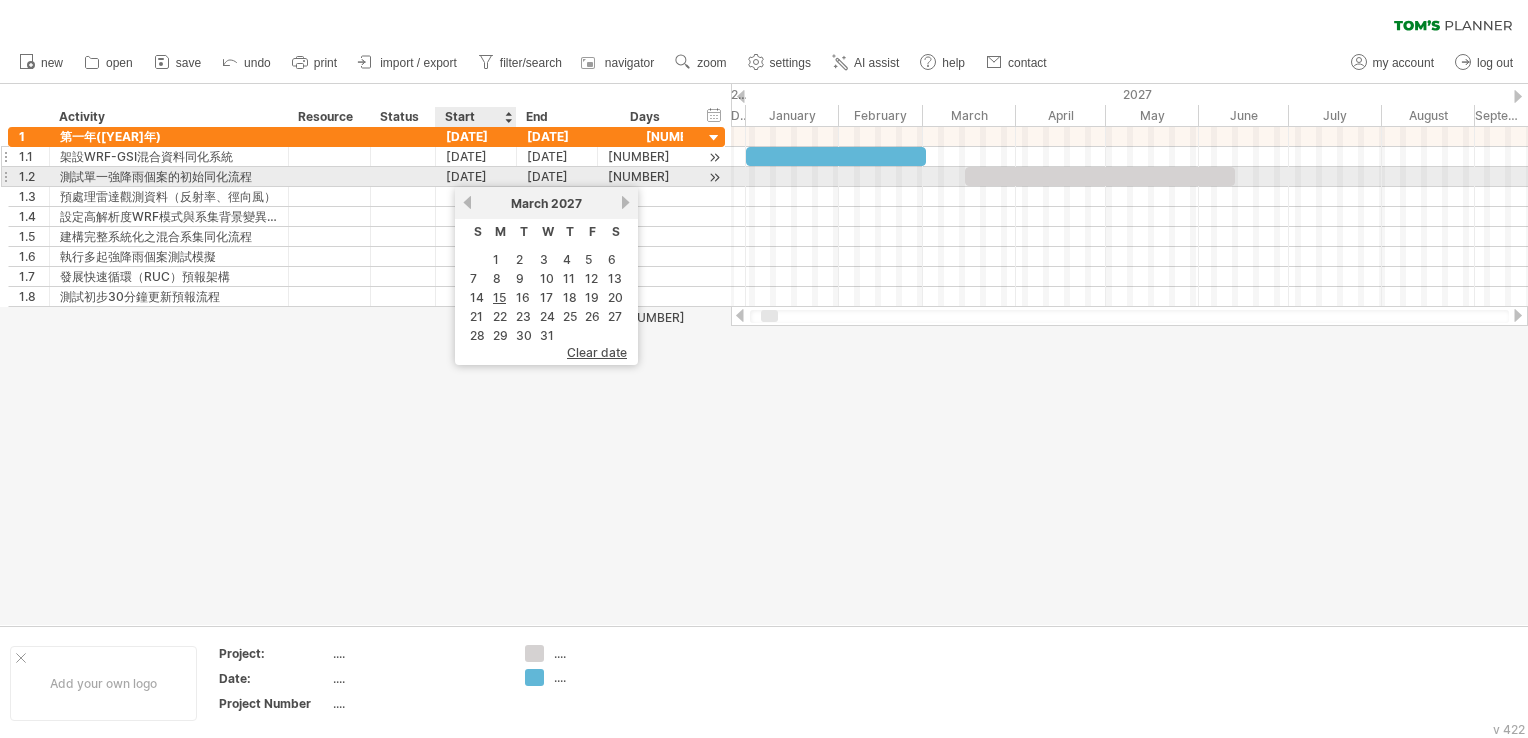 click on "[DATE]" at bounding box center [476, 176] 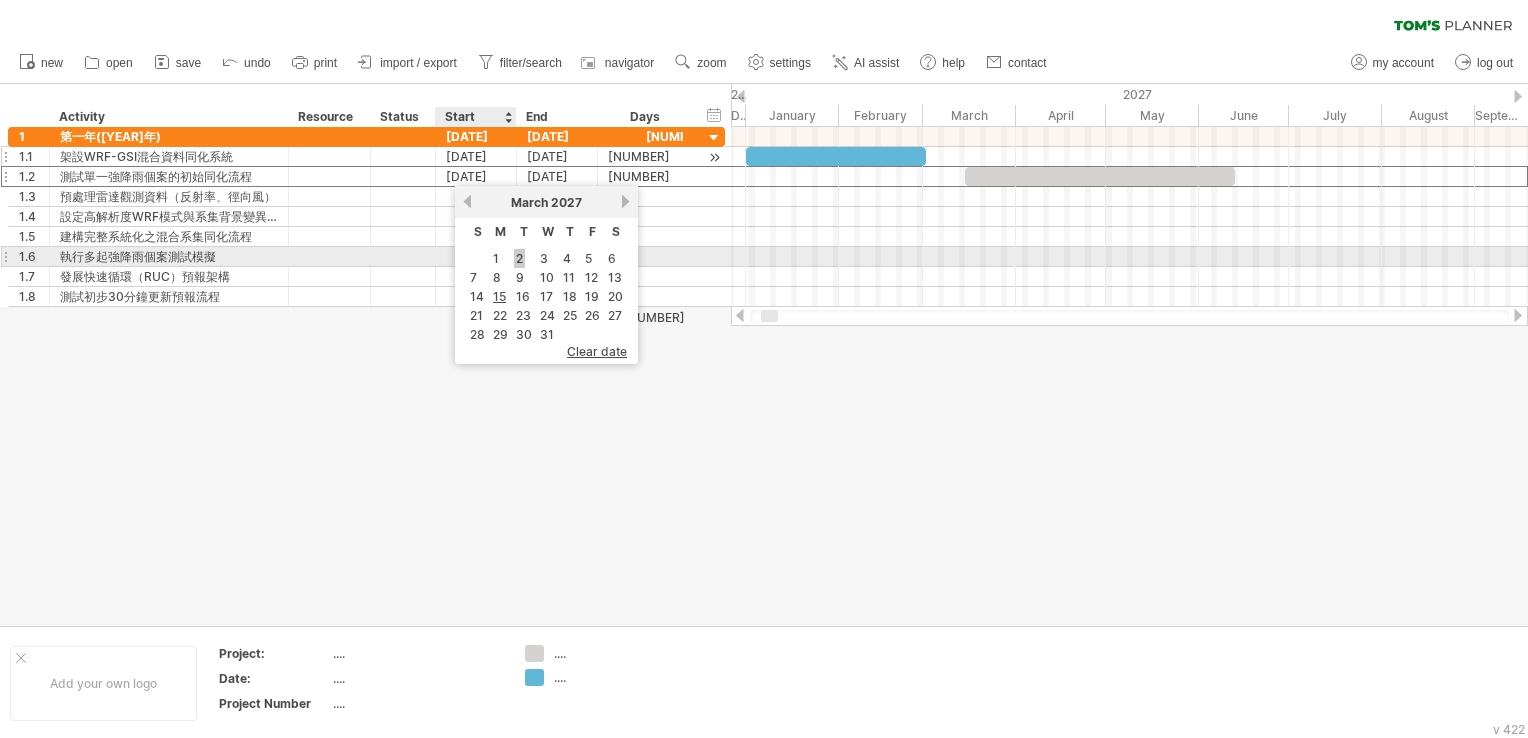 click on "2" at bounding box center [519, 258] 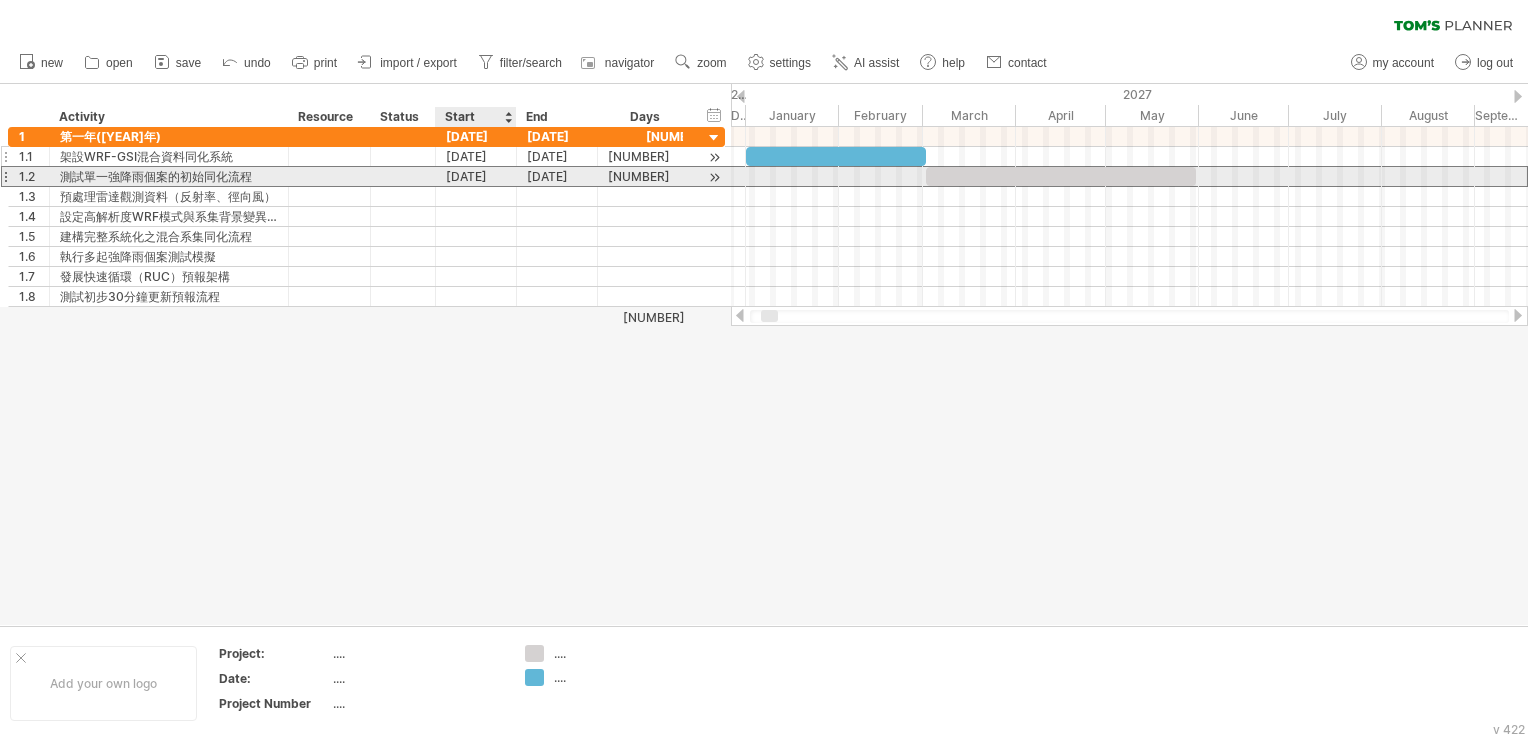 click on "[DATE]" at bounding box center [476, 176] 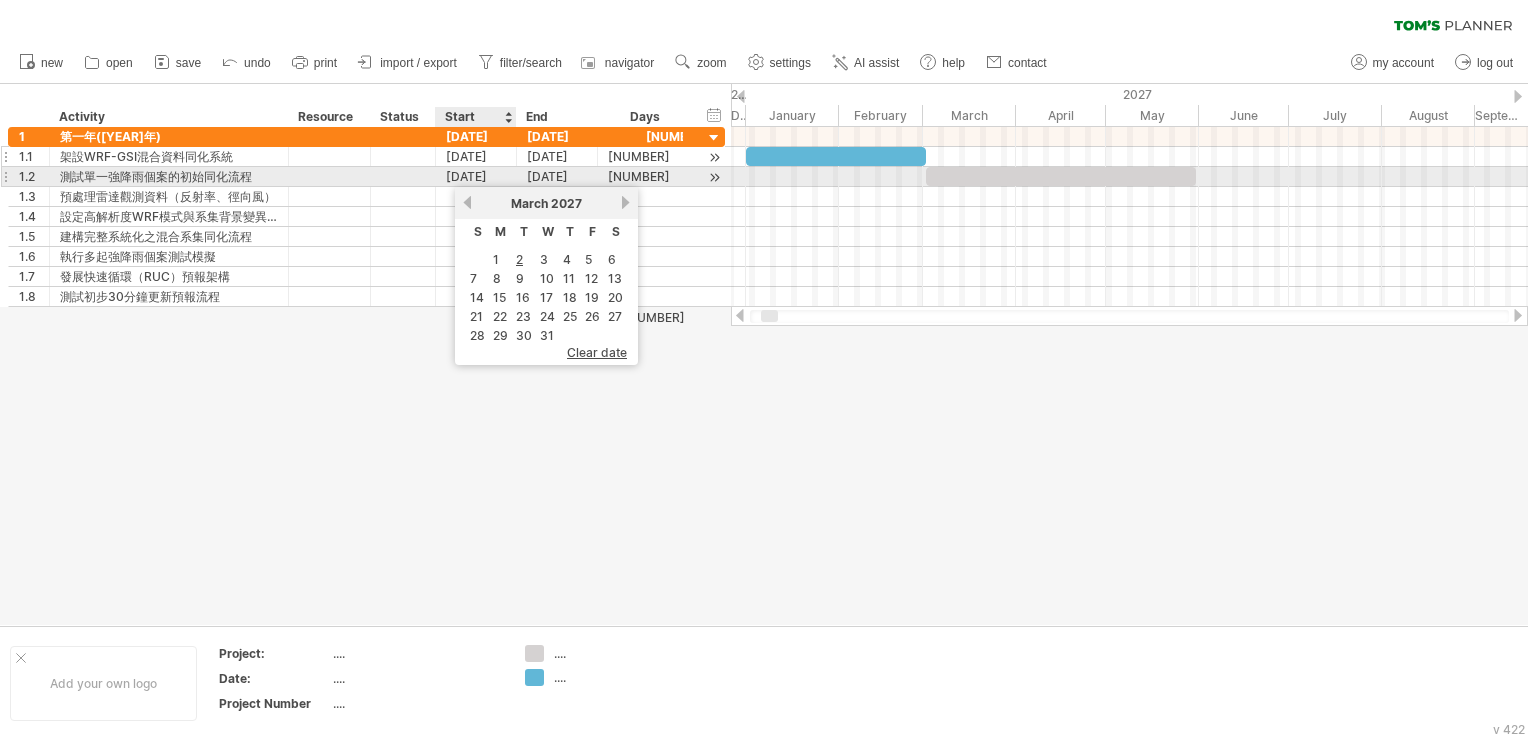 click on "[DATE]" at bounding box center (476, 176) 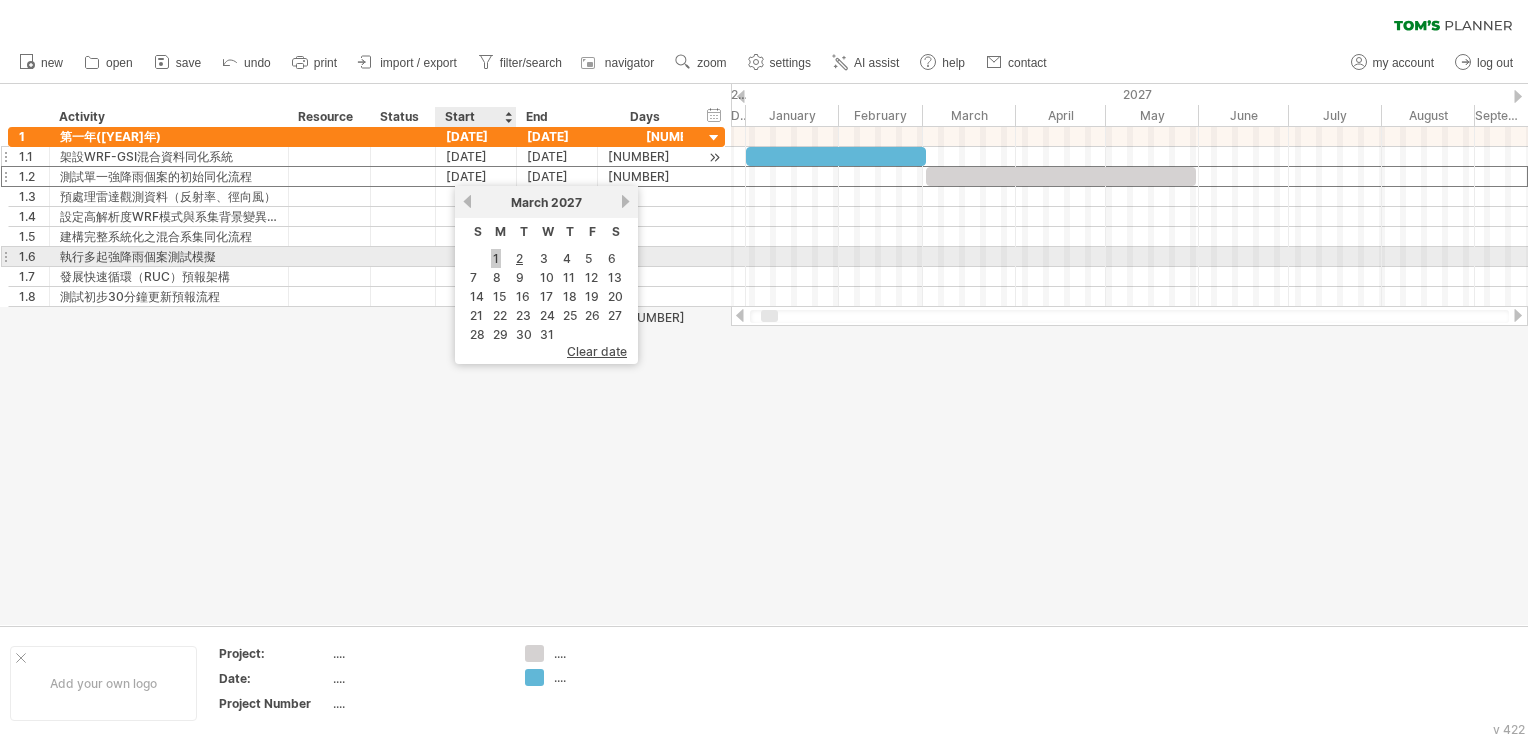 click on "1" at bounding box center [496, 258] 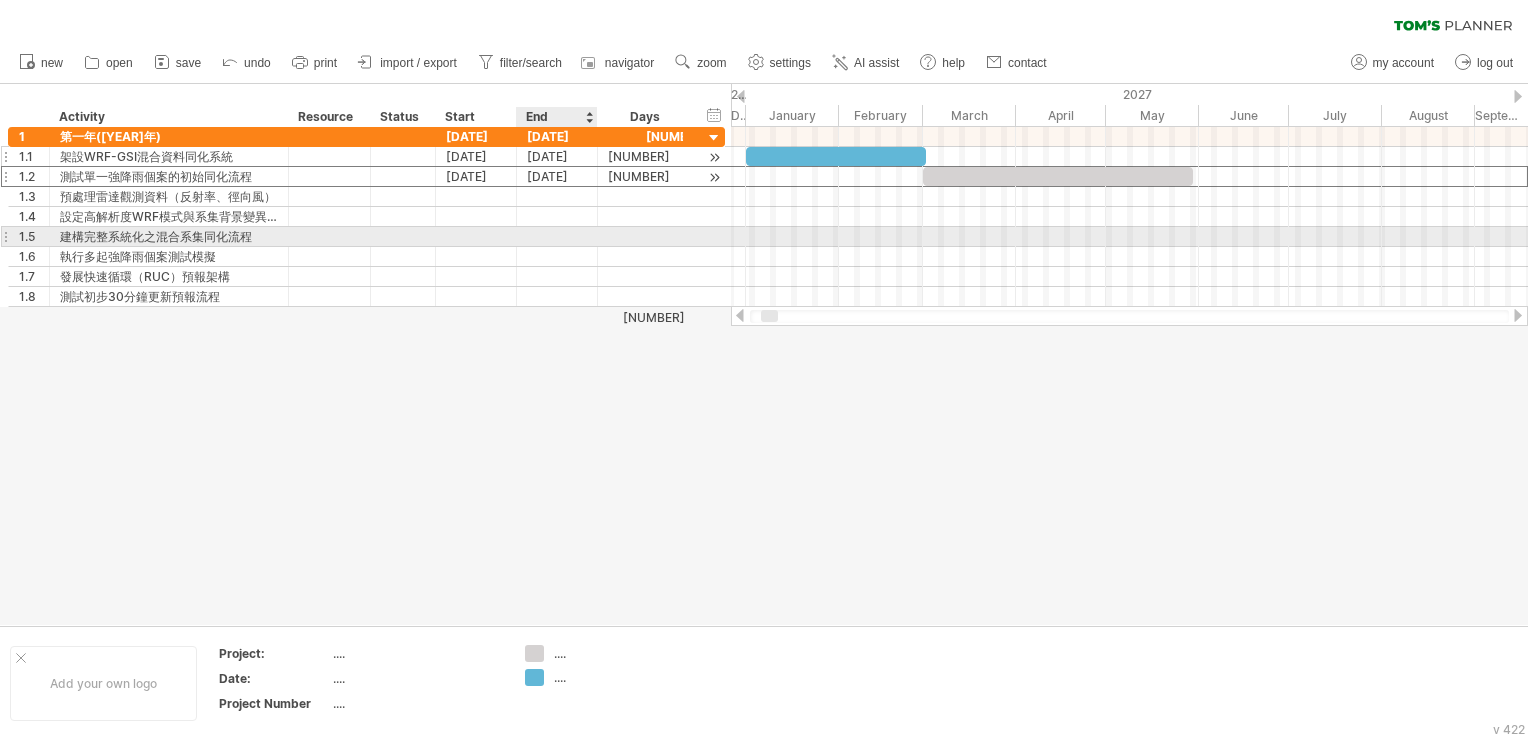 click on "[DATE]" at bounding box center (476, 176) 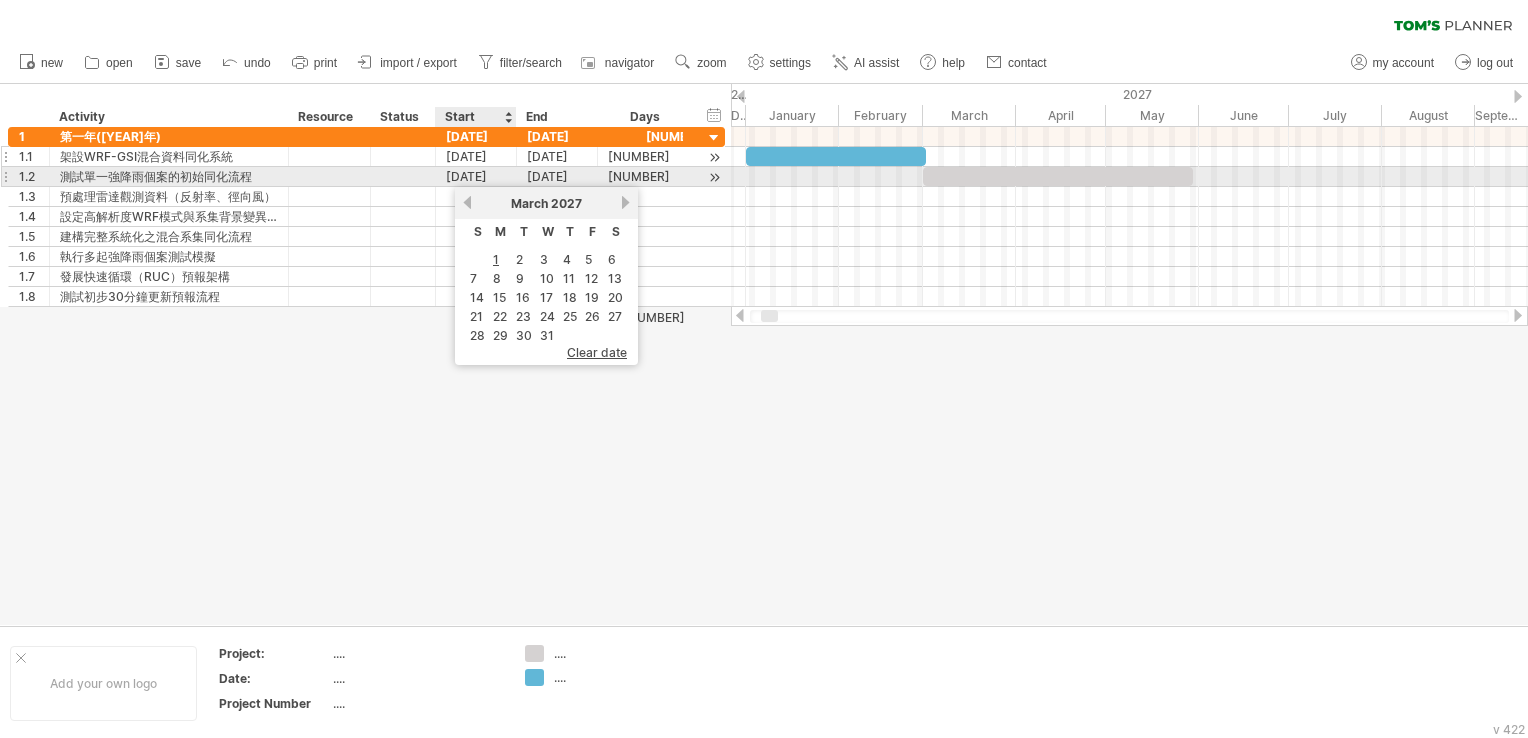 click on "[DATE]" at bounding box center [476, 176] 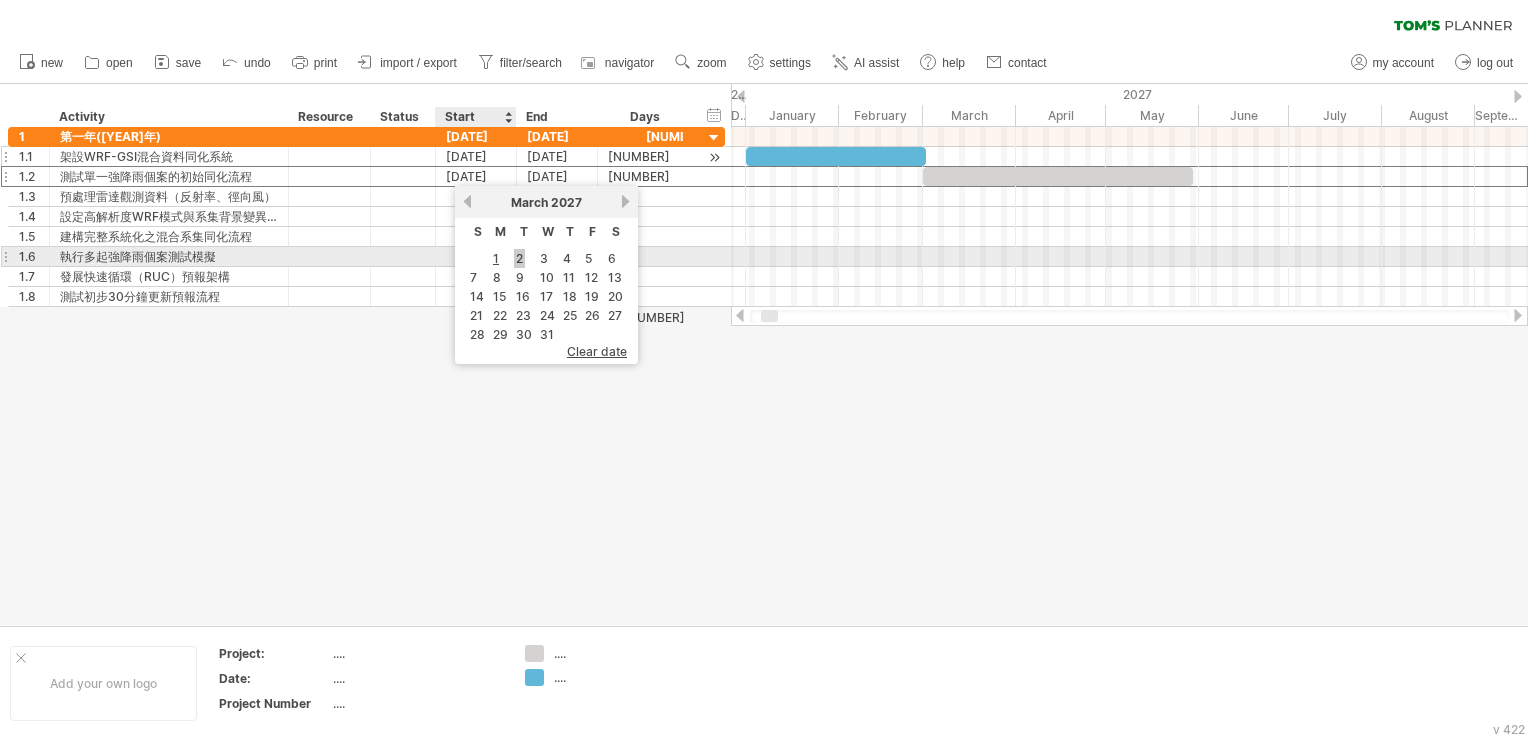 click on "2" at bounding box center (519, 258) 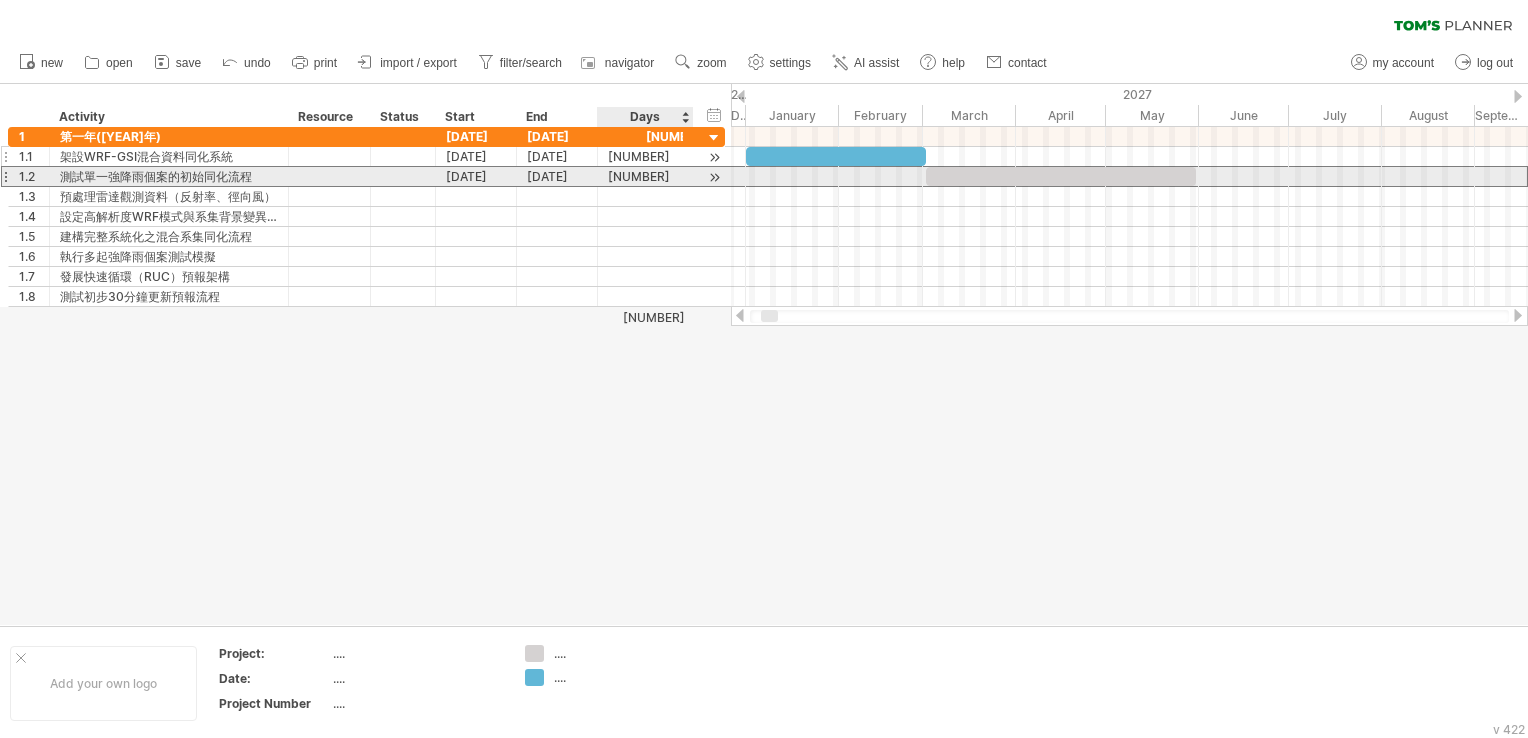 click on "[NUMBER]" at bounding box center (645, 176) 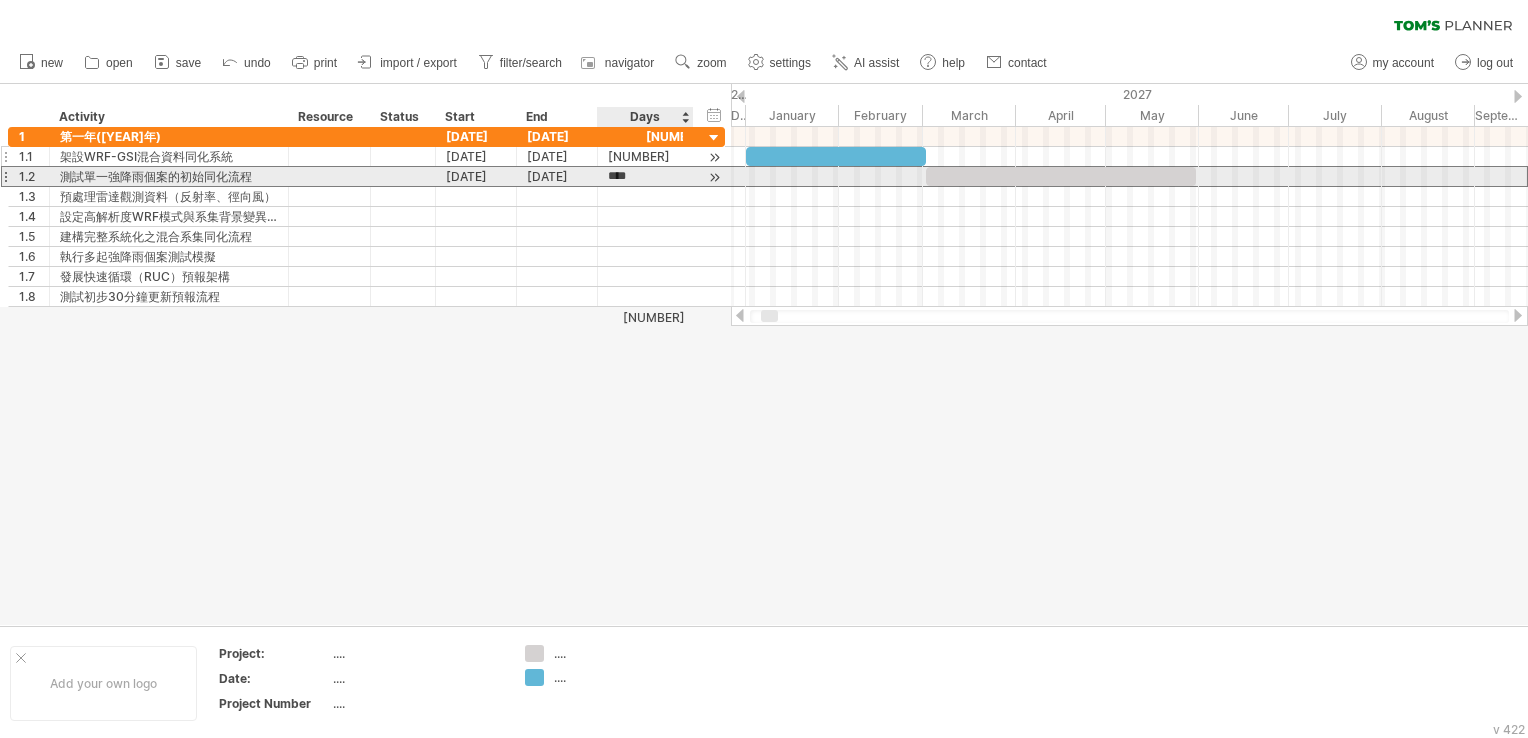 type on "*" 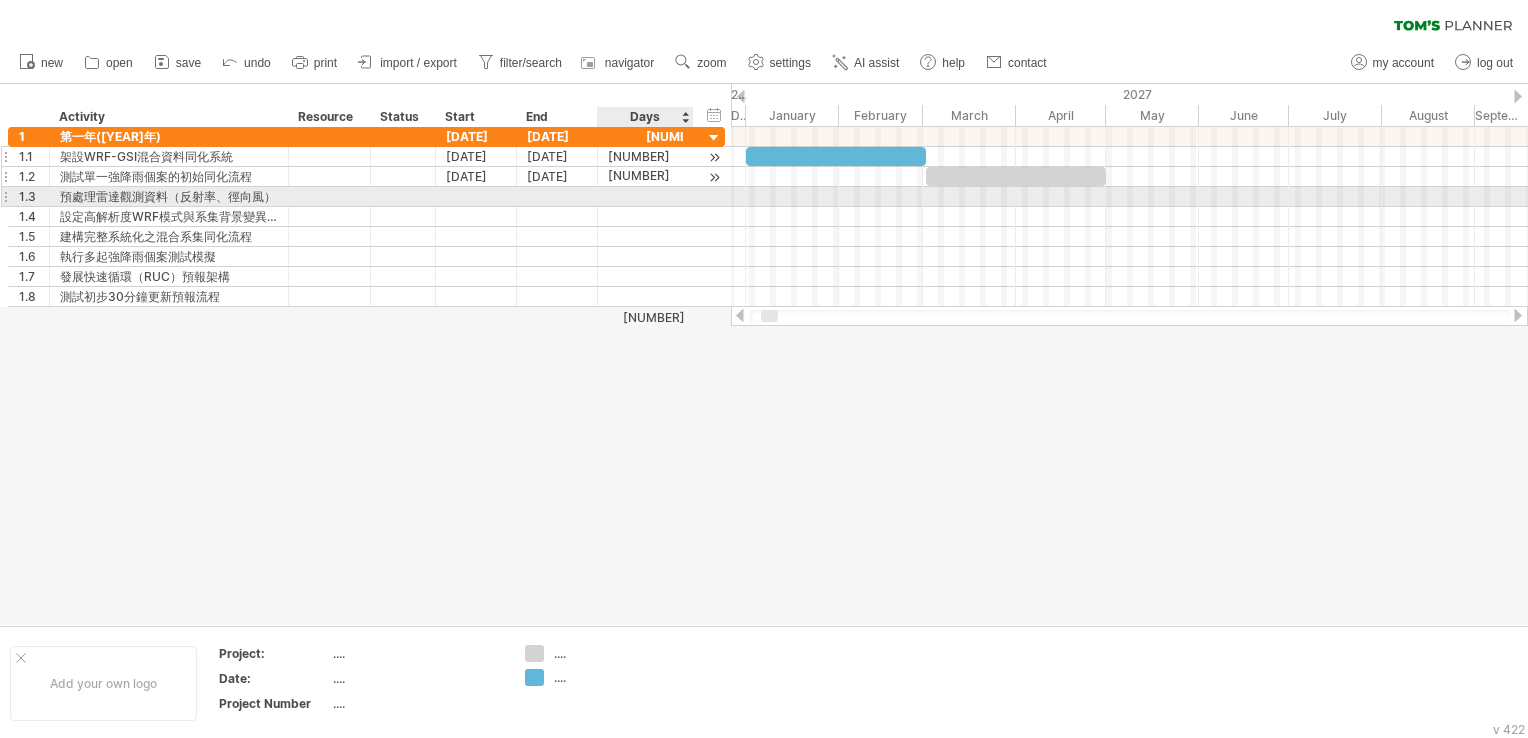 scroll, scrollTop: 0, scrollLeft: 0, axis: both 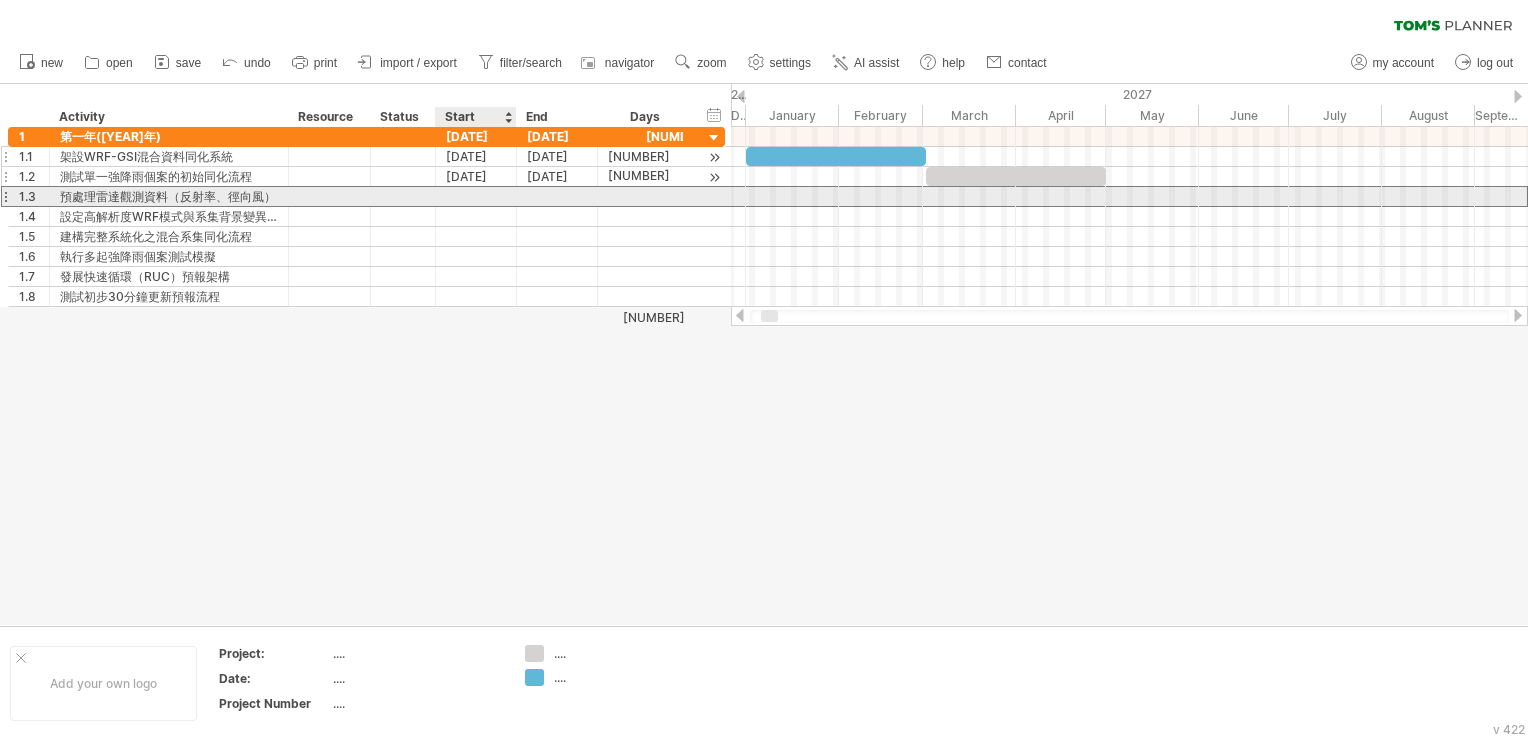 click at bounding box center (476, 196) 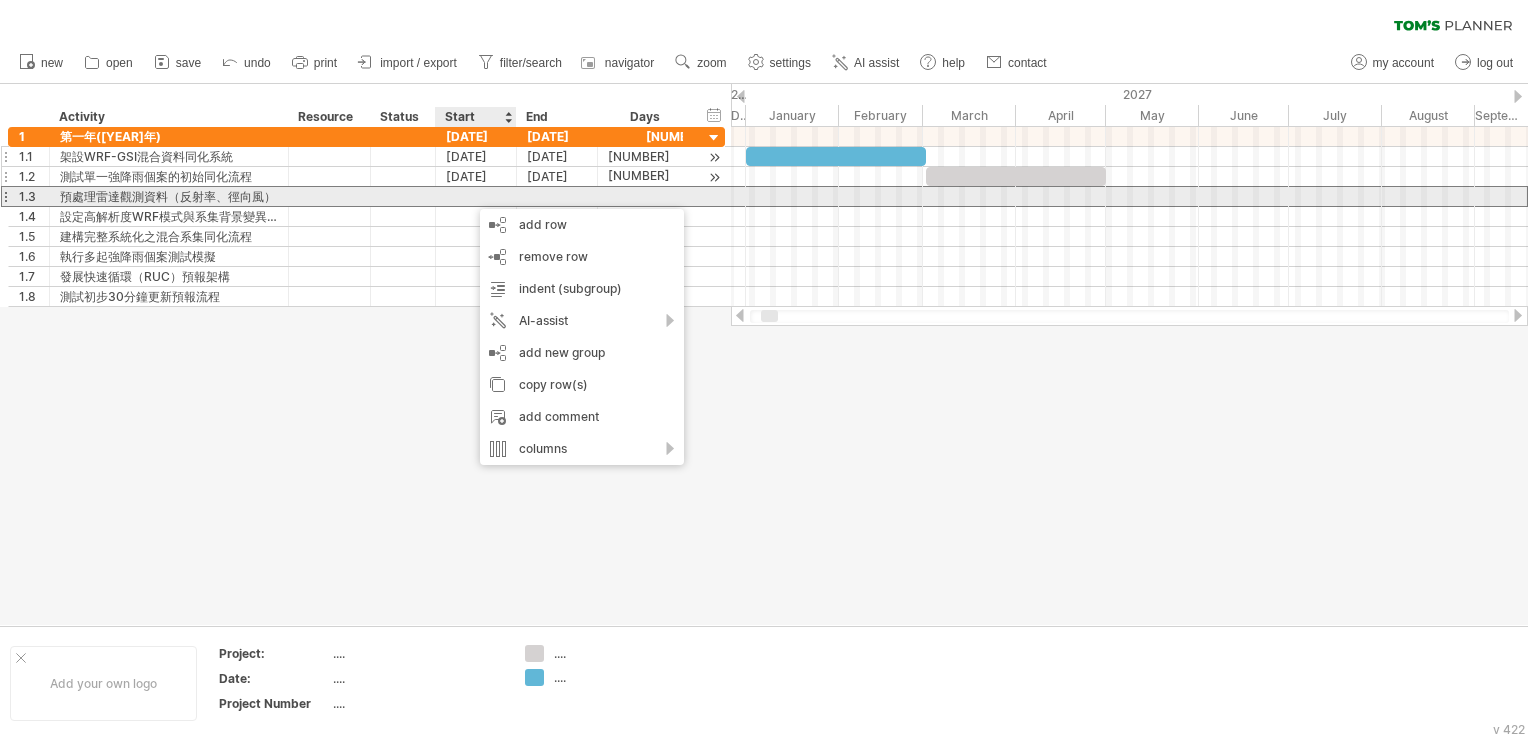 click at bounding box center (476, 196) 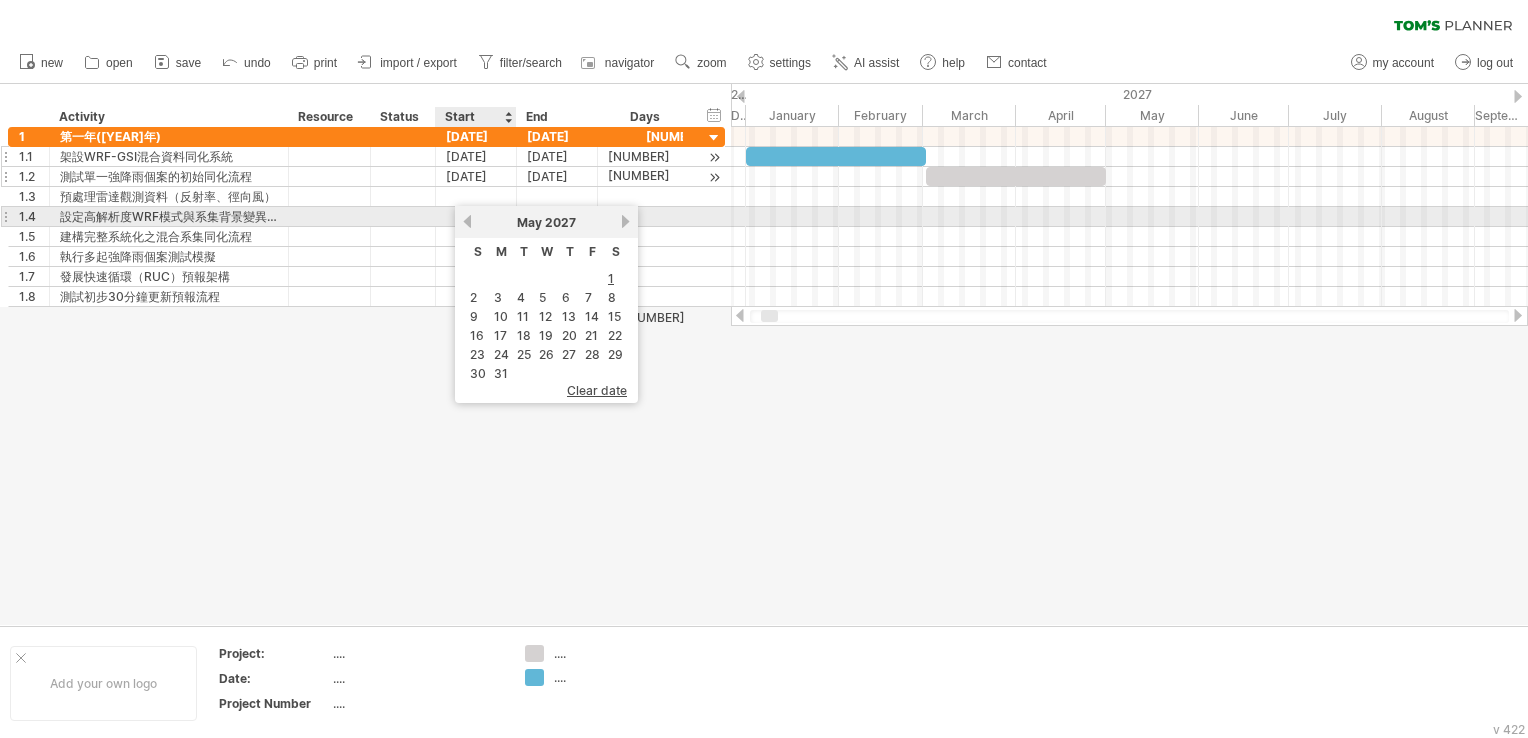 click on "previous" at bounding box center (467, 221) 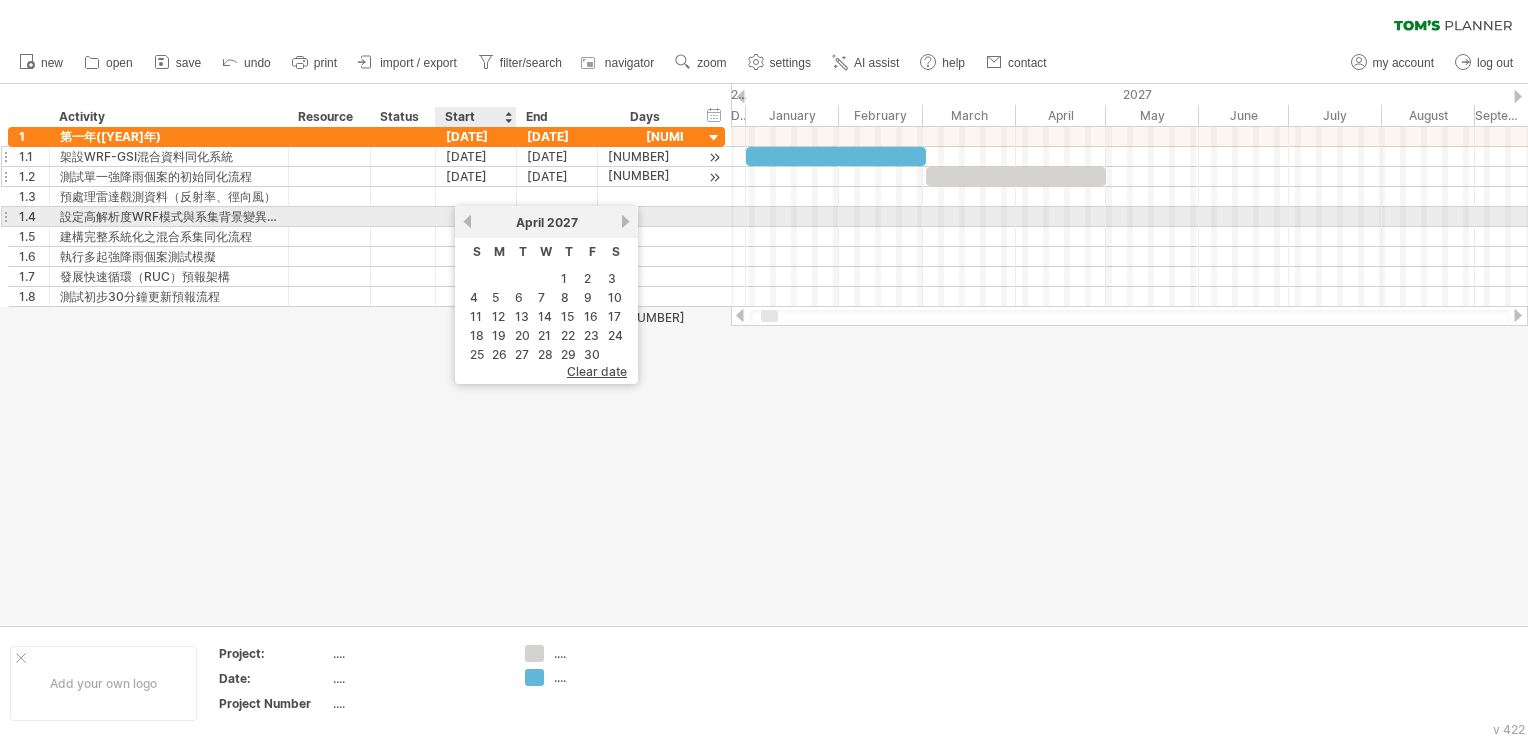 click on "previous" at bounding box center [467, 221] 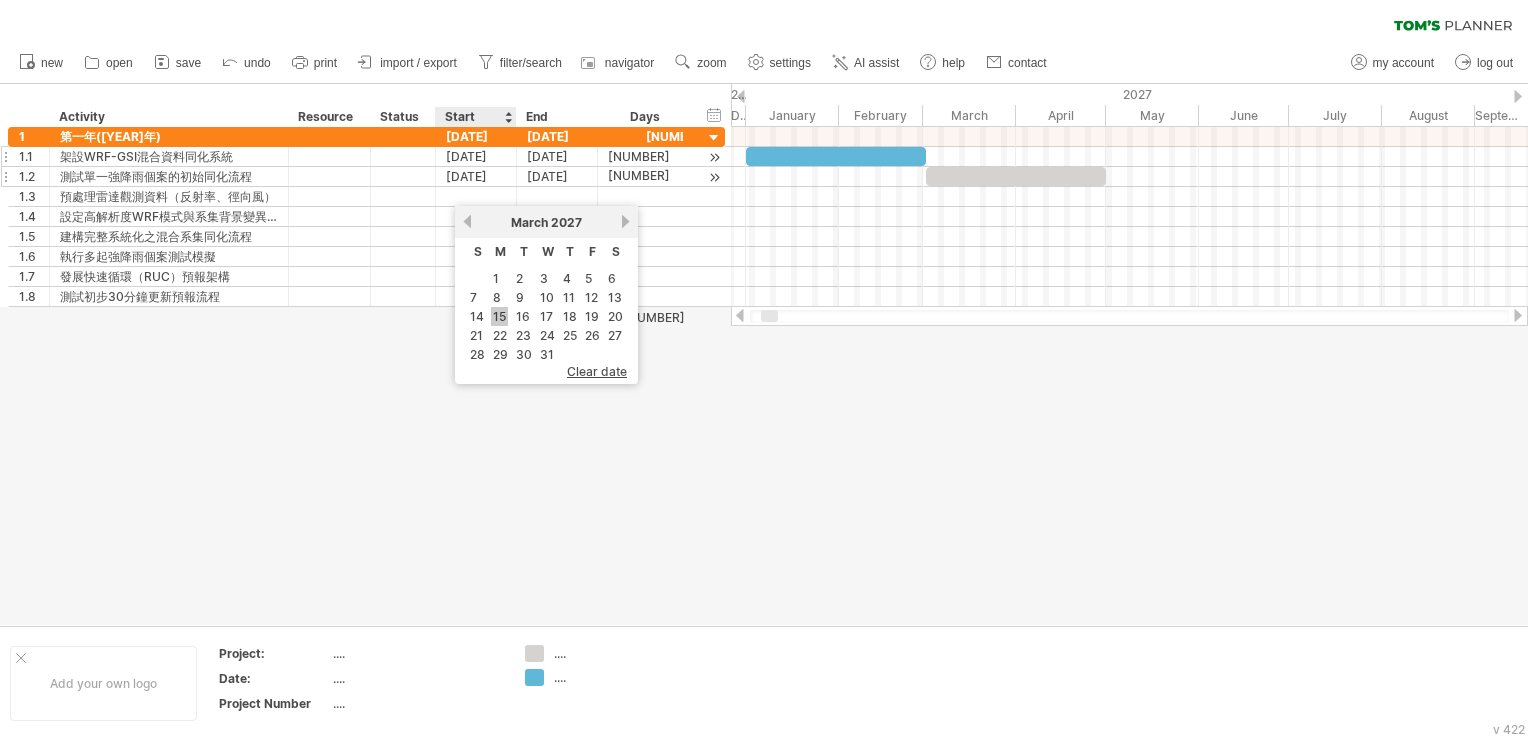 click on "15" at bounding box center (499, 316) 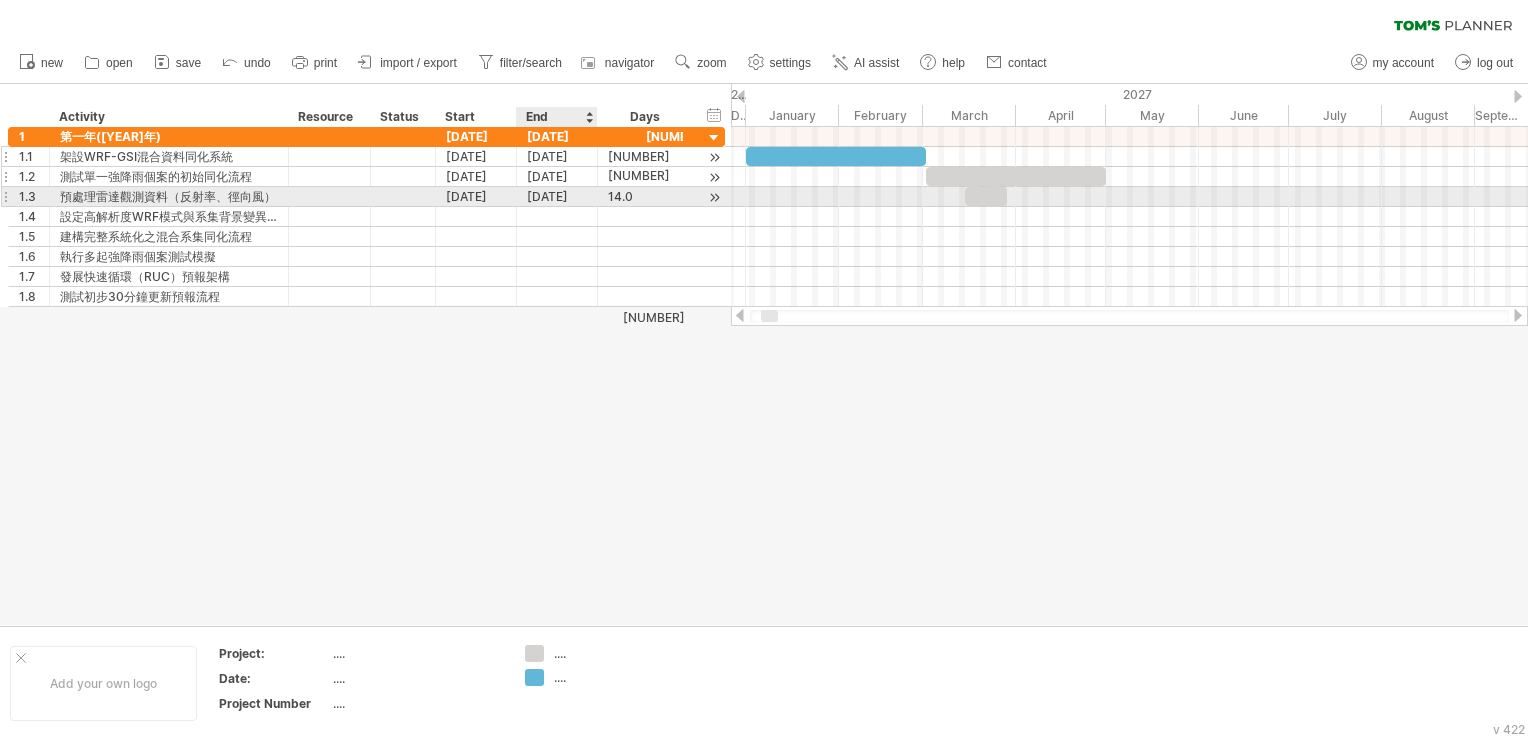 click on "14.0" at bounding box center (645, 196) 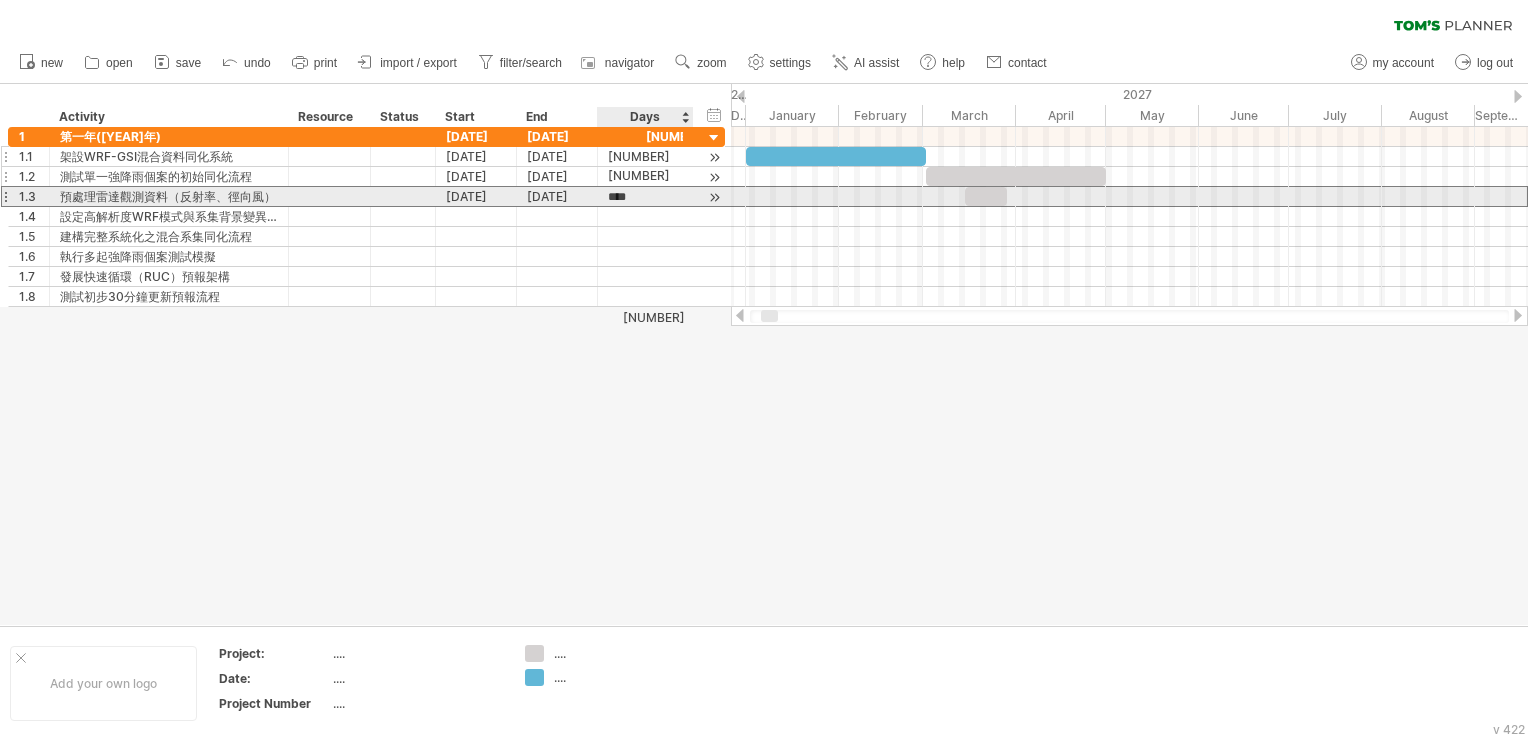 scroll, scrollTop: 1, scrollLeft: 0, axis: vertical 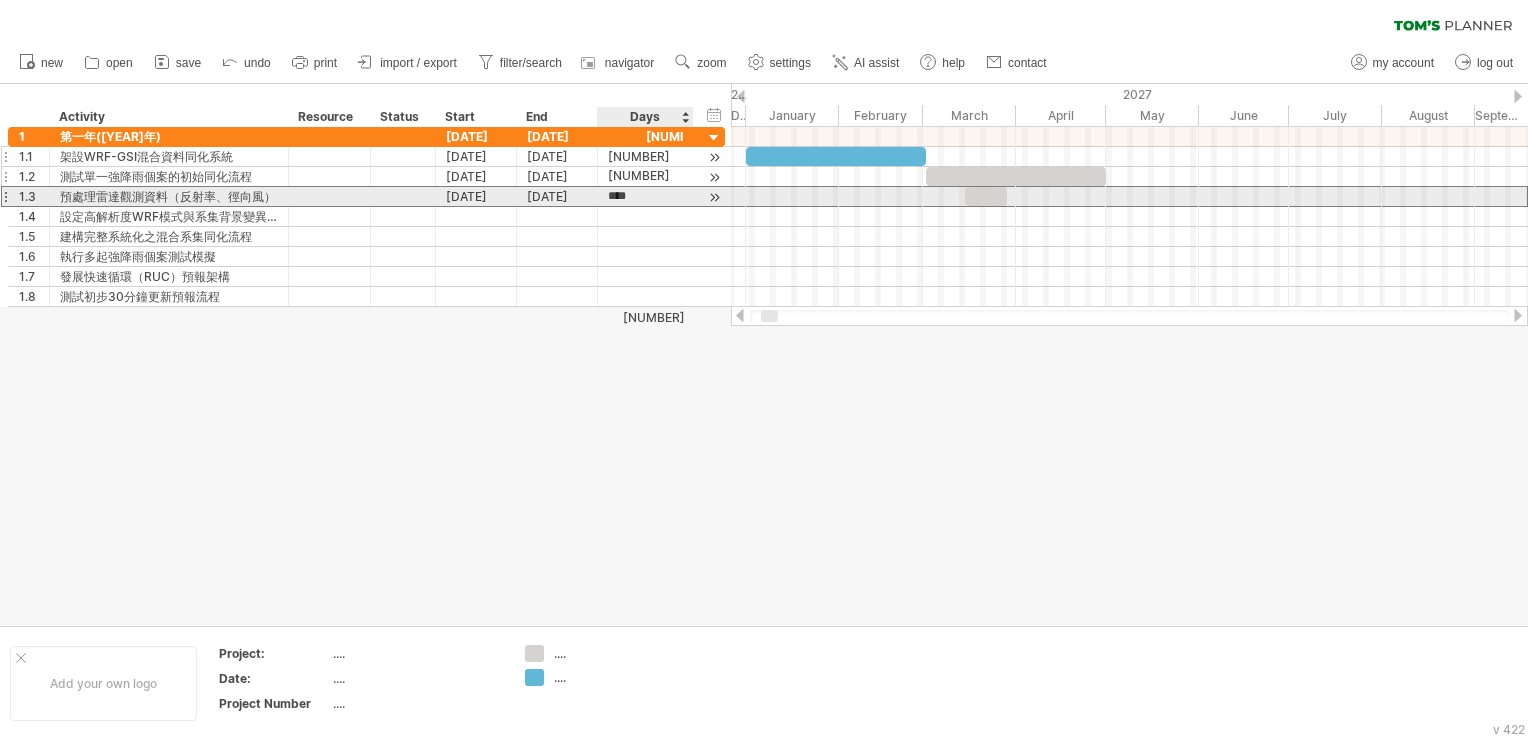 click on "****" at bounding box center [627, 196] 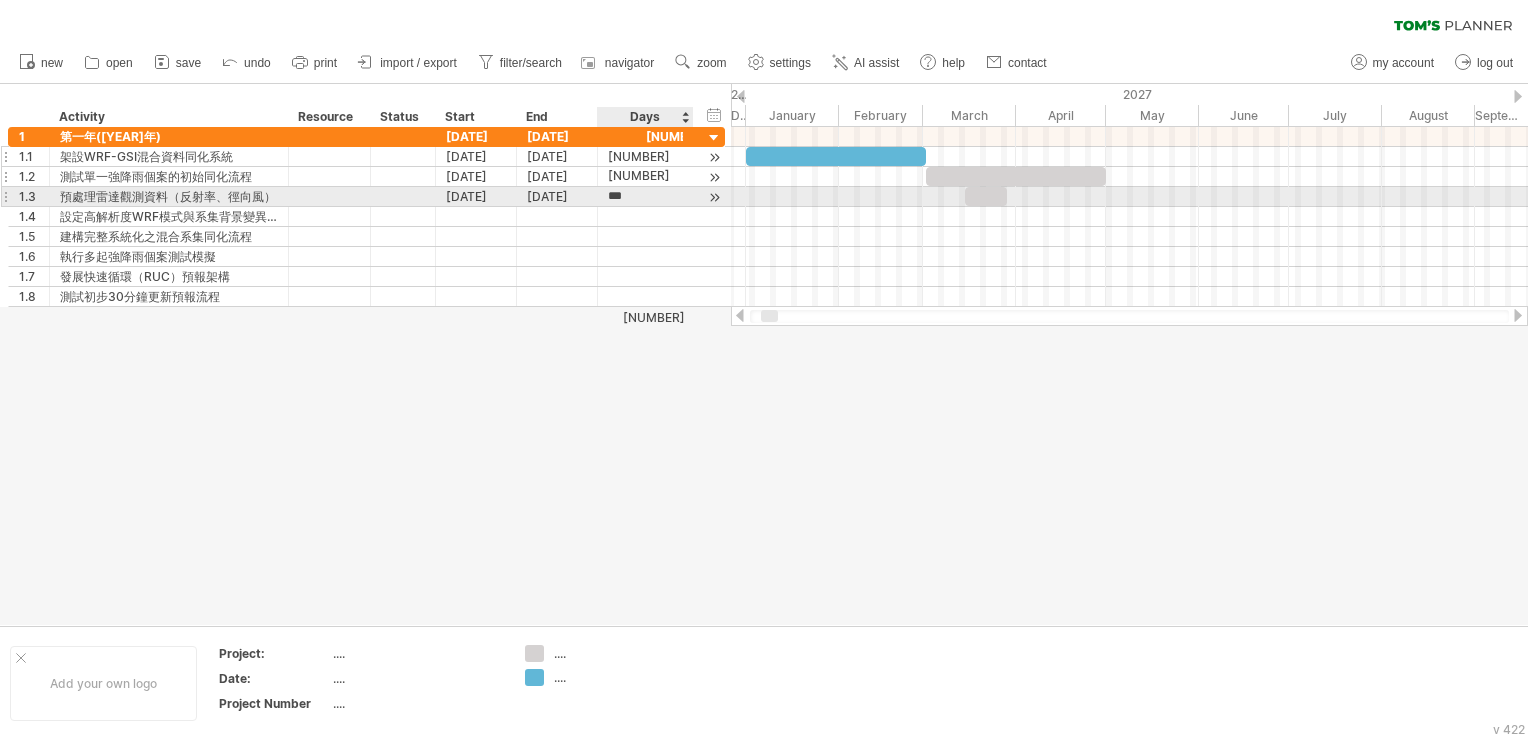 type on "****" 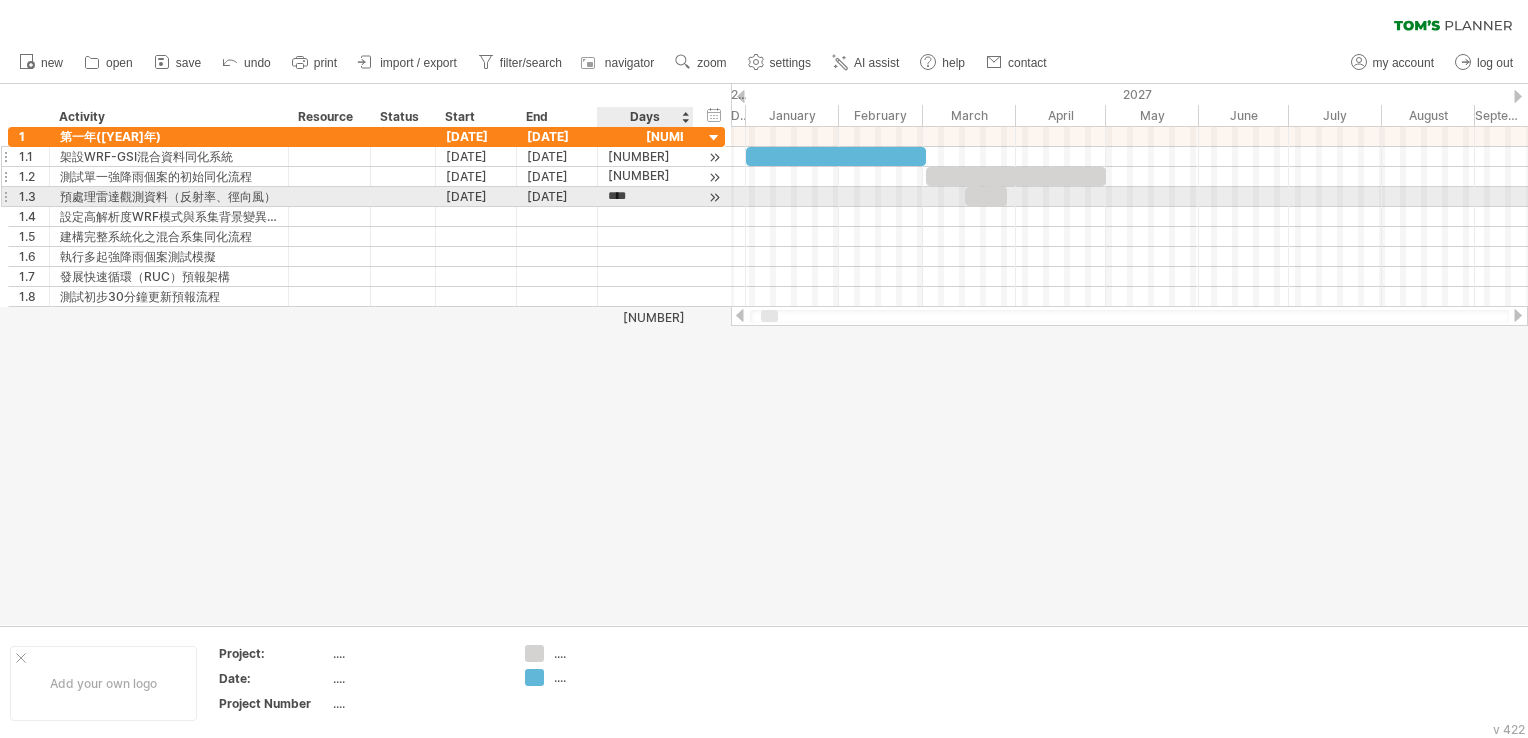 scroll, scrollTop: 1, scrollLeft: 0, axis: vertical 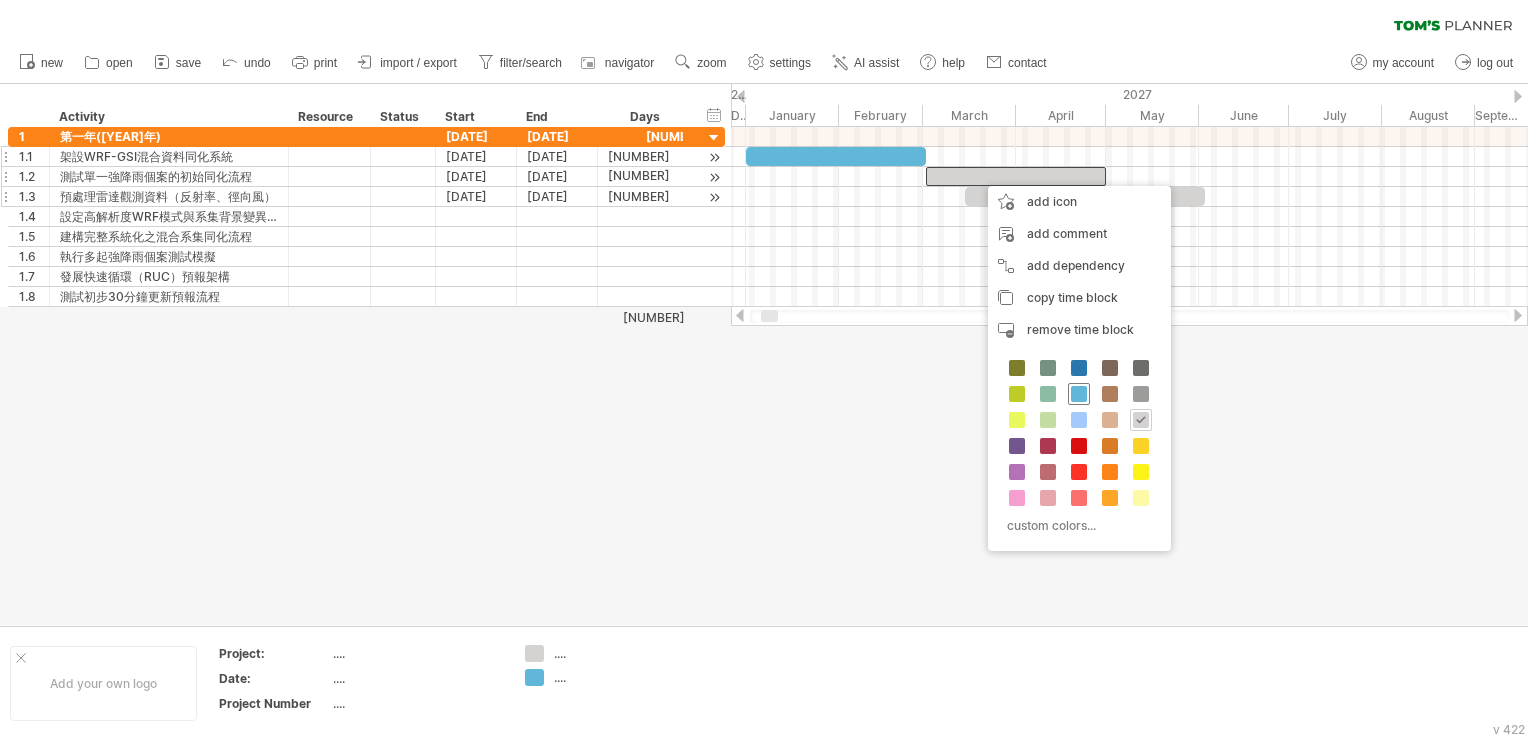 click at bounding box center (1079, 394) 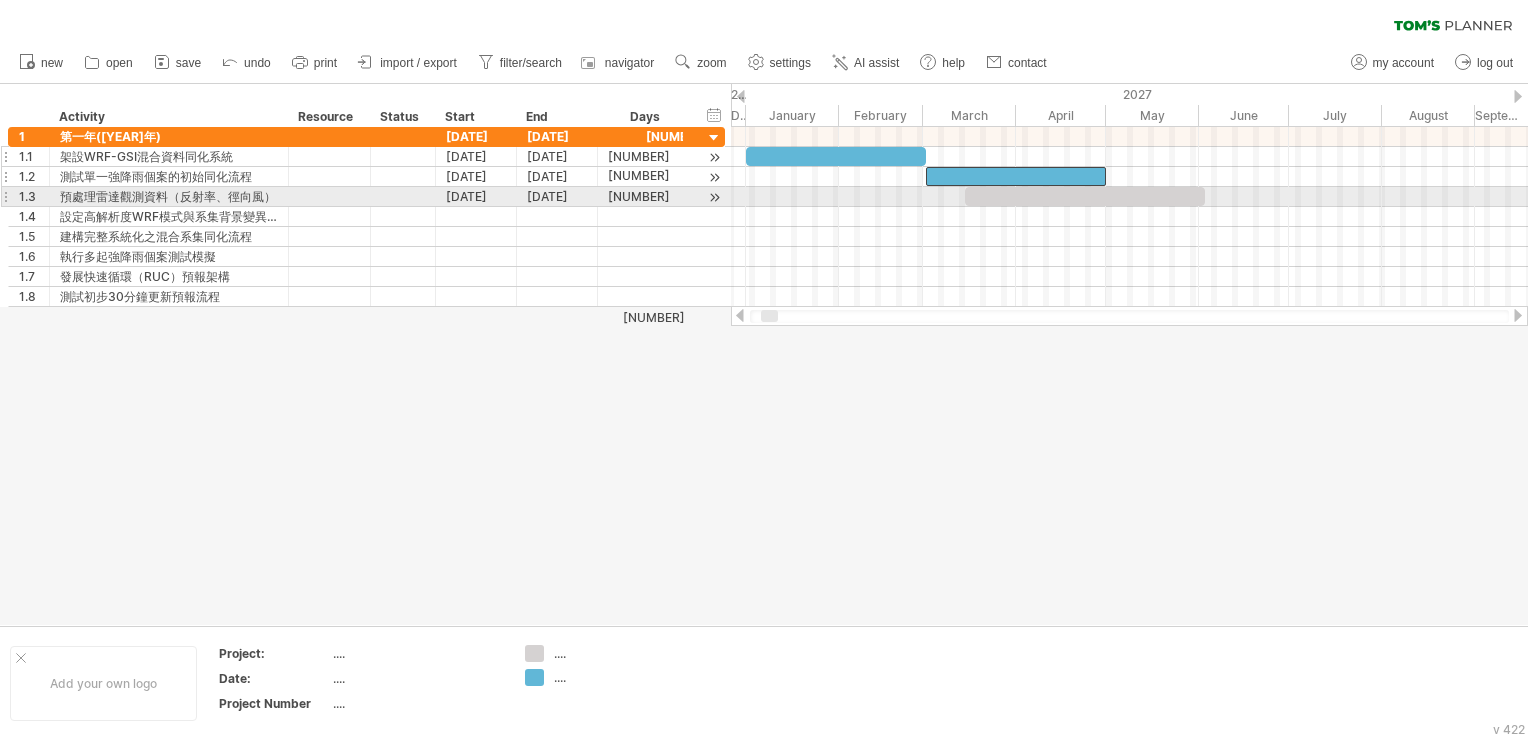 click at bounding box center (1085, 196) 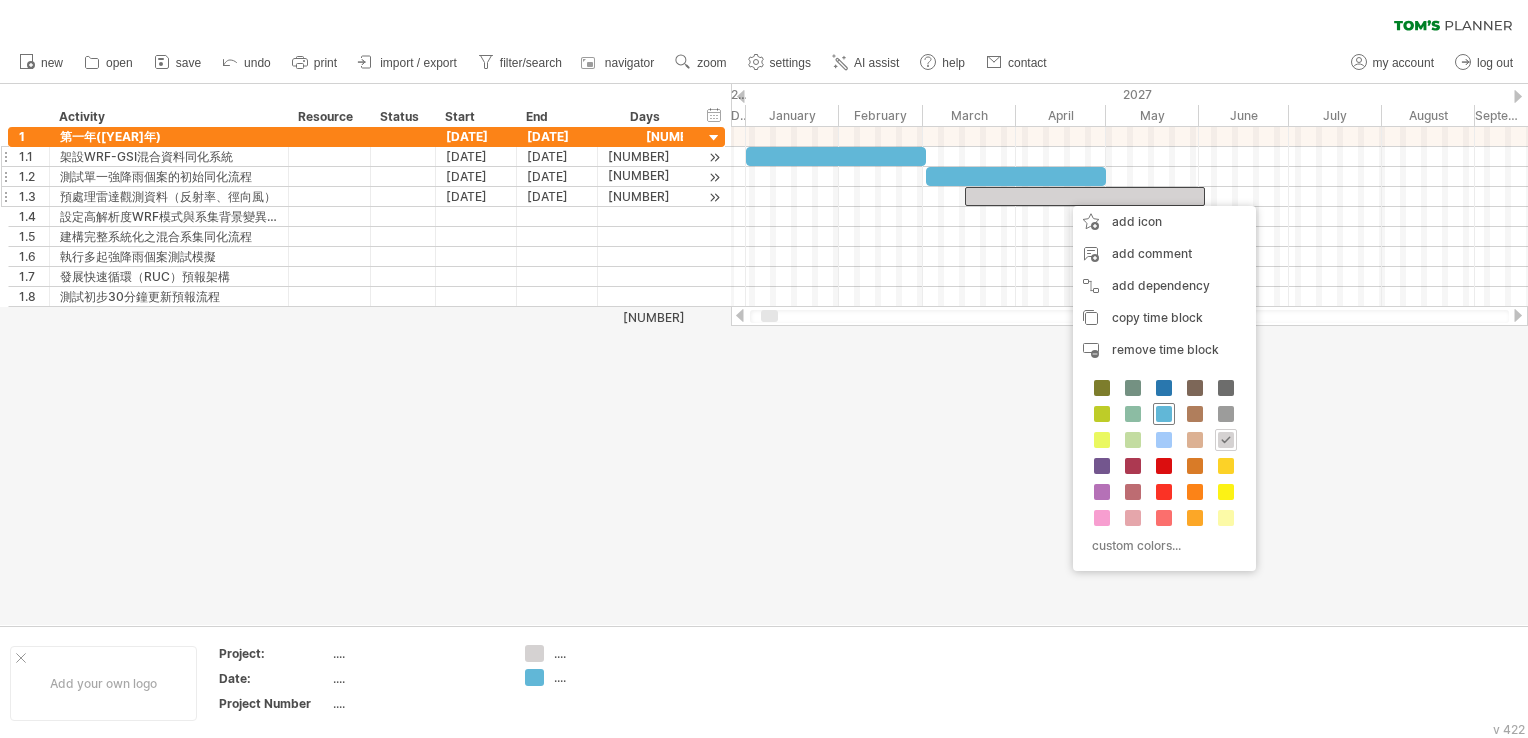click at bounding box center [1164, 414] 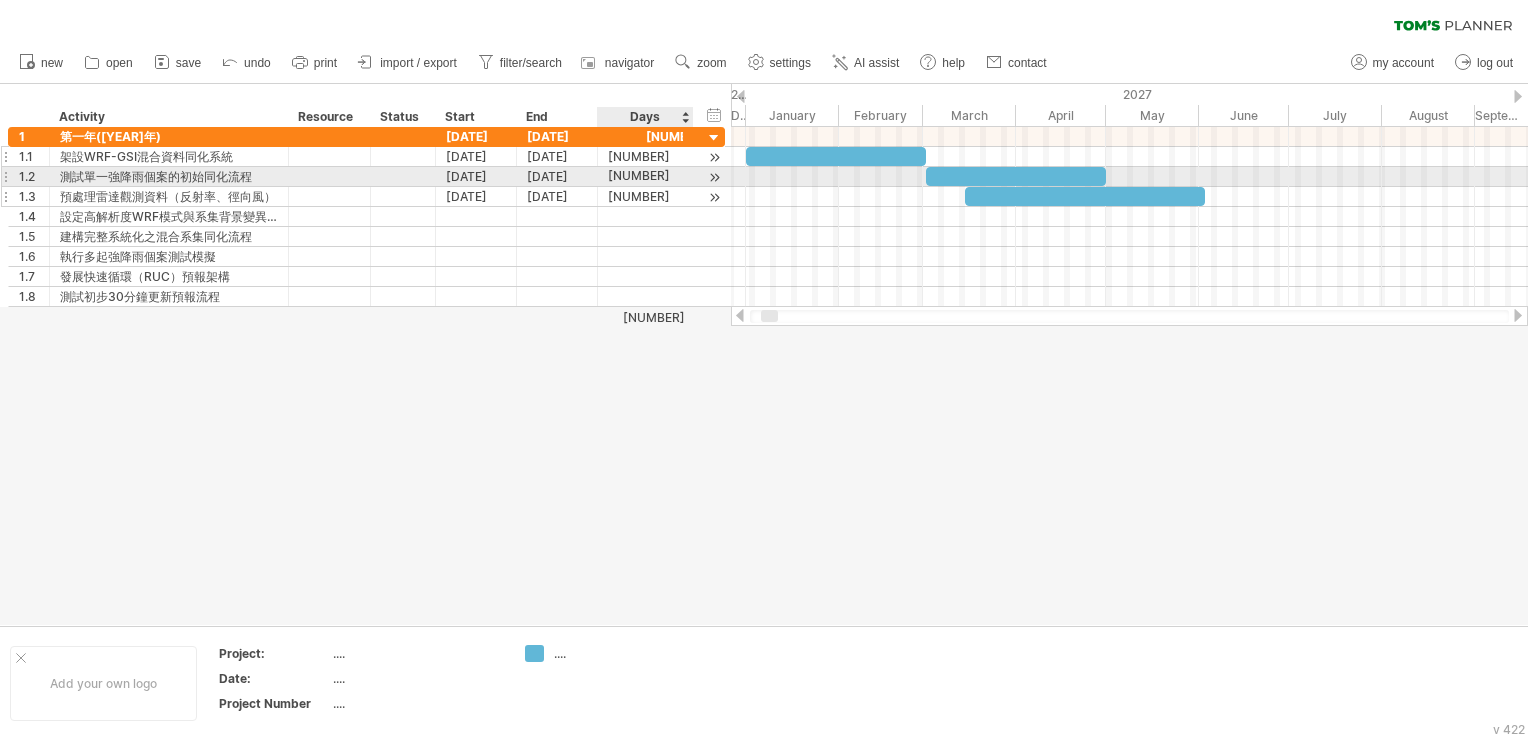 click on "[NUMBER]" at bounding box center [645, 176] 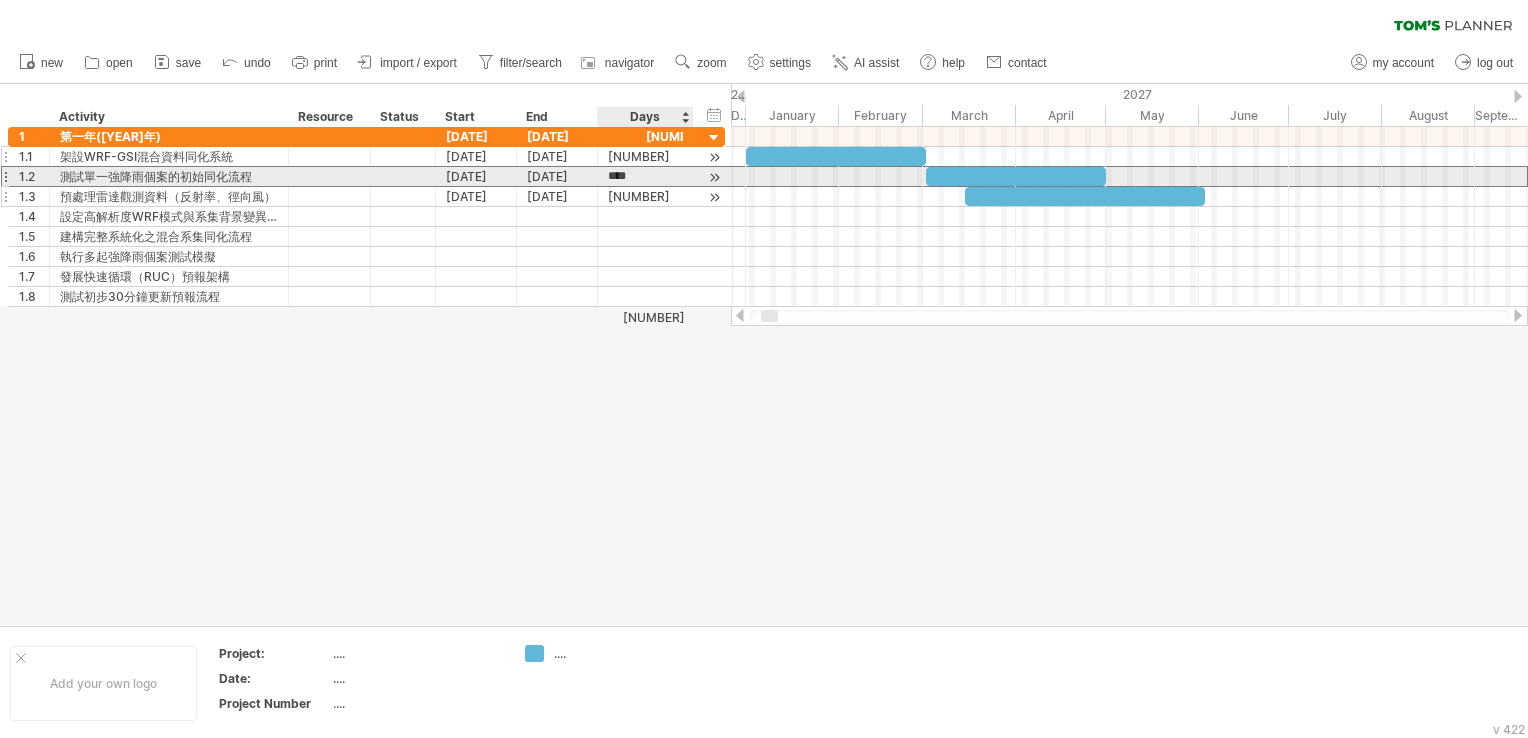 scroll, scrollTop: 1, scrollLeft: 0, axis: vertical 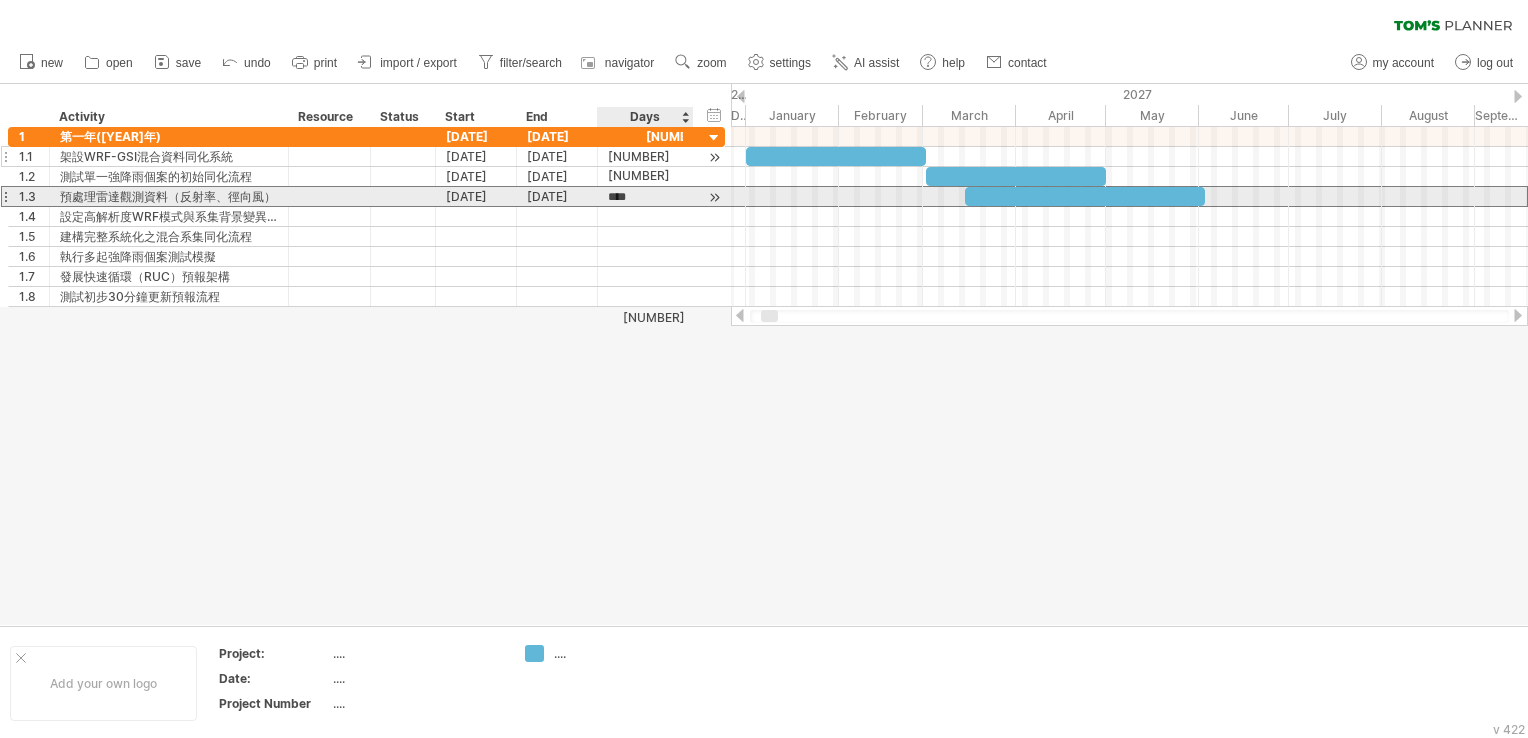 click on "****" at bounding box center (627, 197) 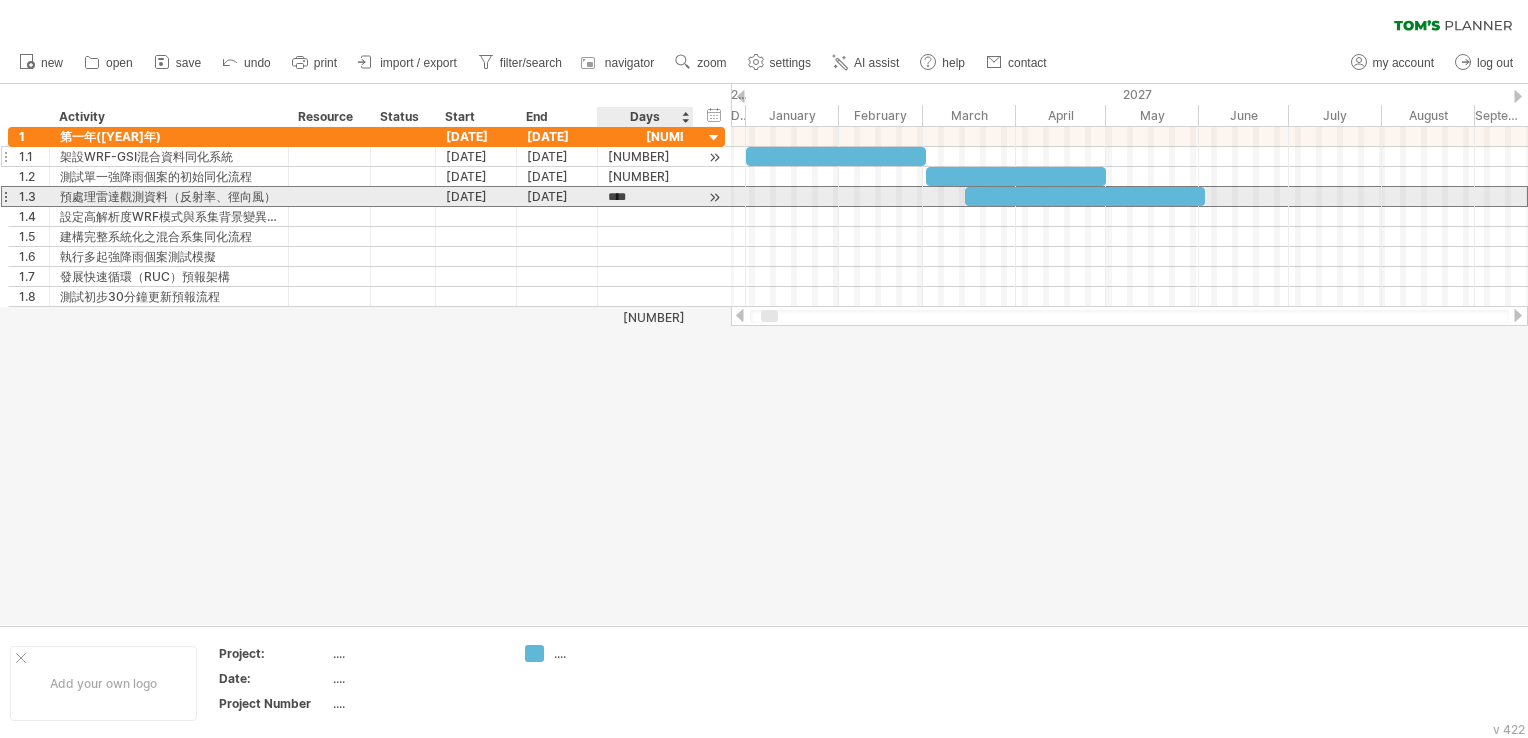 scroll, scrollTop: 1, scrollLeft: 0, axis: vertical 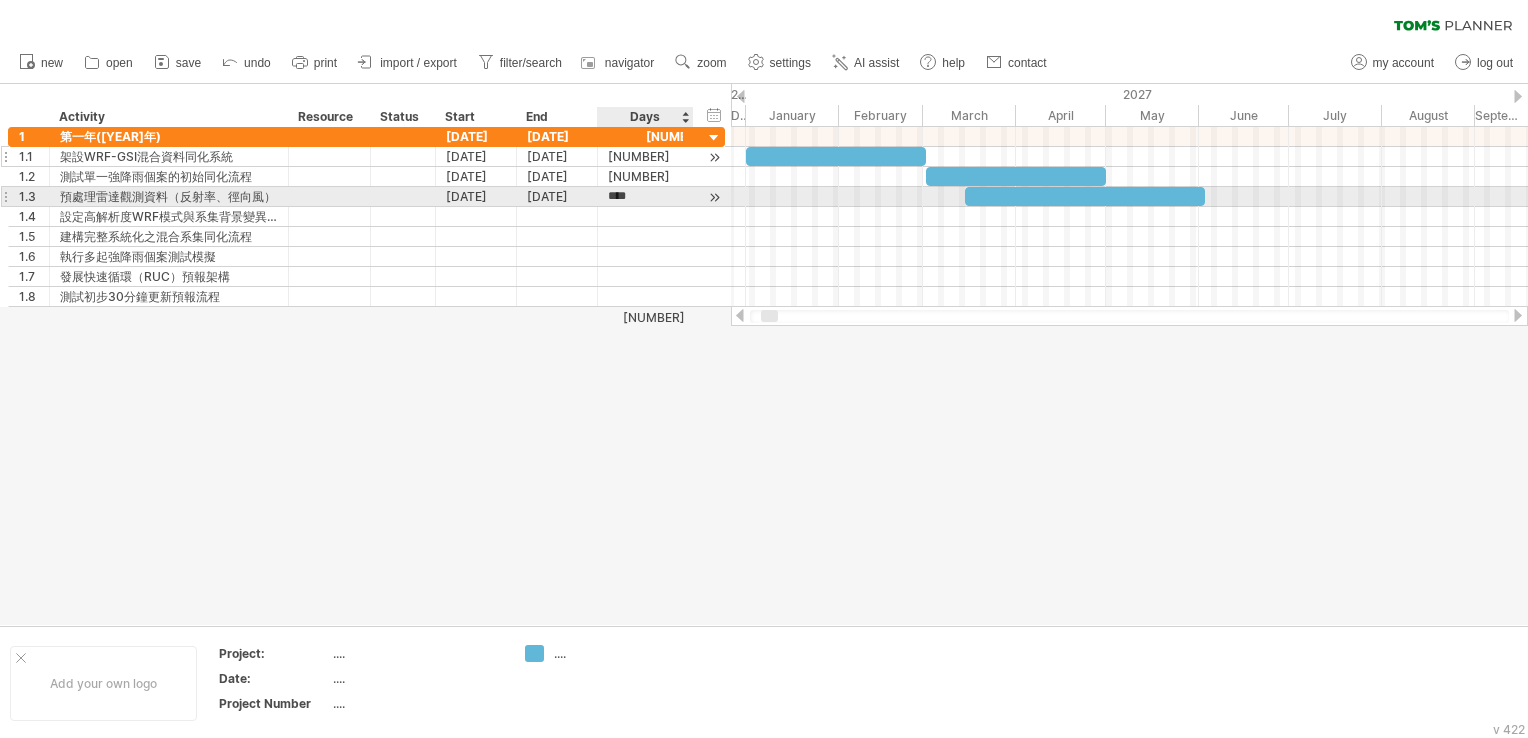 click on "****" at bounding box center [627, 196] 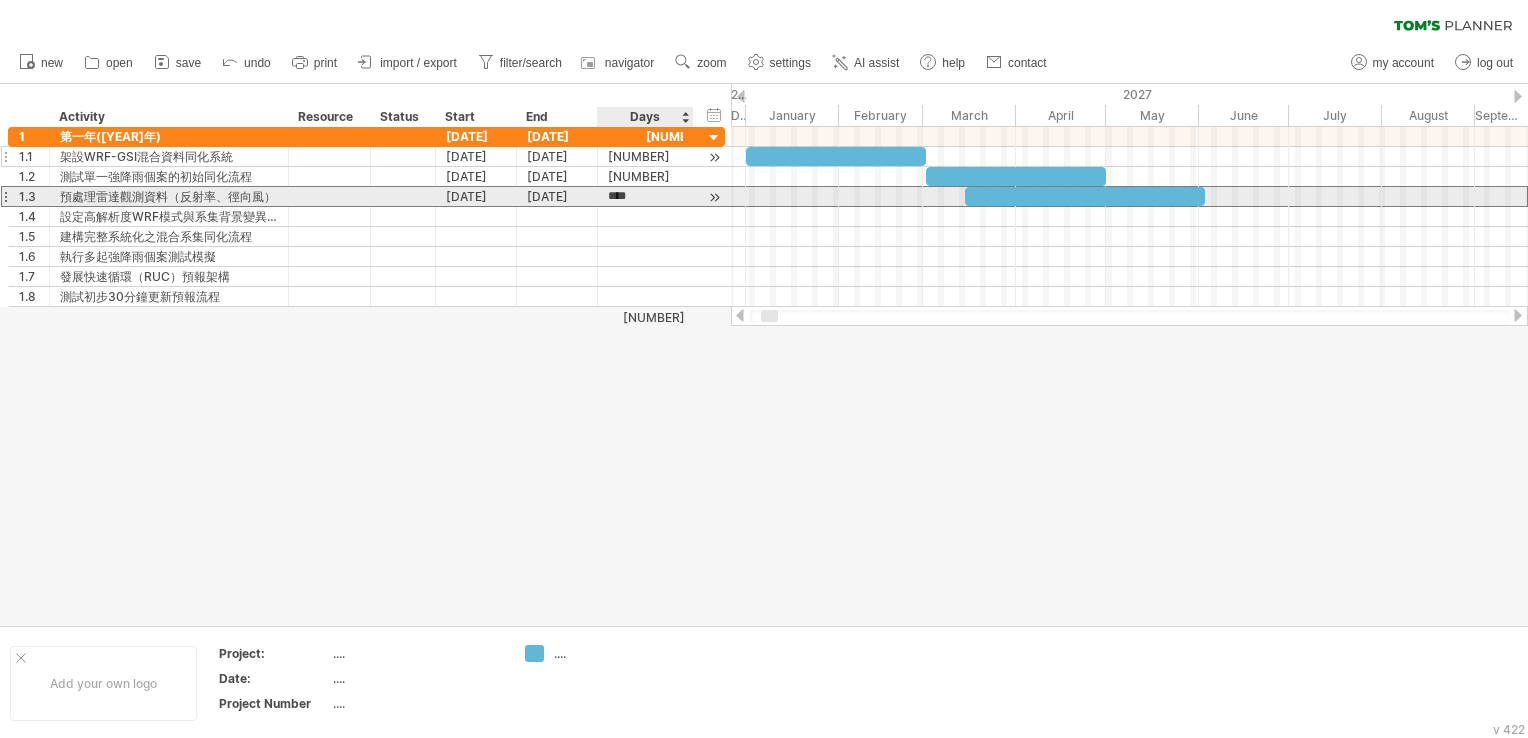 click on "****" at bounding box center (627, 196) 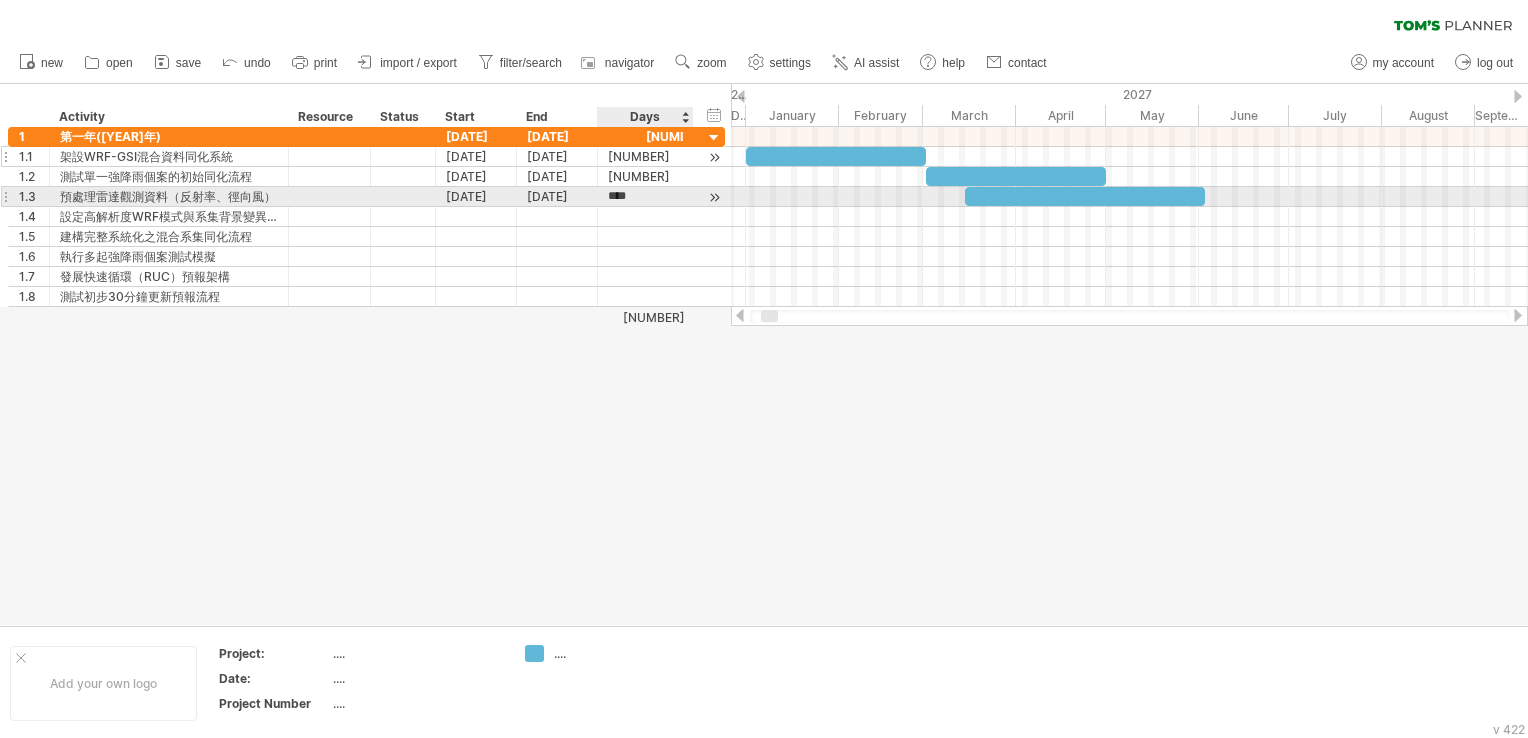 scroll, scrollTop: 0, scrollLeft: 0, axis: both 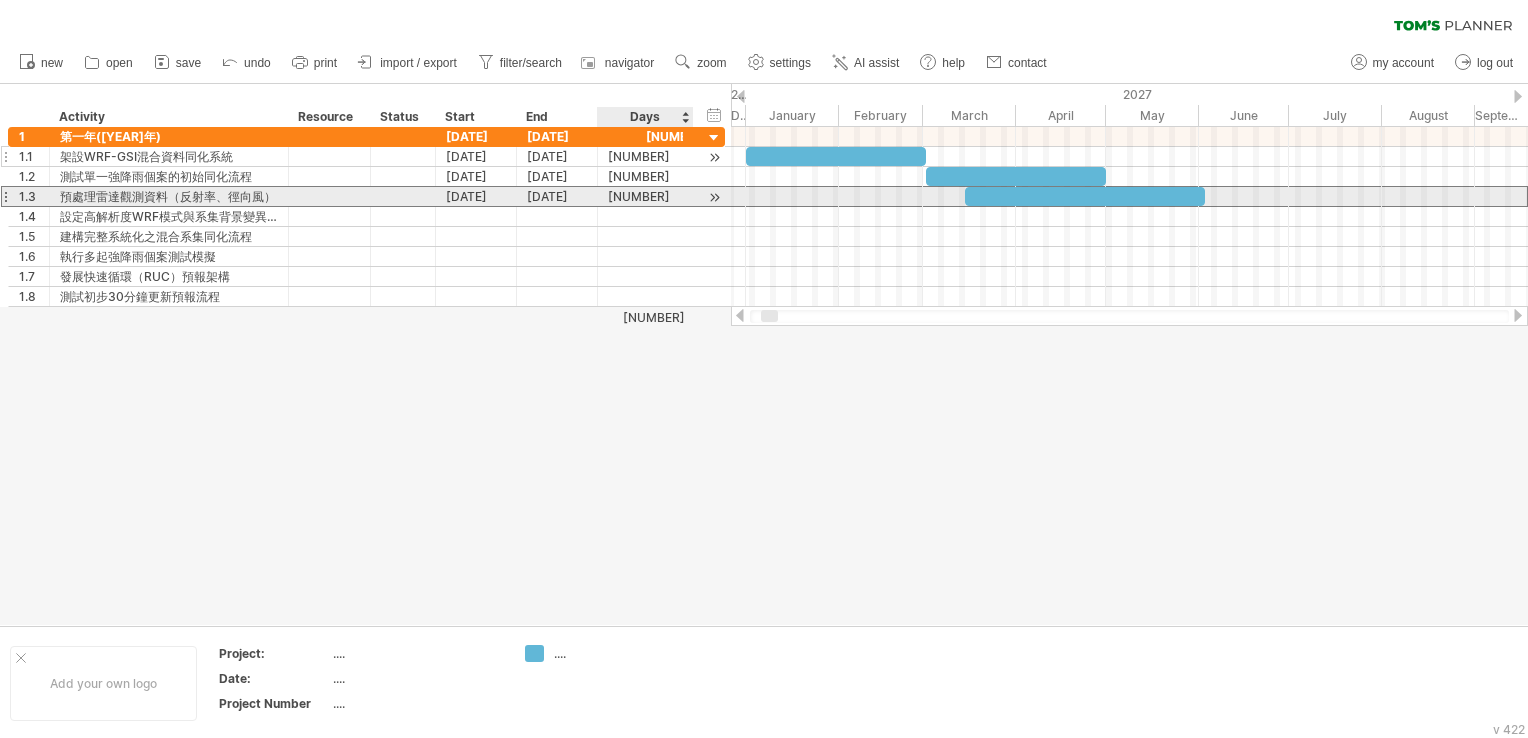click on "[NUMBER]" at bounding box center [645, 196] 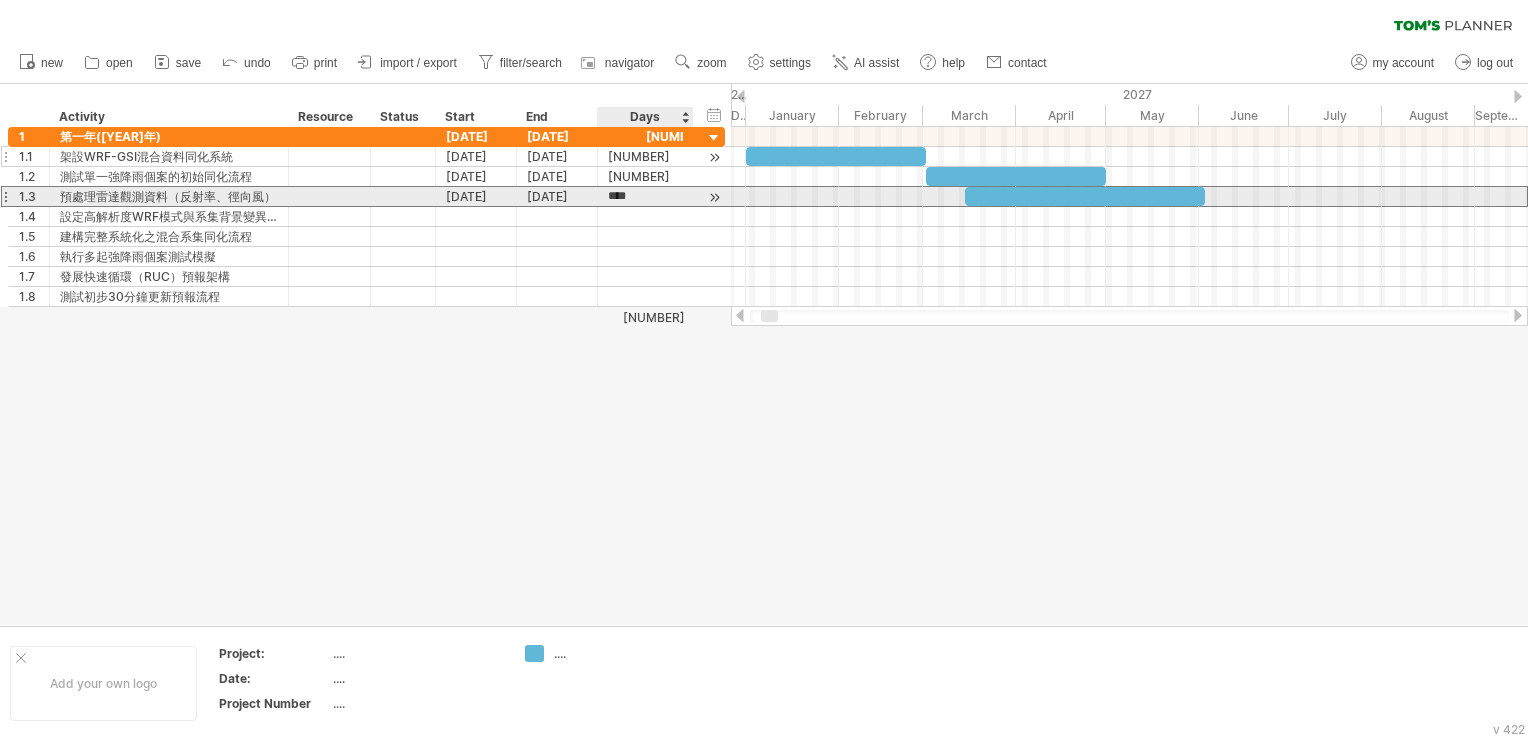 click on "****" at bounding box center (627, 196) 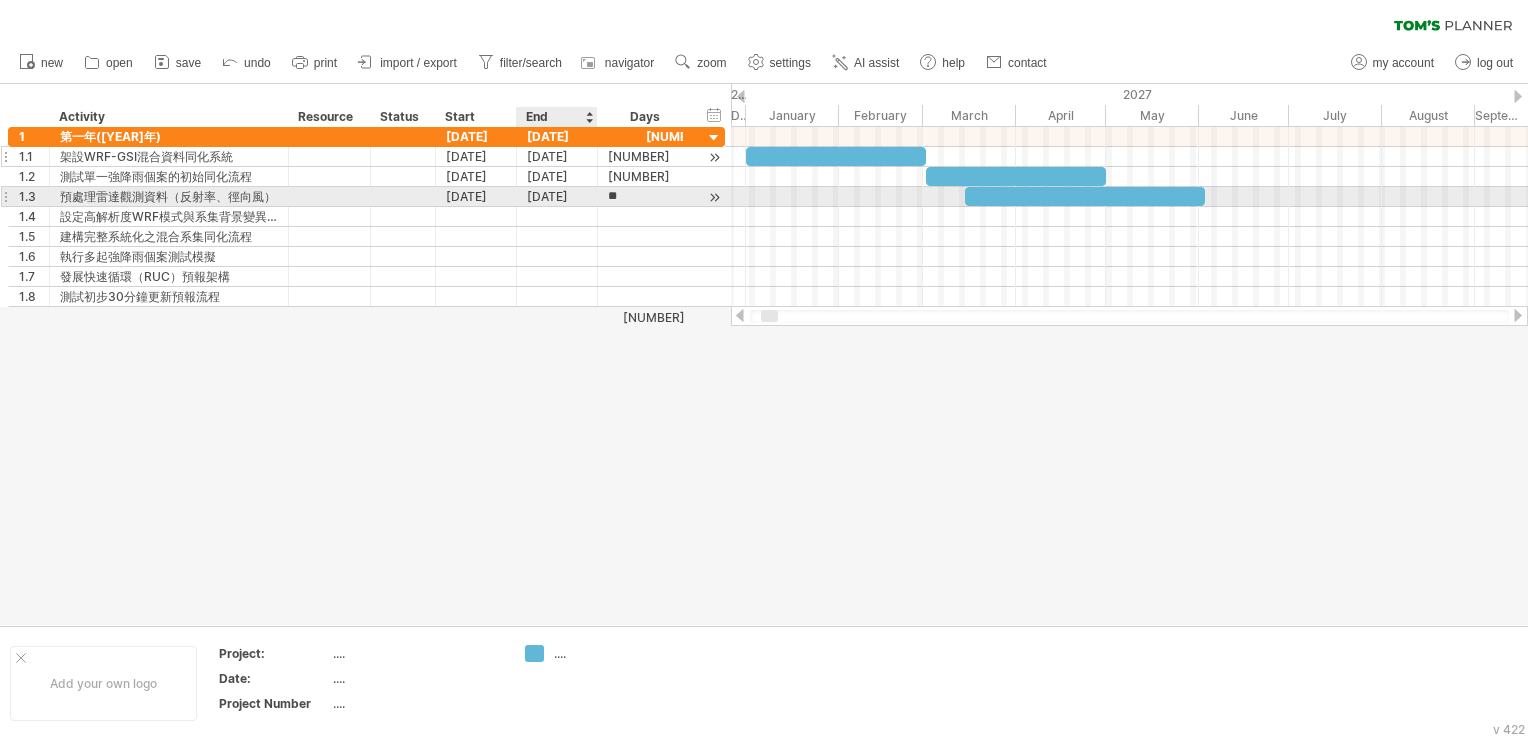 type on "***" 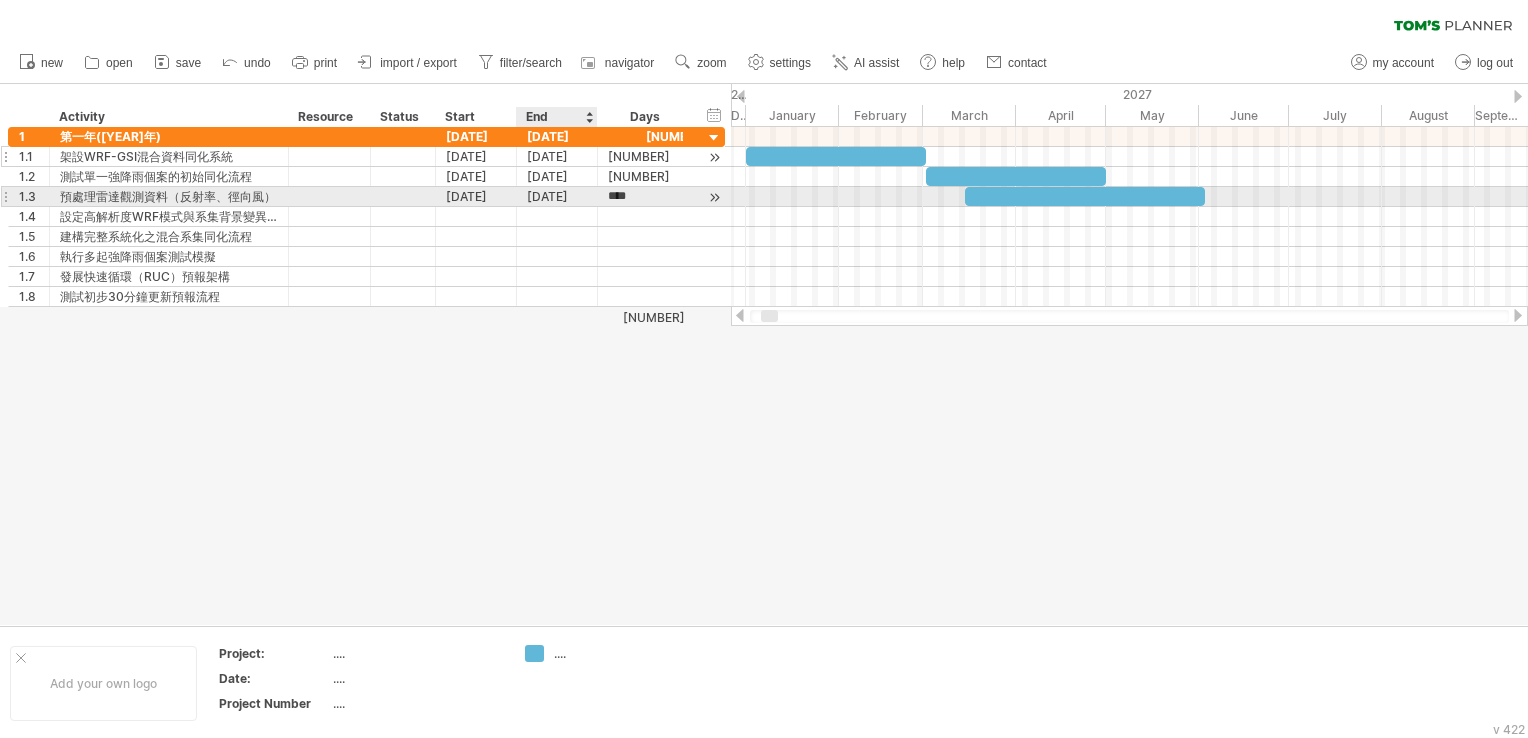 scroll, scrollTop: 1, scrollLeft: 0, axis: vertical 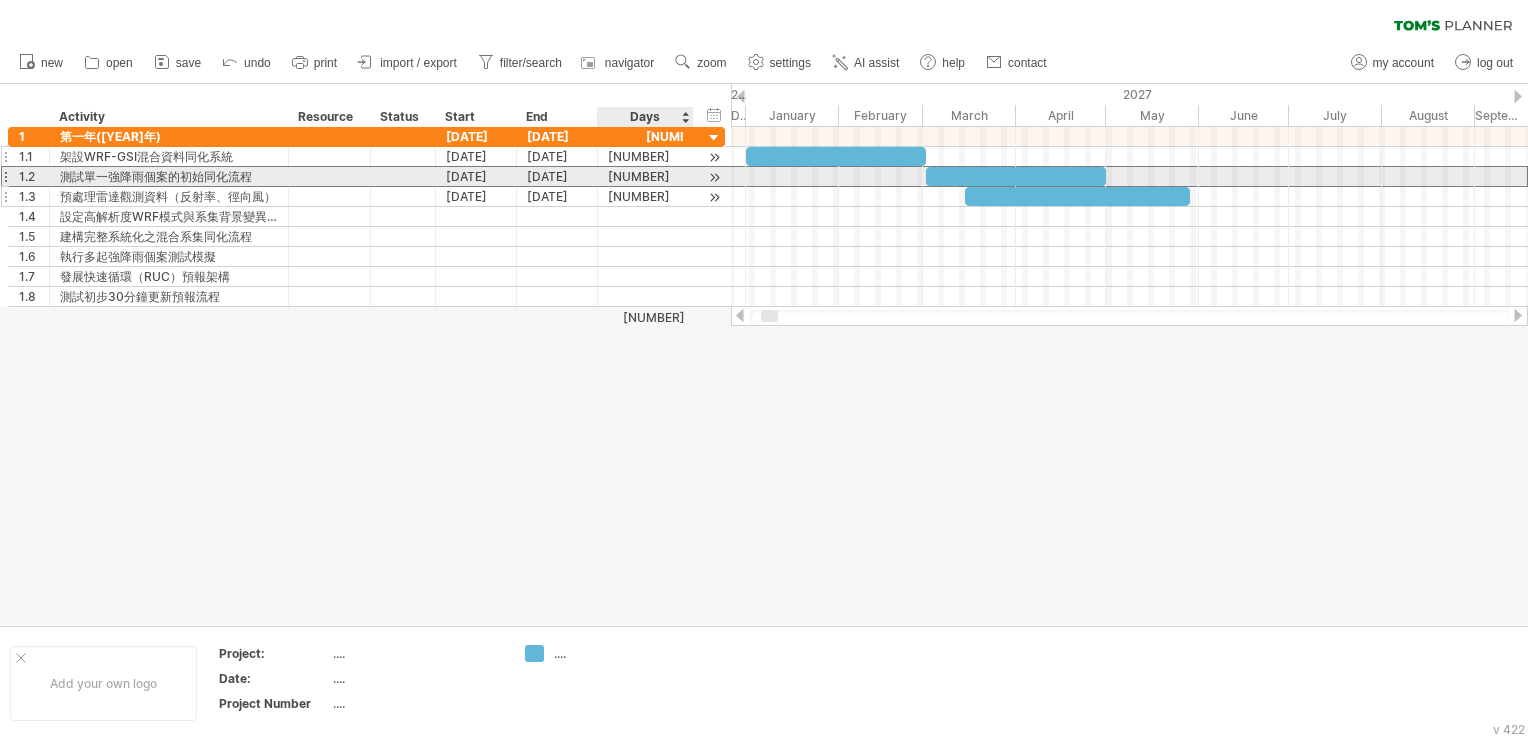 click on "[NUMBER]" at bounding box center (645, 176) 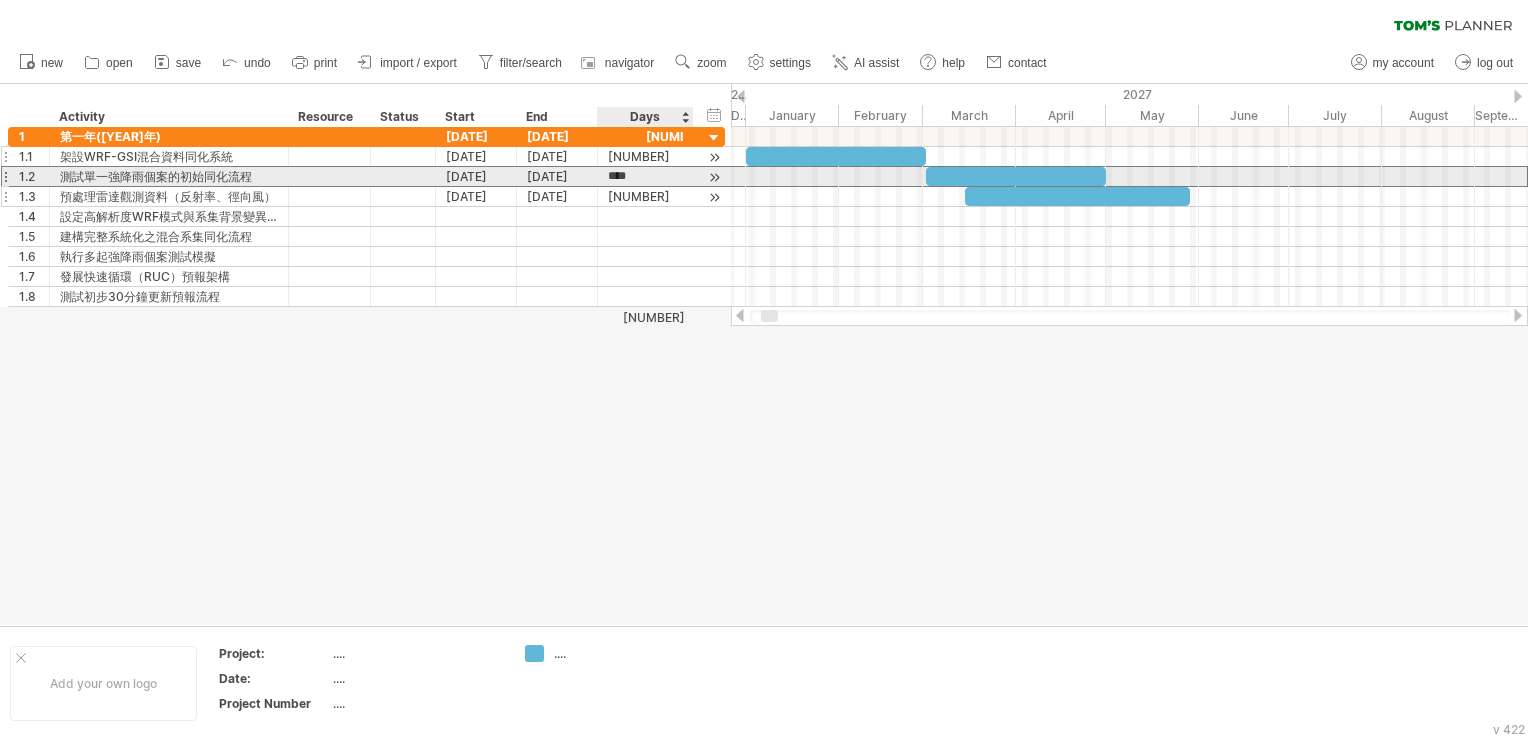 click on "****" at bounding box center (627, 176) 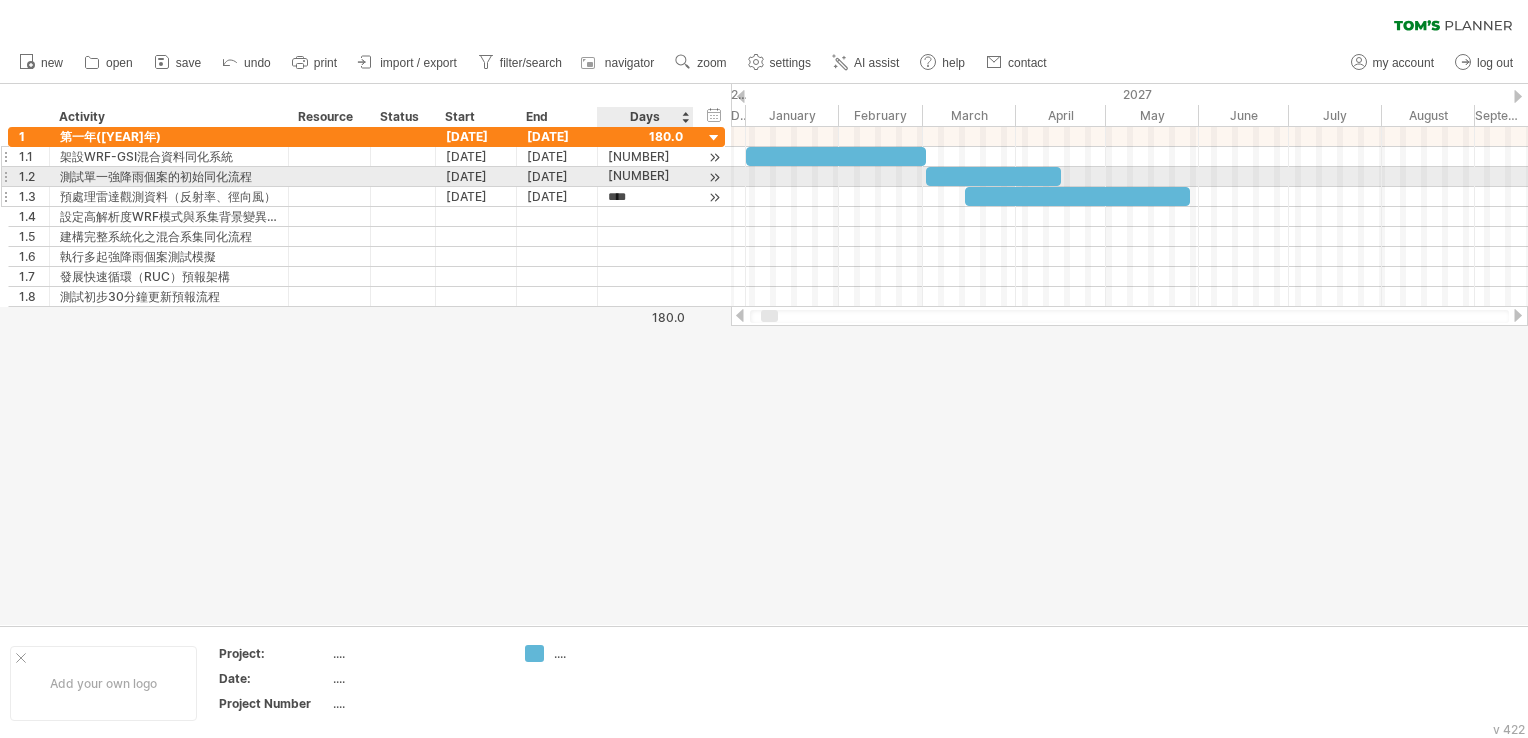 scroll, scrollTop: 1, scrollLeft: 0, axis: vertical 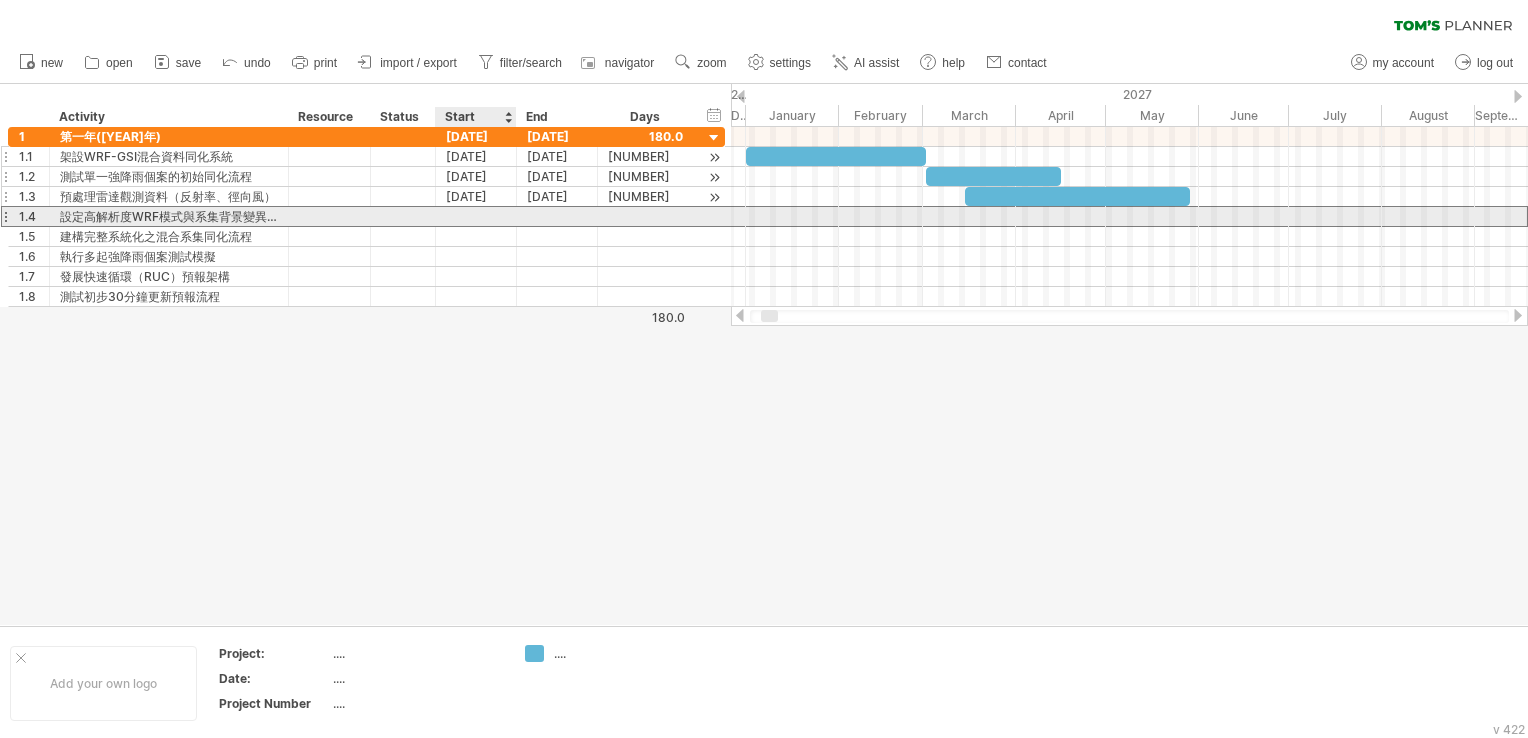 click at bounding box center [476, 216] 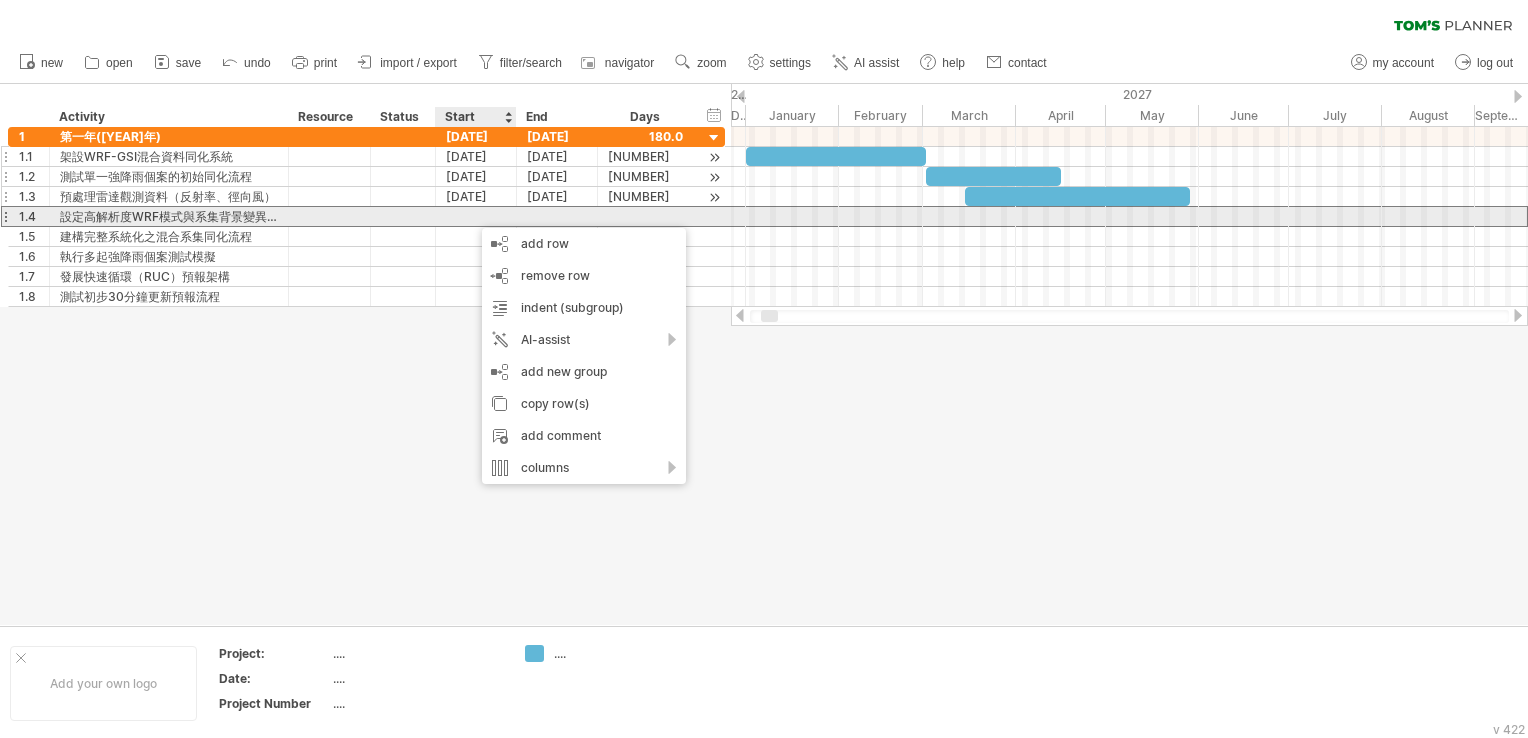 click at bounding box center (476, 216) 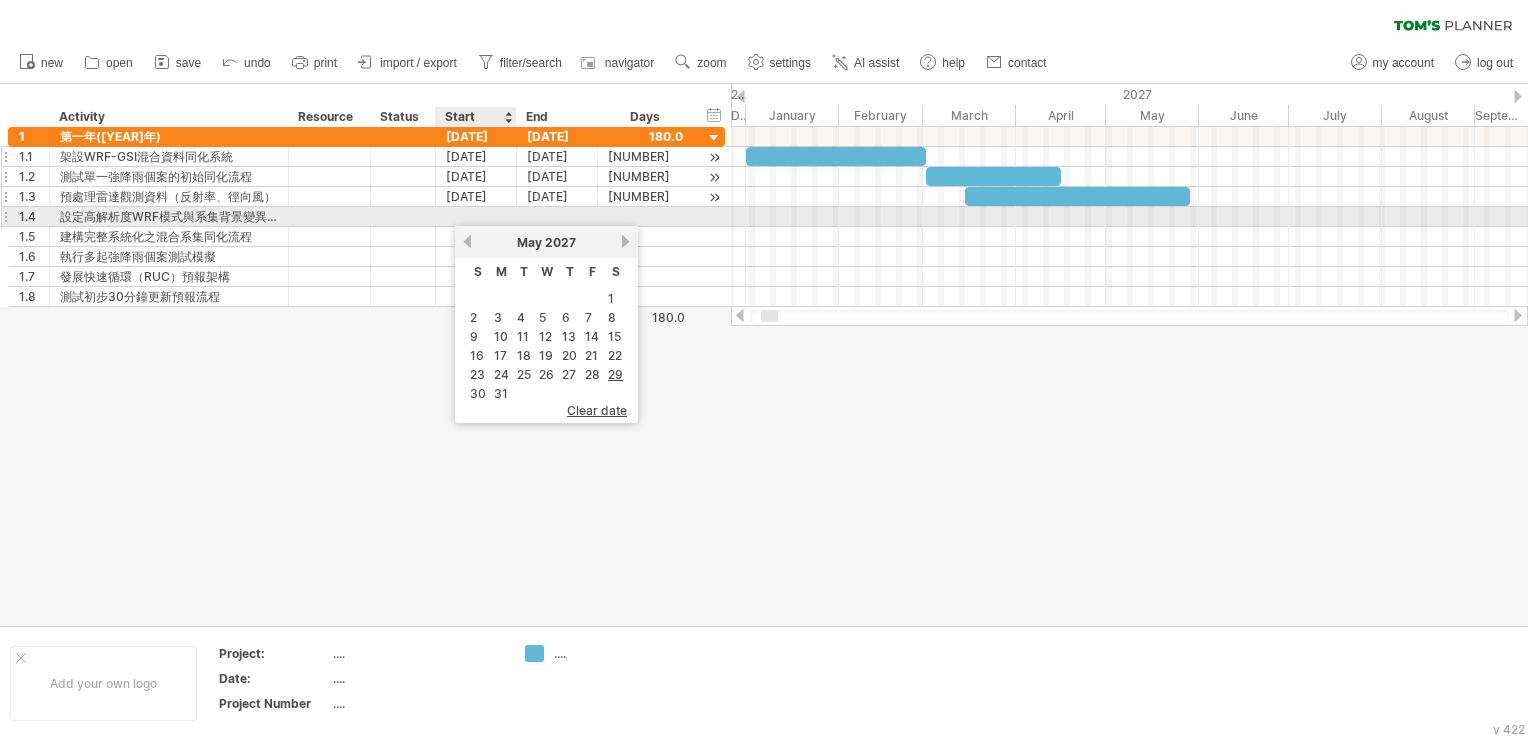 click at bounding box center (476, 216) 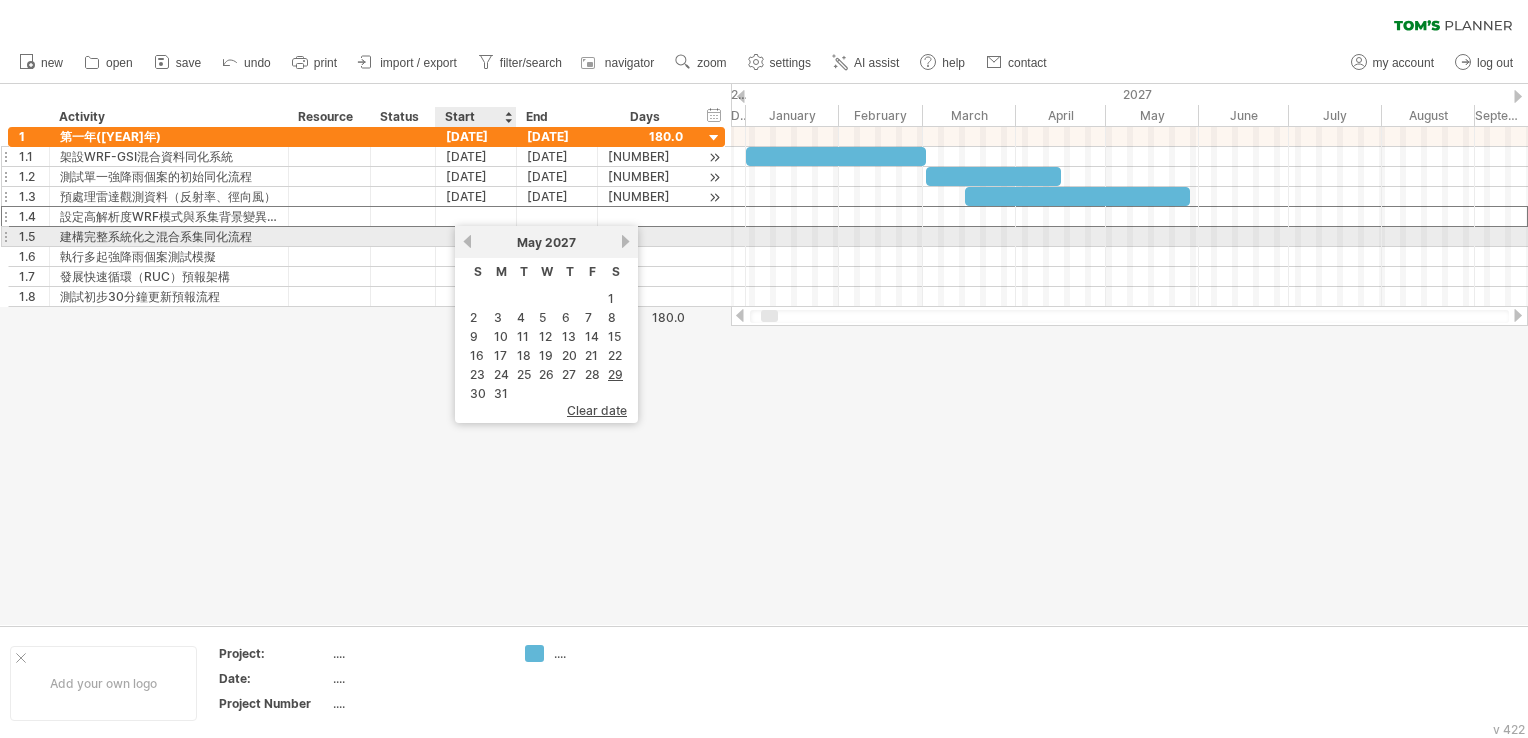 click on "previous" at bounding box center [467, 241] 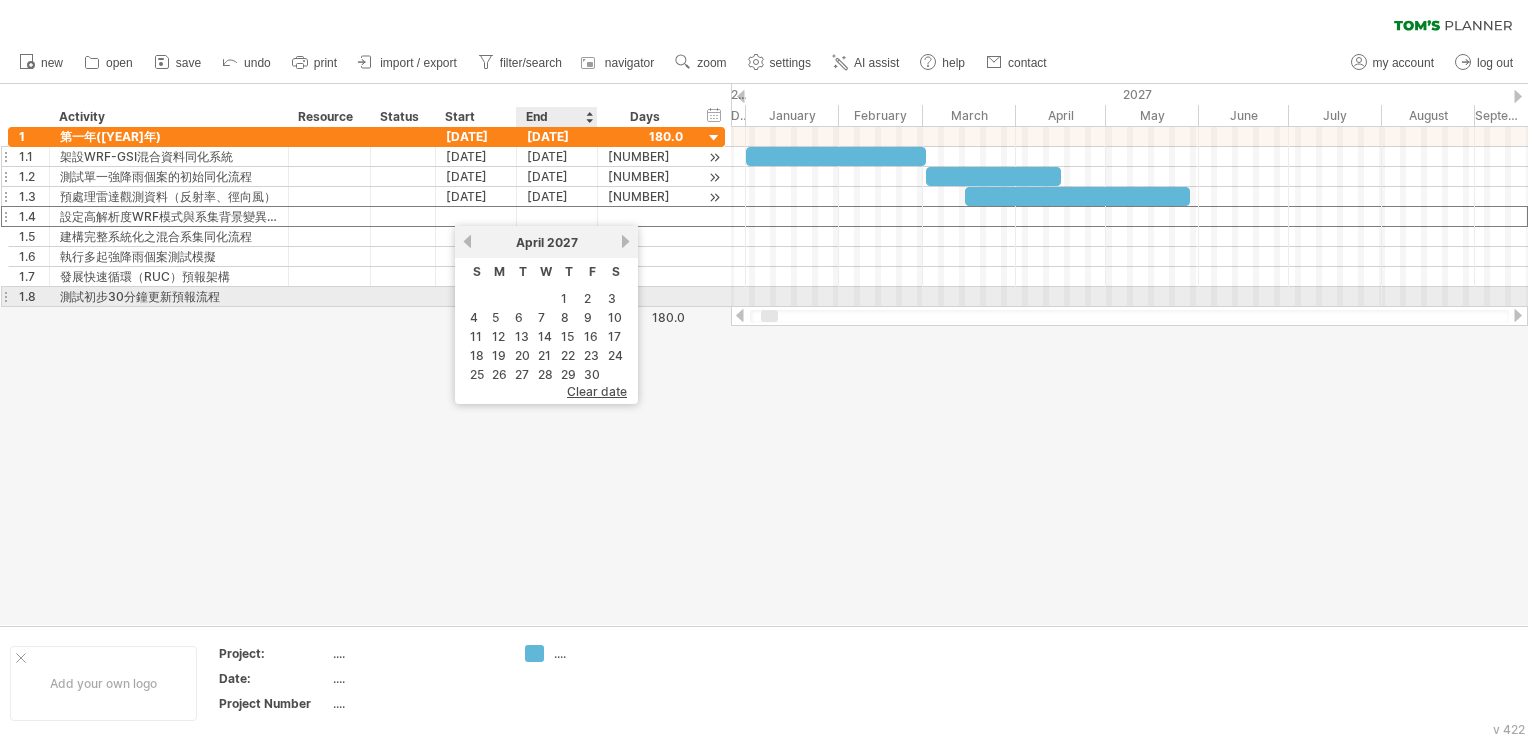 click on "1" at bounding box center [564, 298] 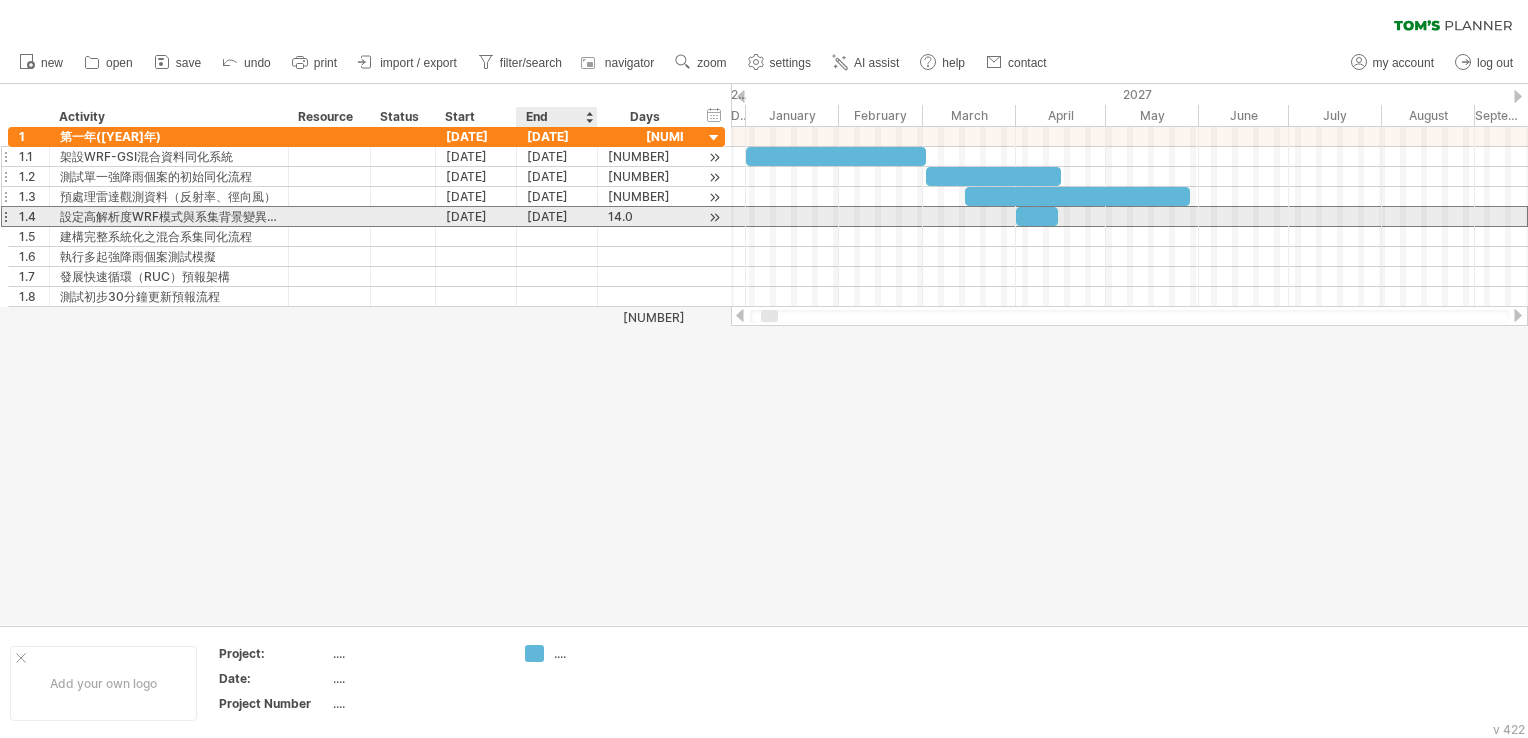 click on "[DATE]" at bounding box center [557, 216] 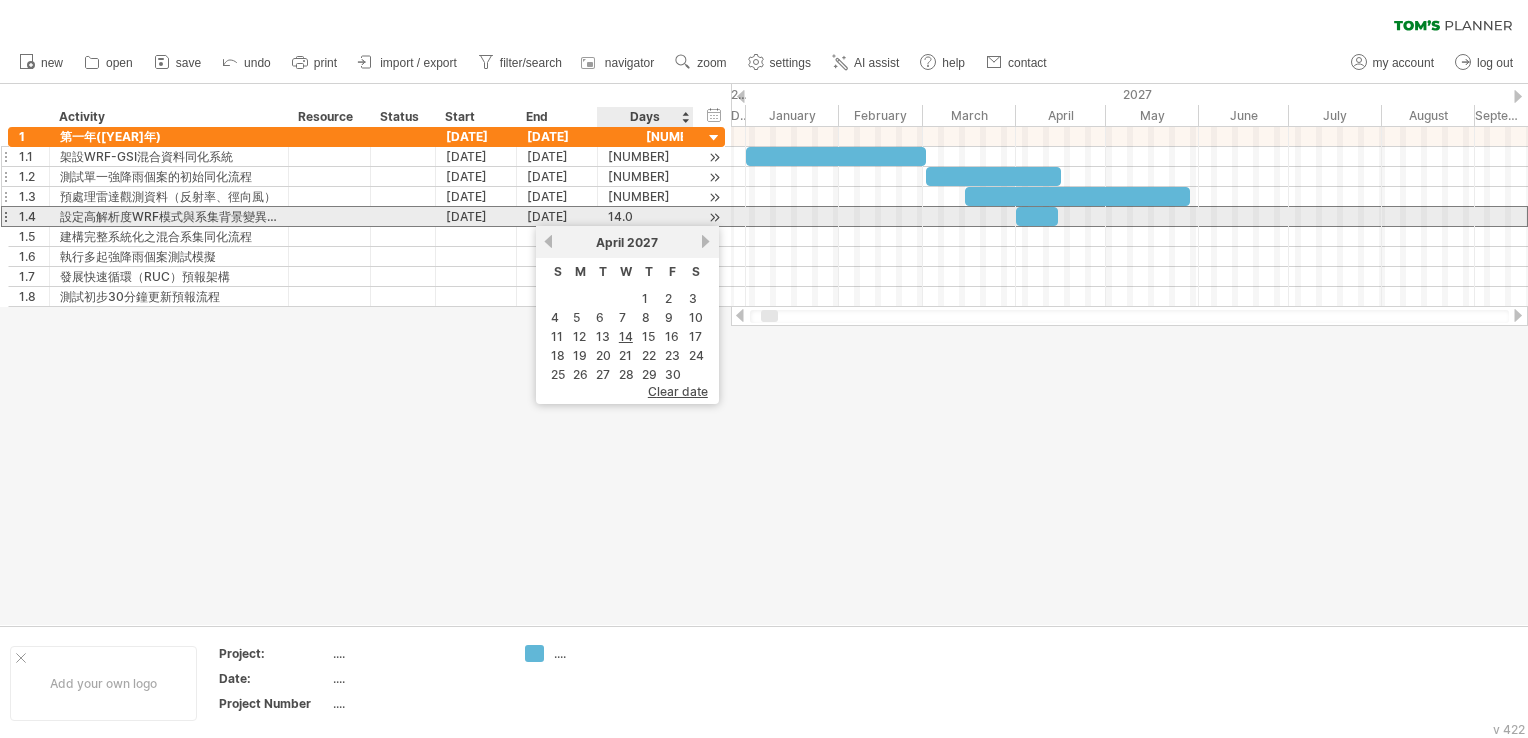 click on "14.0" at bounding box center [645, 216] 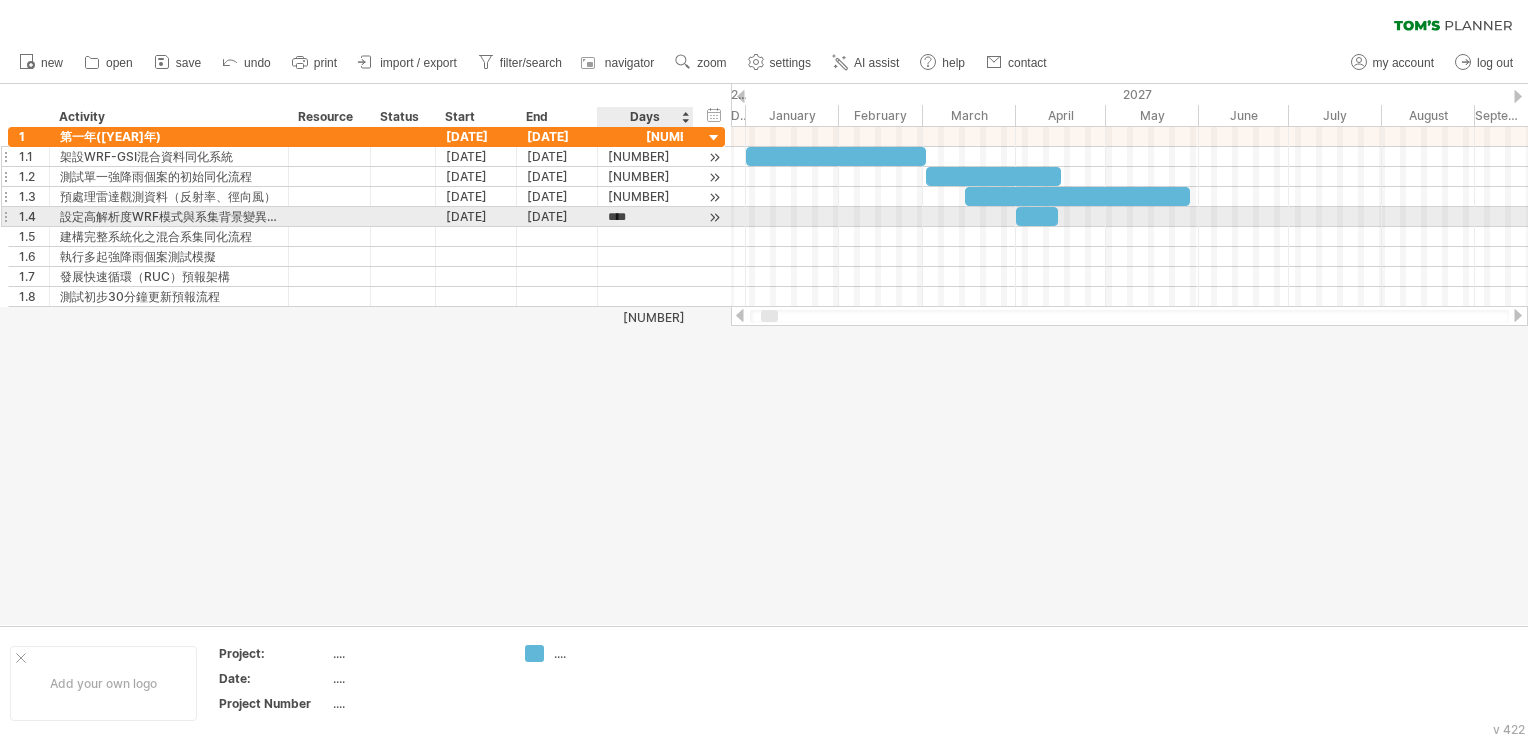 scroll, scrollTop: 1, scrollLeft: 0, axis: vertical 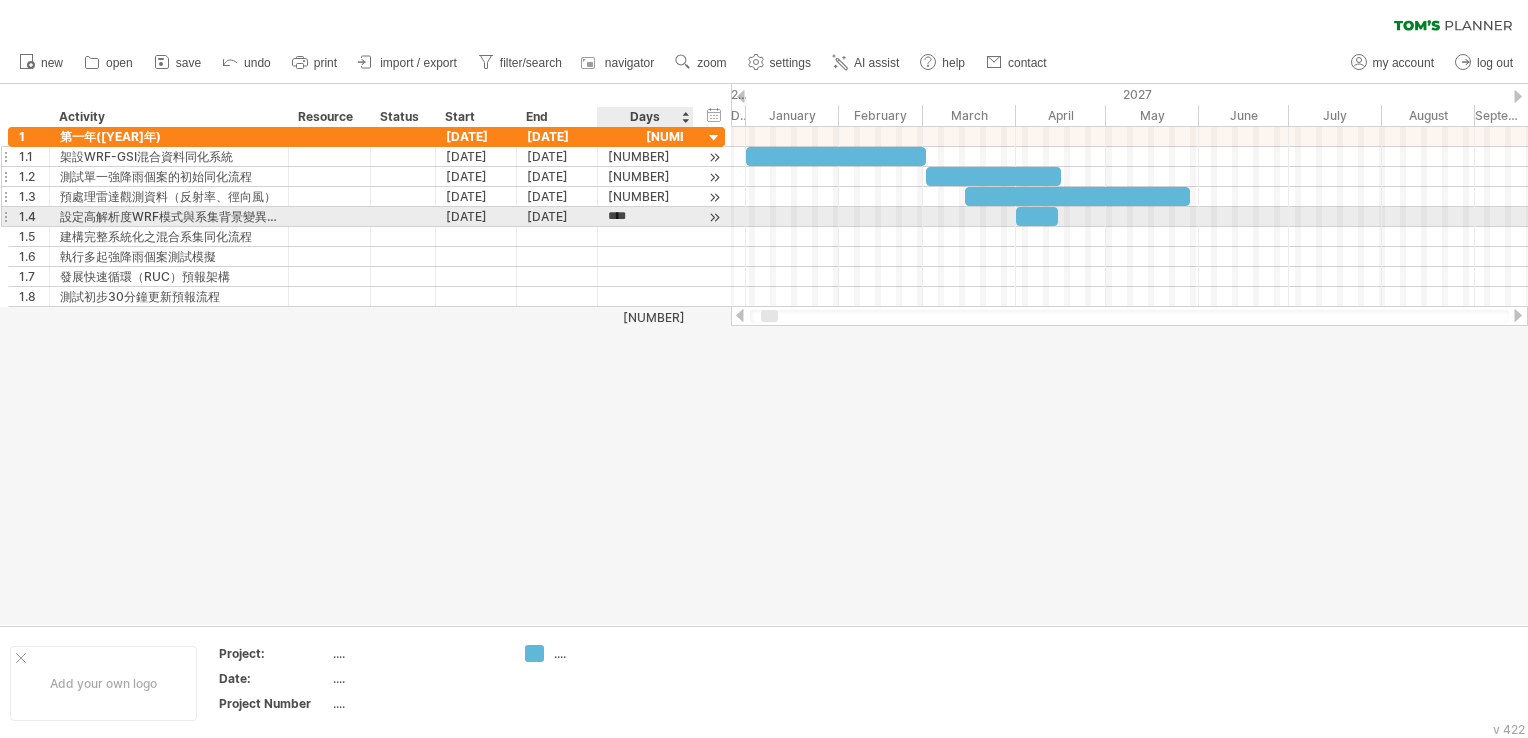 click on "****" at bounding box center [627, 216] 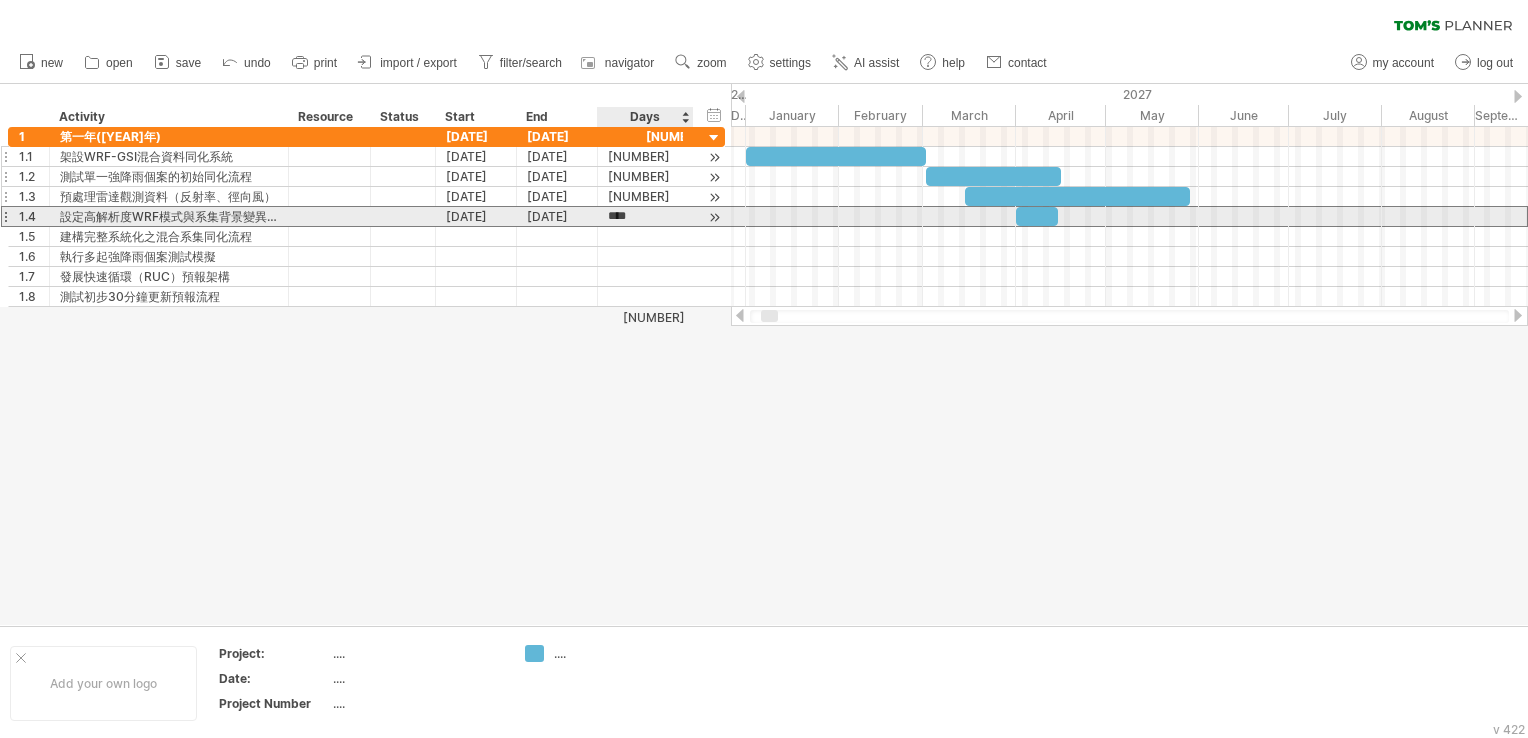 click on "****" at bounding box center (627, 216) 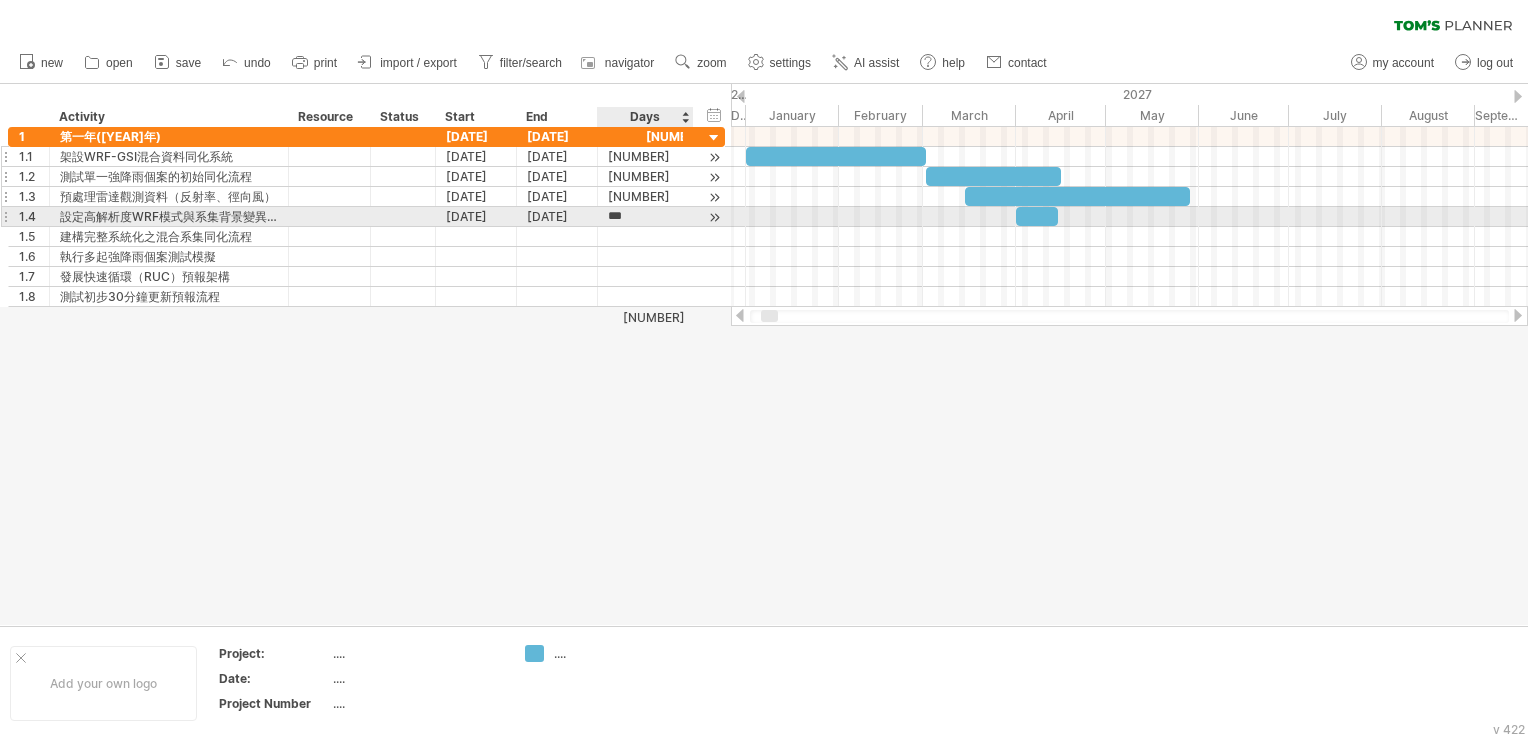 type on "****" 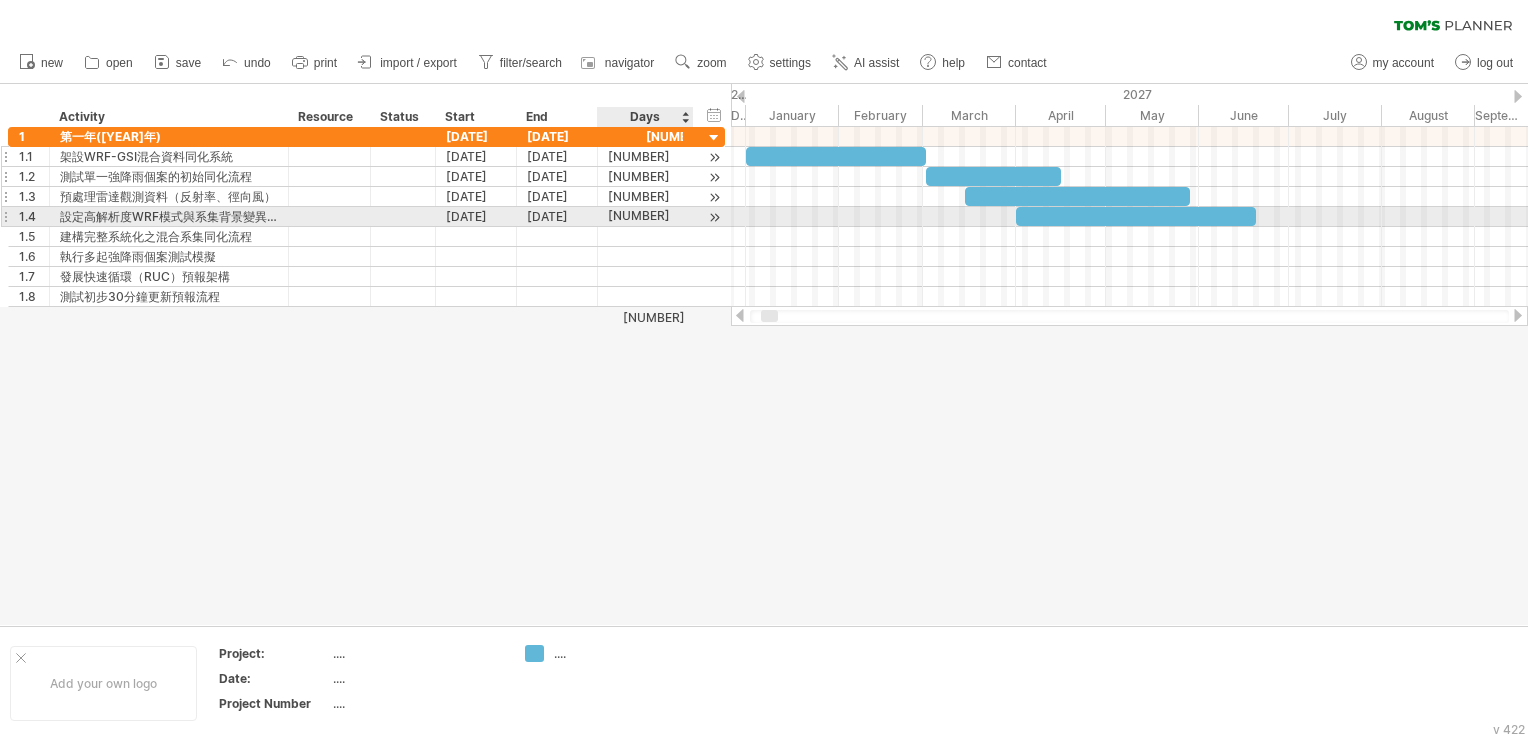 scroll, scrollTop: 1, scrollLeft: 0, axis: vertical 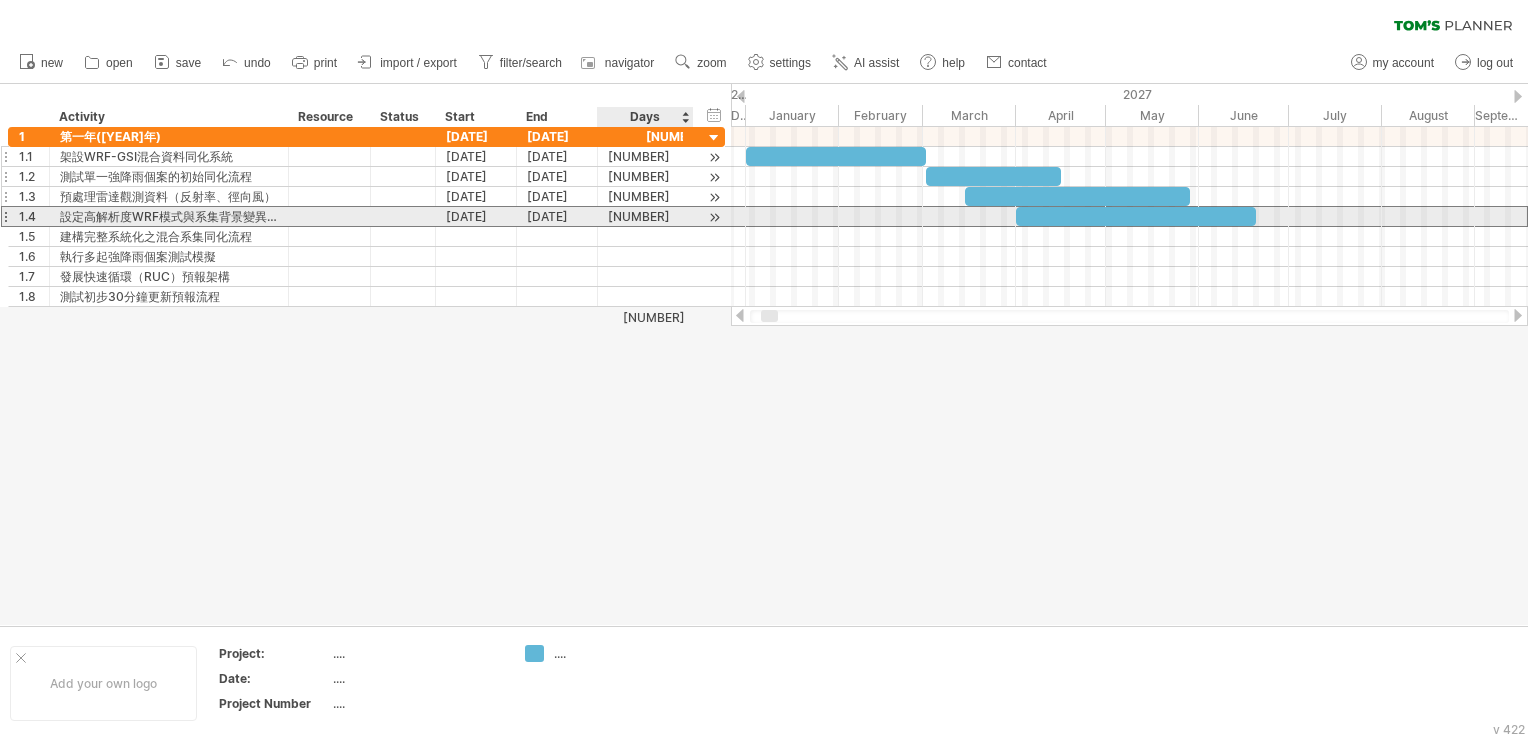 click on "[NUMBER]" at bounding box center [645, 216] 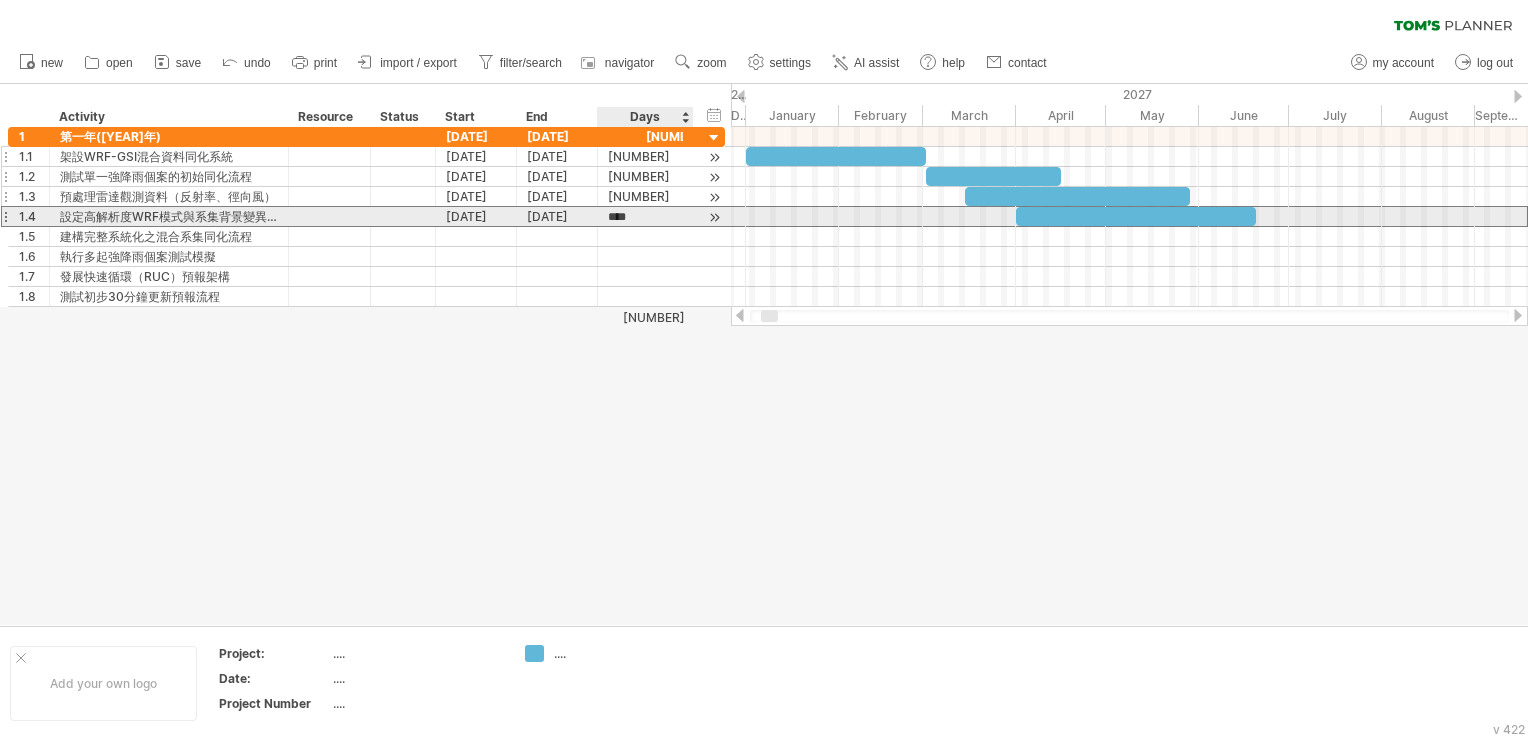 scroll, scrollTop: 1, scrollLeft: 0, axis: vertical 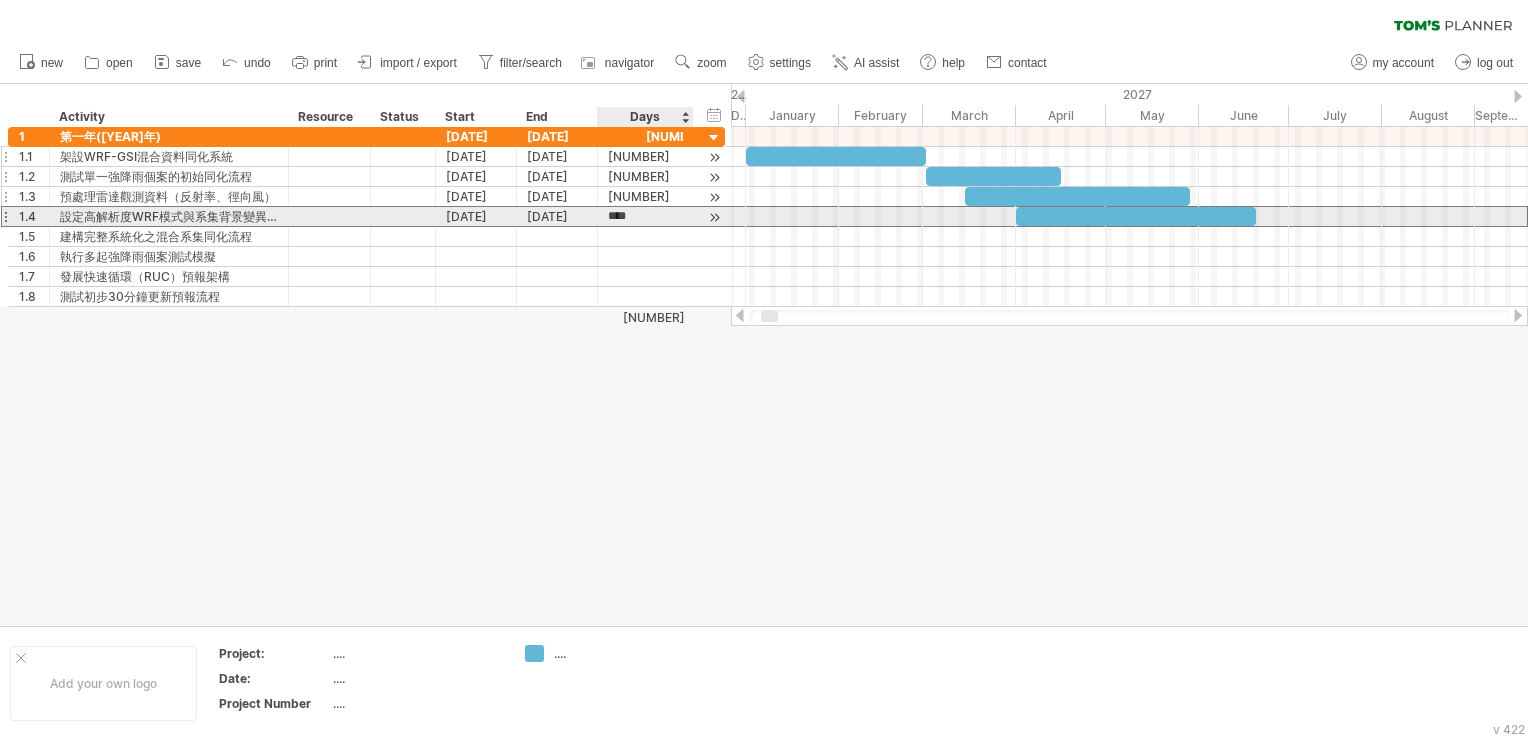 click on "****" at bounding box center (627, 216) 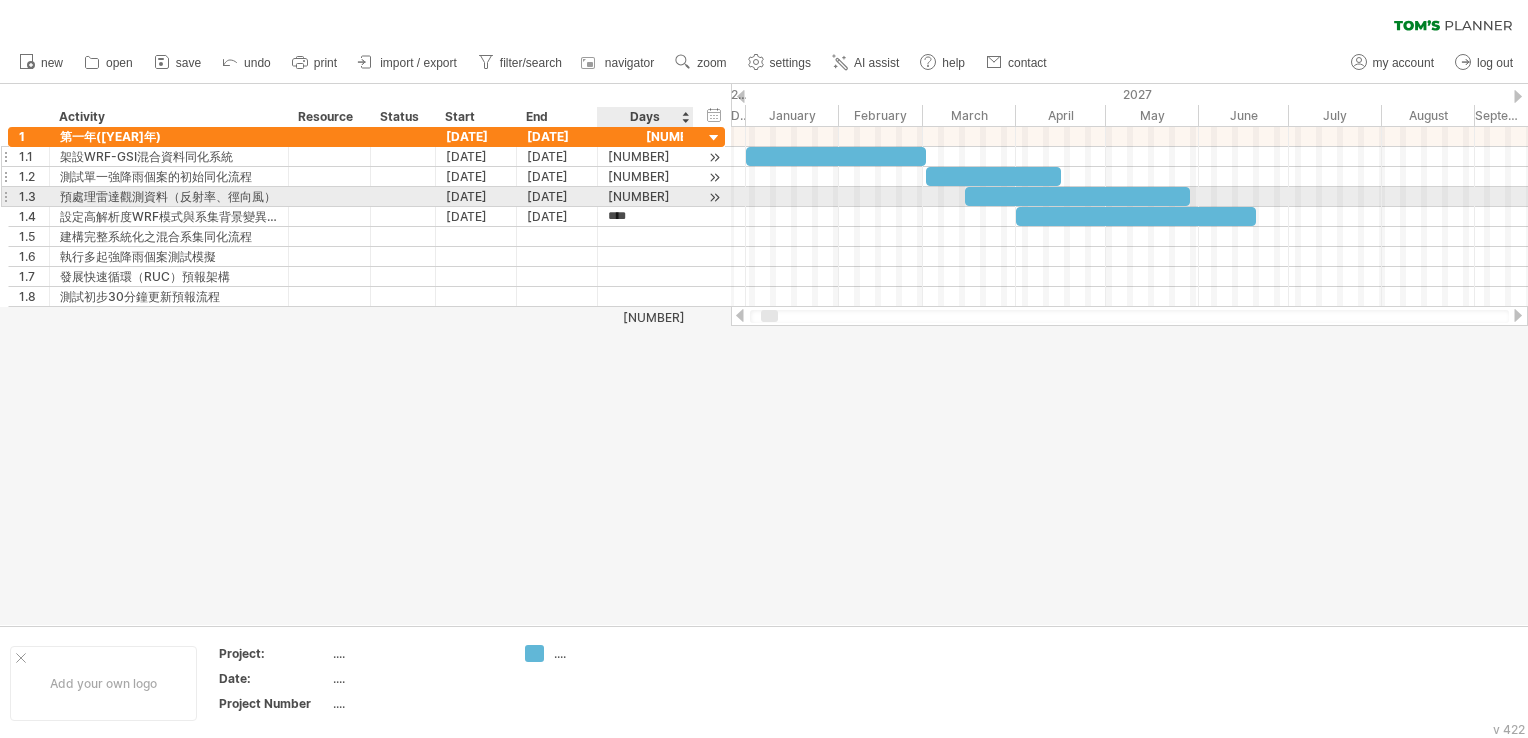 type on "*****" 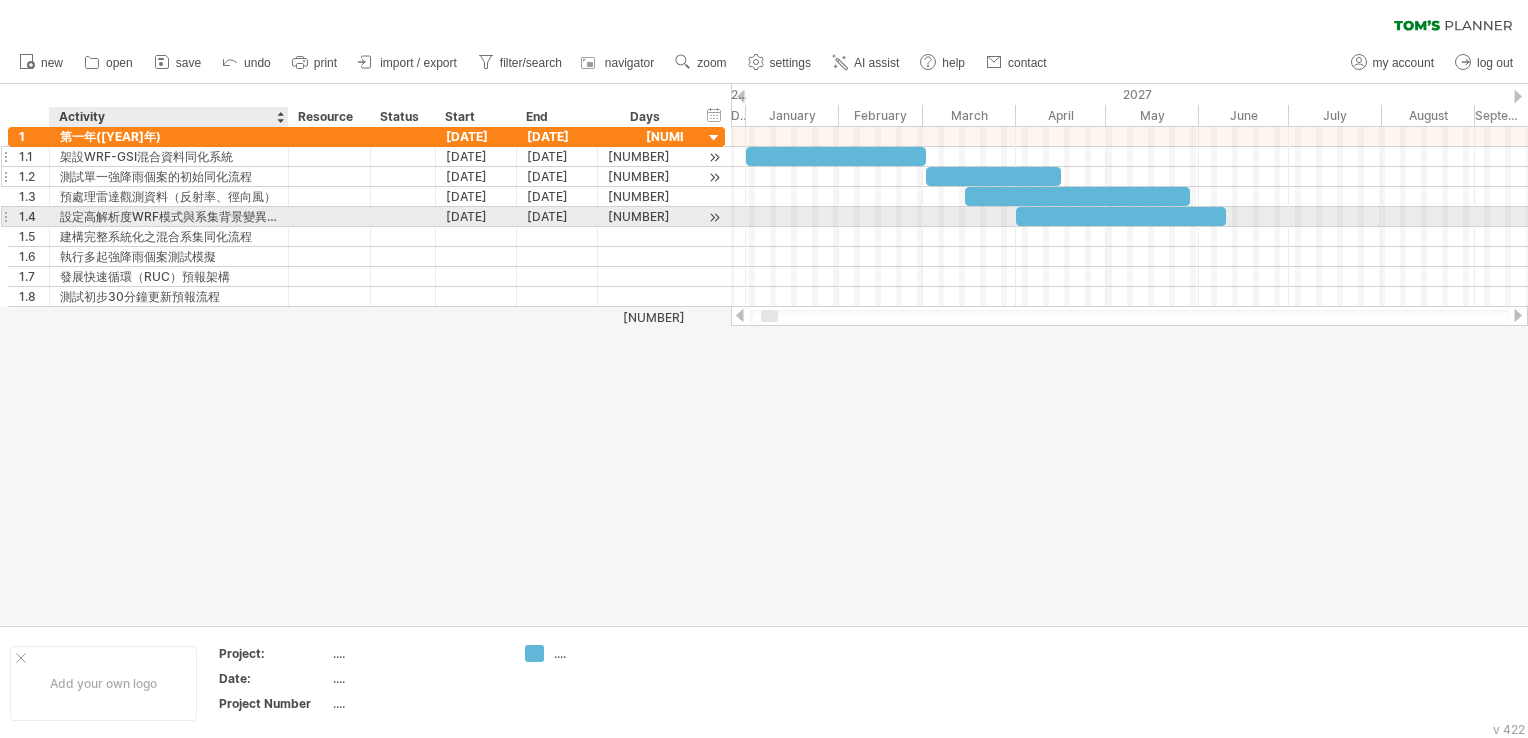 click on "設定高解析度WRF模式與系集背景變異性" at bounding box center (169, 216) 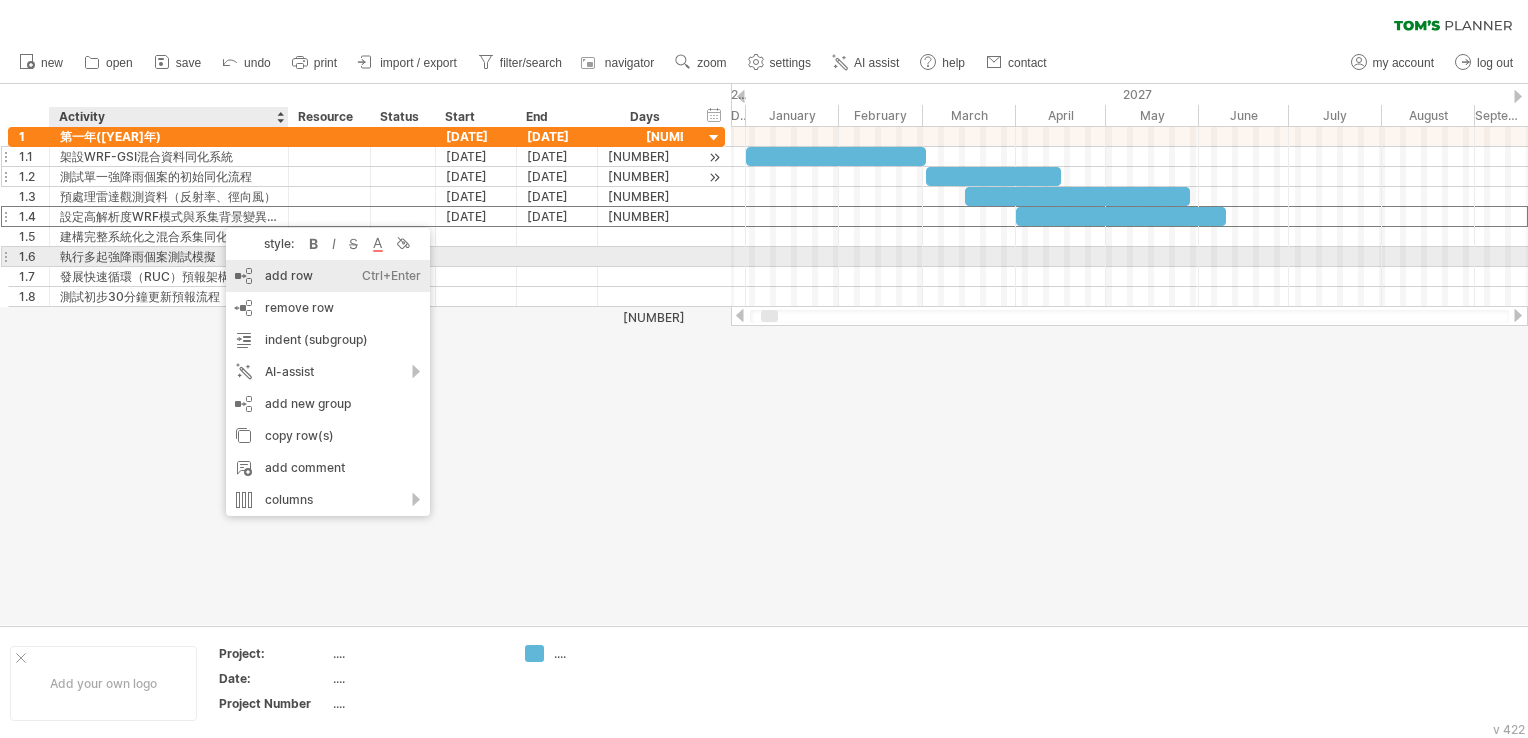 click on "add row Ctrl+Enter Cmd+Enter" at bounding box center (328, 276) 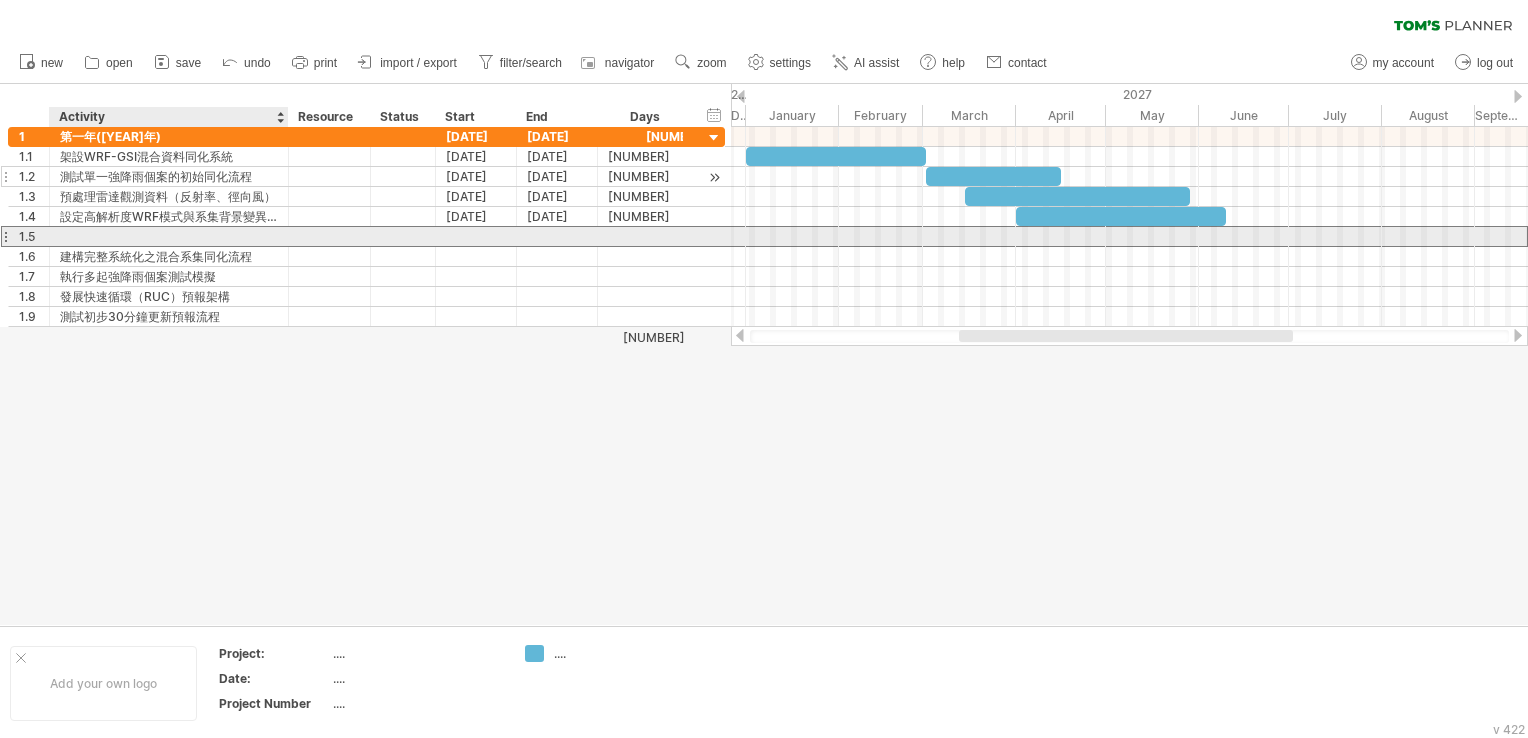 click at bounding box center (169, 236) 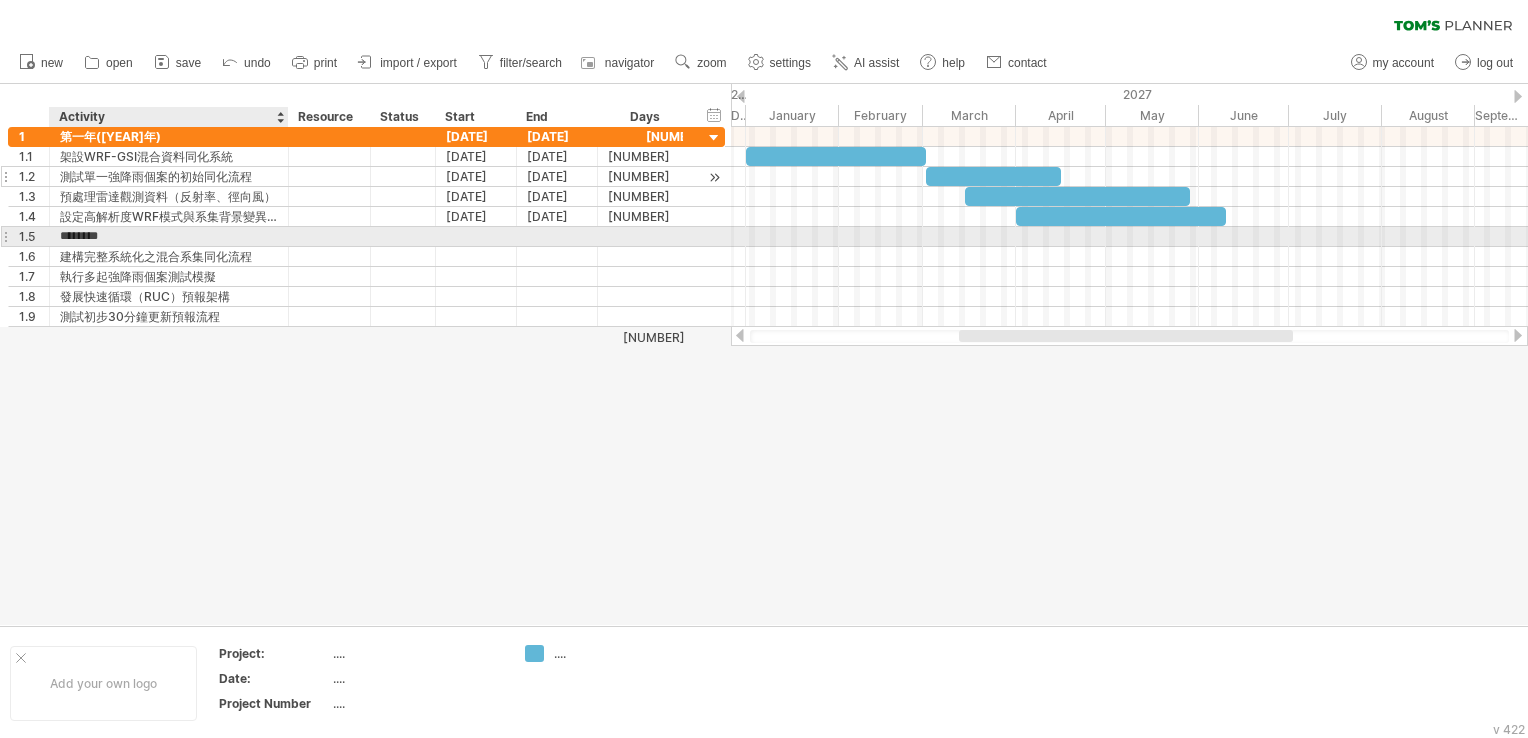 type on "******" 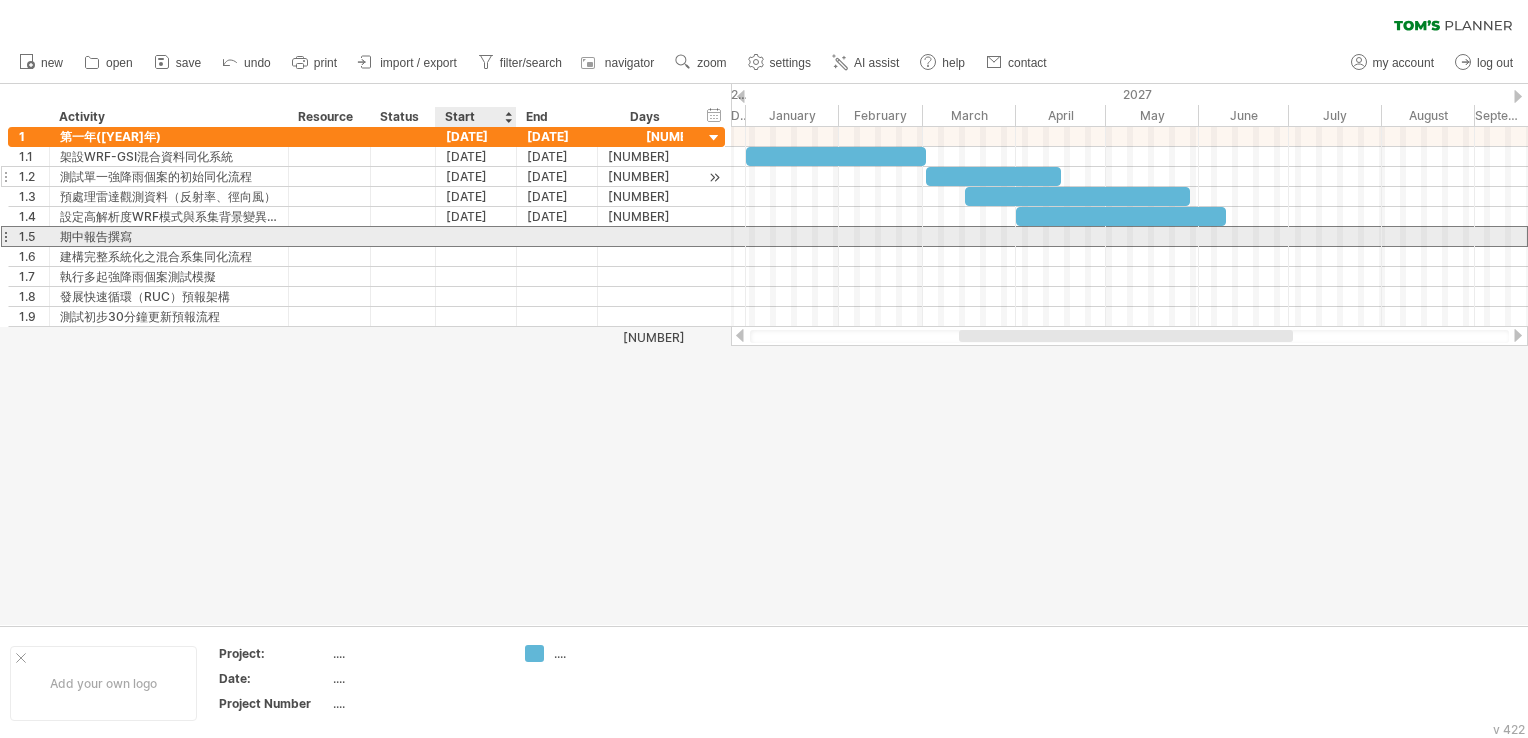 click at bounding box center [476, 236] 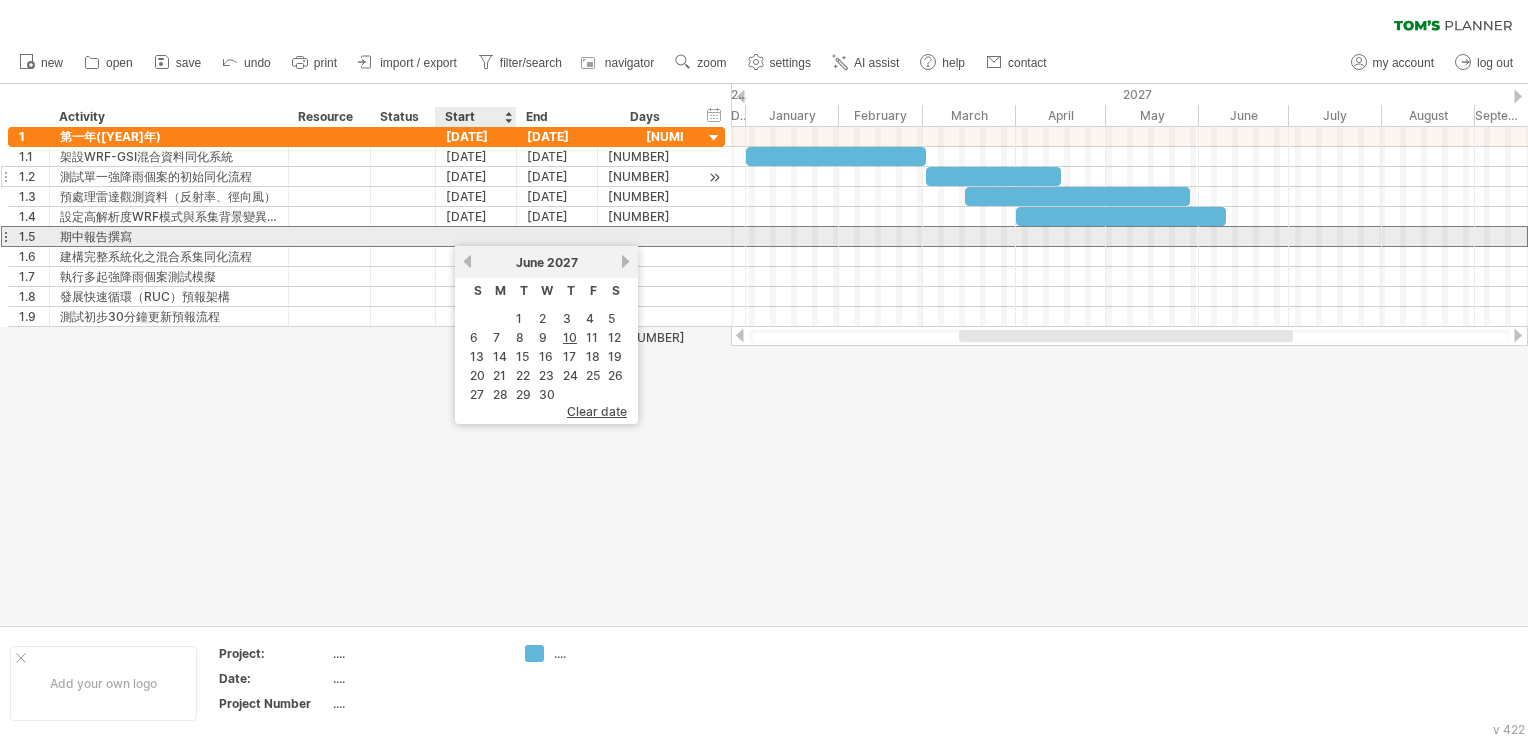 click at bounding box center (476, 236) 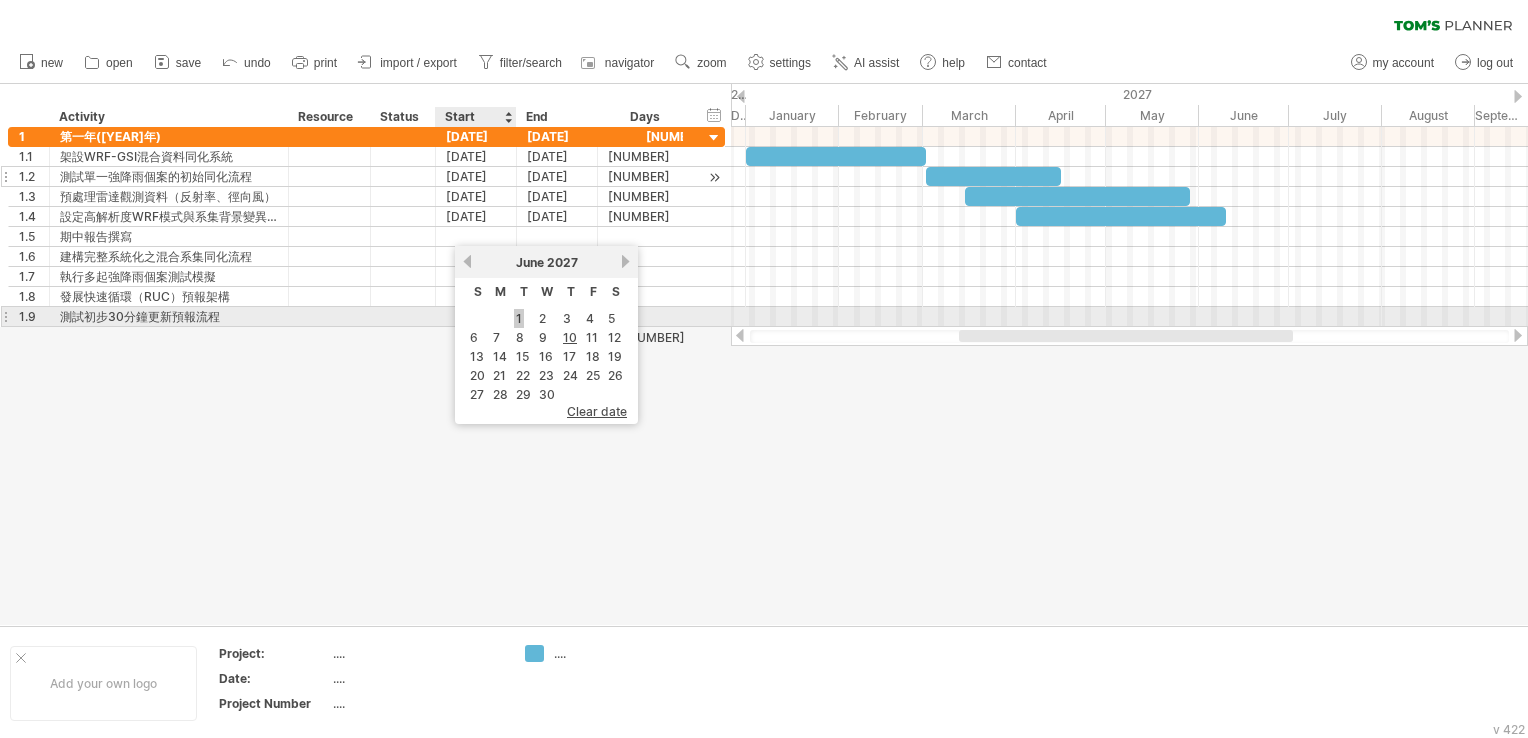 click on "1" at bounding box center [519, 318] 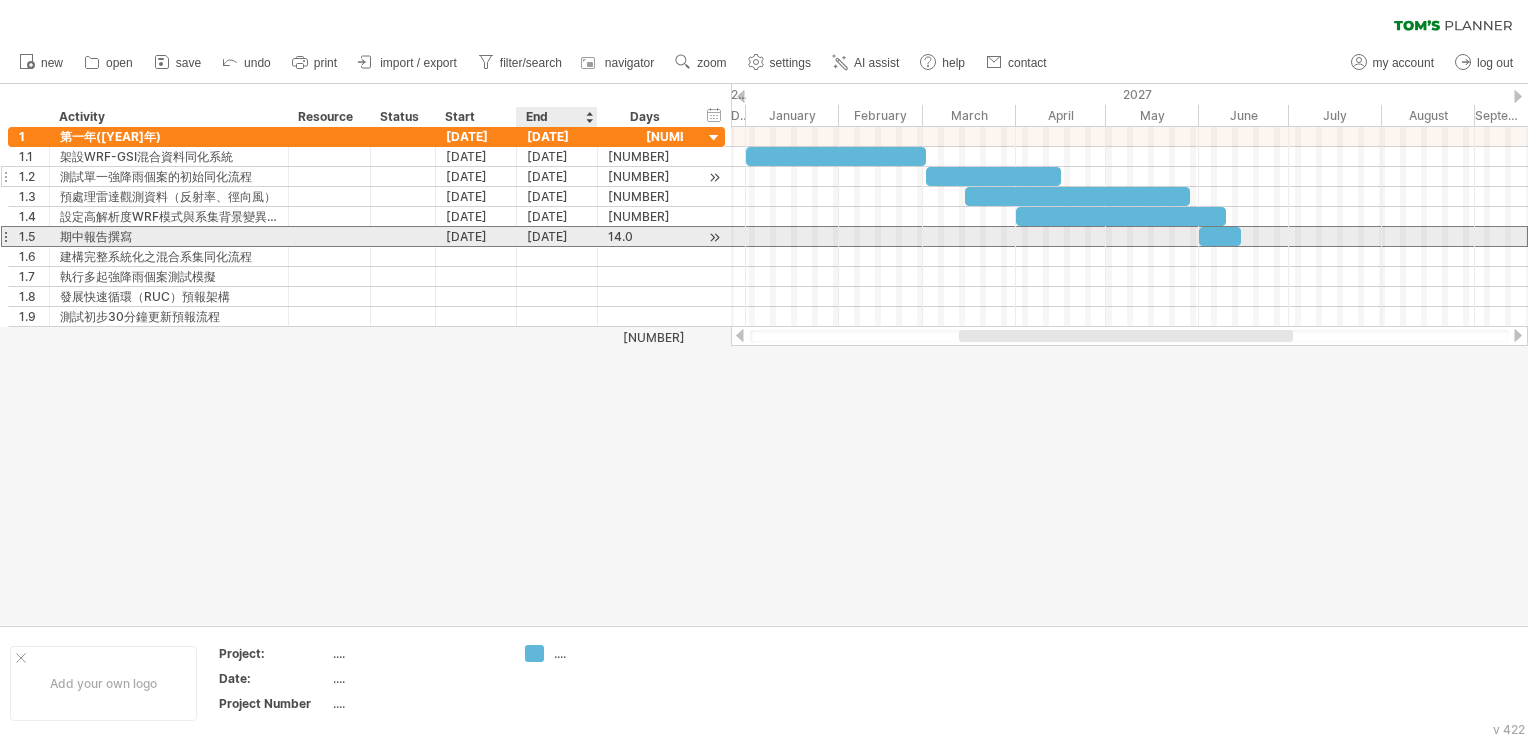 click on "[DATE]" at bounding box center (557, 236) 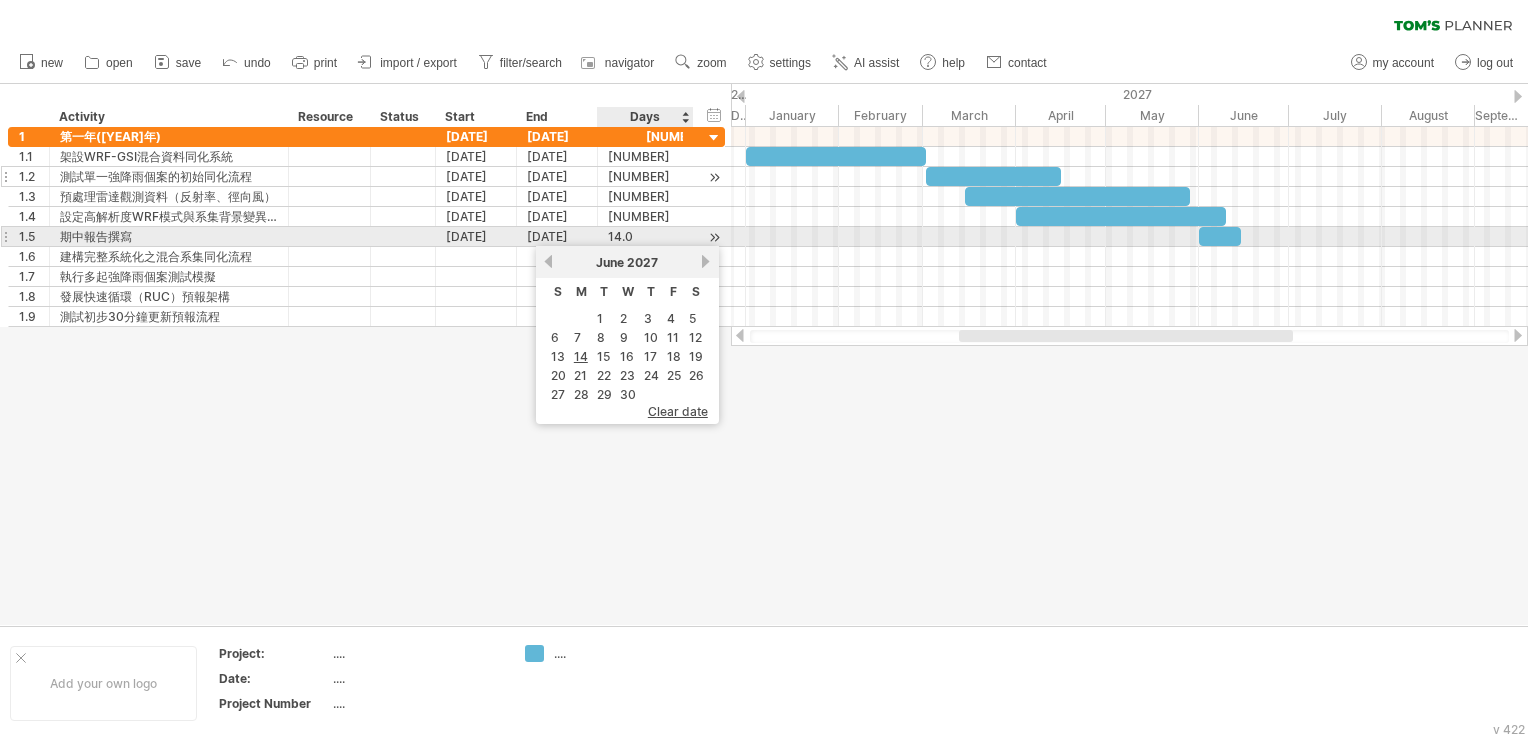 click on "14.0" at bounding box center (645, 236) 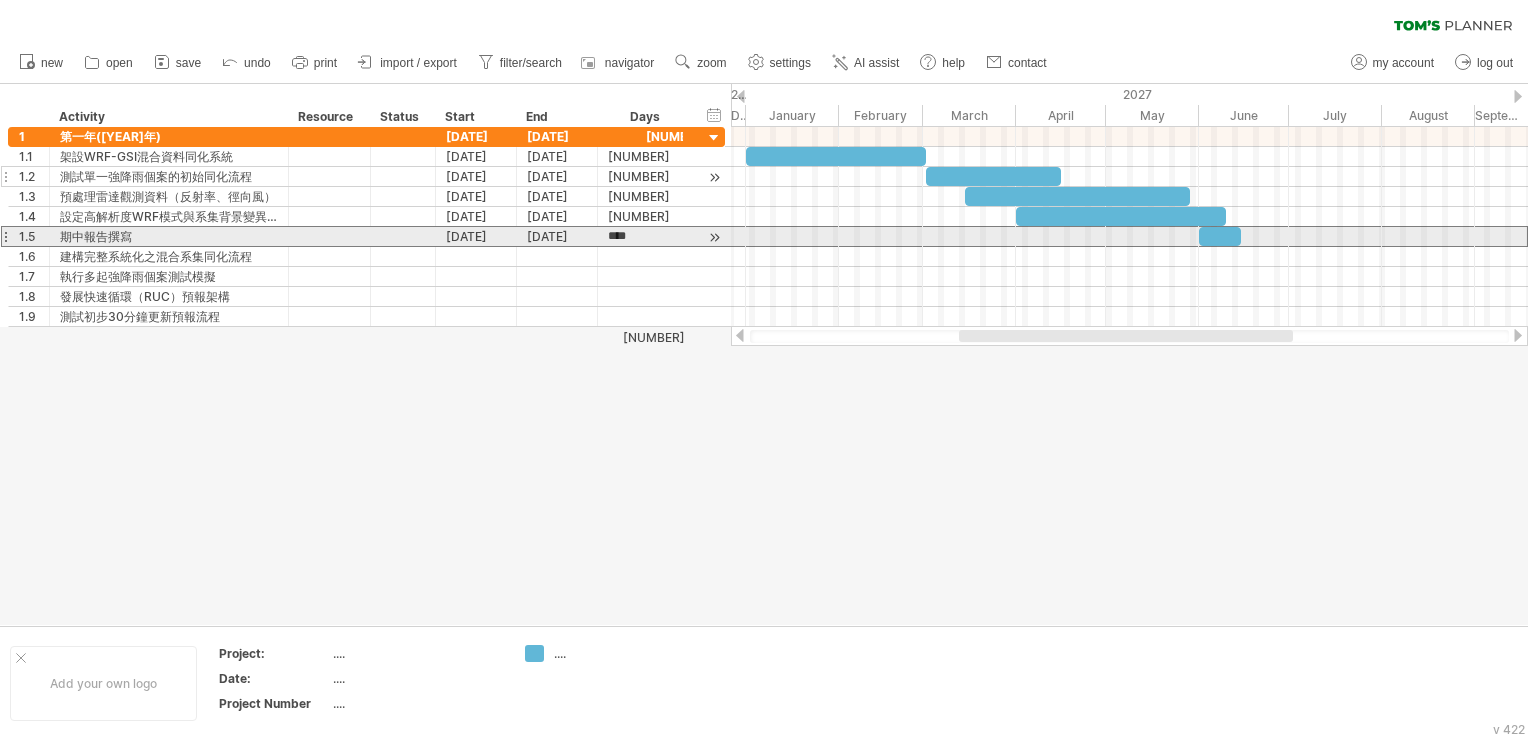 click at bounding box center [1220, 236] 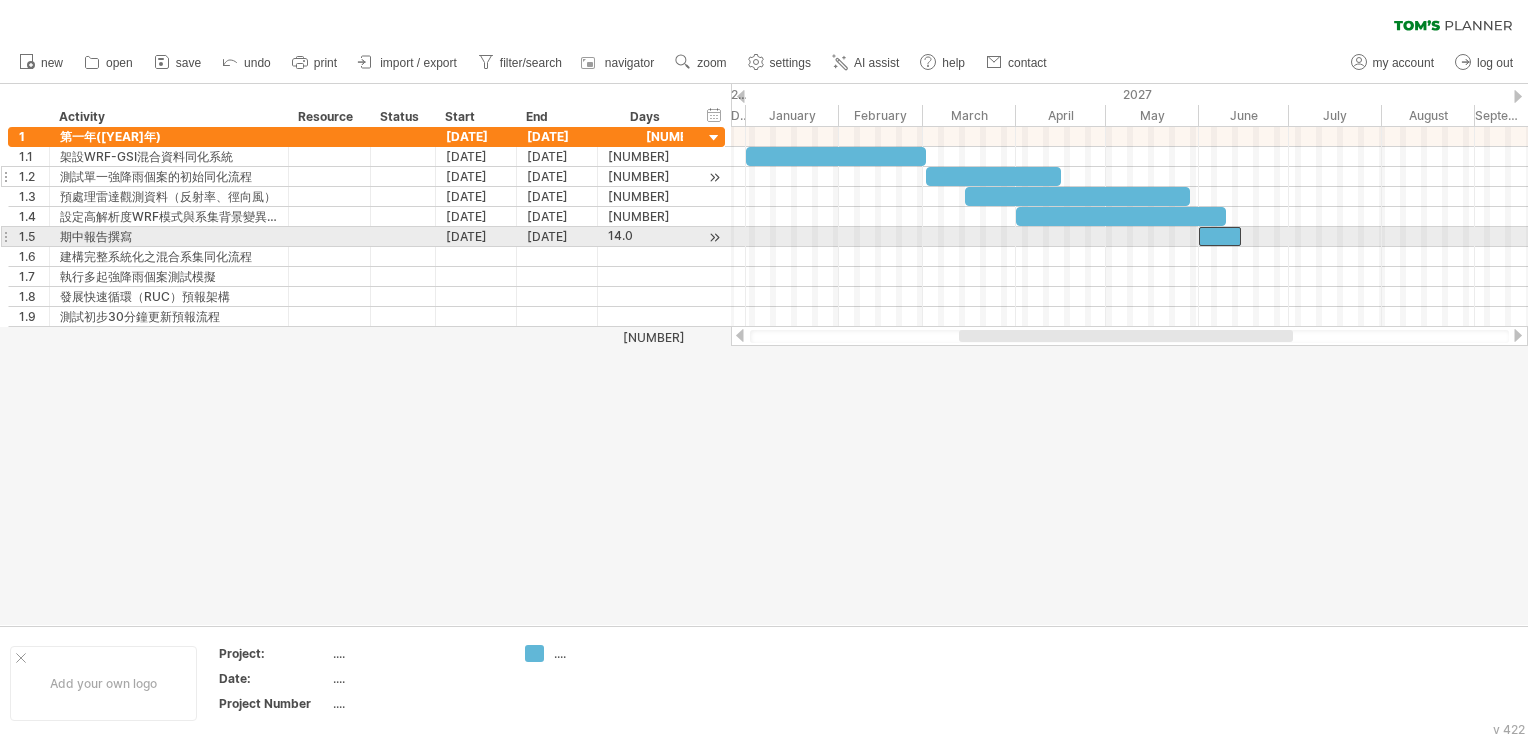 scroll, scrollTop: 0, scrollLeft: 0, axis: both 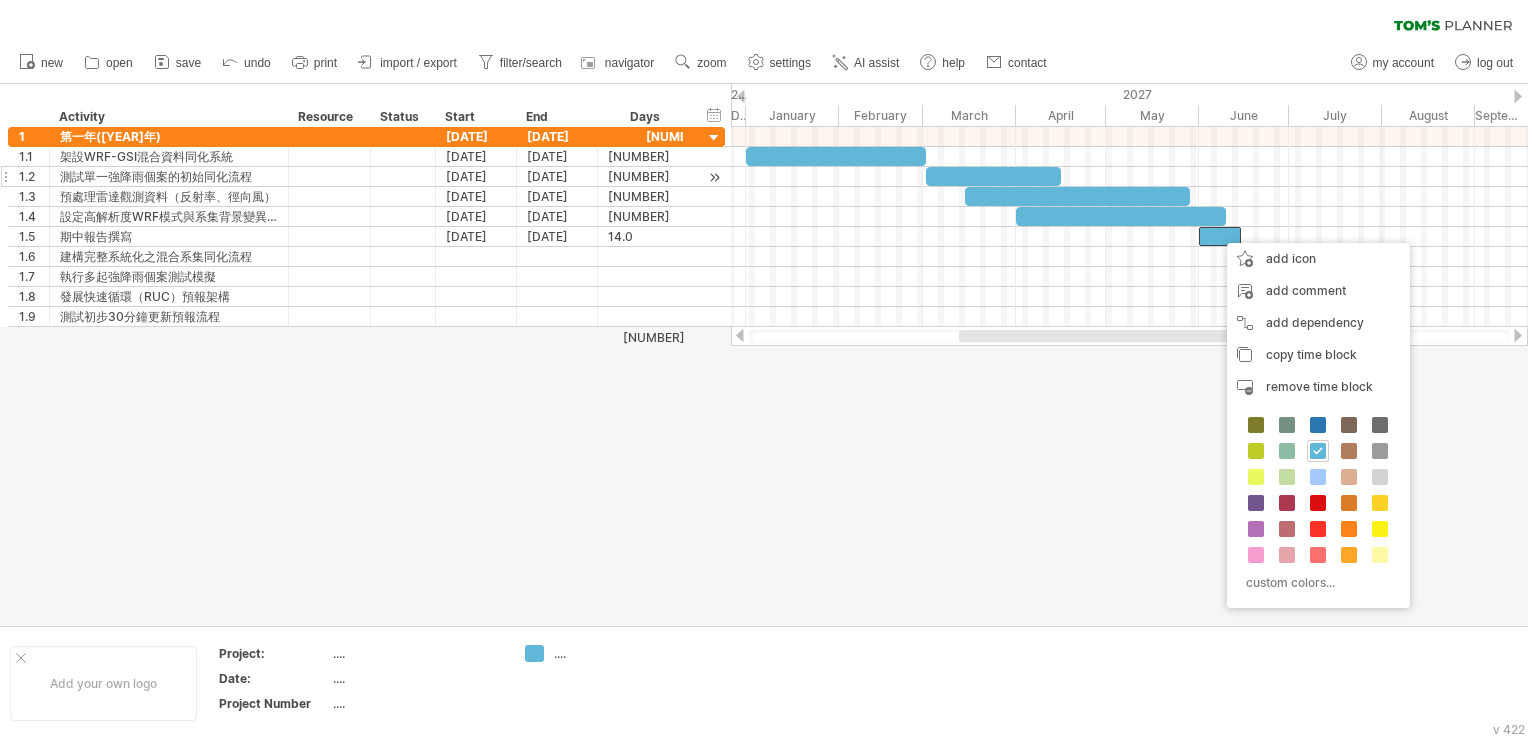 click at bounding box center [1318, 503] 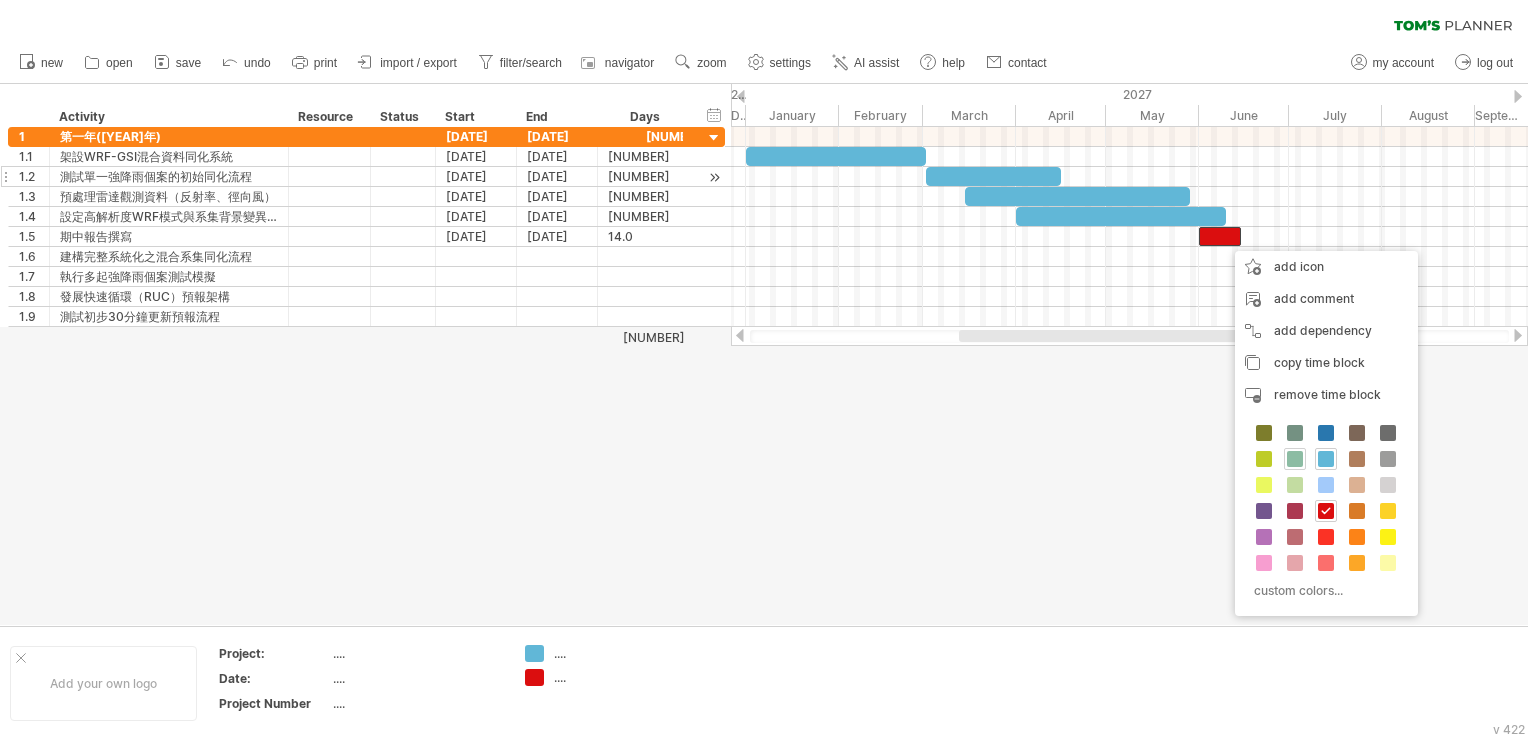 click at bounding box center [1295, 459] 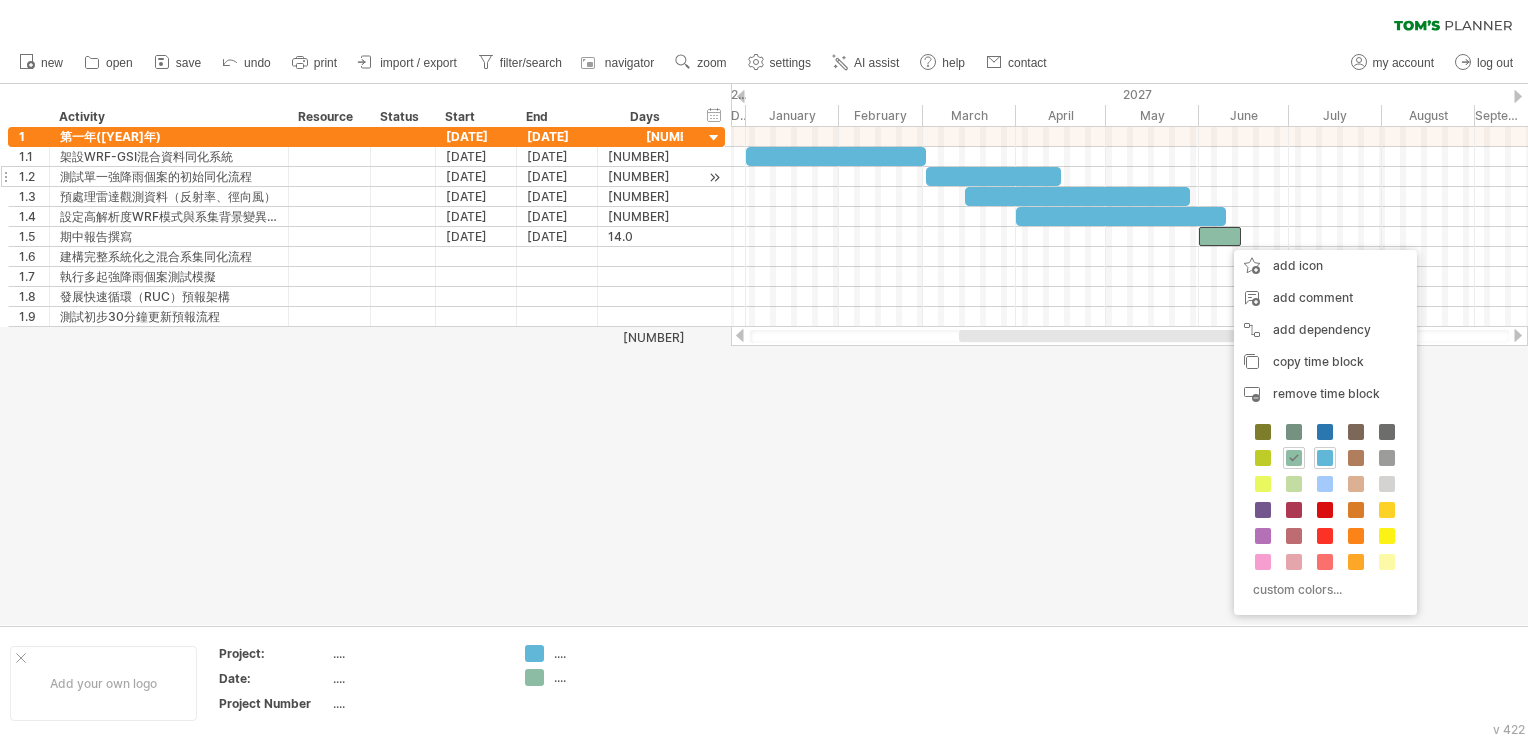 click at bounding box center (764, 354) 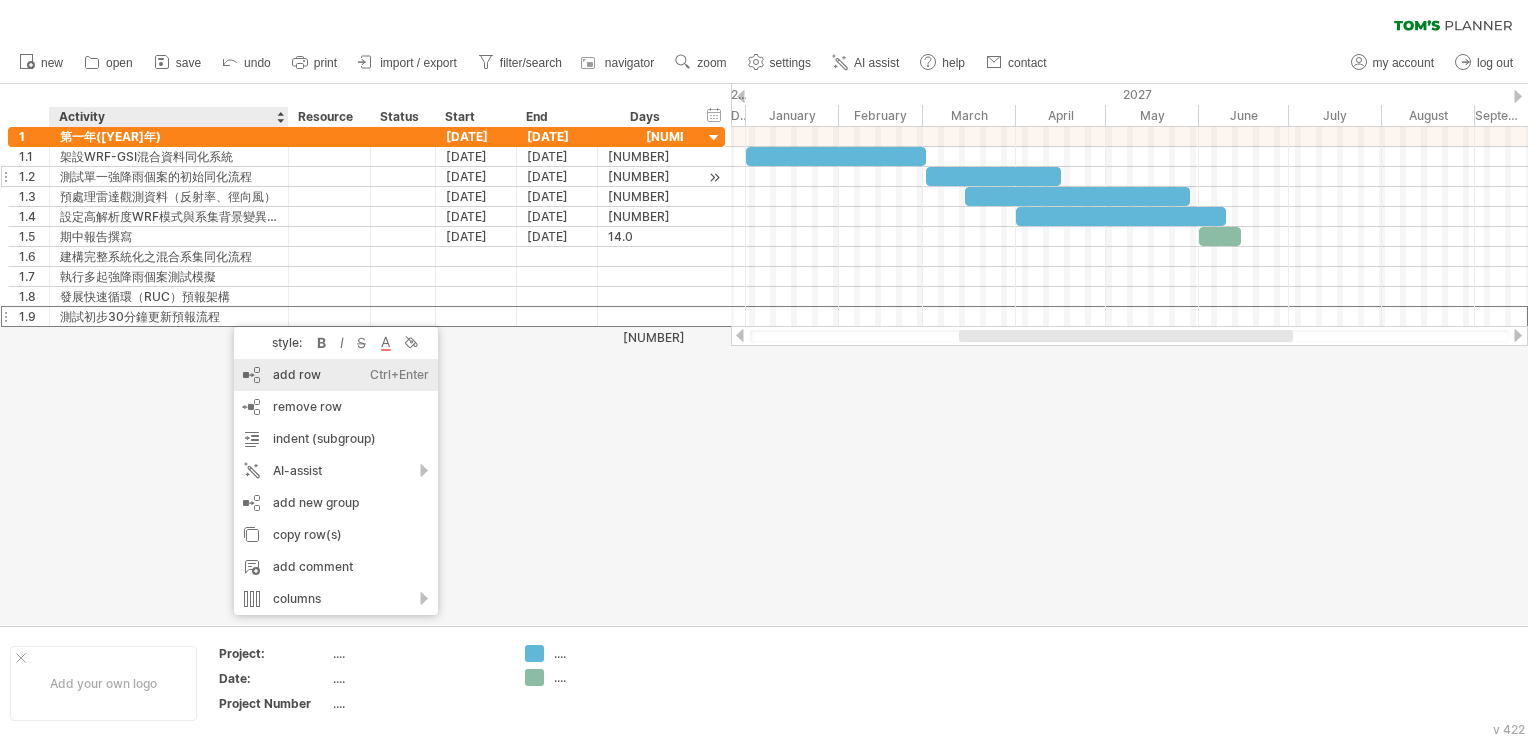 click on "add row Ctrl+Enter Cmd+Enter" at bounding box center [336, 375] 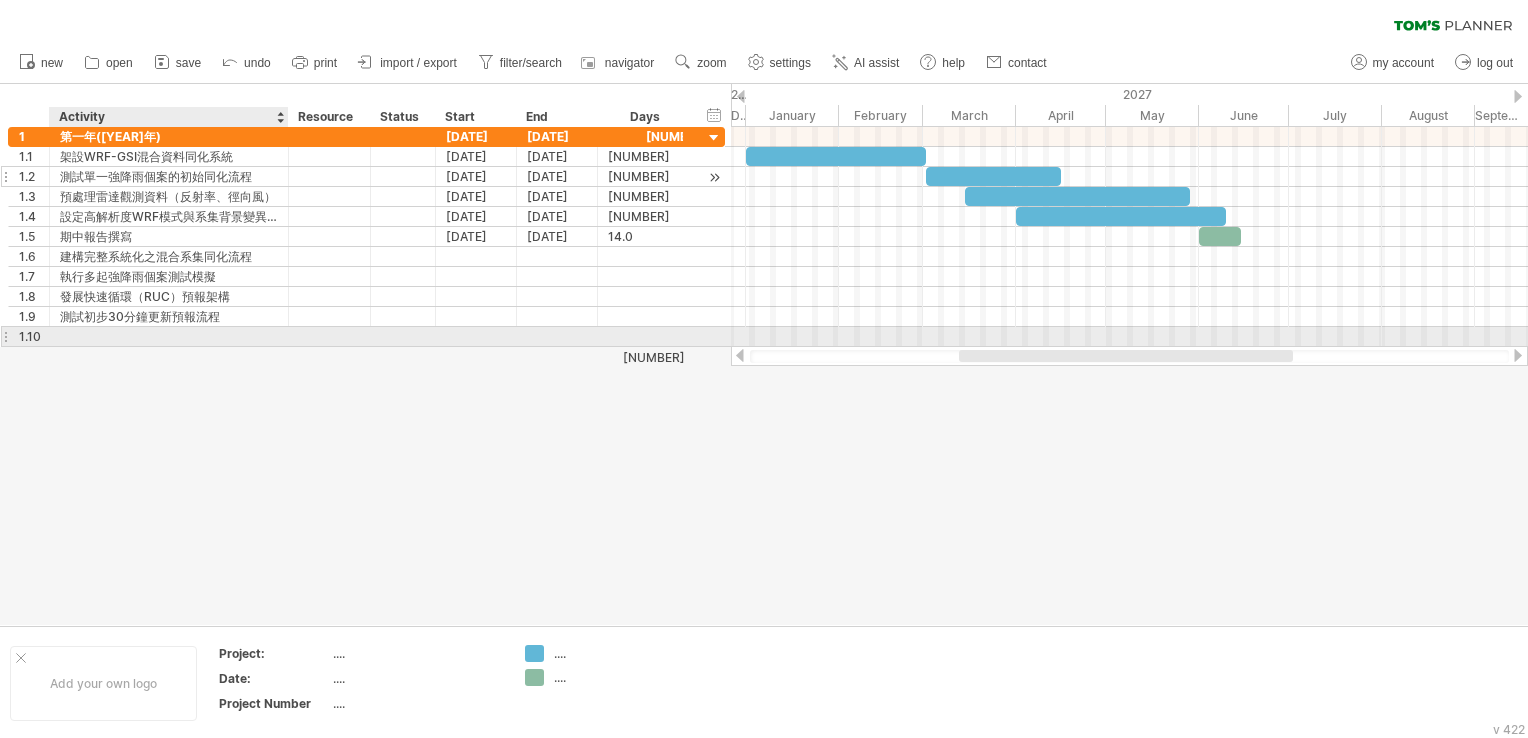 click at bounding box center (169, 336) 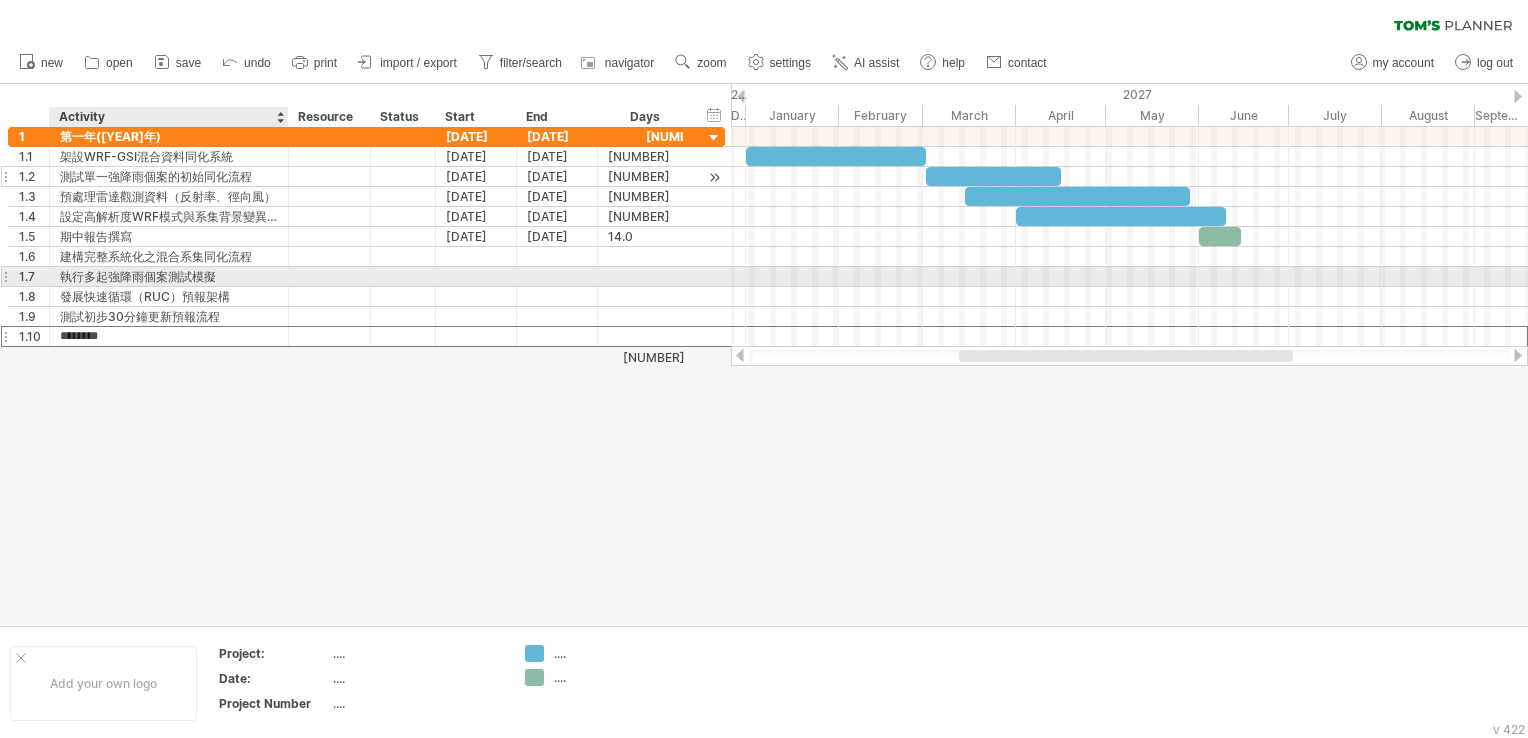 type on "******" 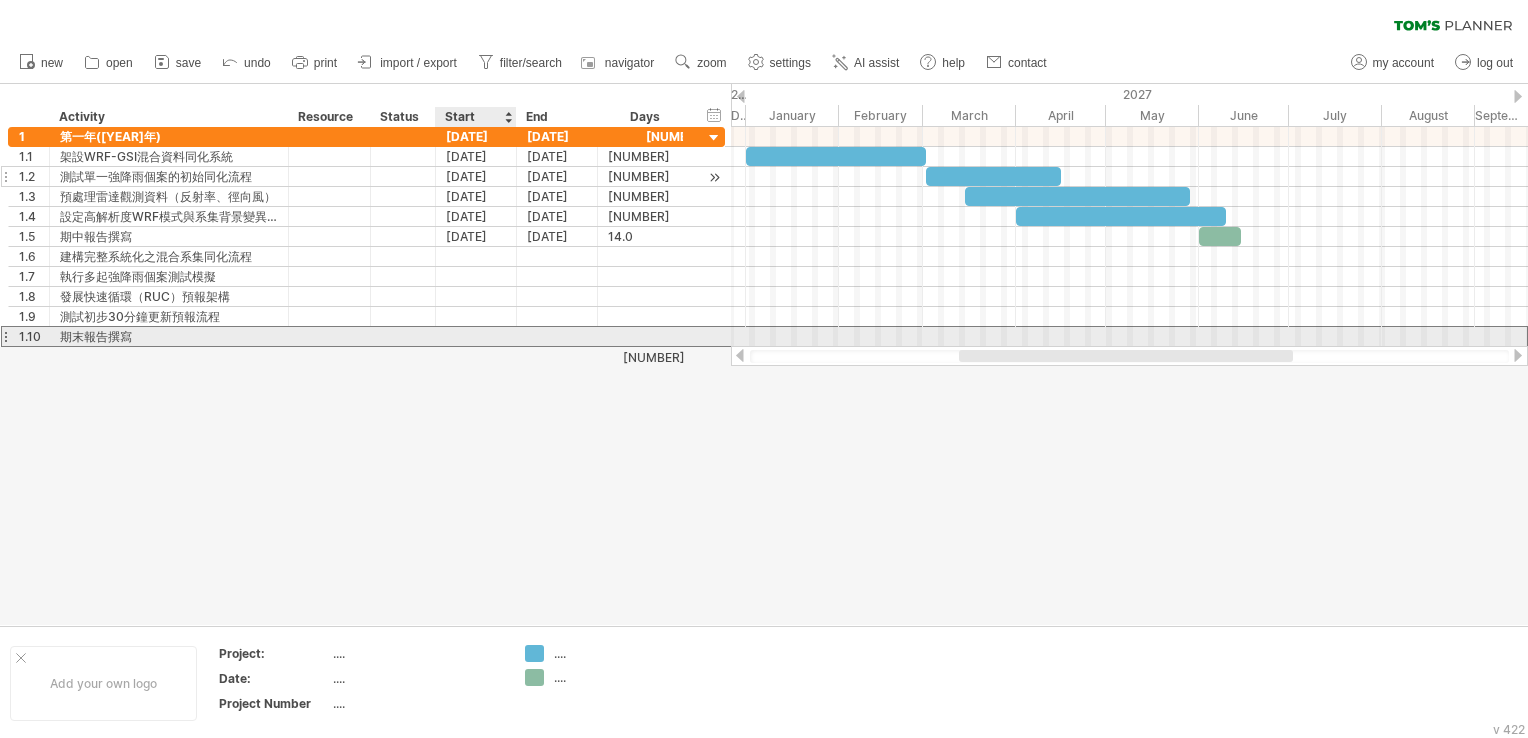 click at bounding box center (476, 336) 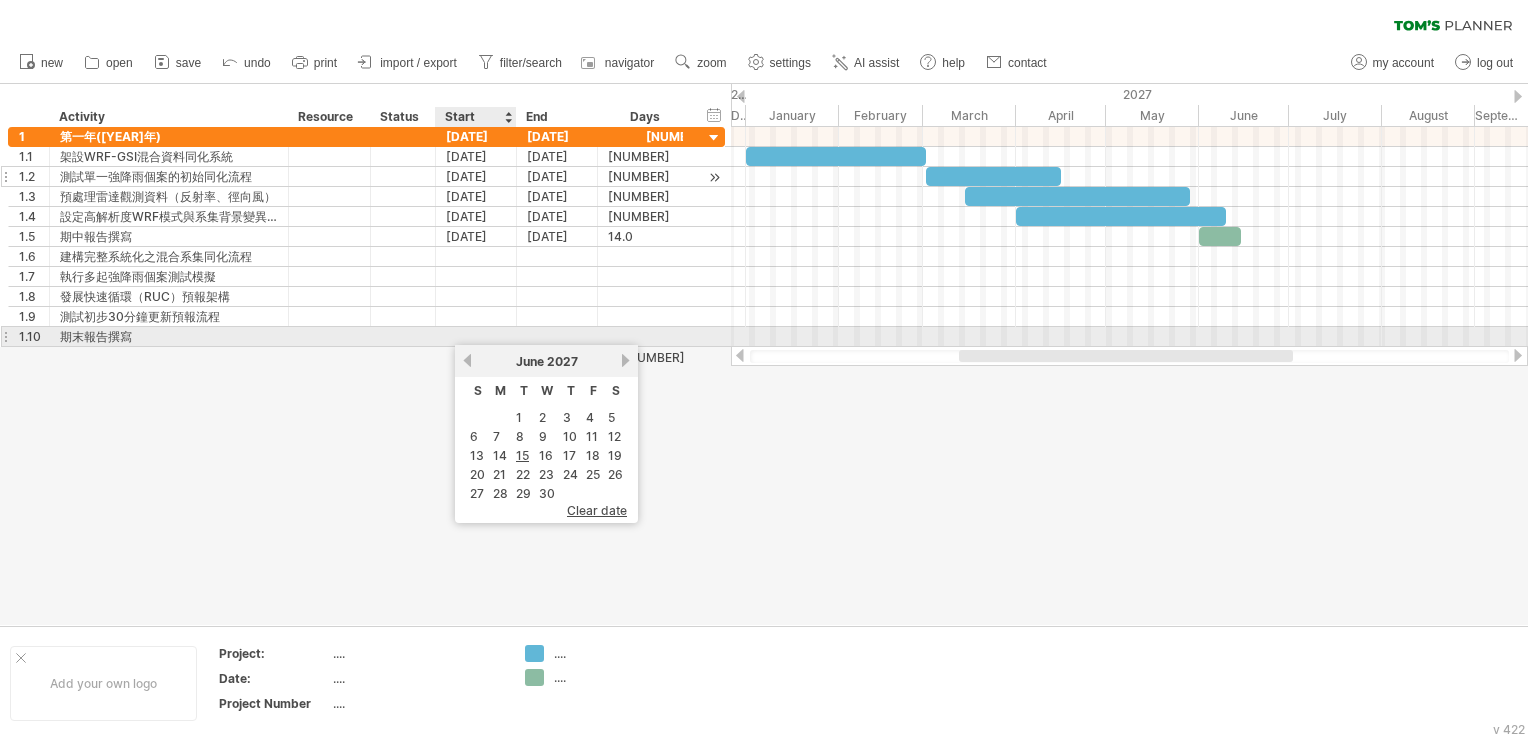 click at bounding box center [476, 336] 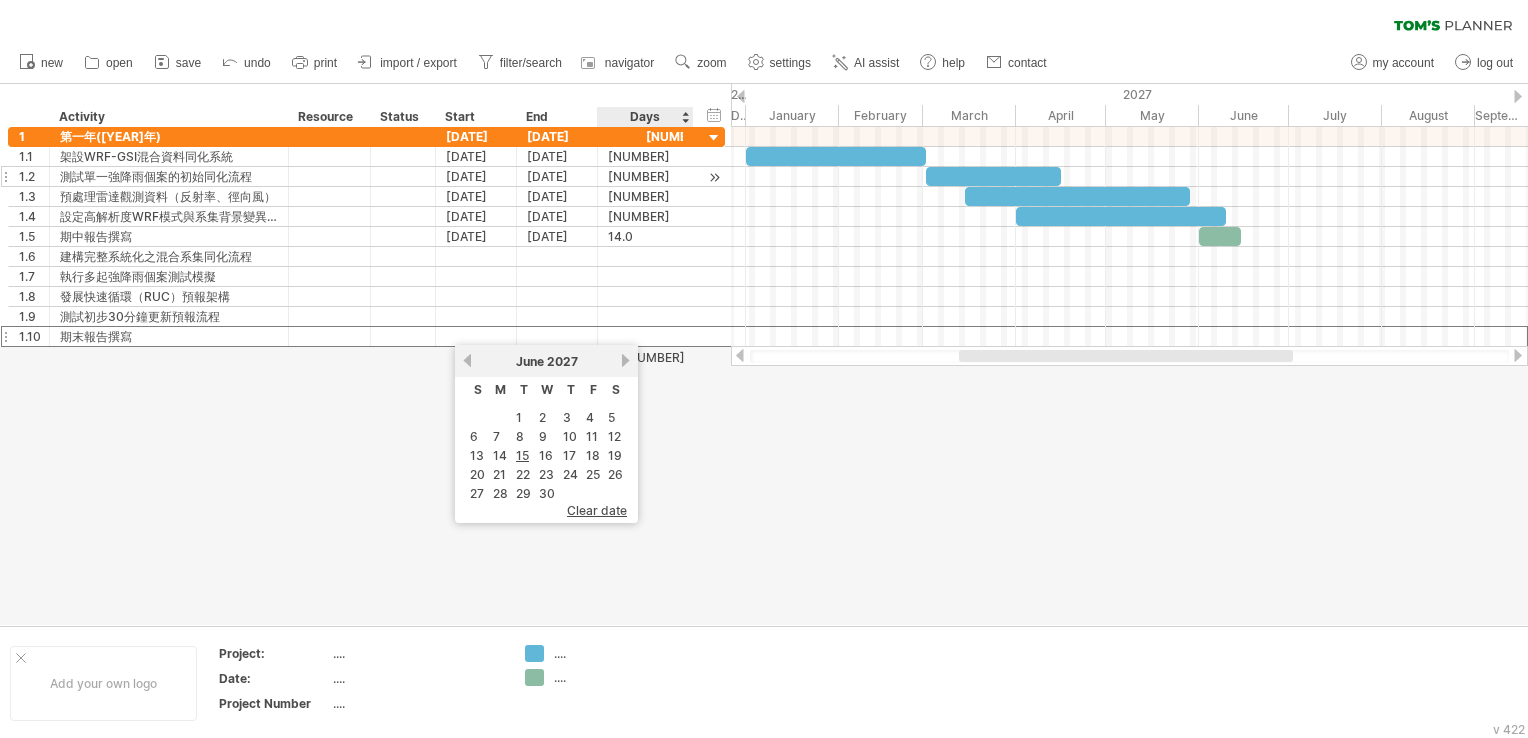 click on "next" at bounding box center (625, 360) 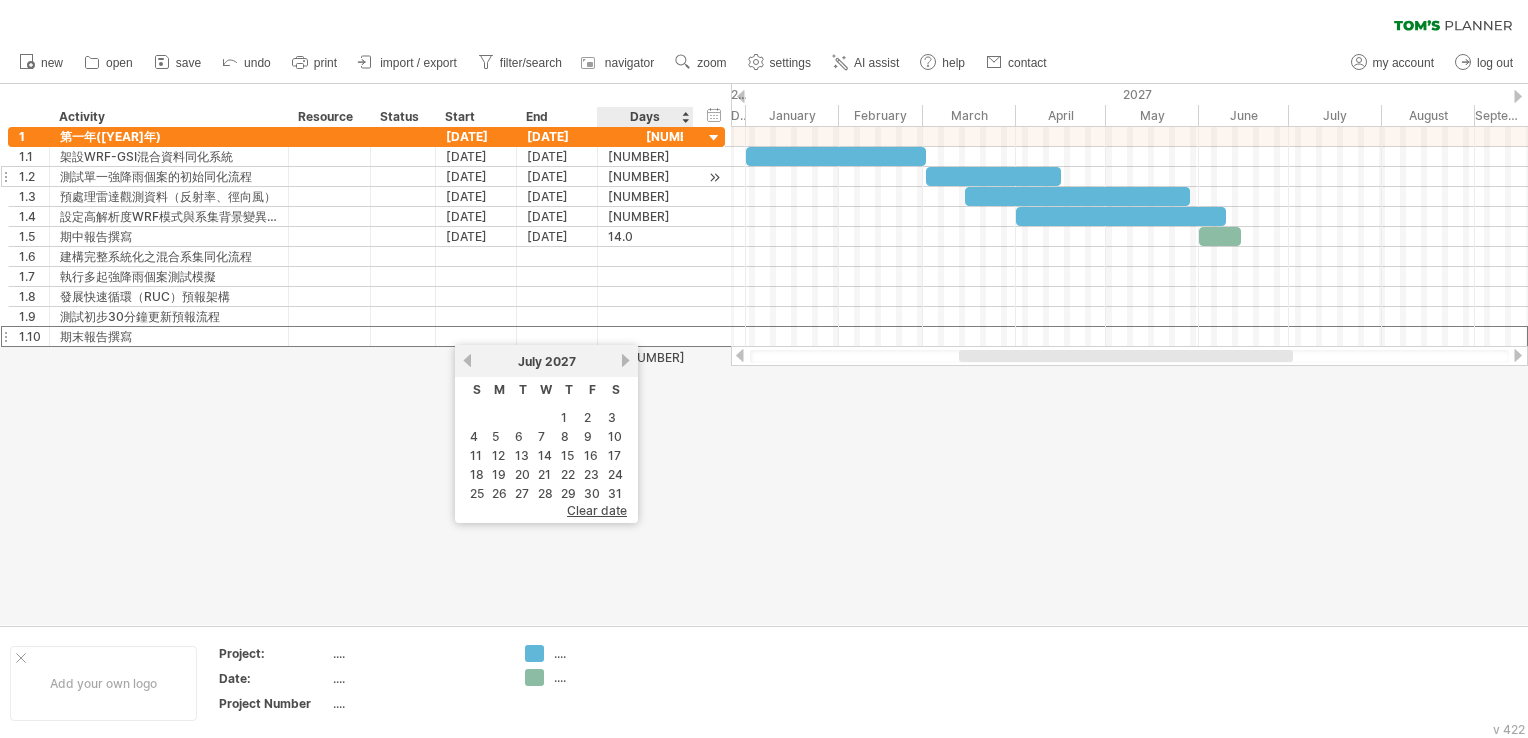 click on "next" at bounding box center [625, 360] 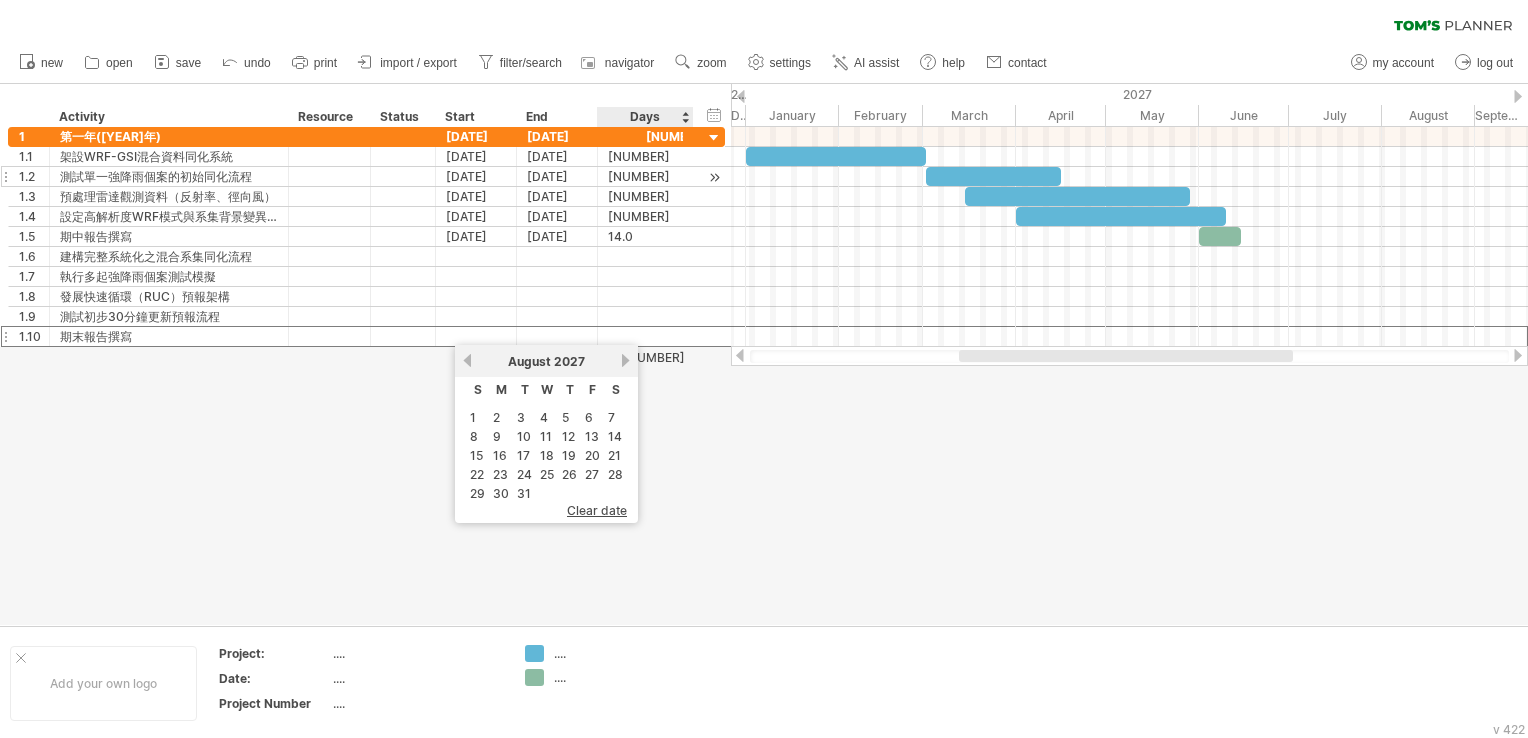 click on "next" at bounding box center (625, 360) 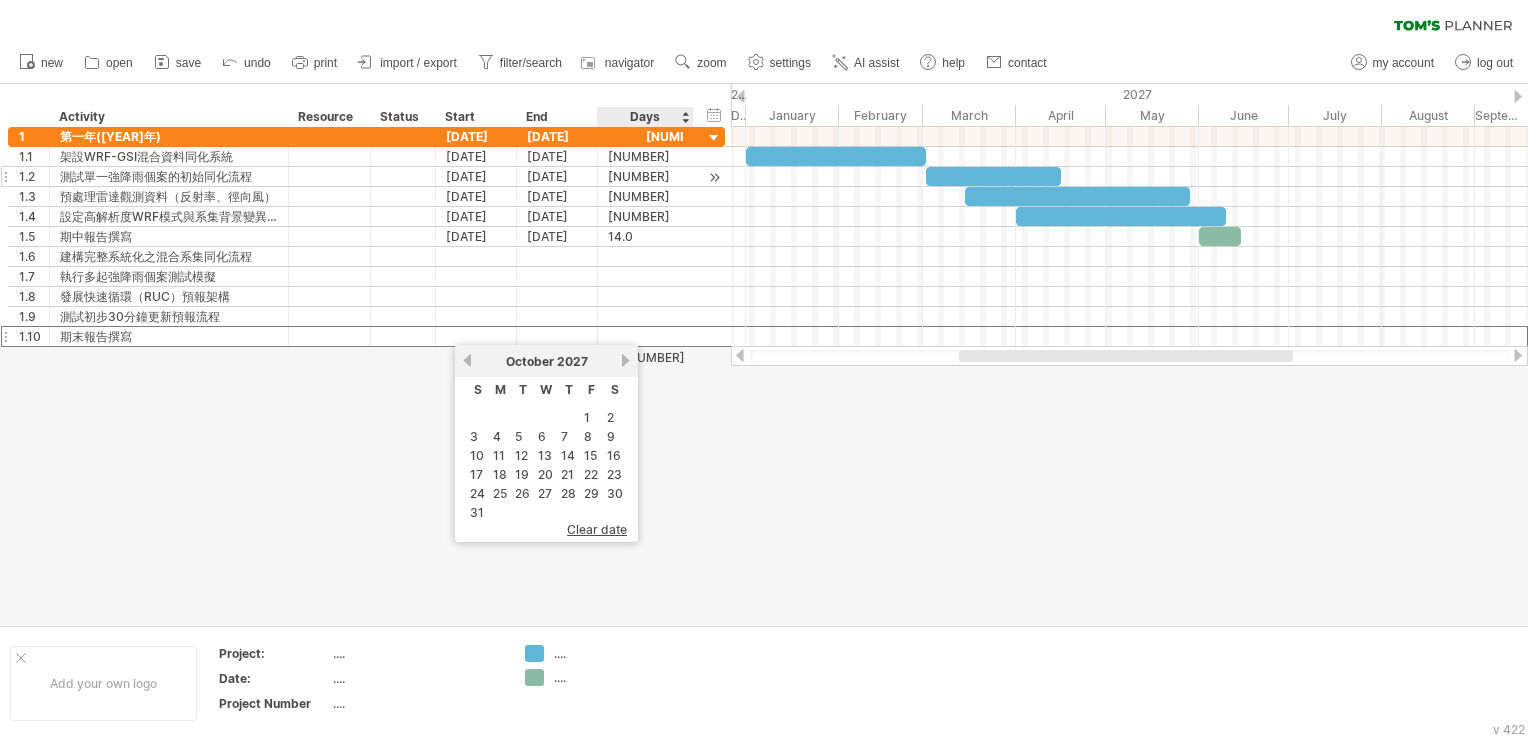 click on "next" at bounding box center [625, 360] 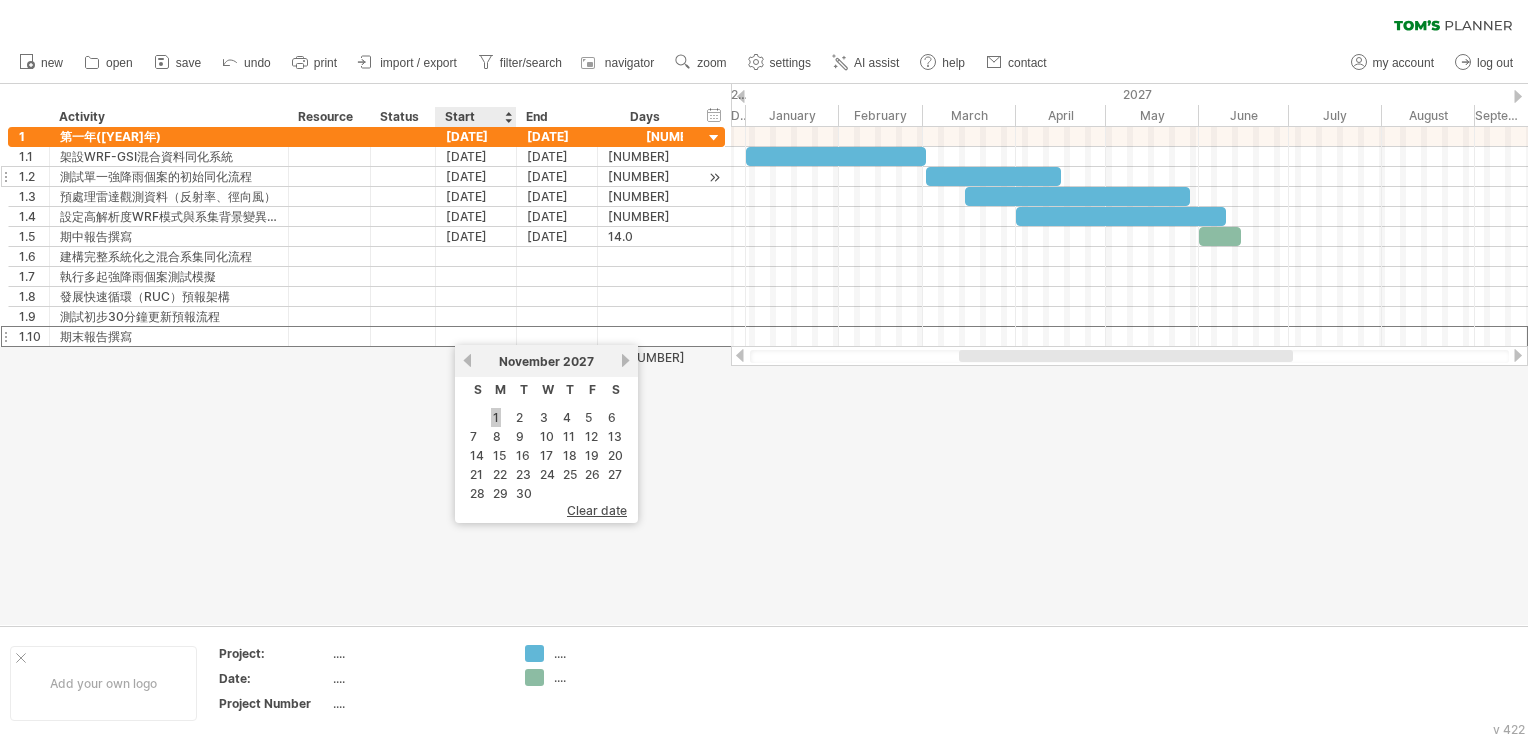 click on "1" at bounding box center [496, 417] 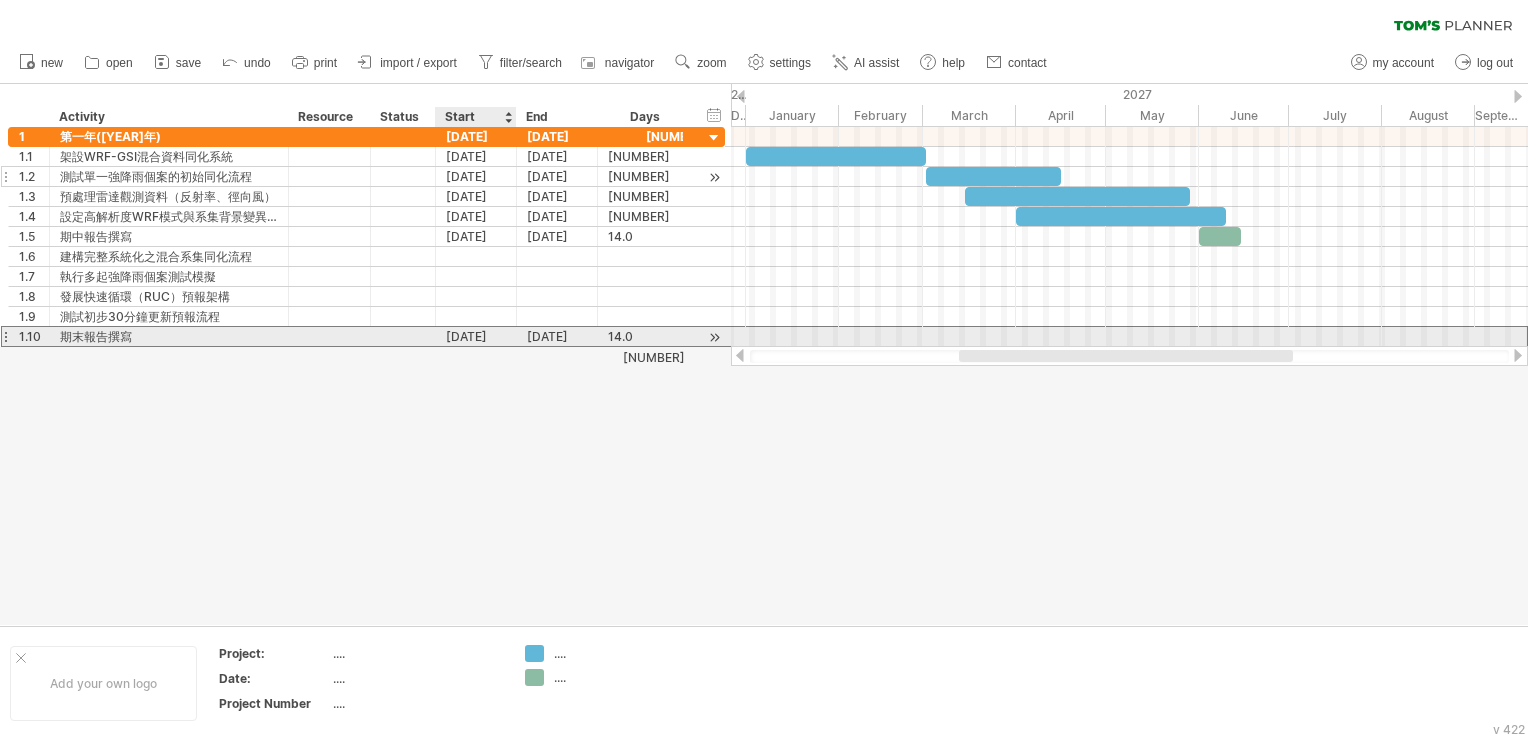 click on "[DATE]" at bounding box center [476, 336] 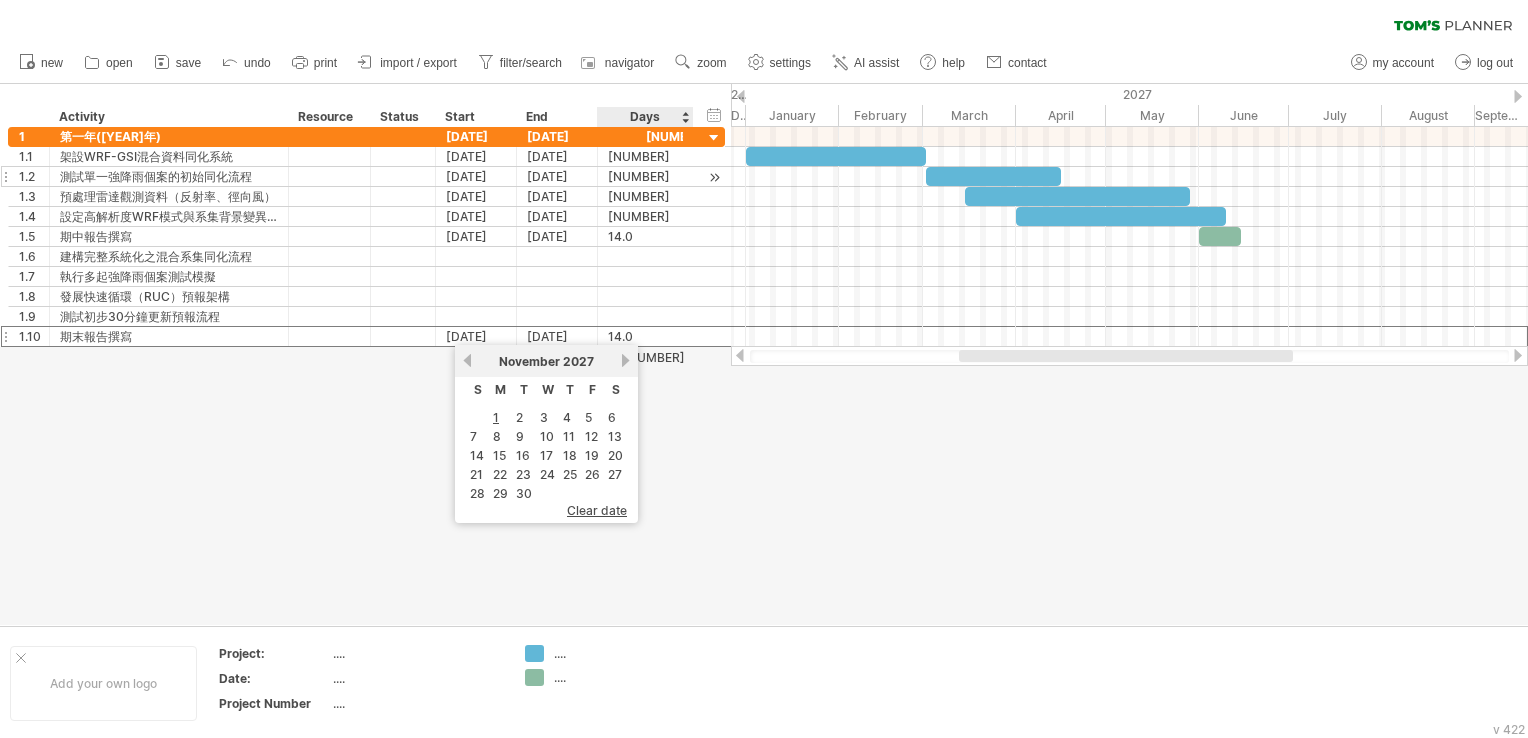 click on "next" at bounding box center (625, 360) 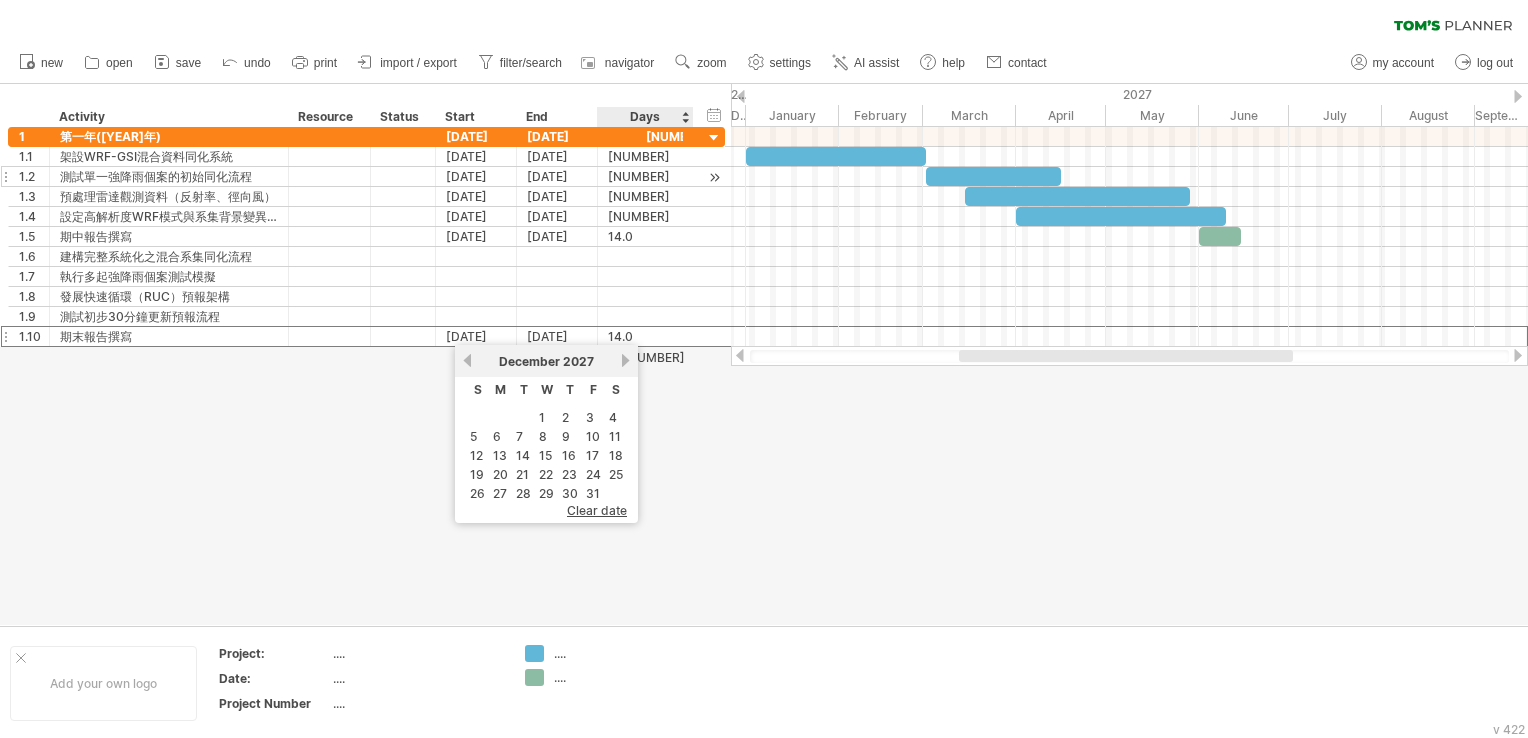 click on "next" at bounding box center [625, 360] 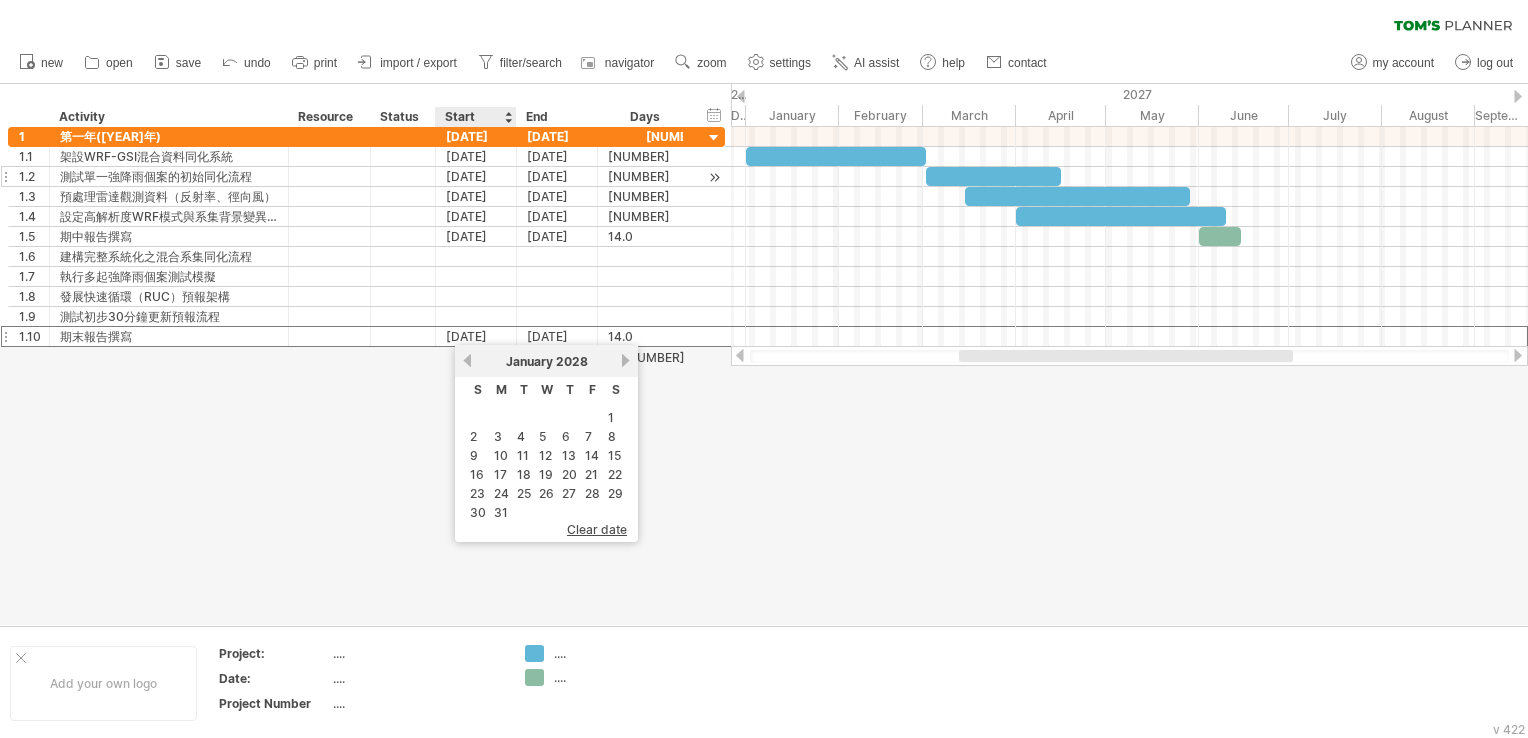 click on "previous" at bounding box center (467, 360) 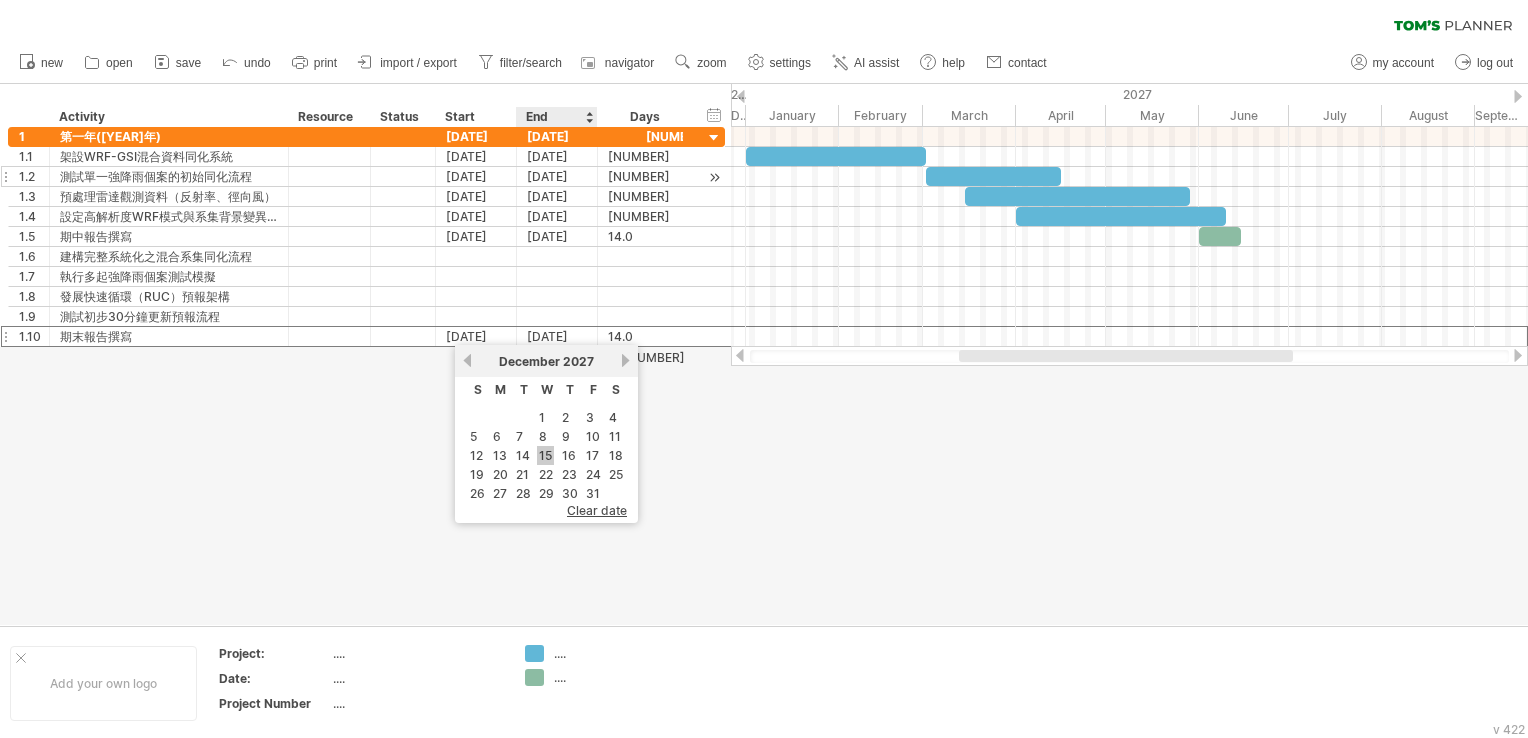 click on "15" at bounding box center (545, 455) 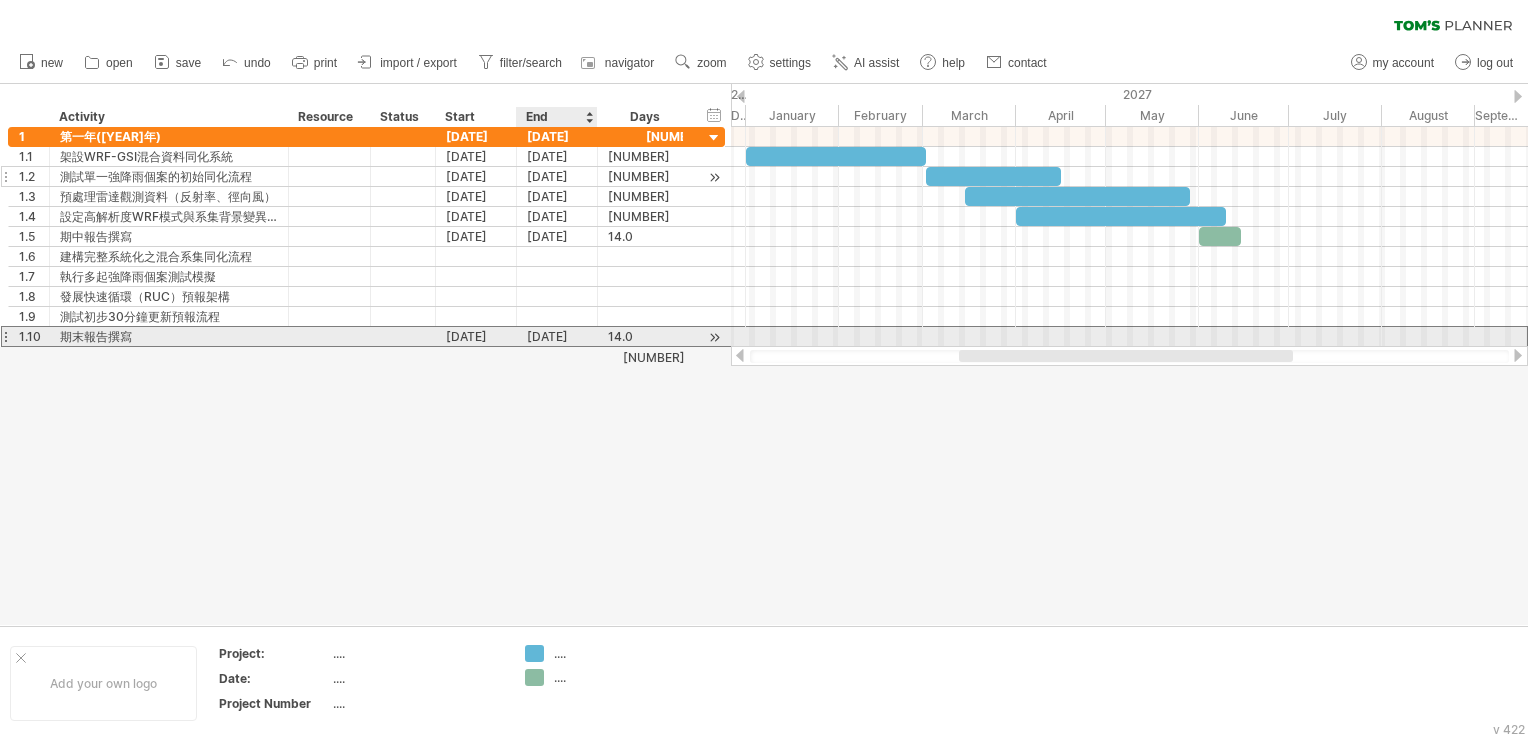 click on "[DATE]" at bounding box center (557, 336) 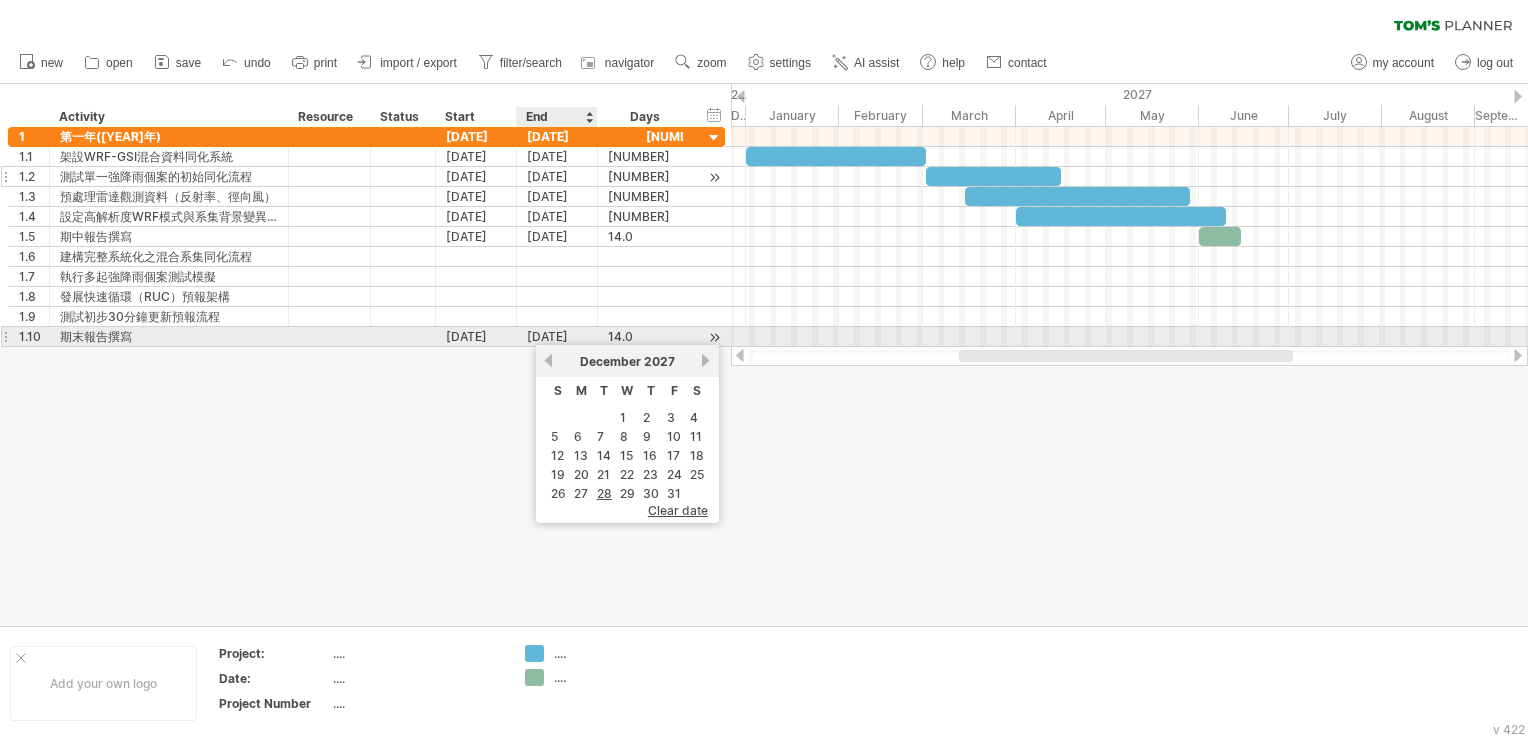 click on "[DATE]" at bounding box center [557, 336] 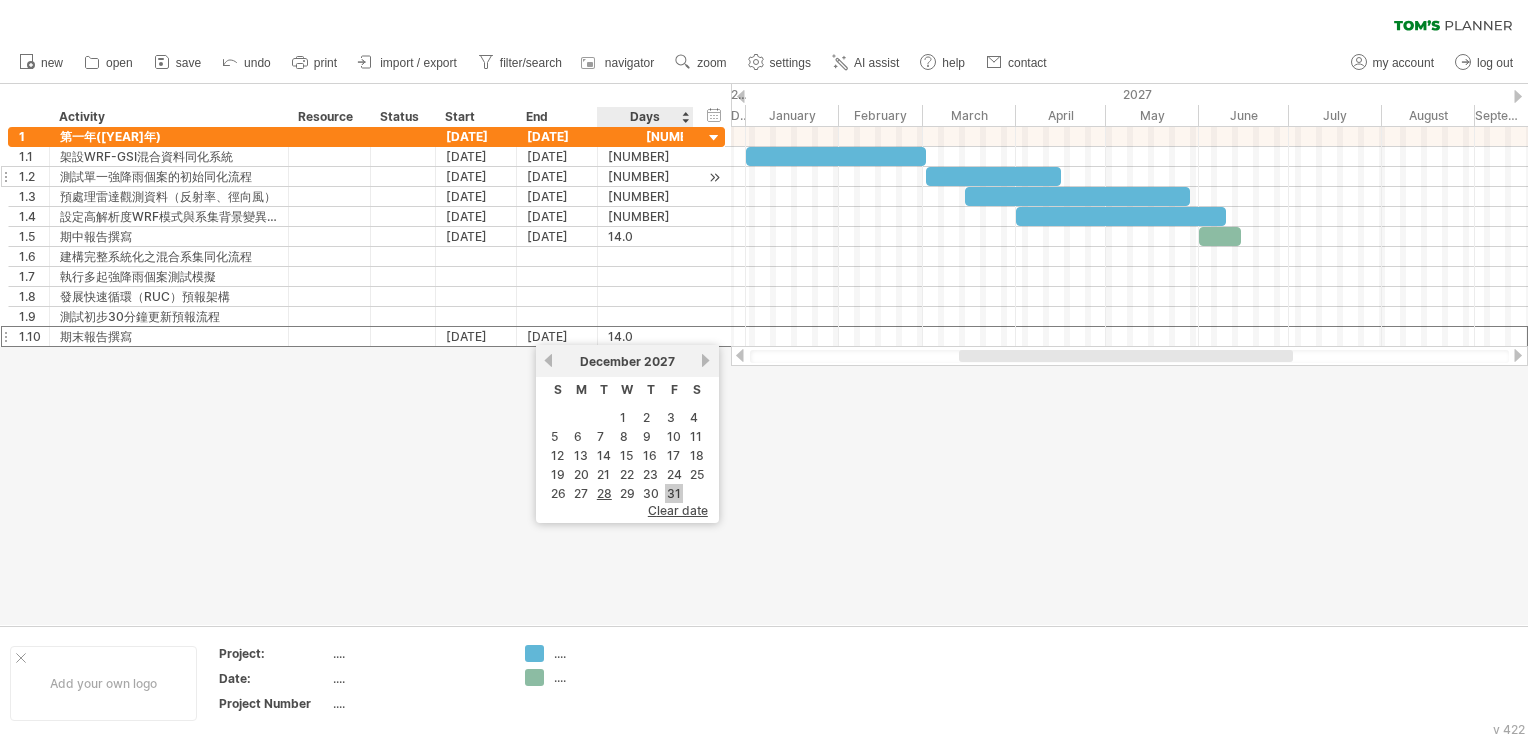 click on "31" at bounding box center (674, 493) 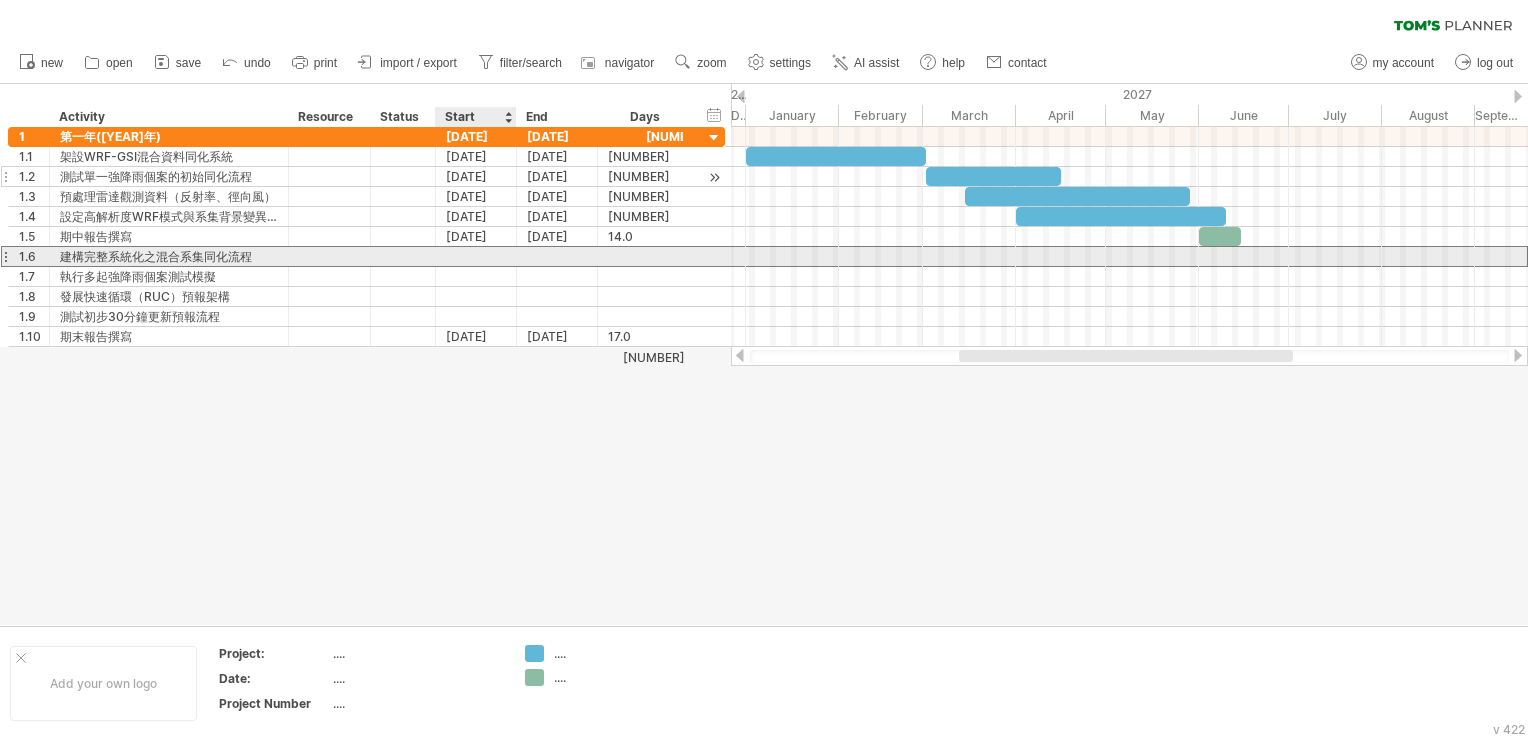 click at bounding box center (476, 256) 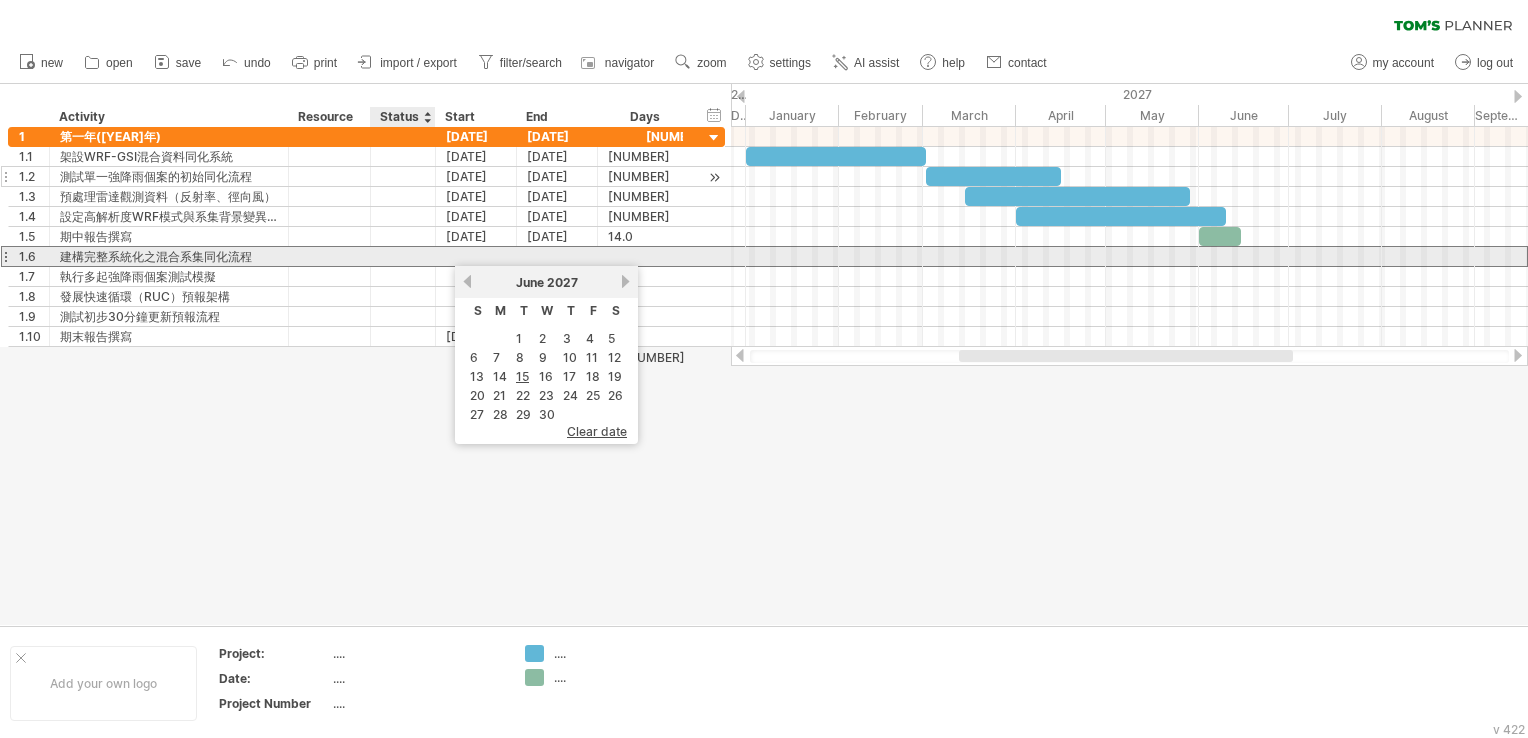 click at bounding box center [169, 256] 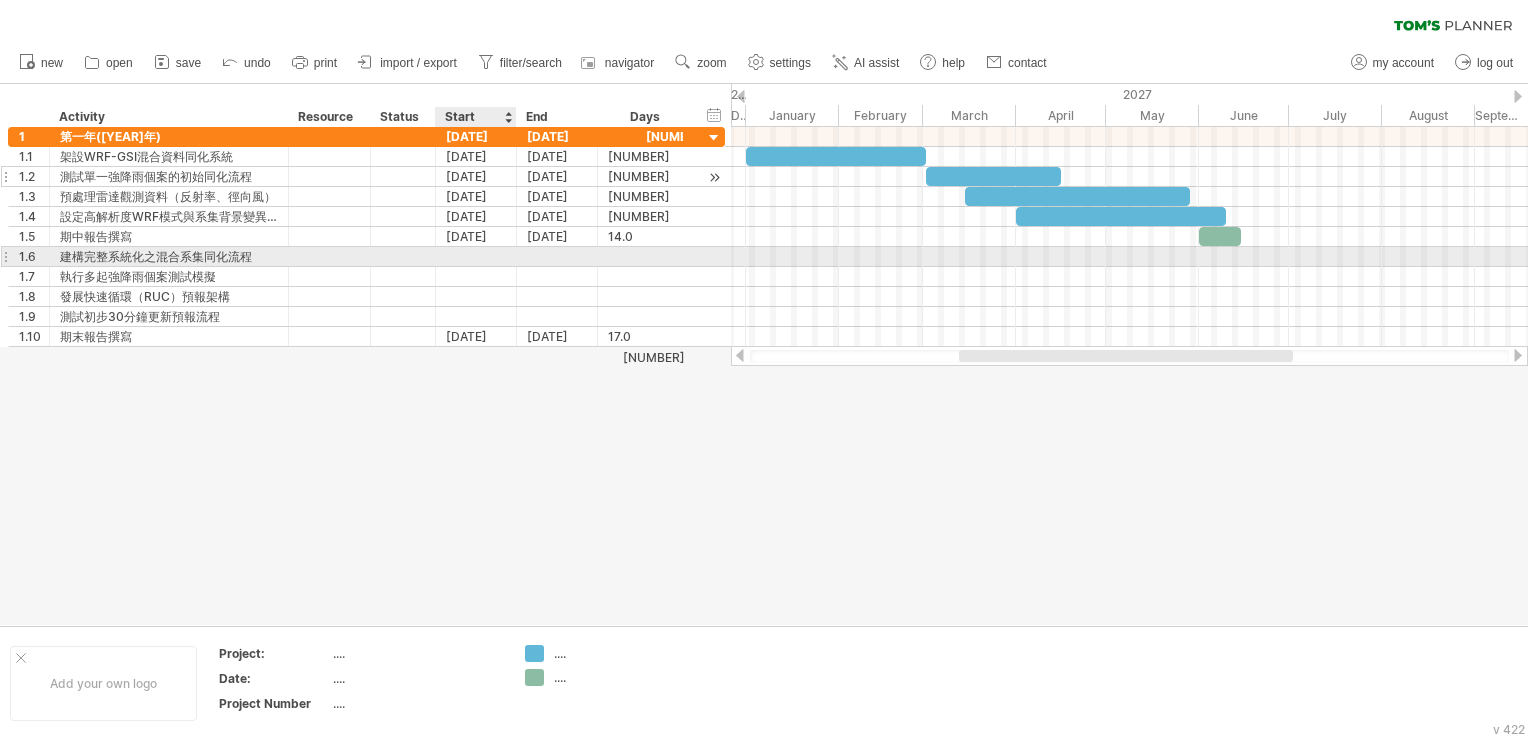 click at bounding box center (476, 256) 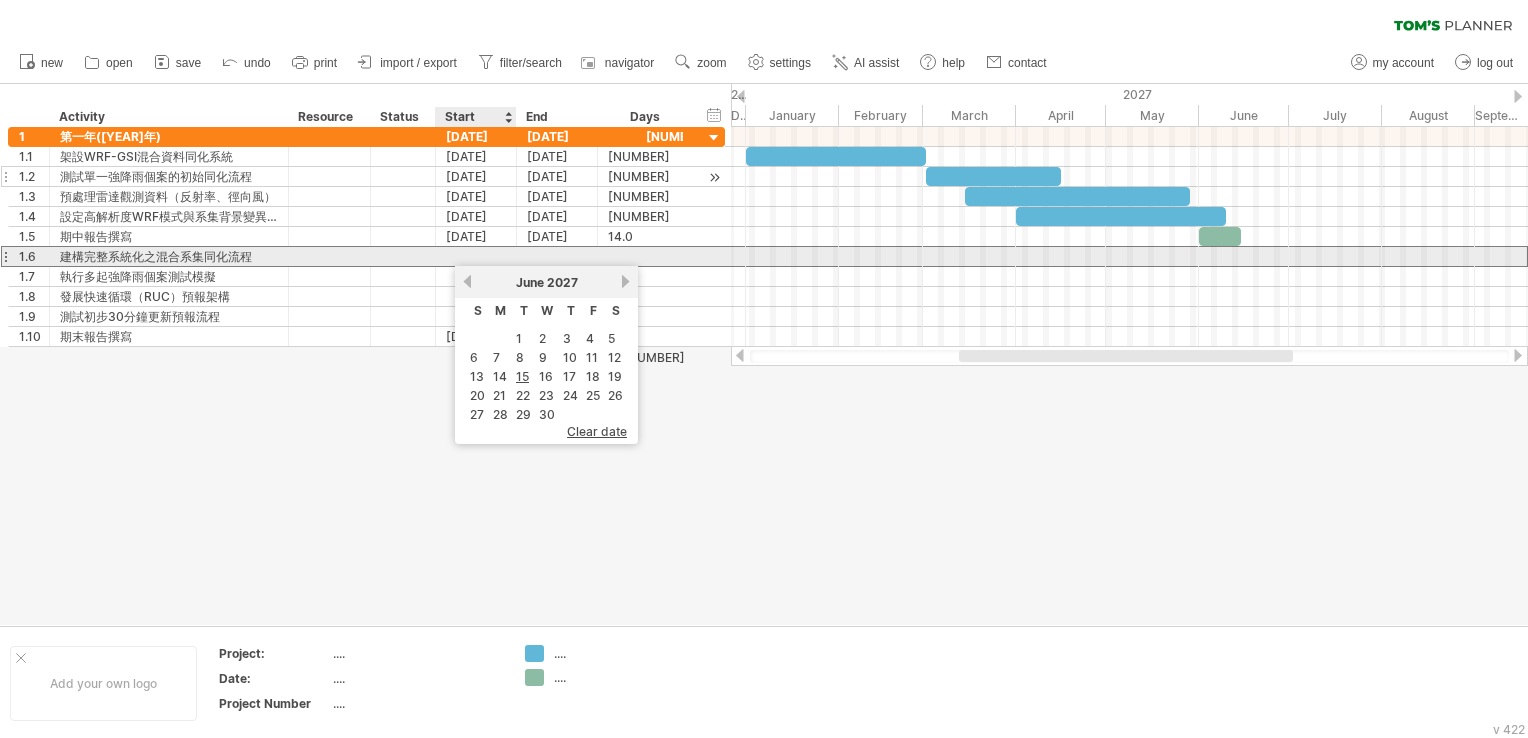 click at bounding box center [169, 256] 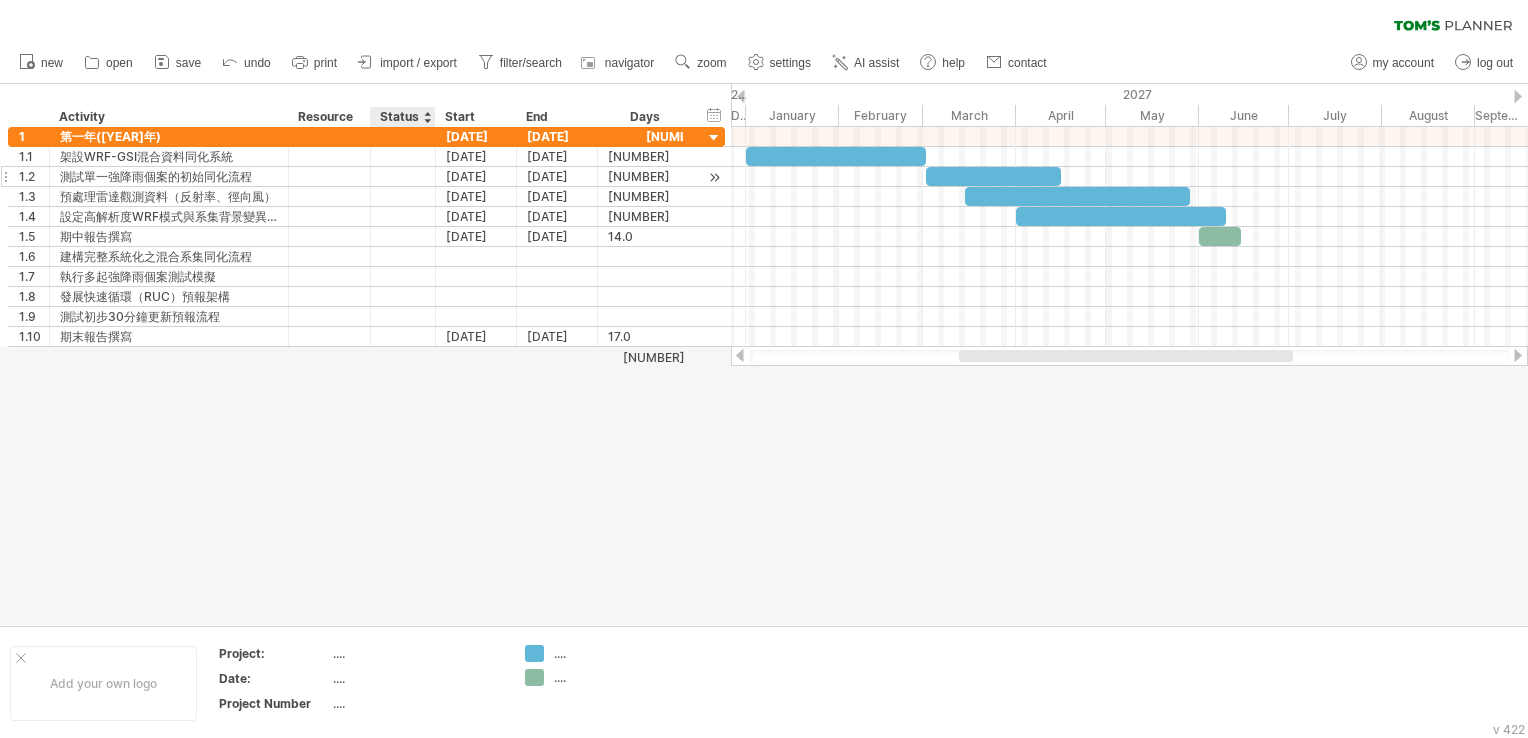 click on "Status" at bounding box center (402, 117) 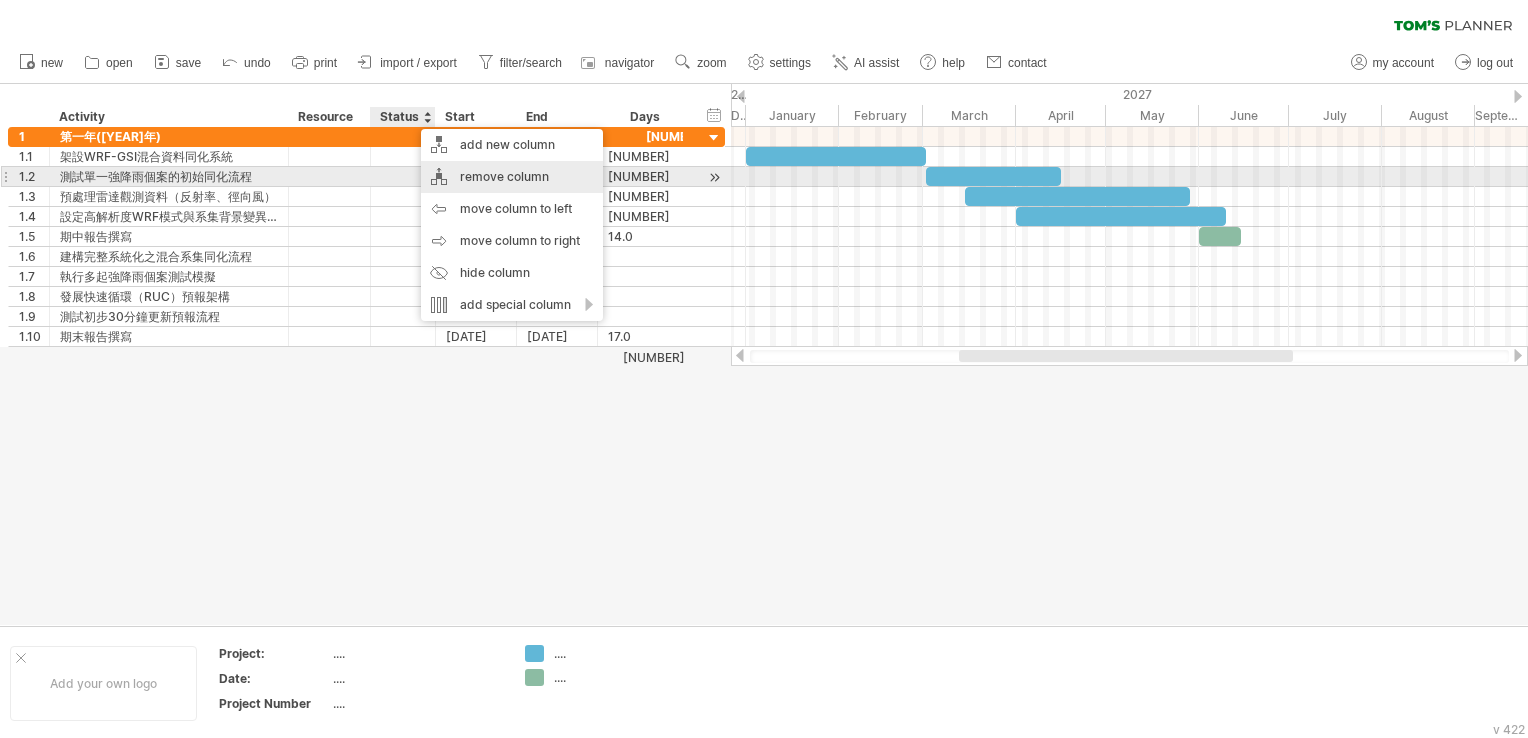 click on "remove column" at bounding box center [512, 177] 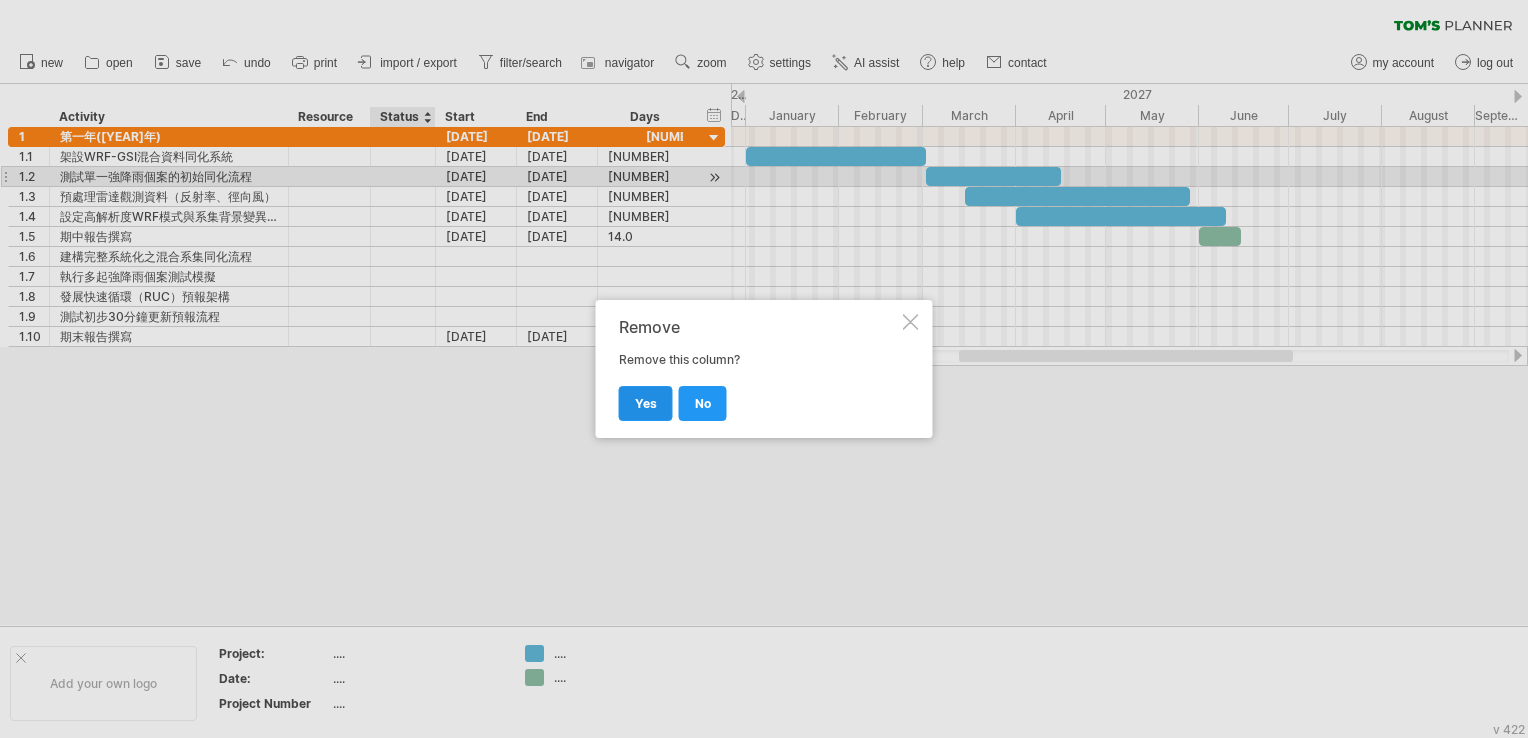 click on "yes" at bounding box center (646, 403) 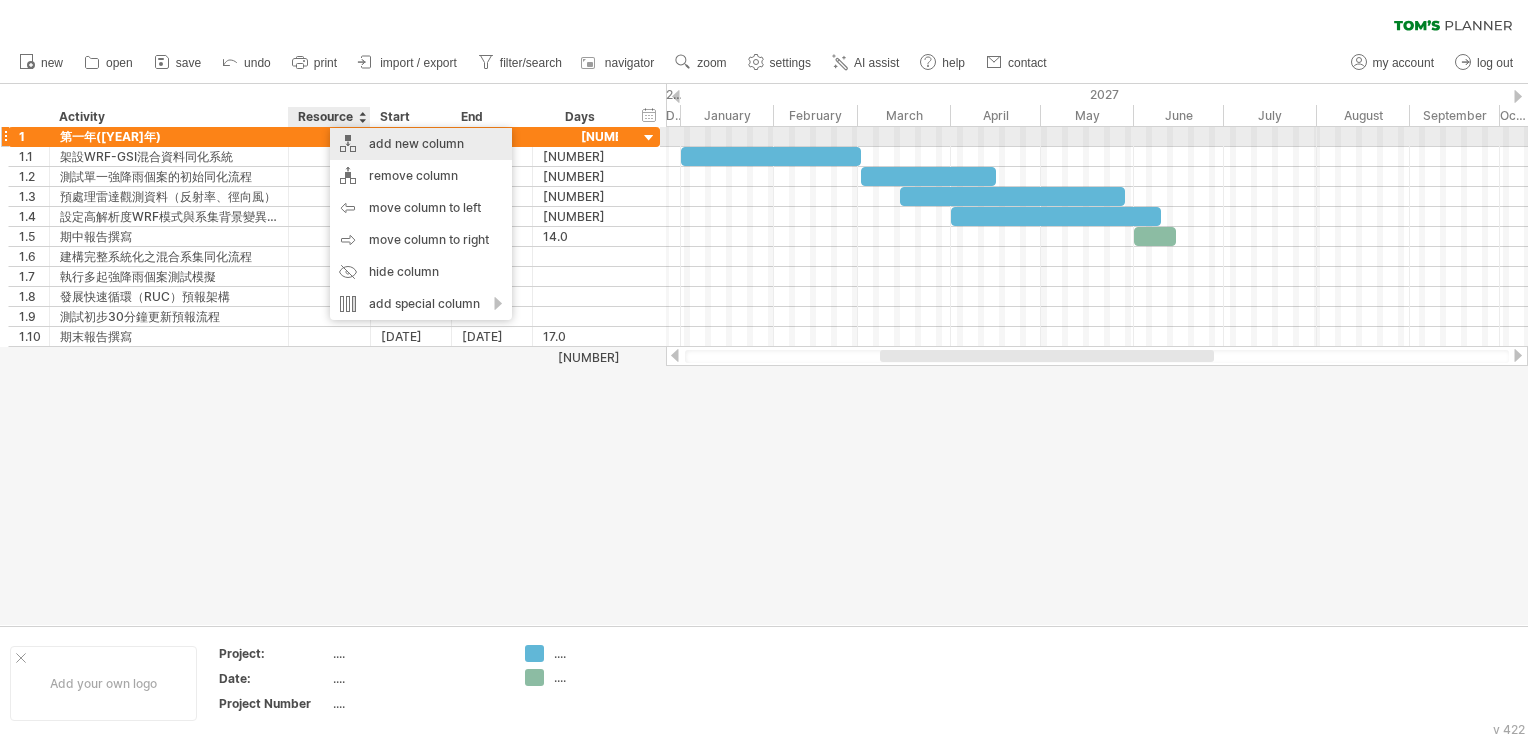 click on "add new column" at bounding box center (421, 144) 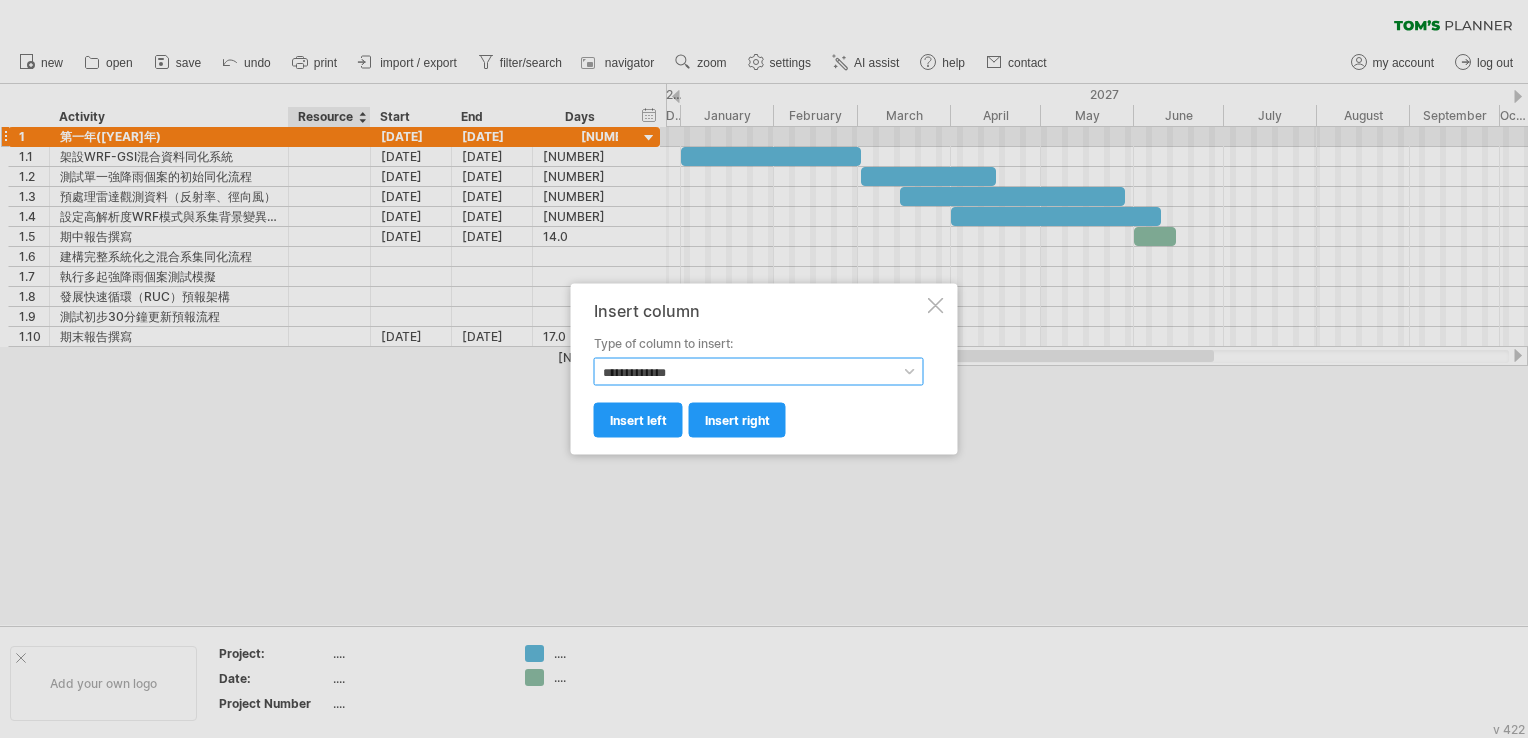 click on "**********" at bounding box center [759, 372] 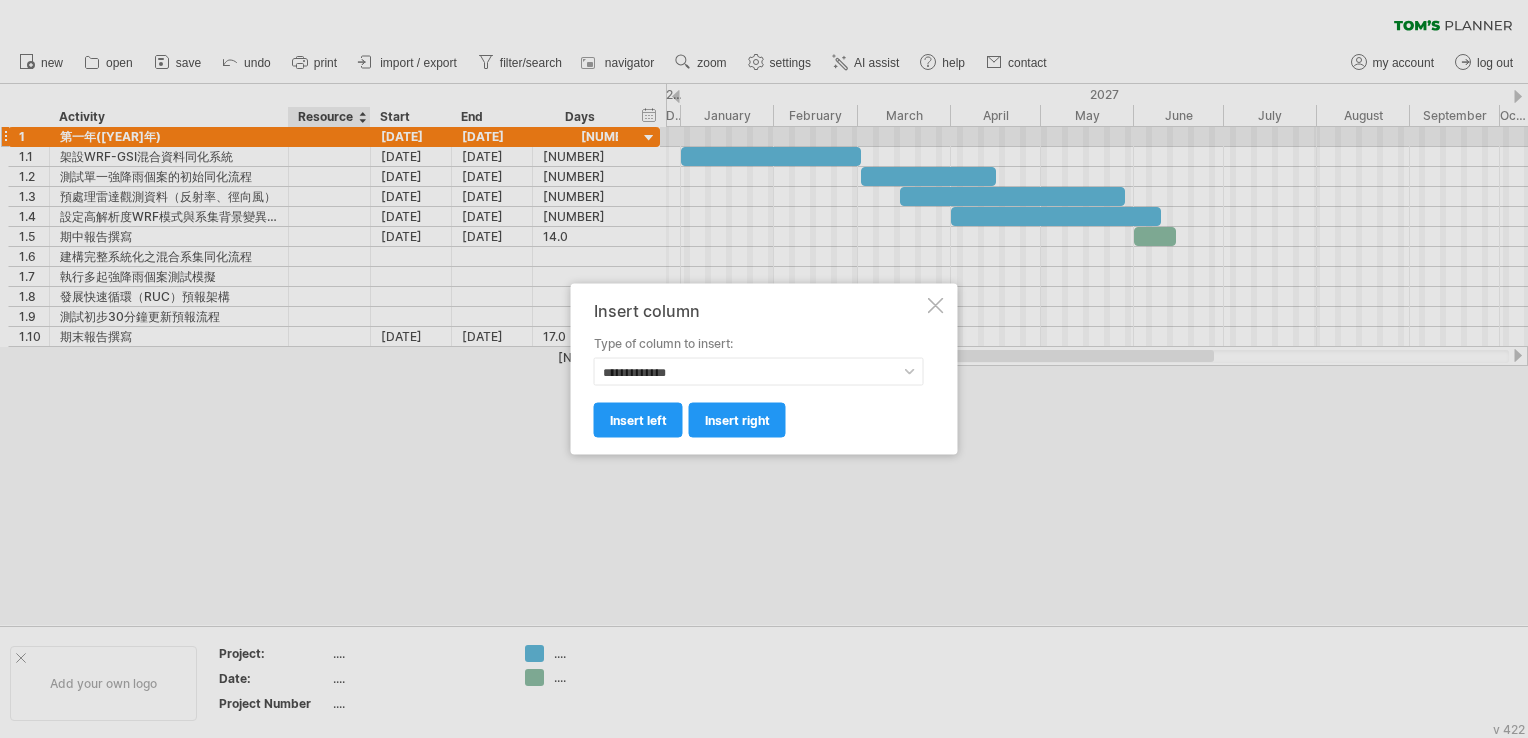 click at bounding box center (764, 369) 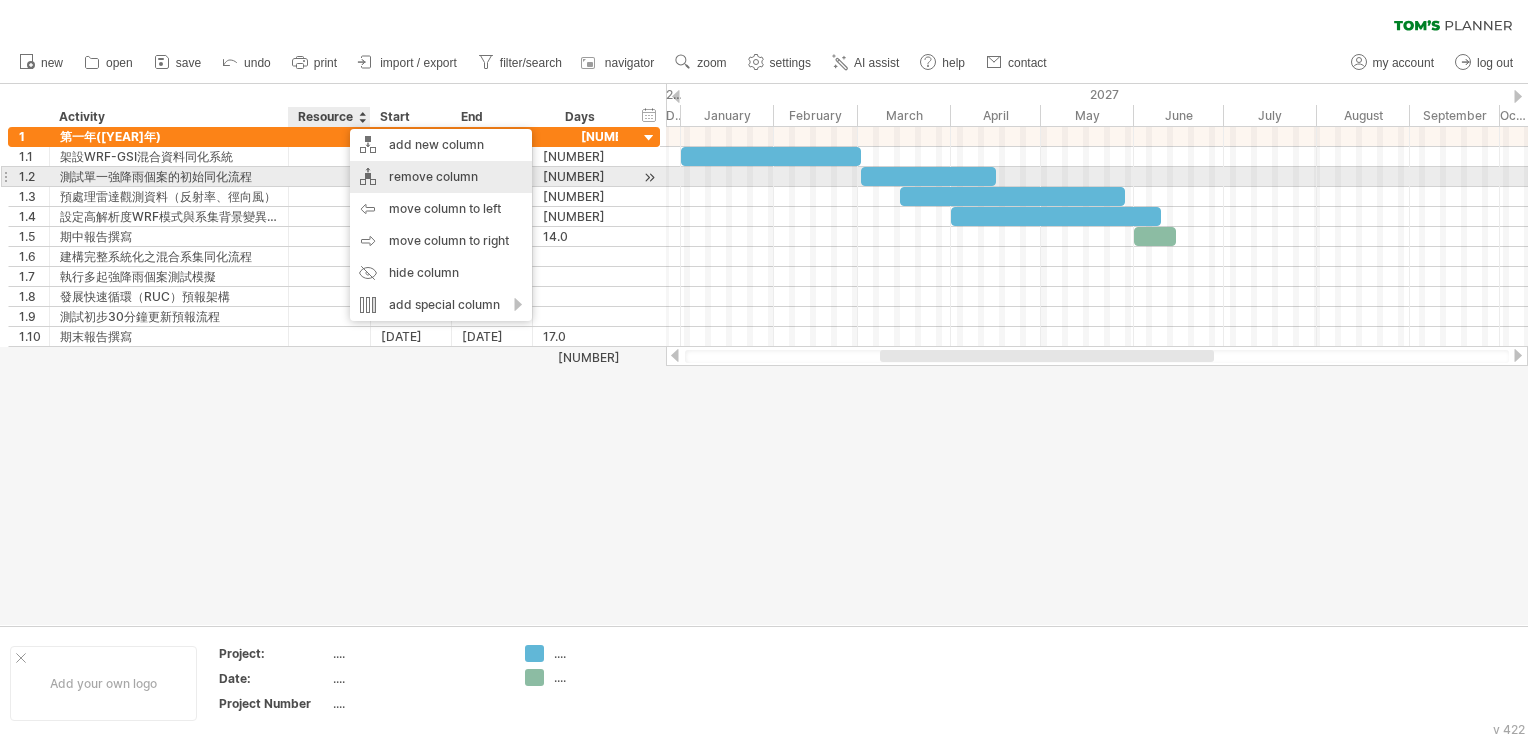 click on "remove column" at bounding box center (441, 177) 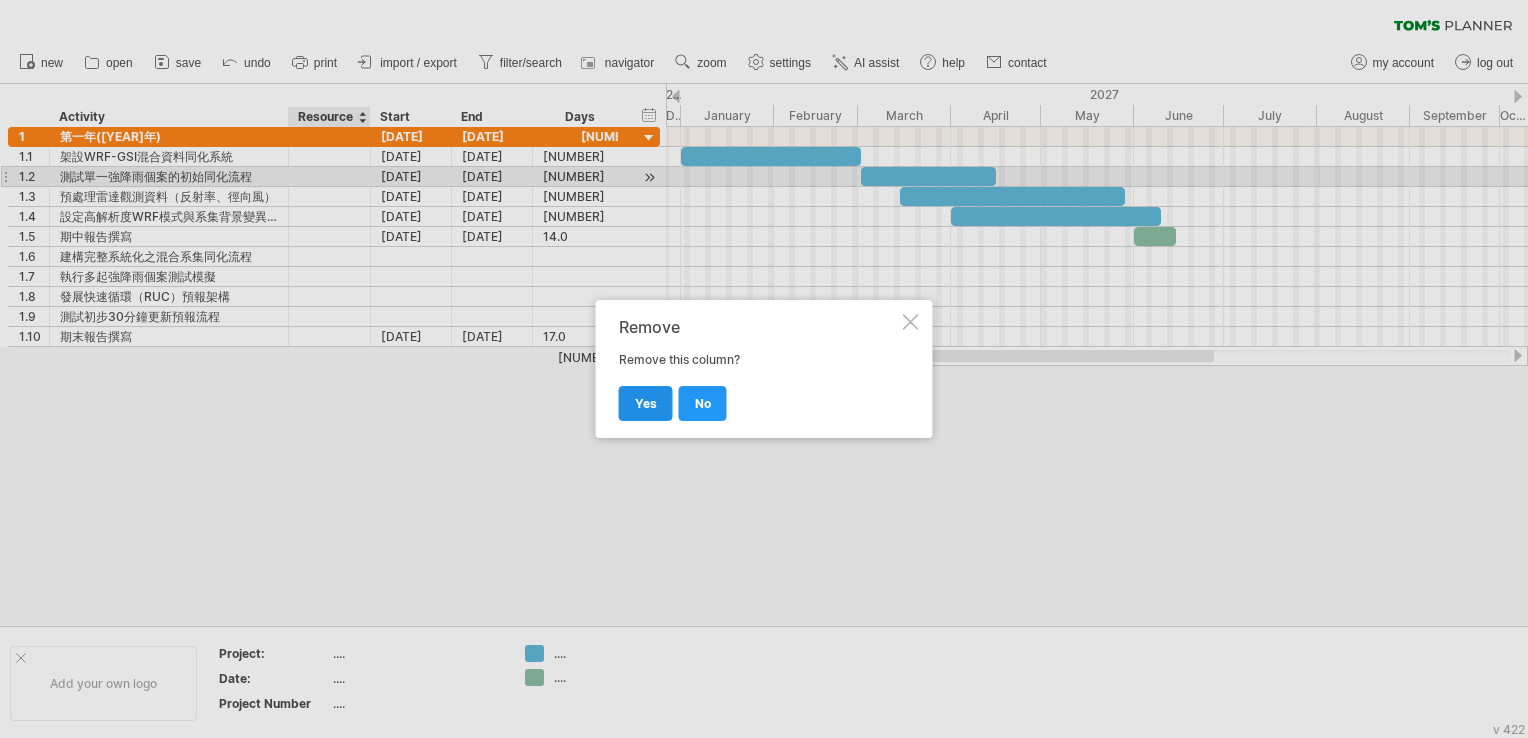 click on "yes" at bounding box center [646, 403] 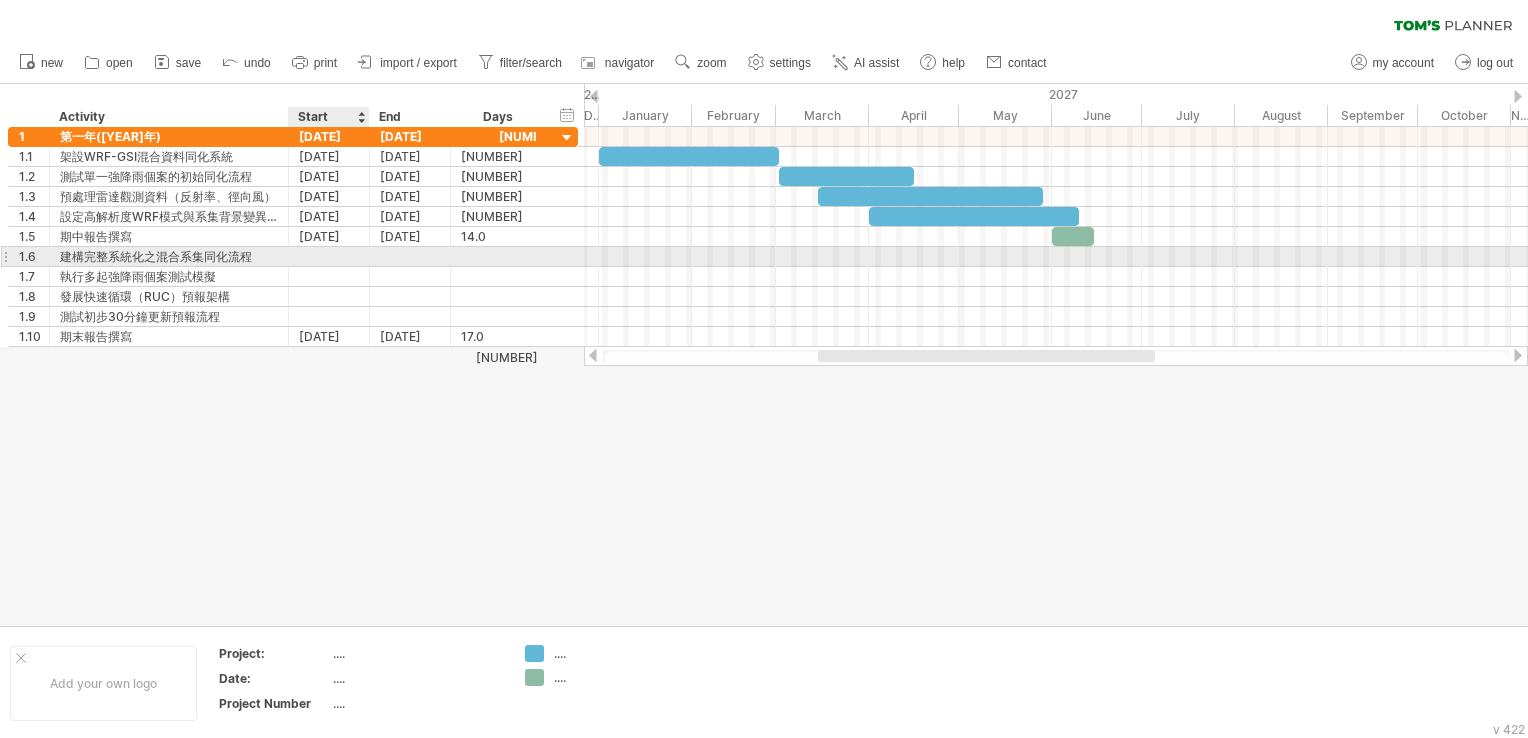 click at bounding box center [329, 256] 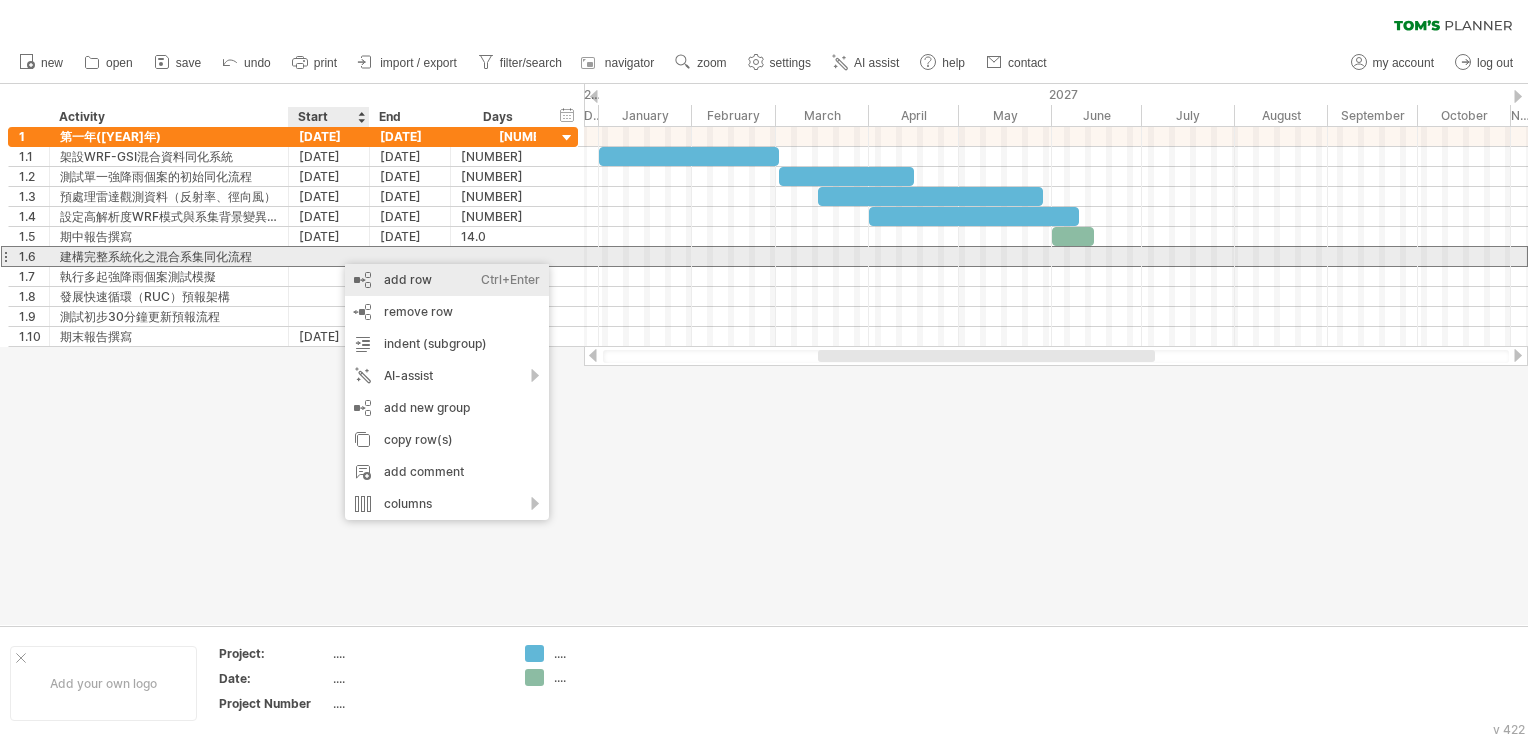 click on "add row Ctrl+Enter Cmd+Enter" at bounding box center [447, 280] 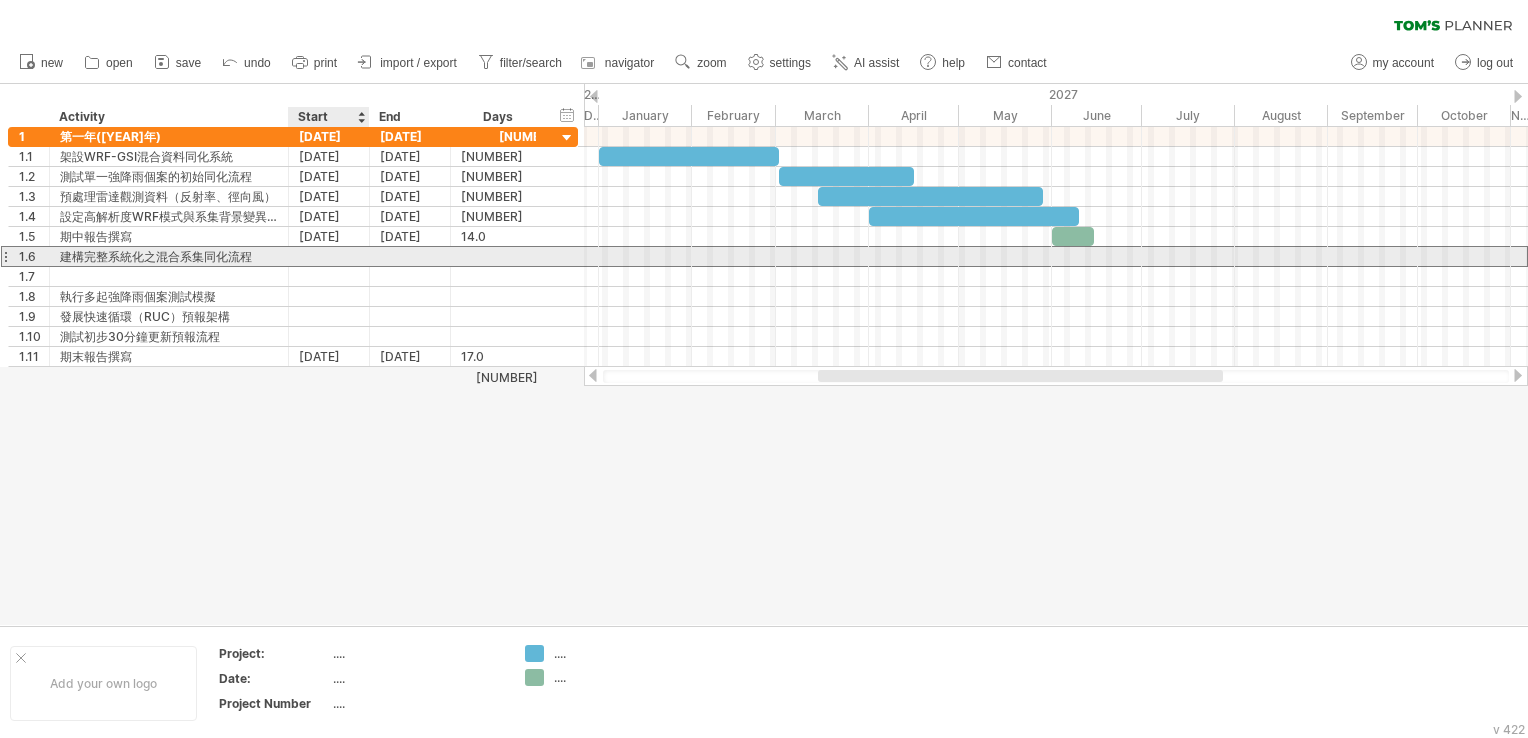 click at bounding box center (329, 256) 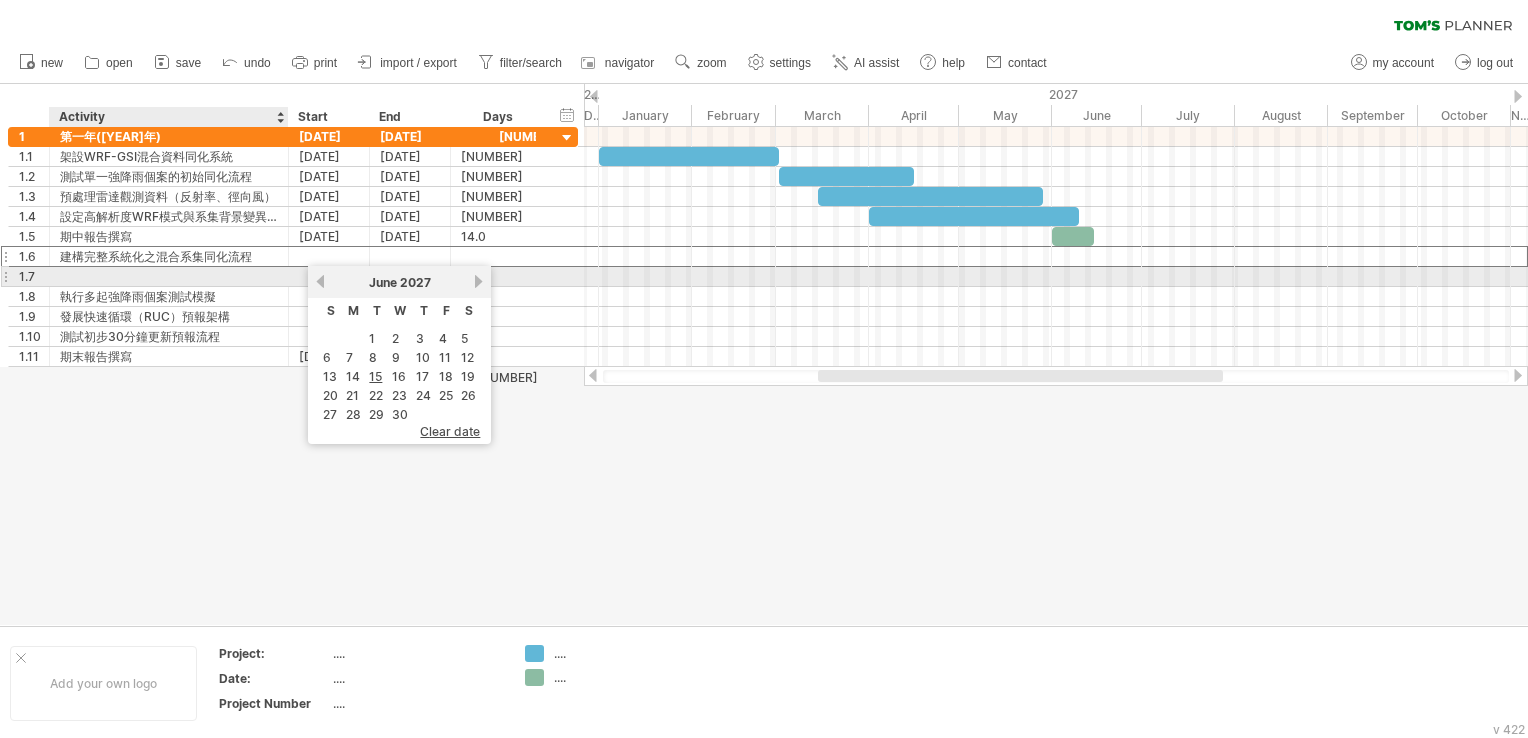 click at bounding box center (169, 276) 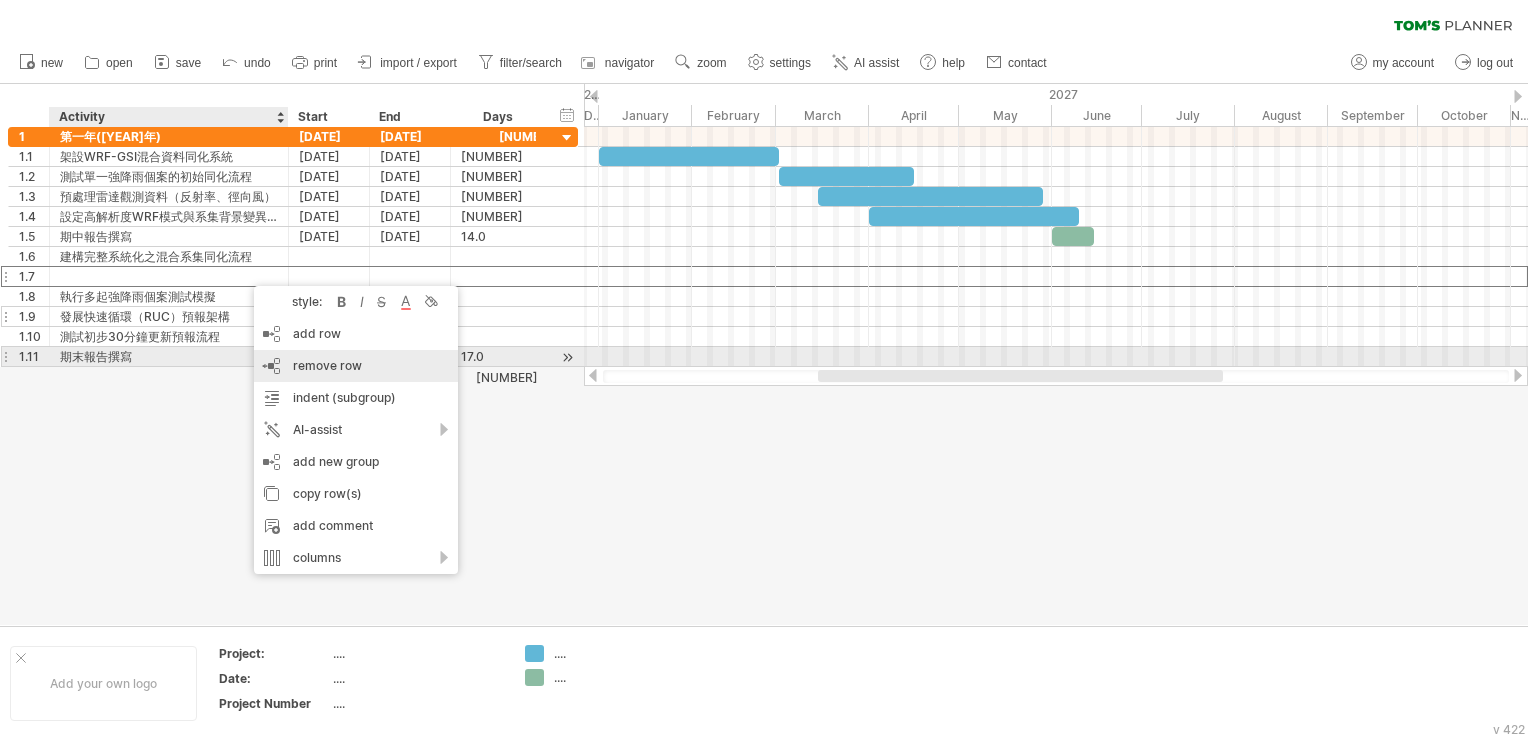 click on "remove row" at bounding box center (327, 365) 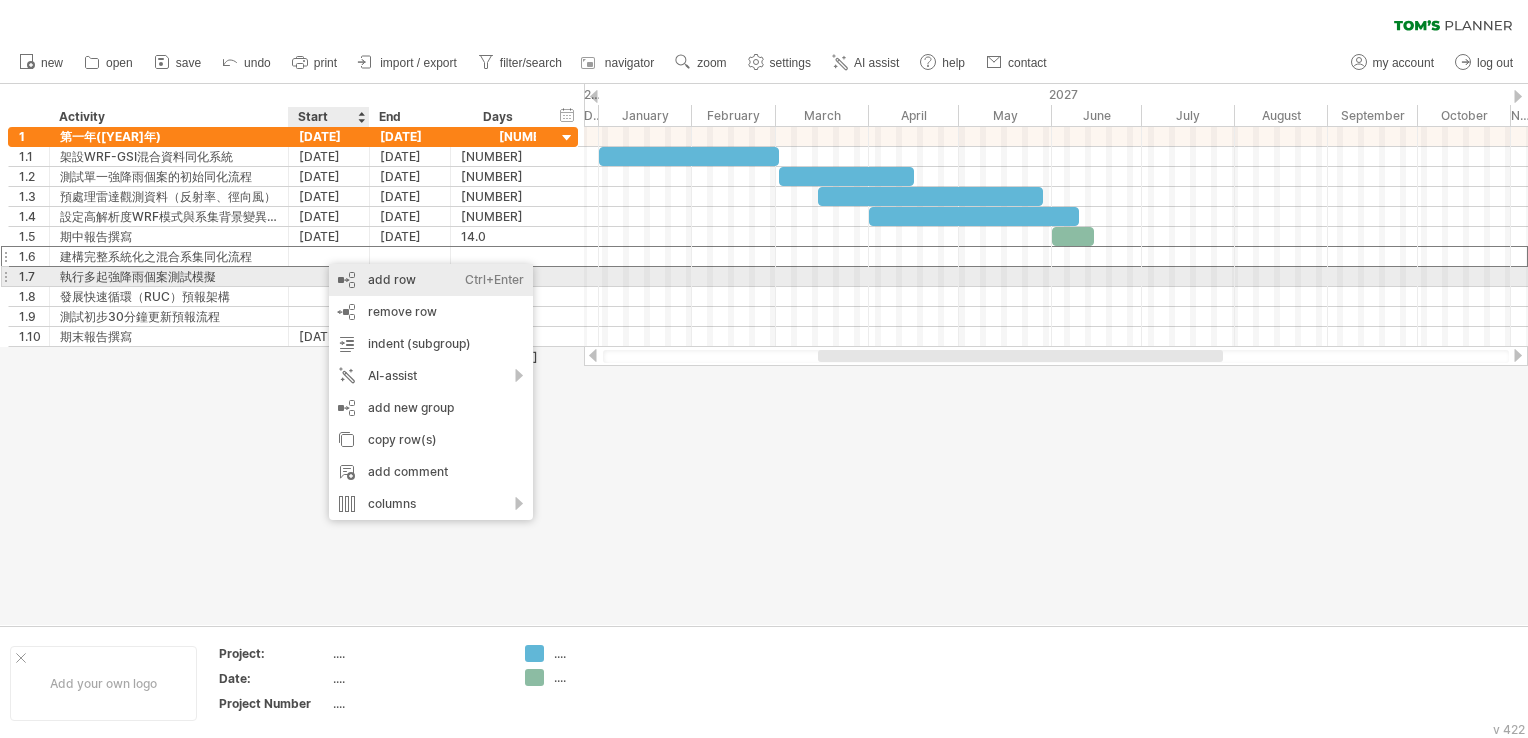 click on "add row Ctrl+Enter Cmd+Enter" at bounding box center [431, 280] 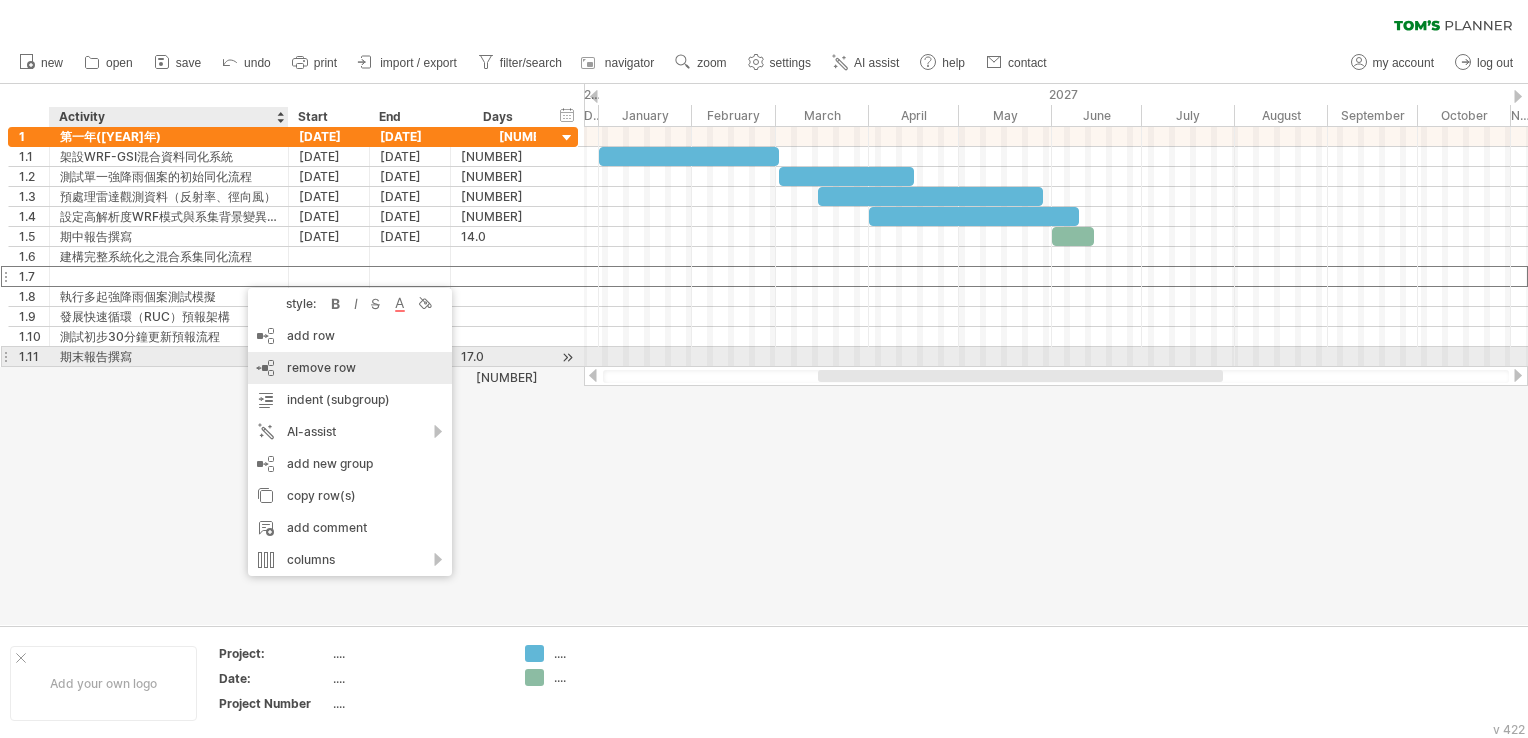 click on "remove row" at bounding box center [321, 367] 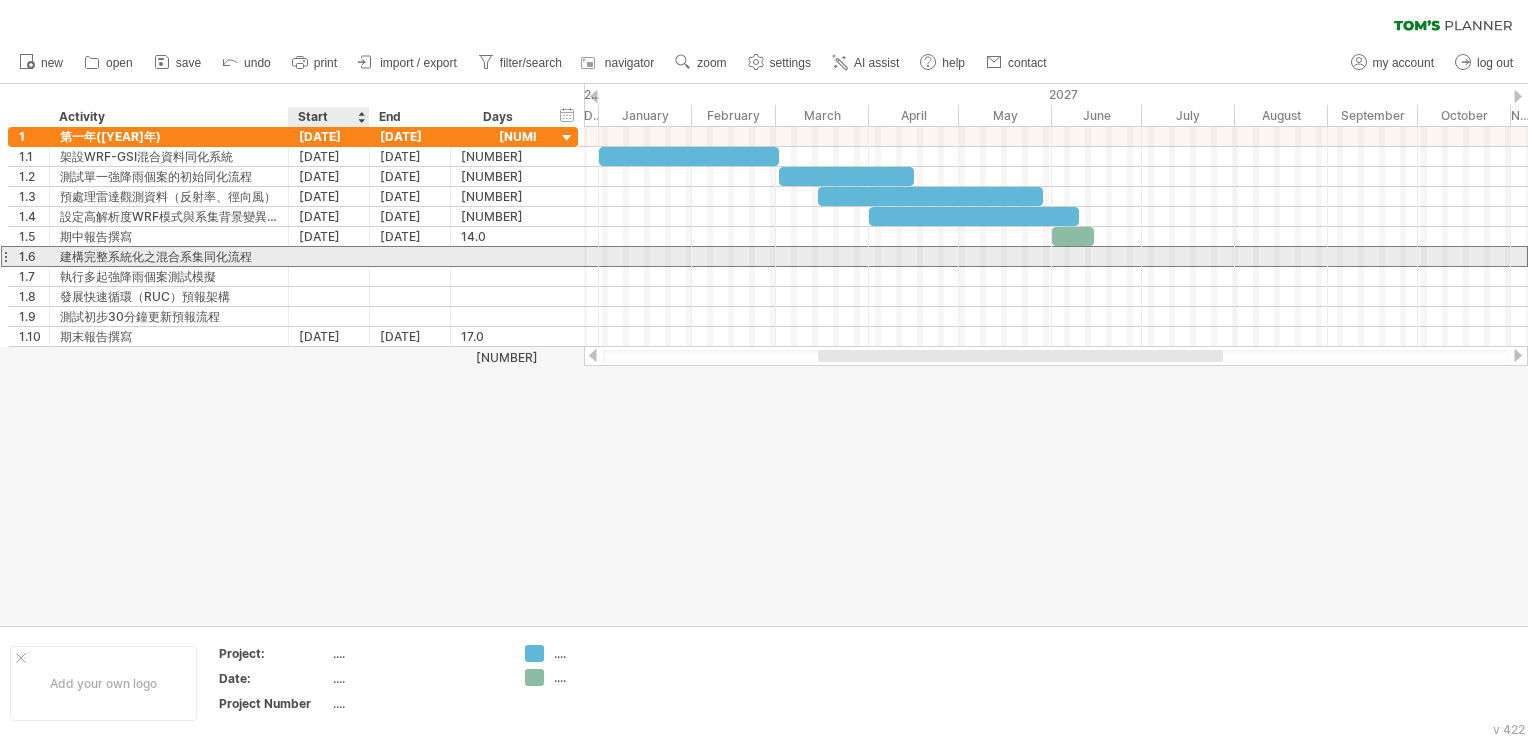 click at bounding box center [329, 256] 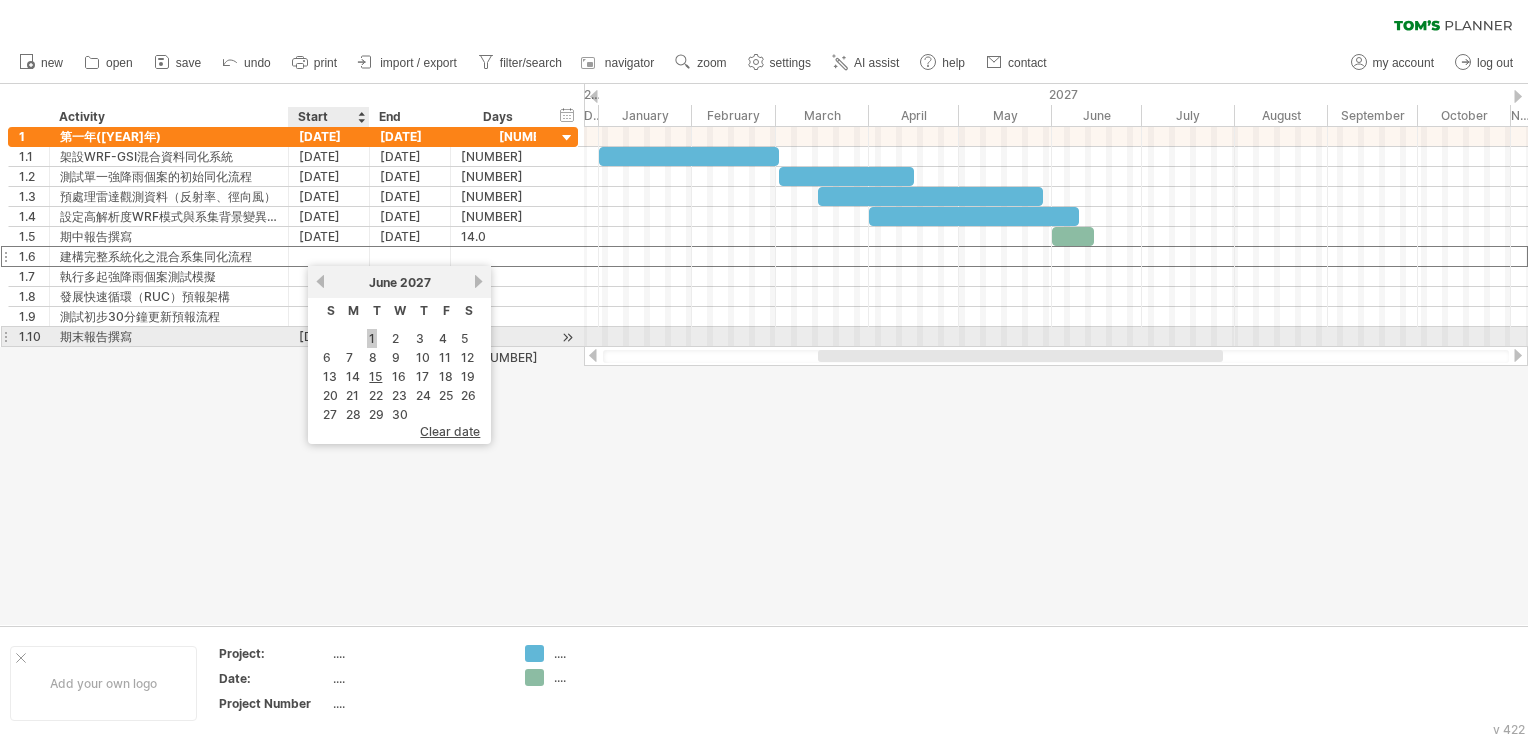 click on "1" at bounding box center [372, 338] 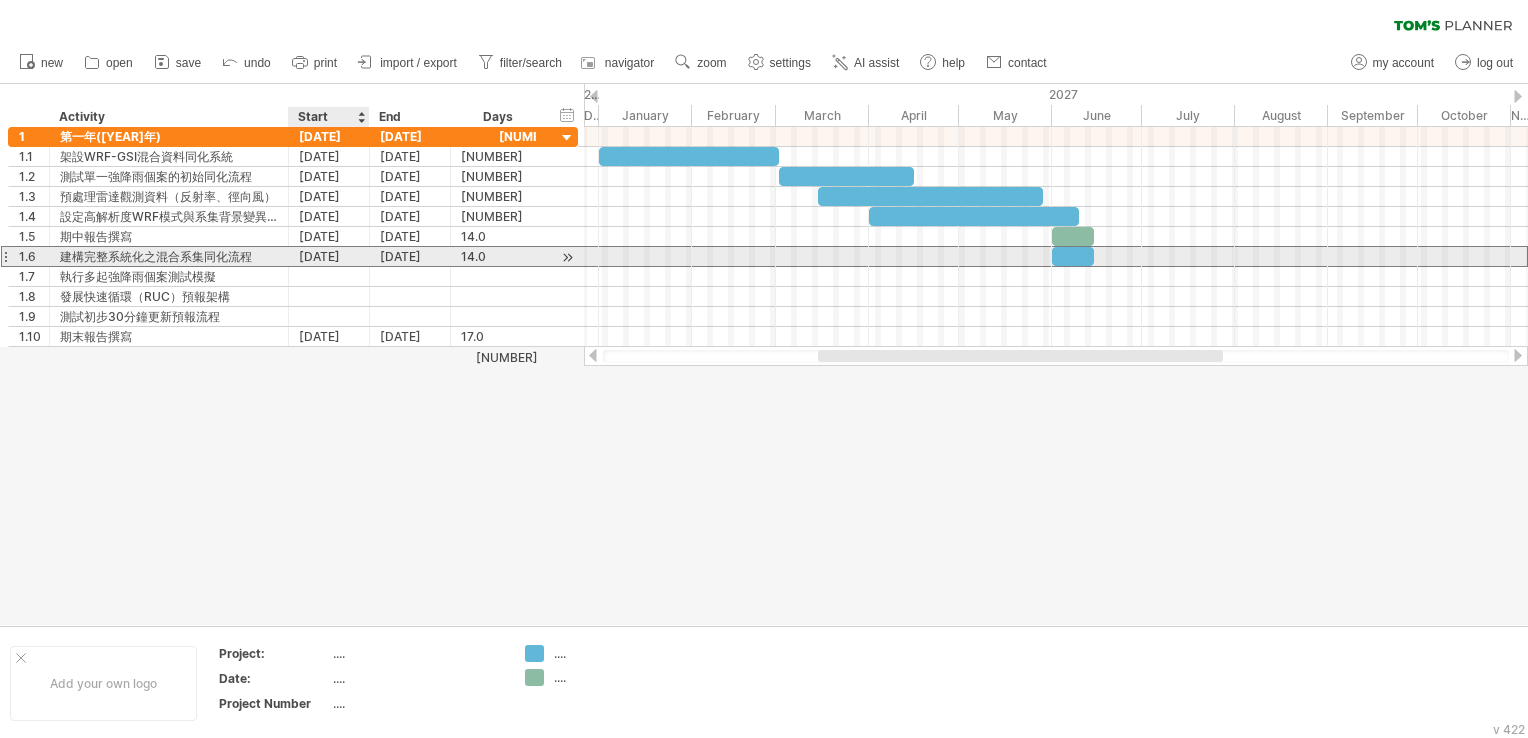 click on "[DATE]" at bounding box center [329, 256] 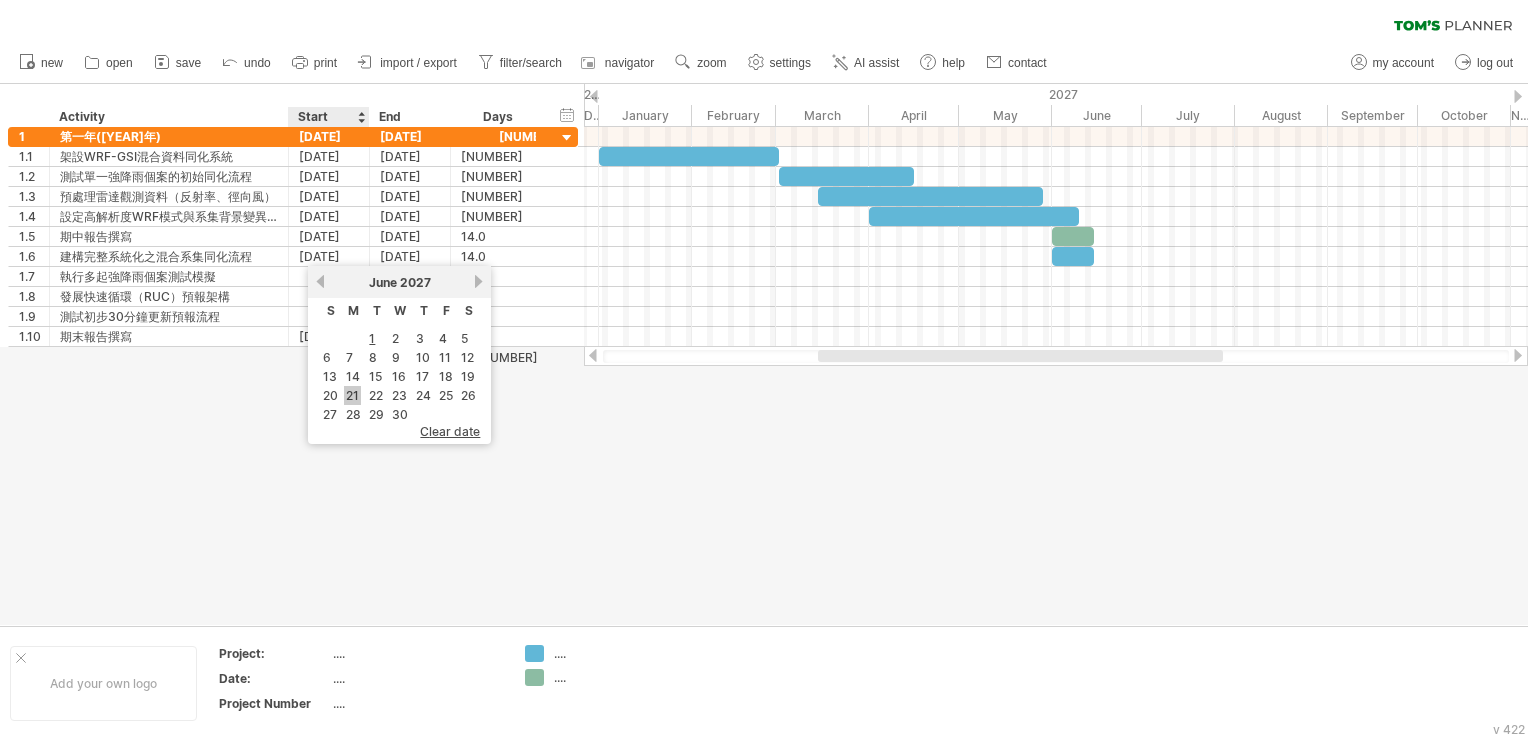 click on "21" at bounding box center [352, 395] 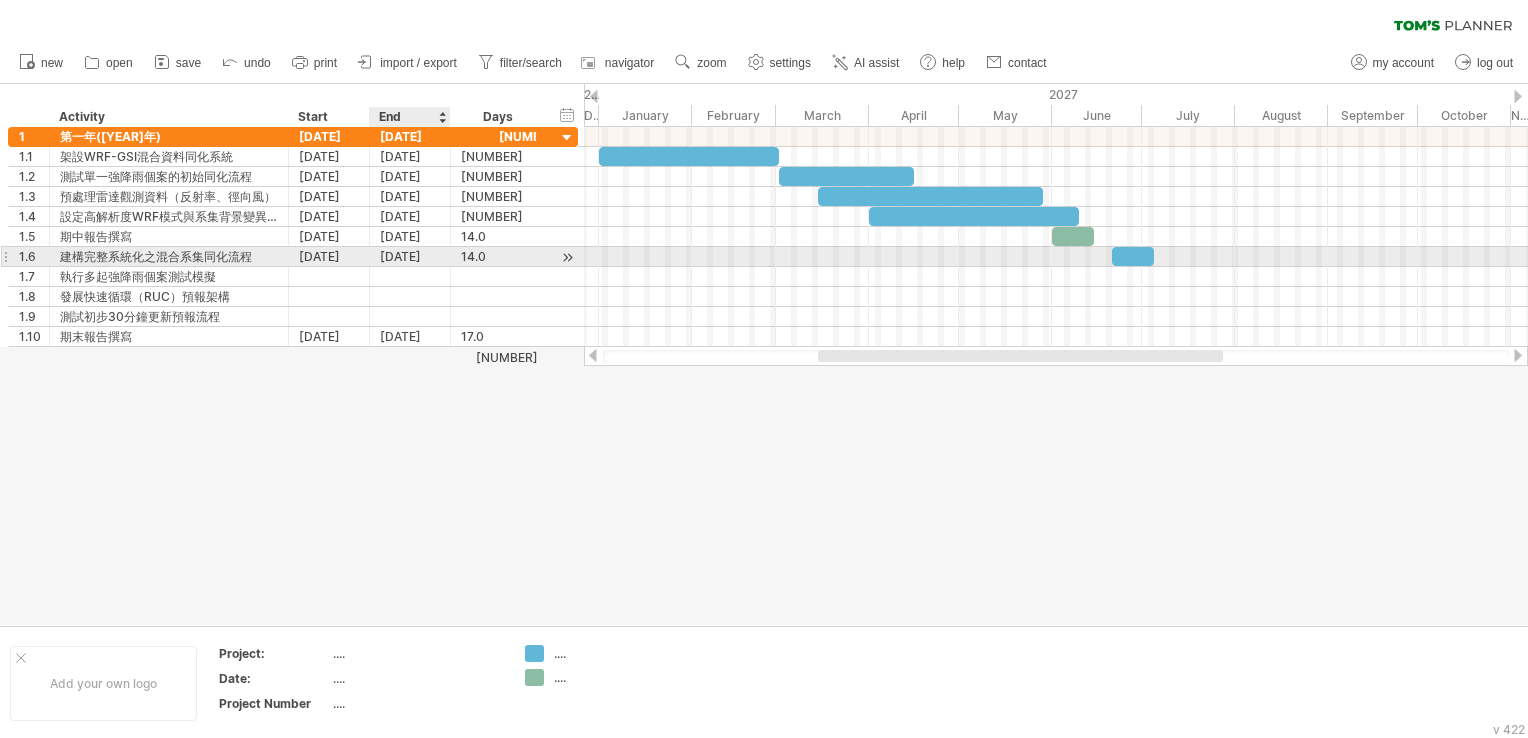 click on "[DATE]" at bounding box center [410, 256] 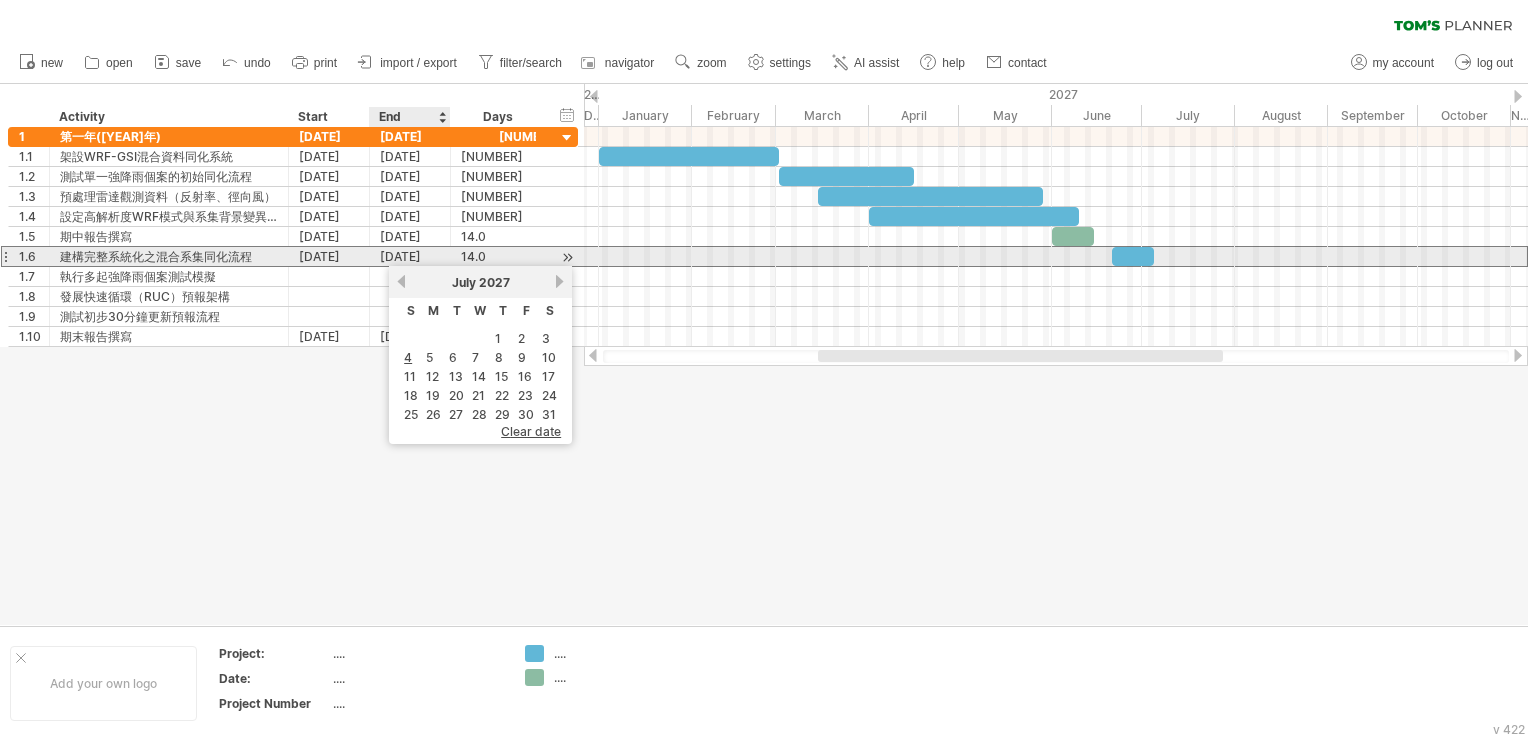 click on "14.0" at bounding box center [498, 256] 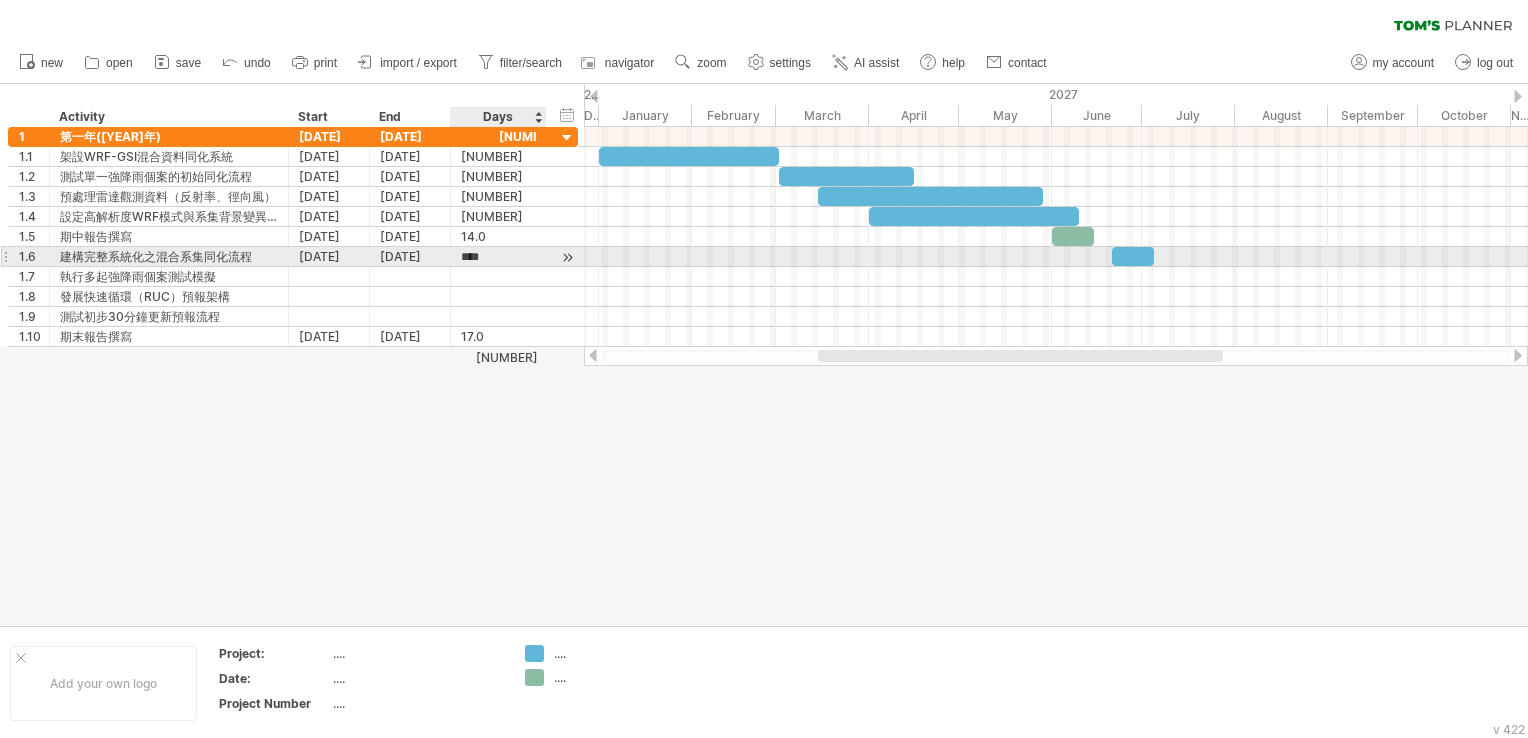 scroll, scrollTop: 1, scrollLeft: 0, axis: vertical 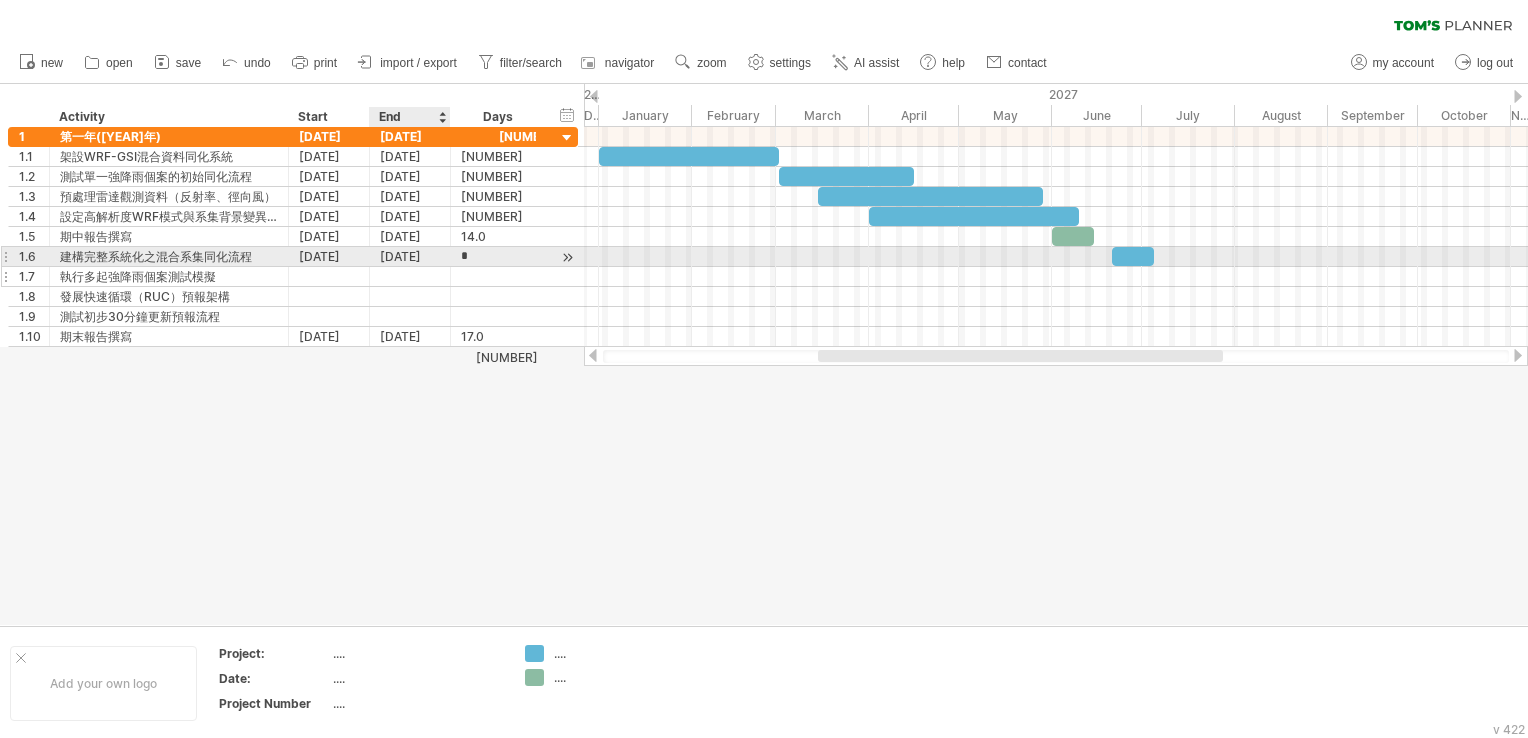 type on "**" 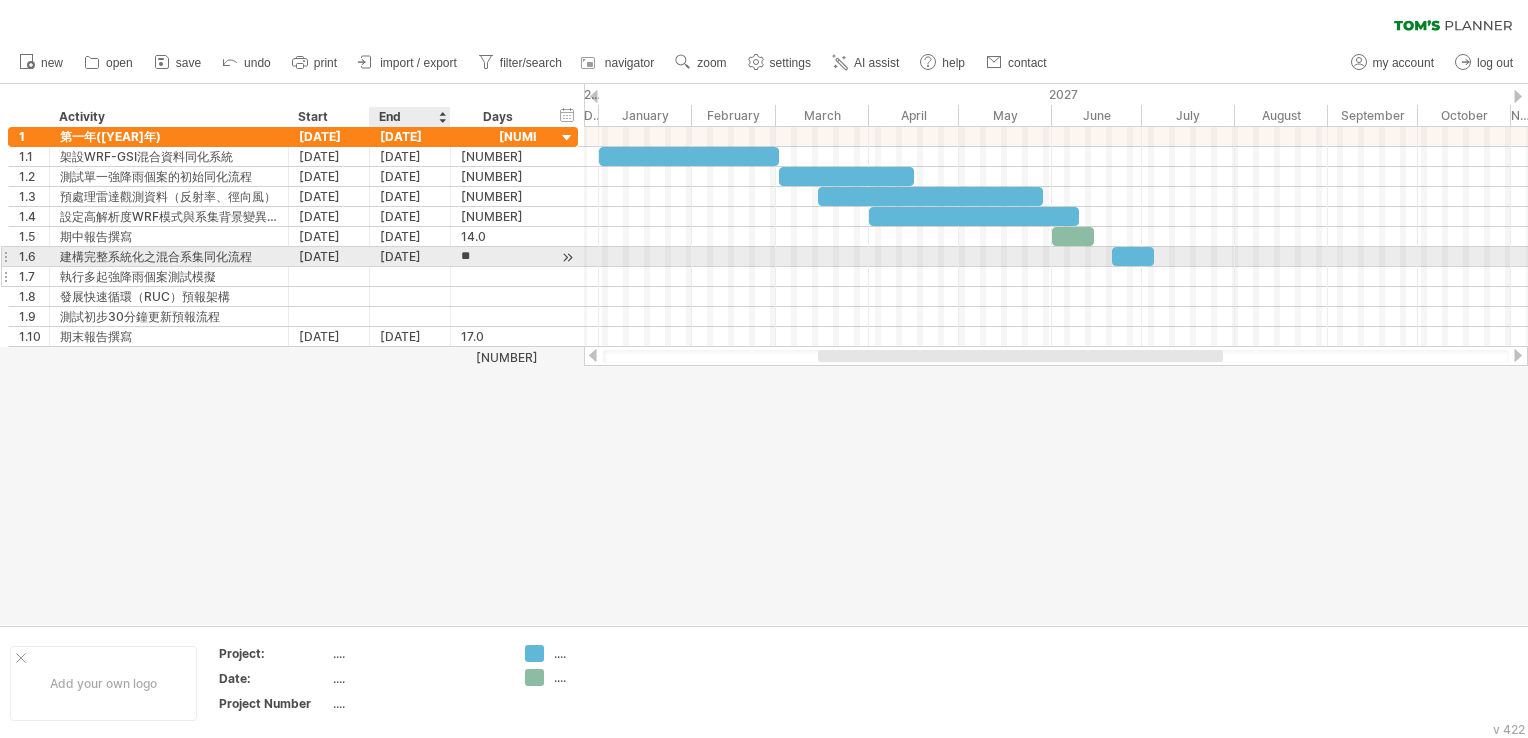 scroll, scrollTop: 1, scrollLeft: 0, axis: vertical 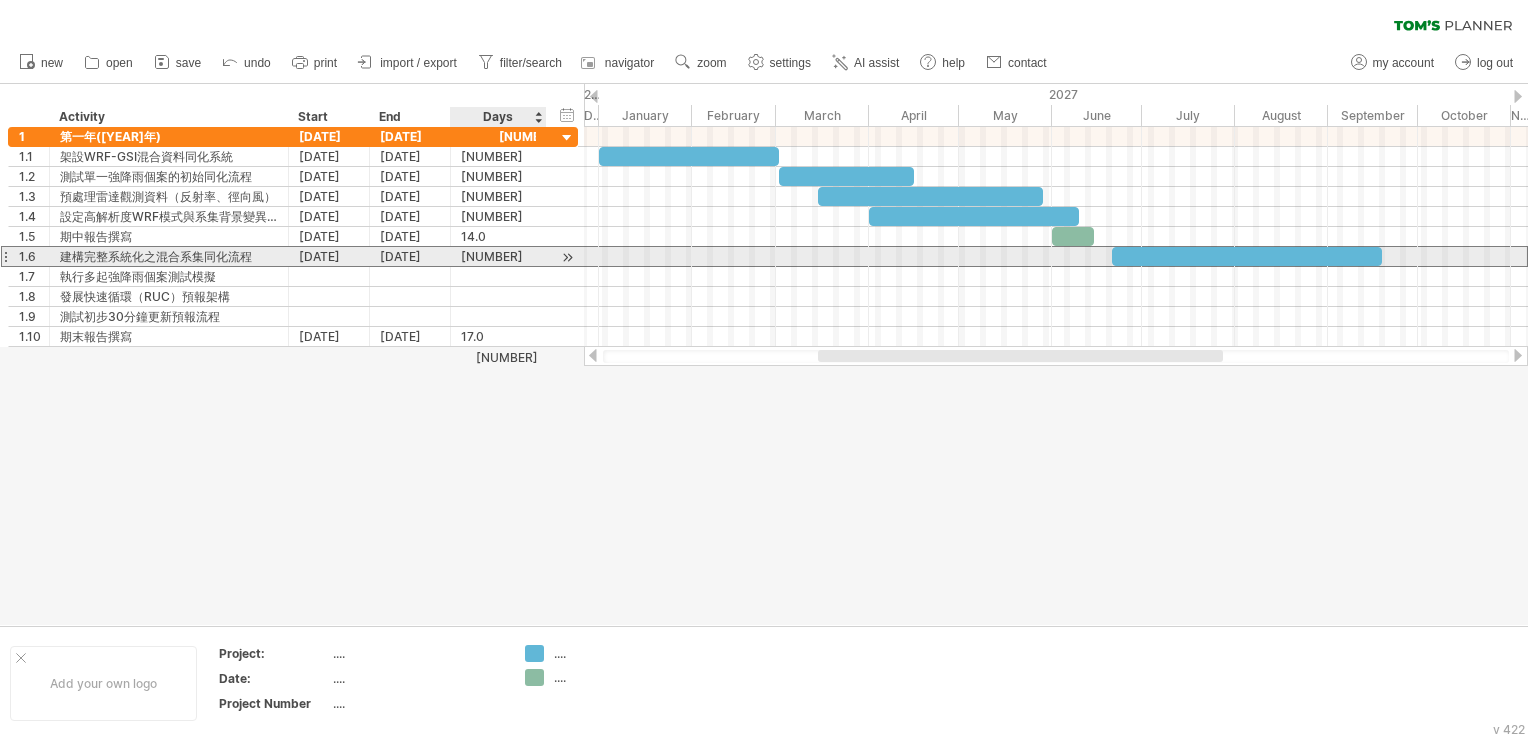 click on "[NUMBER]" at bounding box center (498, 256) 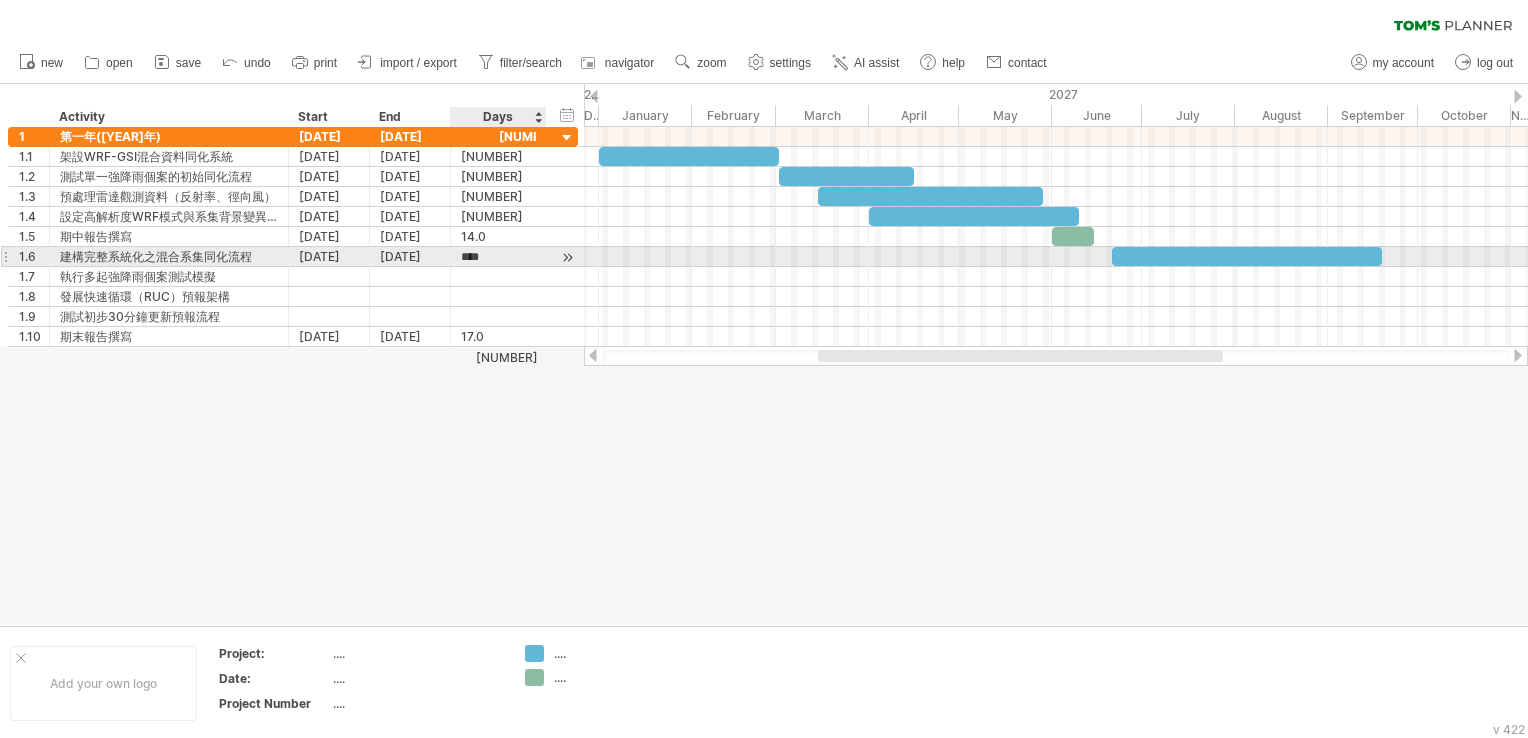 scroll, scrollTop: 1, scrollLeft: 0, axis: vertical 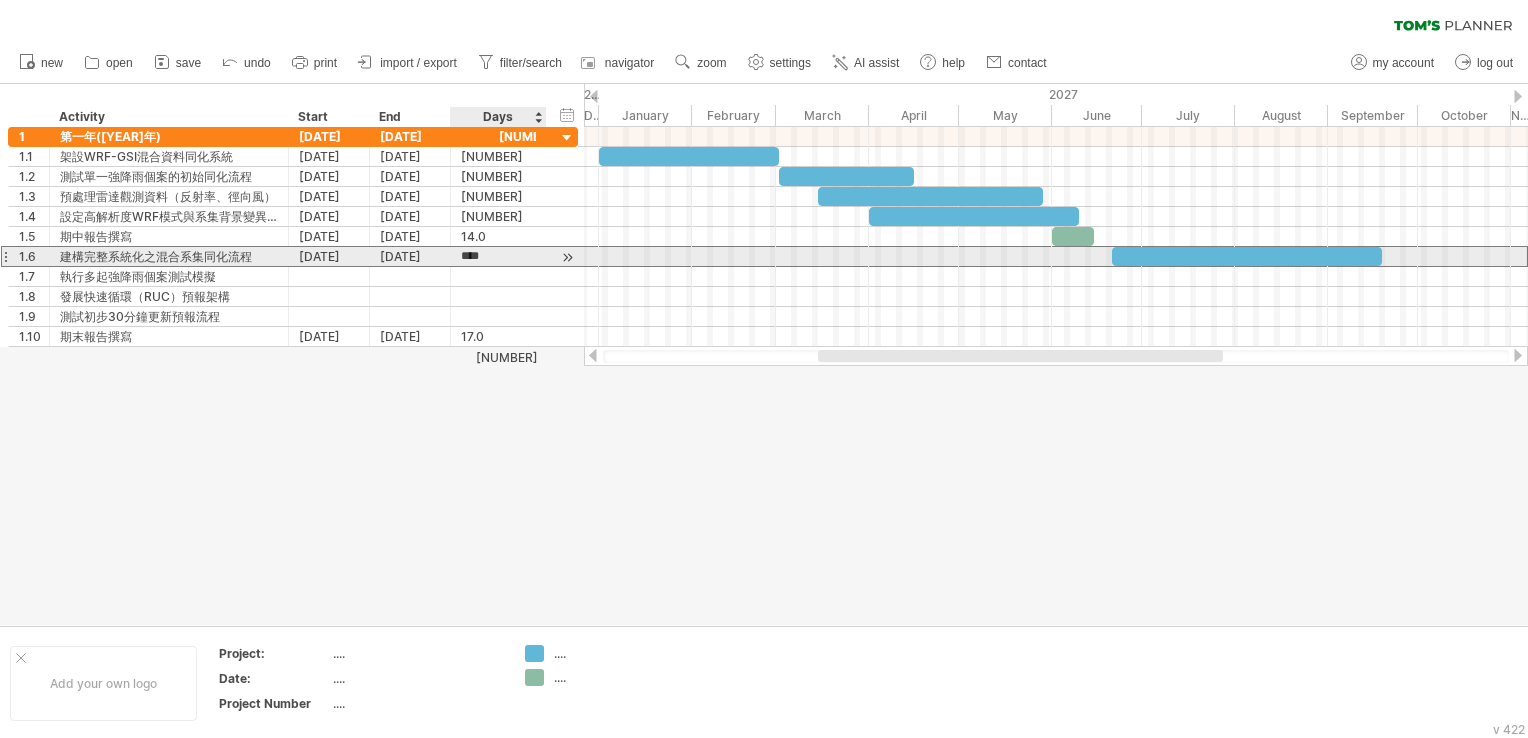 click on "****" at bounding box center (480, 256) 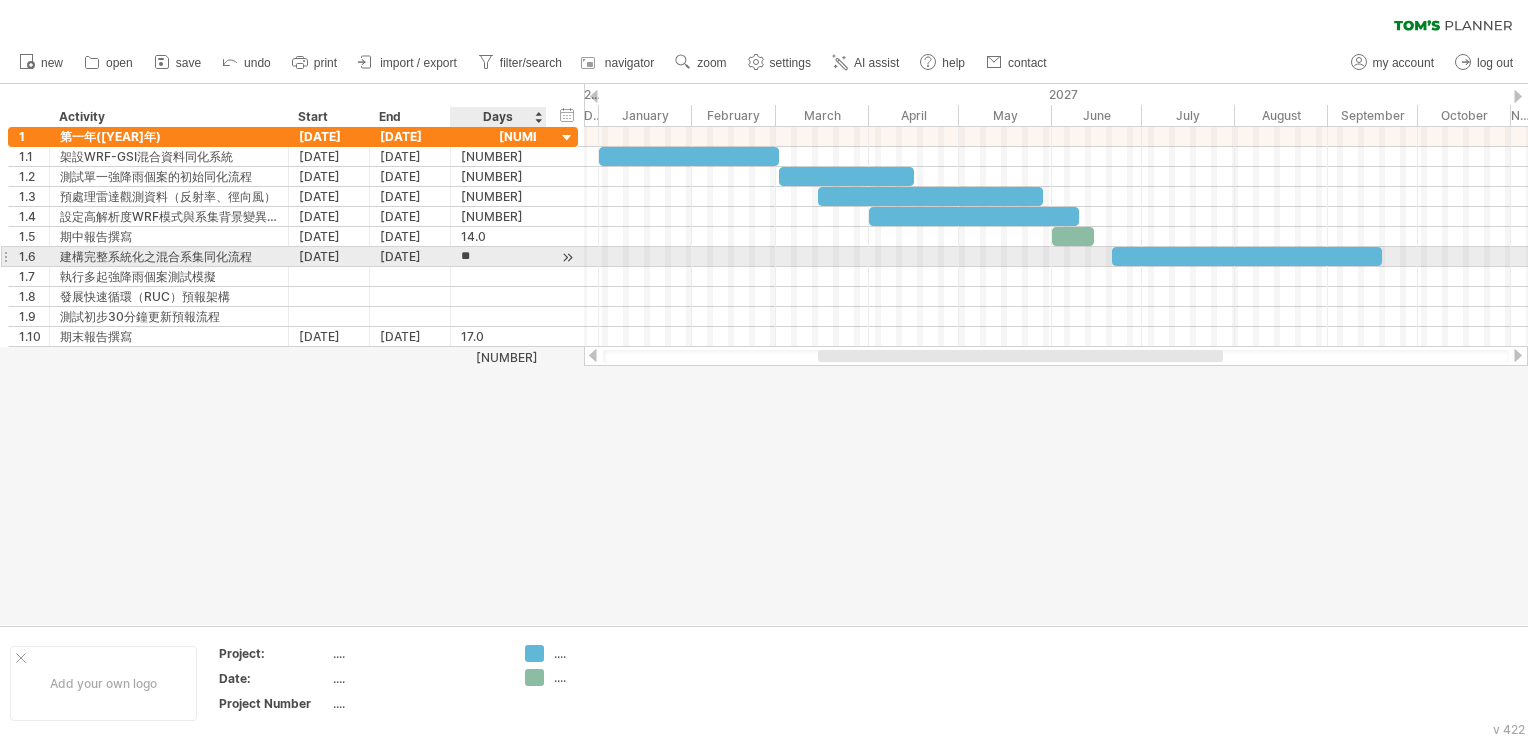 scroll, scrollTop: 1, scrollLeft: 0, axis: vertical 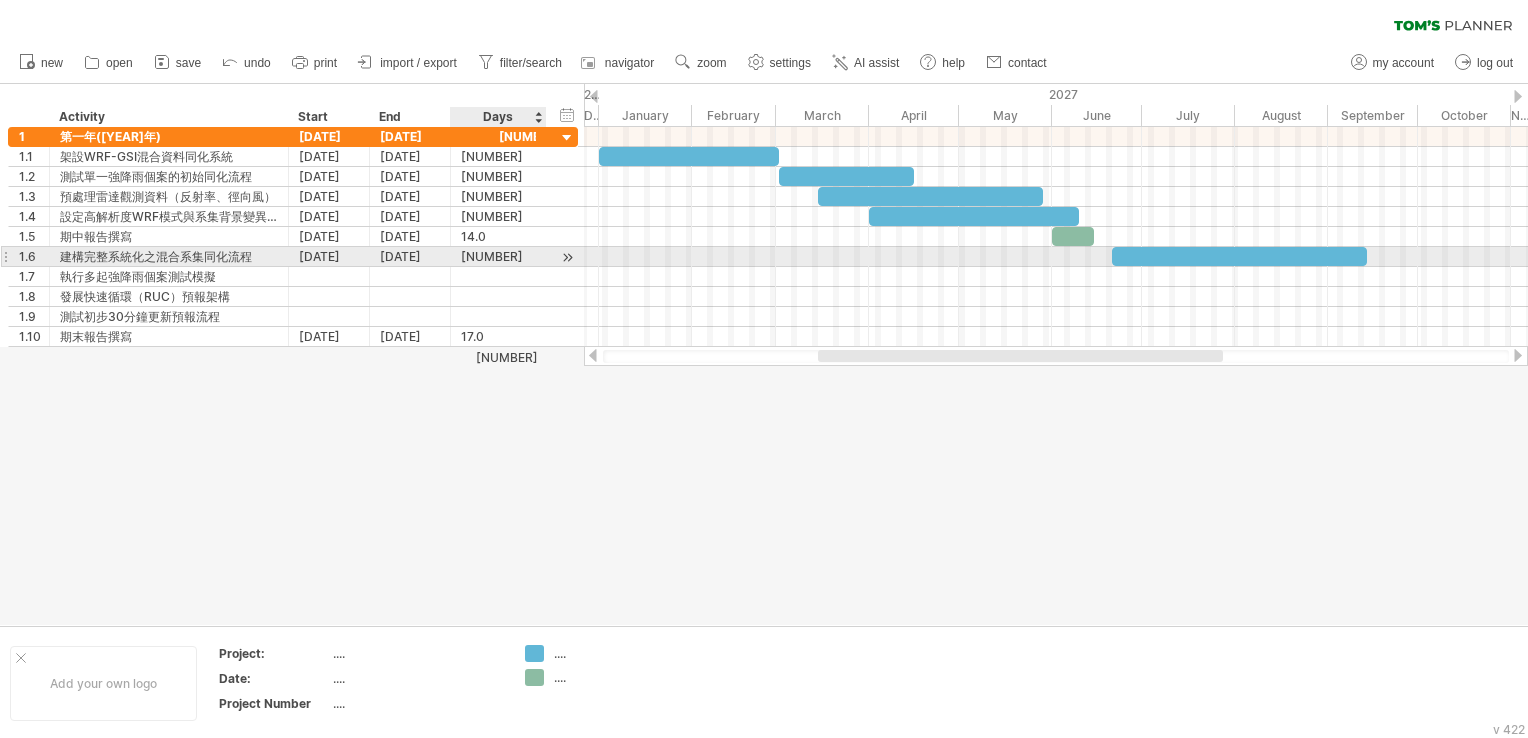 click on "[NUMBER]" at bounding box center (498, 256) 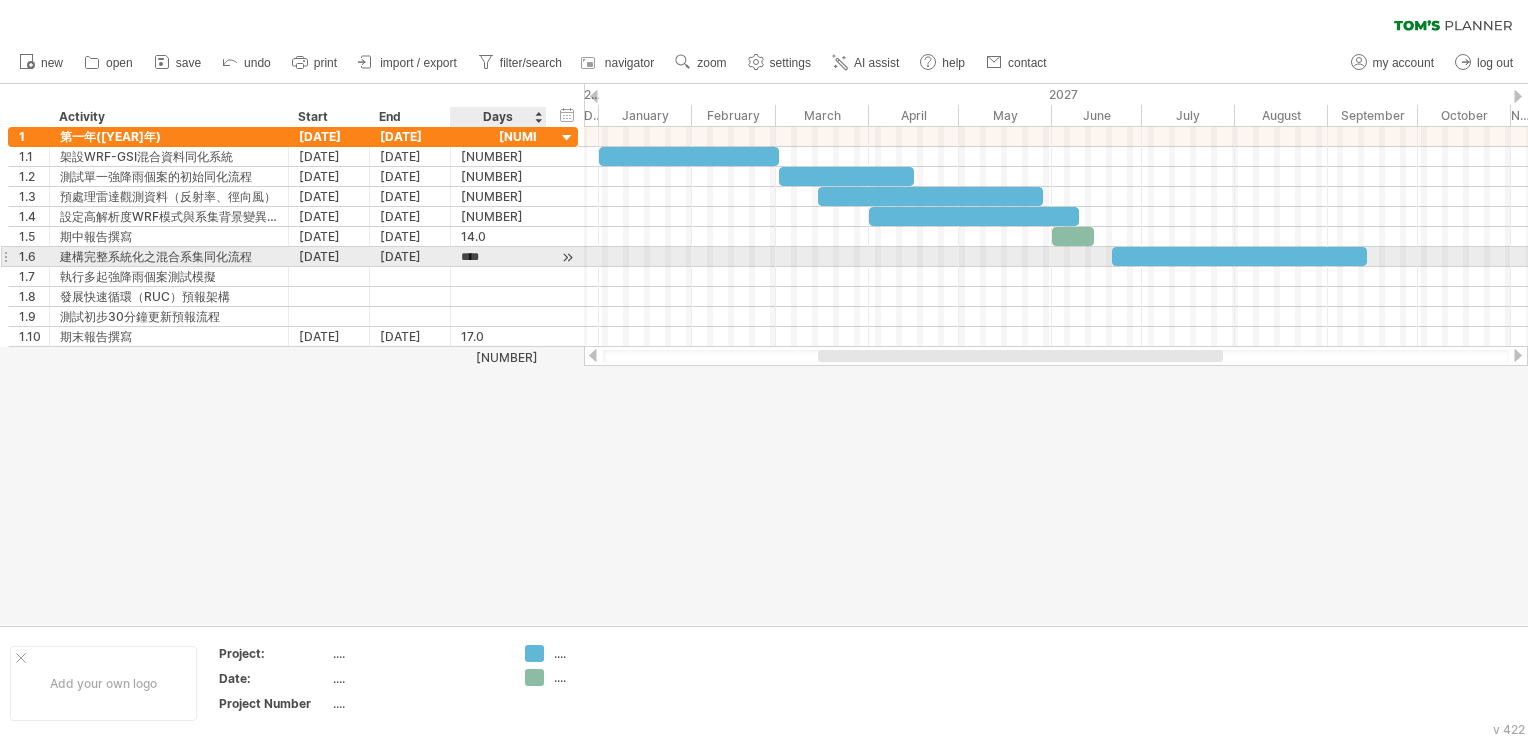 scroll, scrollTop: 0, scrollLeft: 0, axis: both 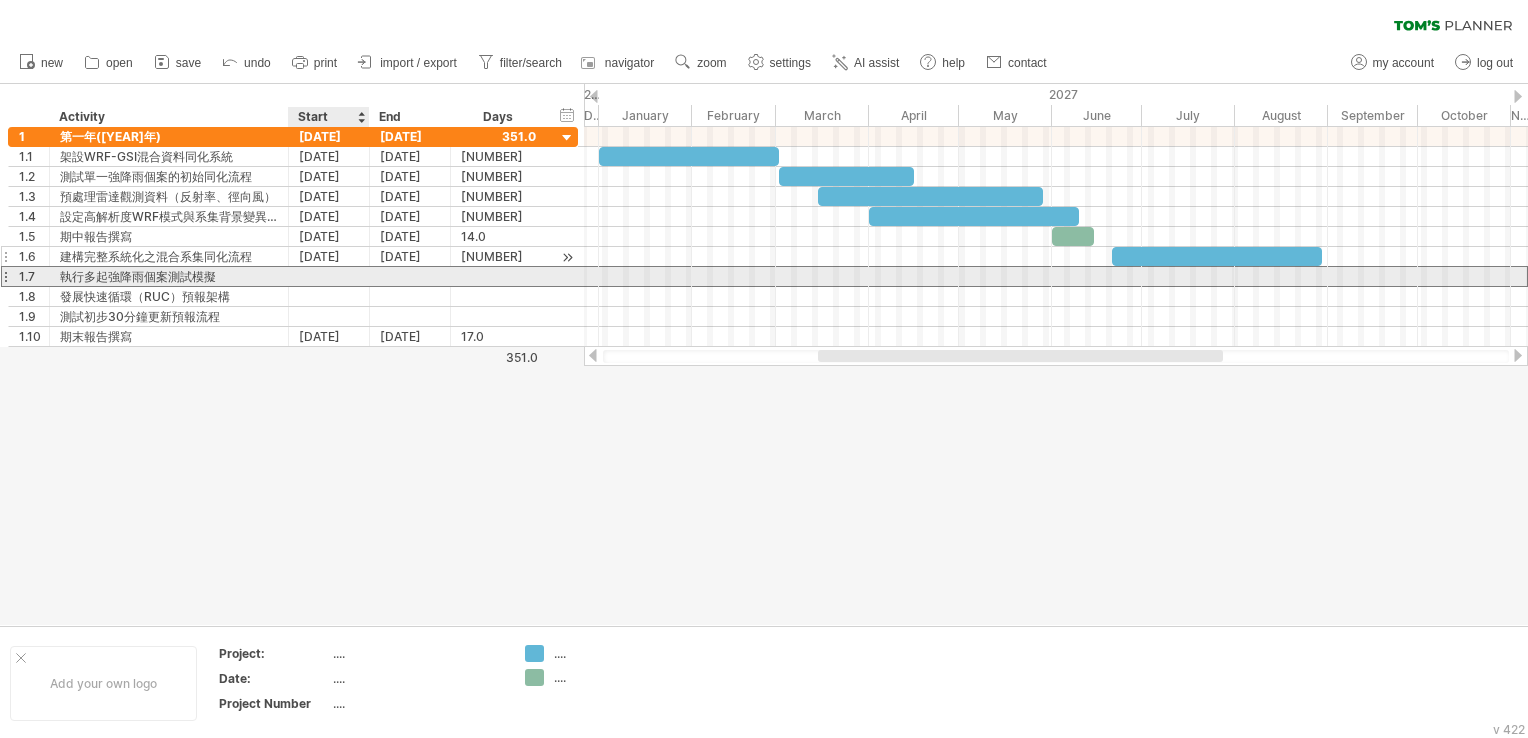 click at bounding box center (329, 276) 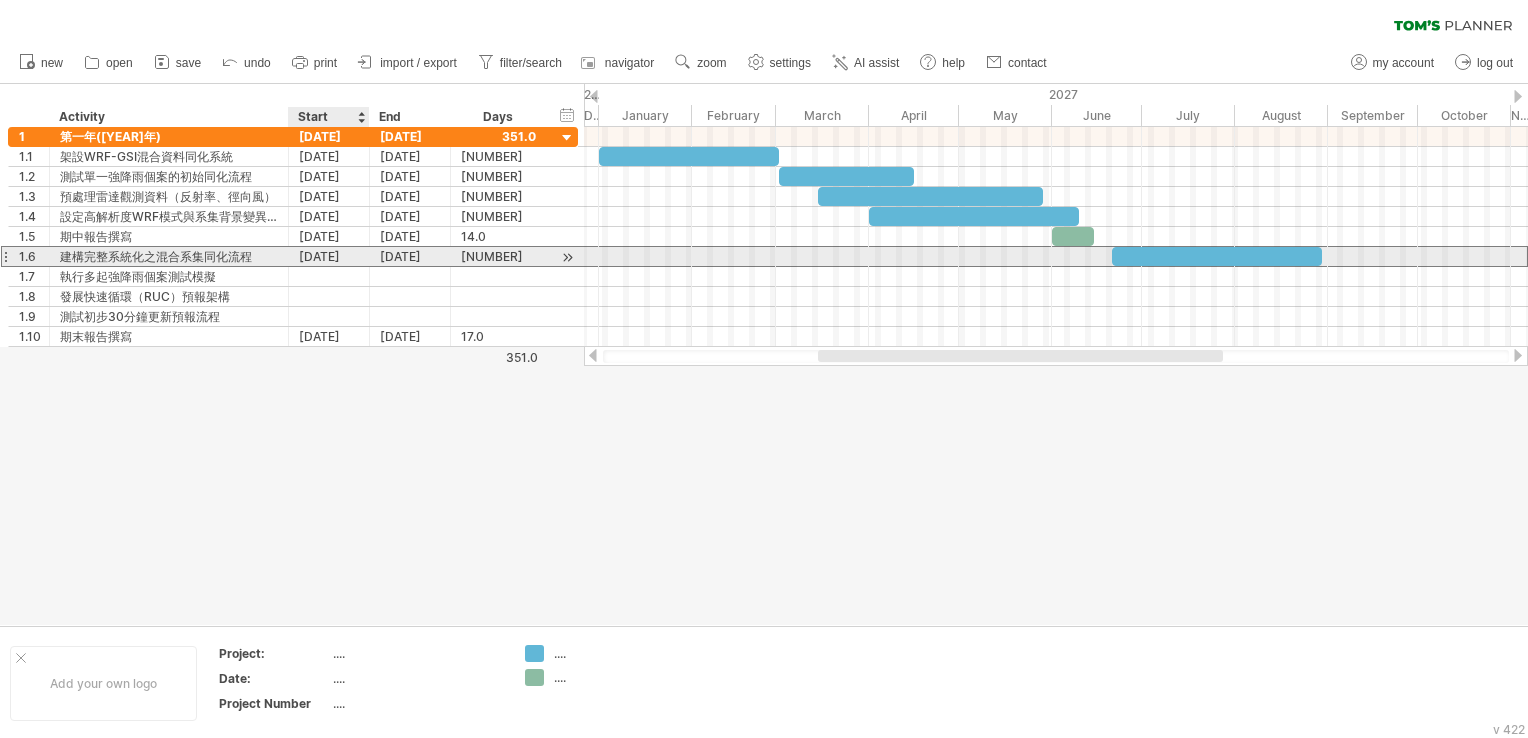 click on "[NUMBER]" at bounding box center (498, 256) 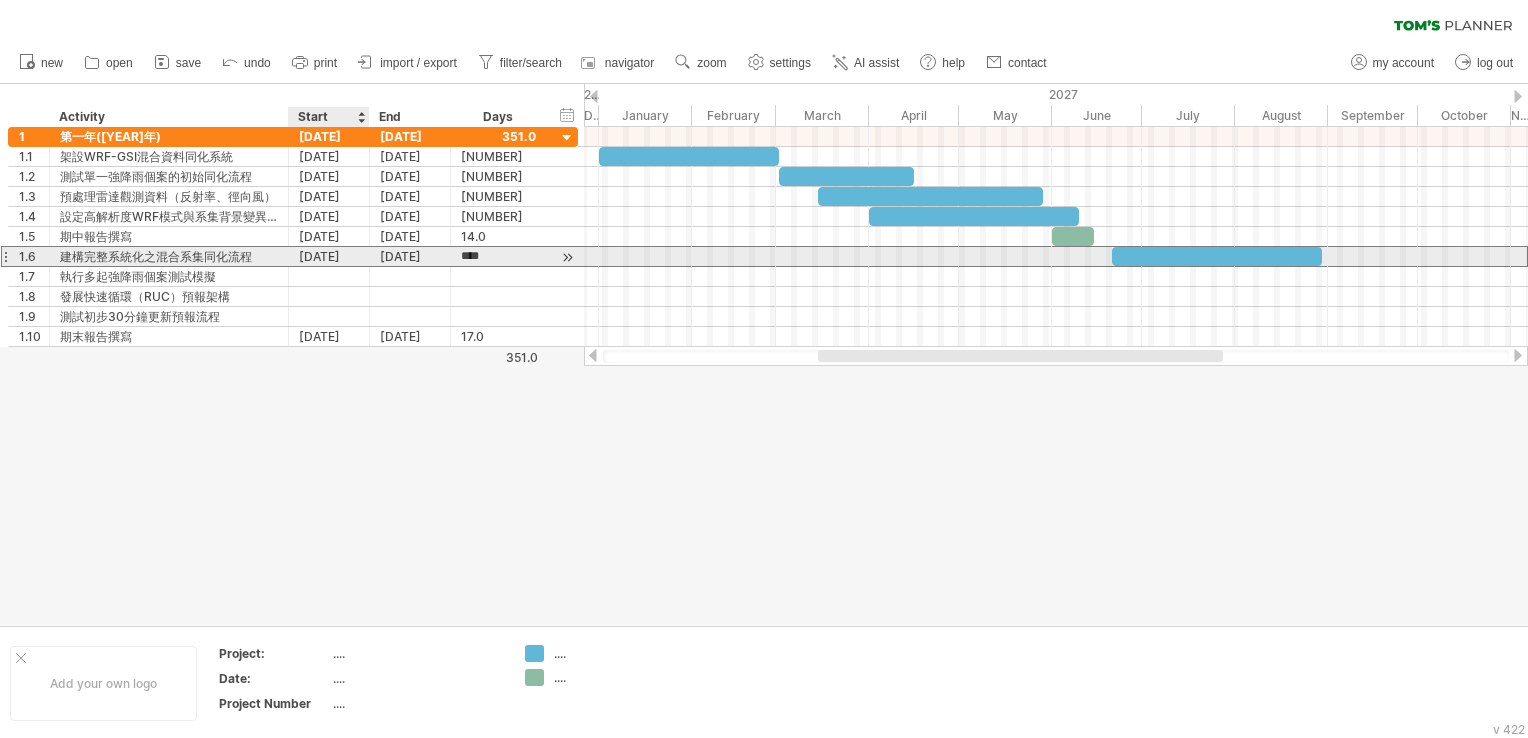 click on "****" at bounding box center [480, 256] 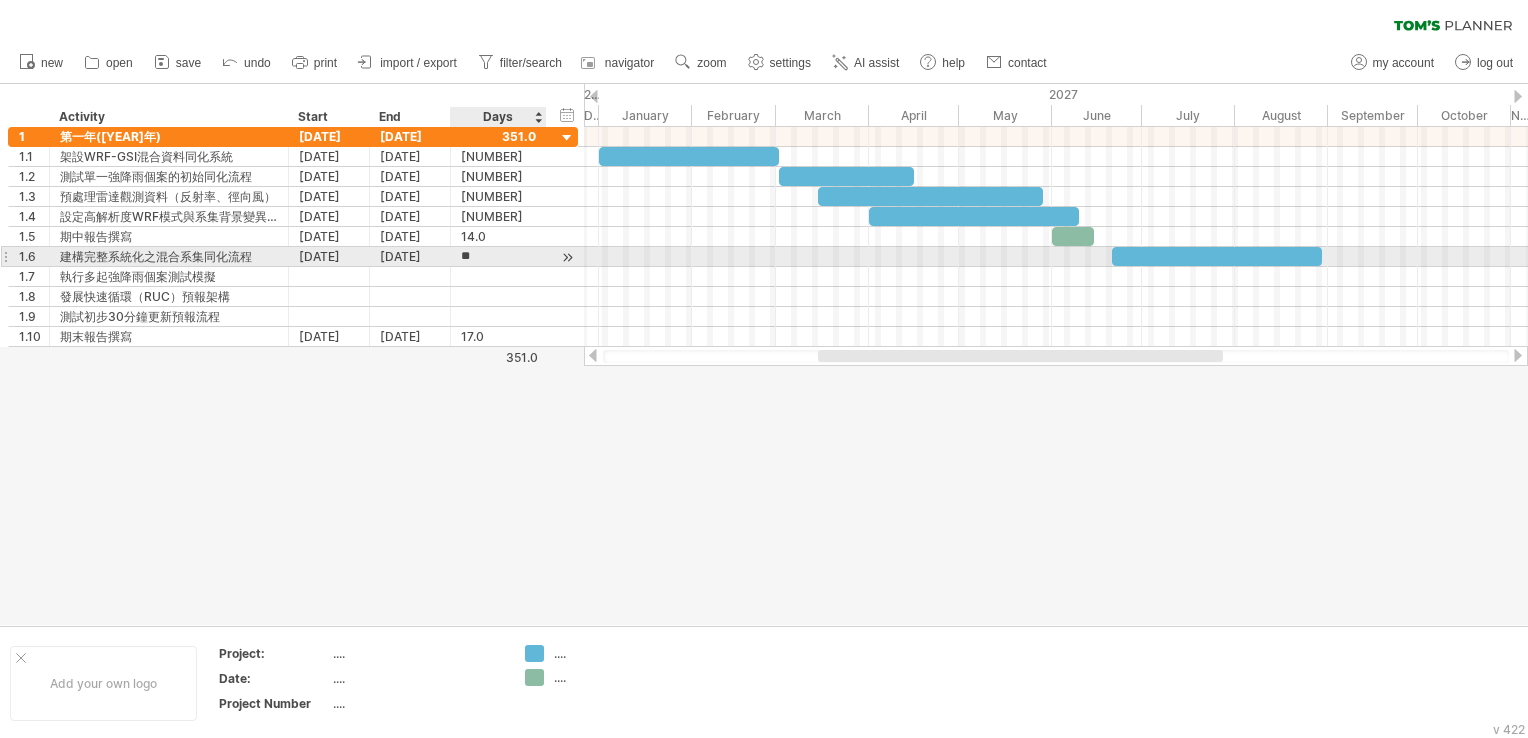 click on "**" at bounding box center [480, 256] 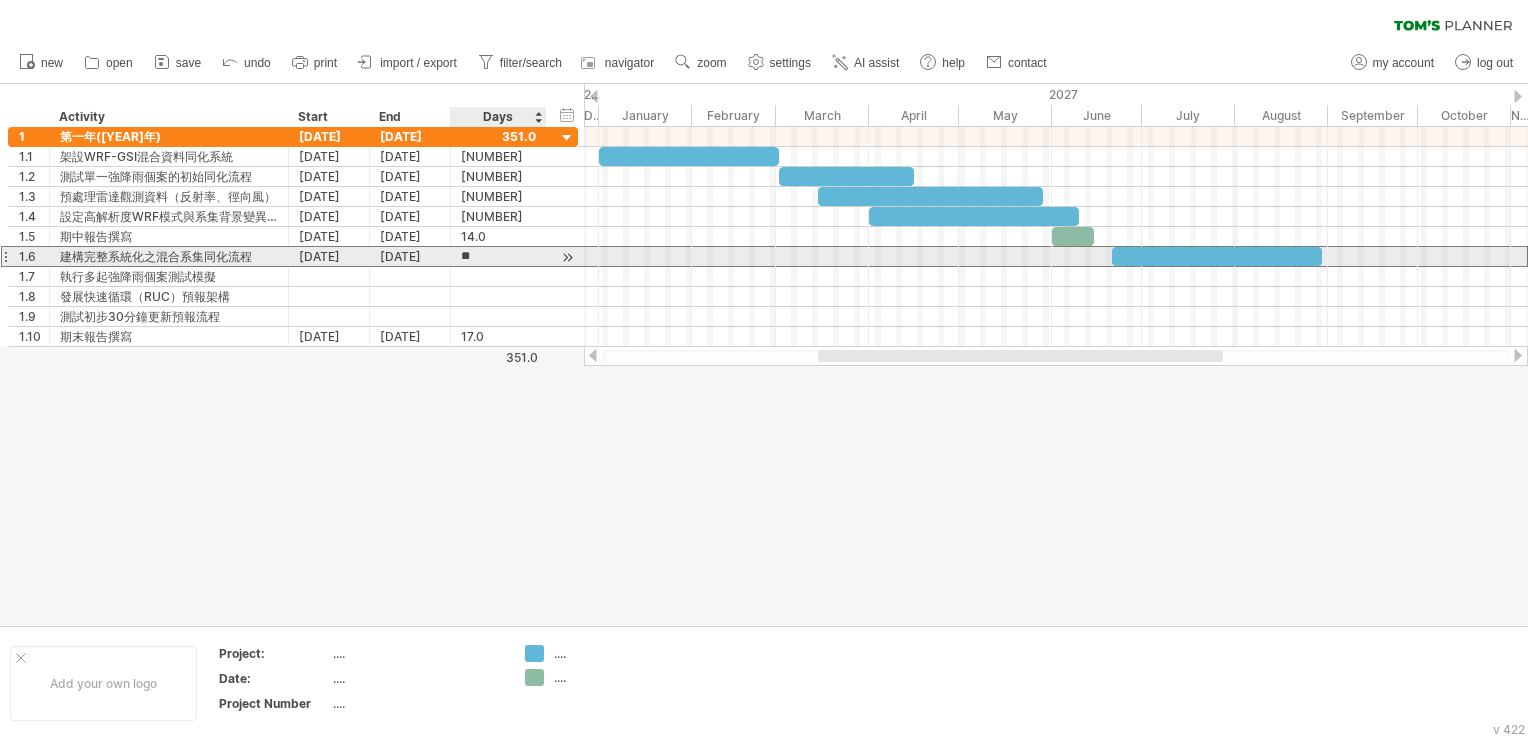 click on "**" at bounding box center (480, 256) 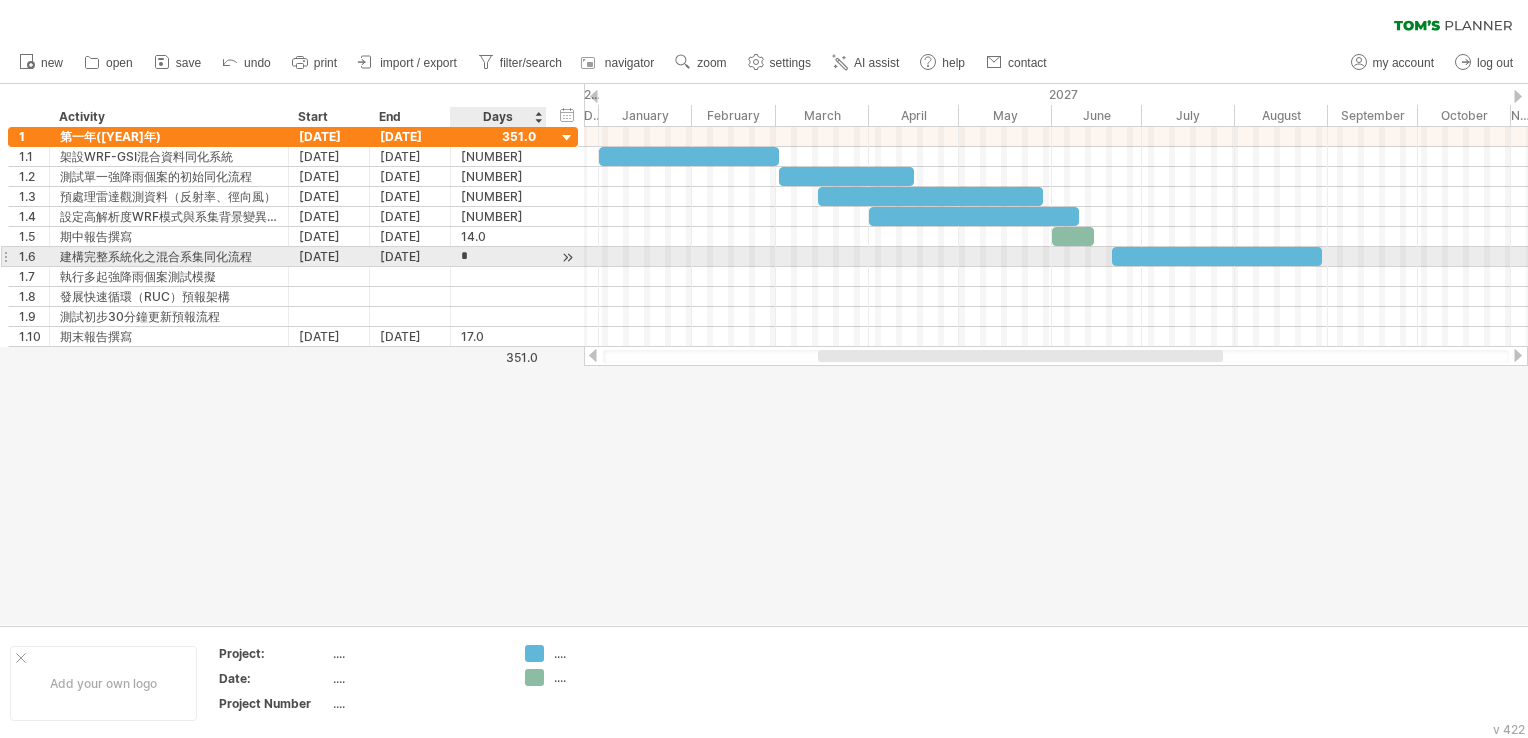 type on "**" 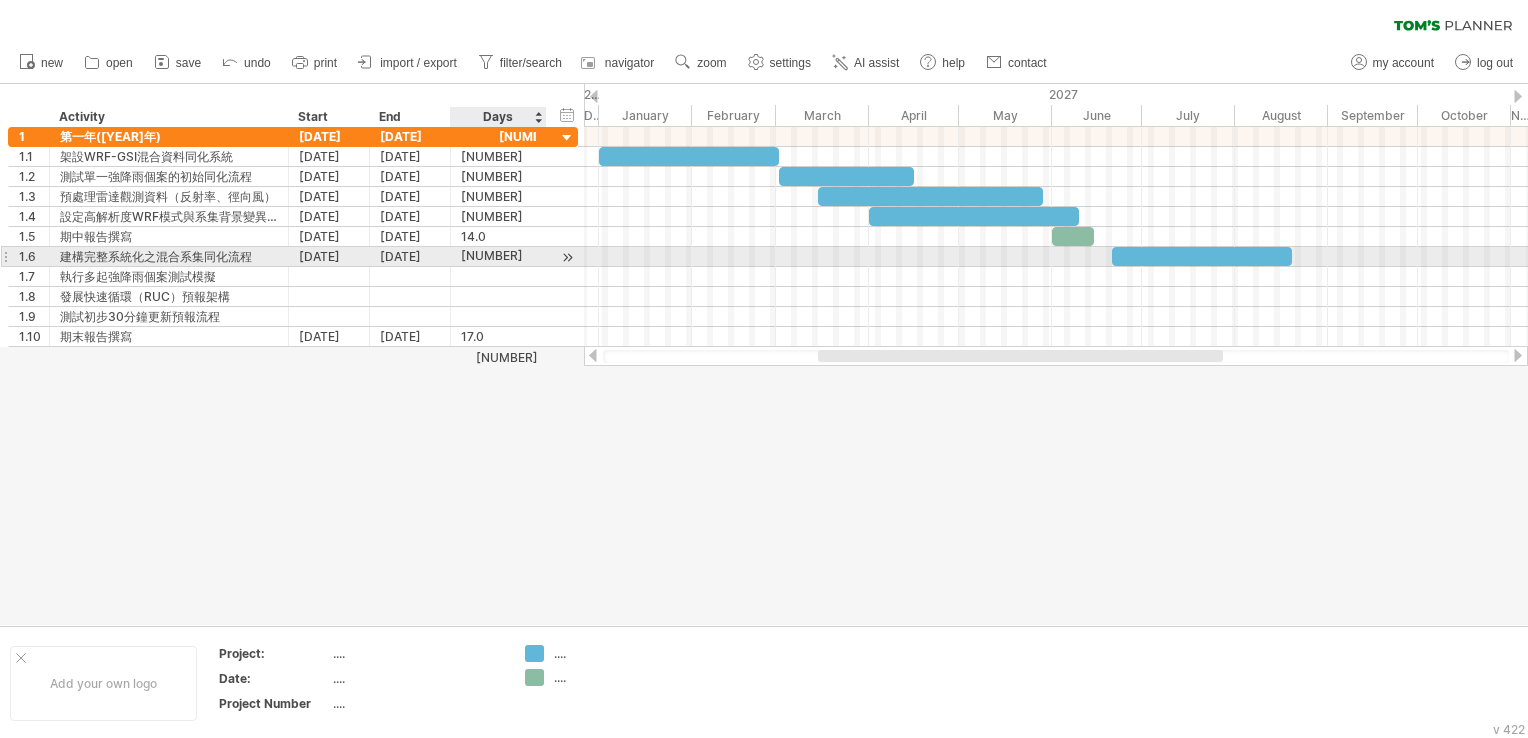 scroll, scrollTop: 1, scrollLeft: 0, axis: vertical 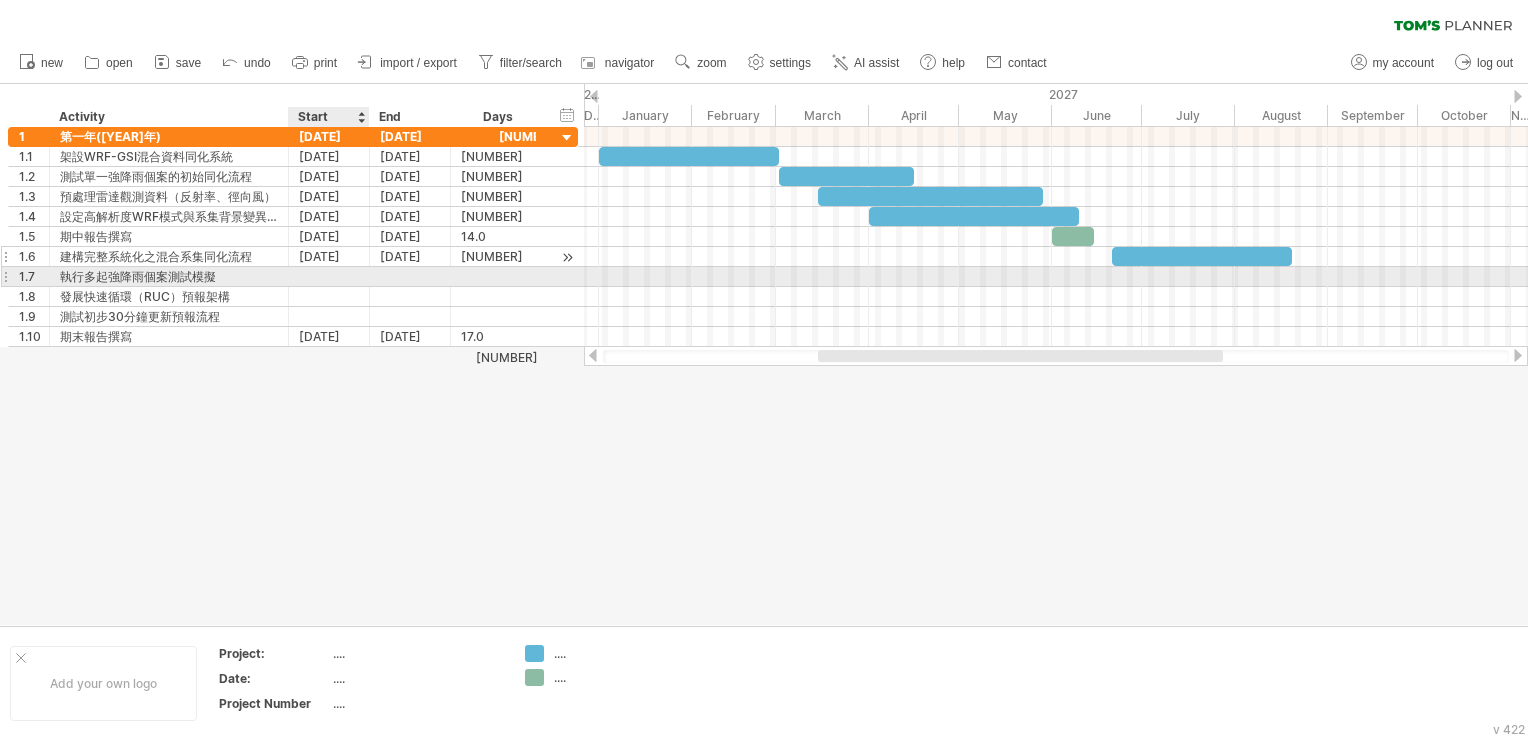 click at bounding box center (329, 276) 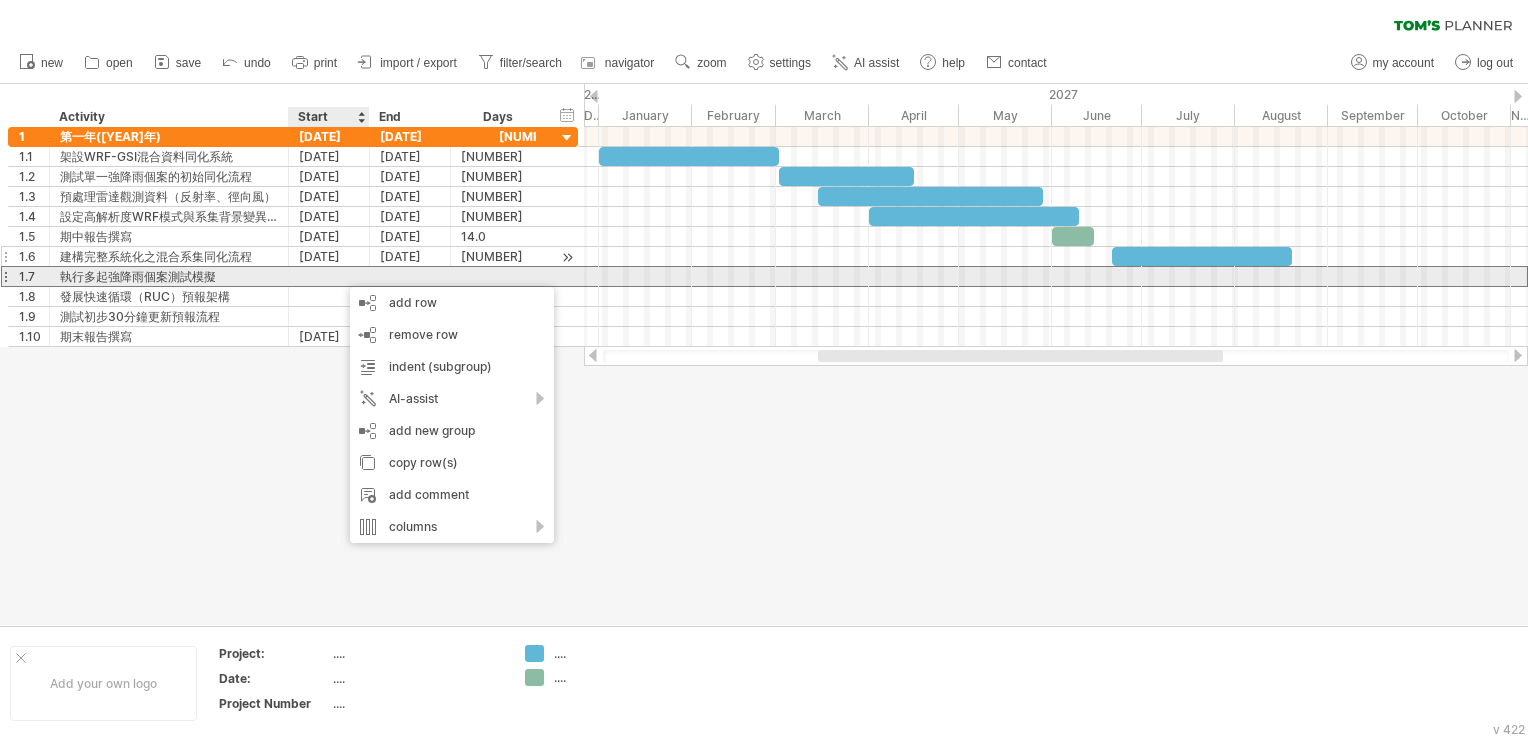 click at bounding box center [329, 276] 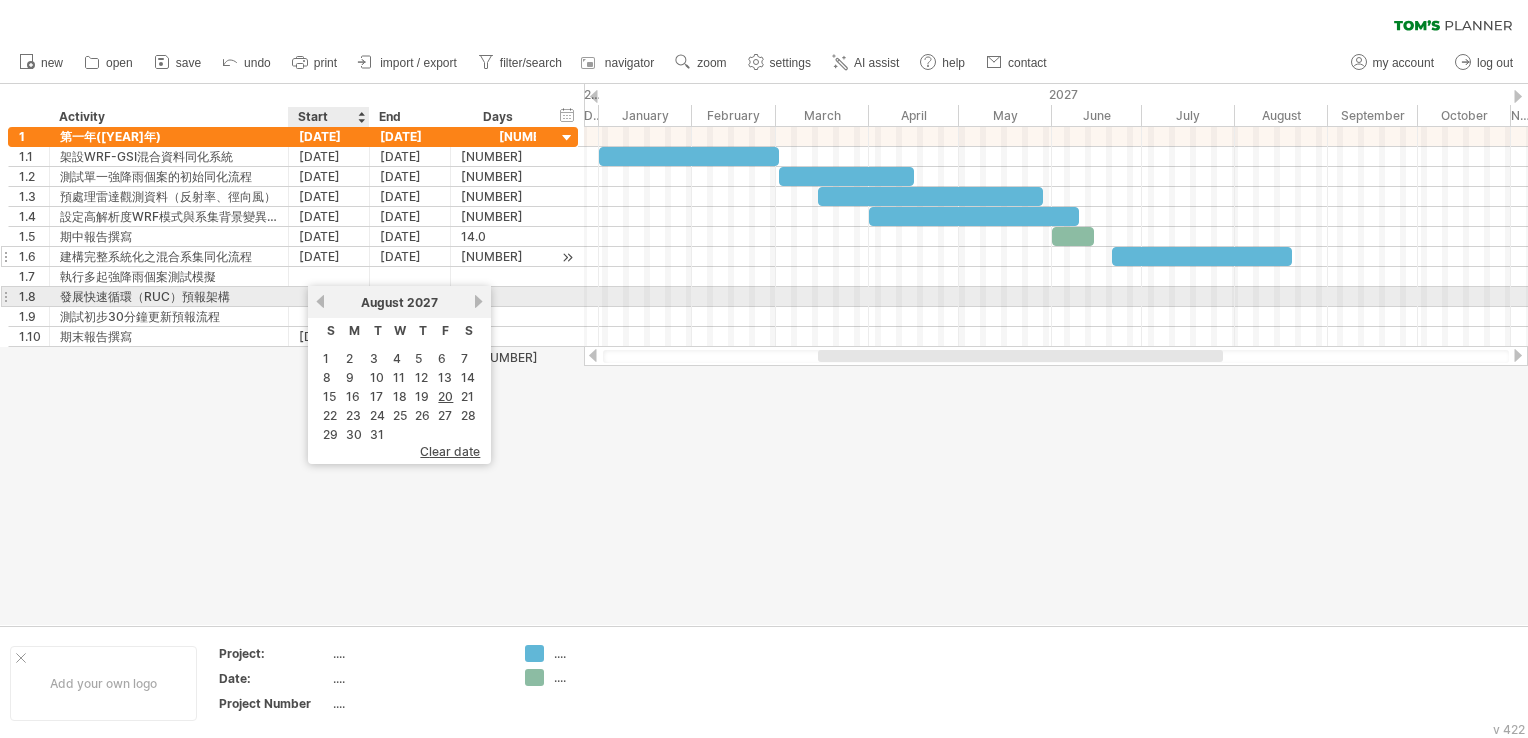 click on "previous" at bounding box center [320, 301] 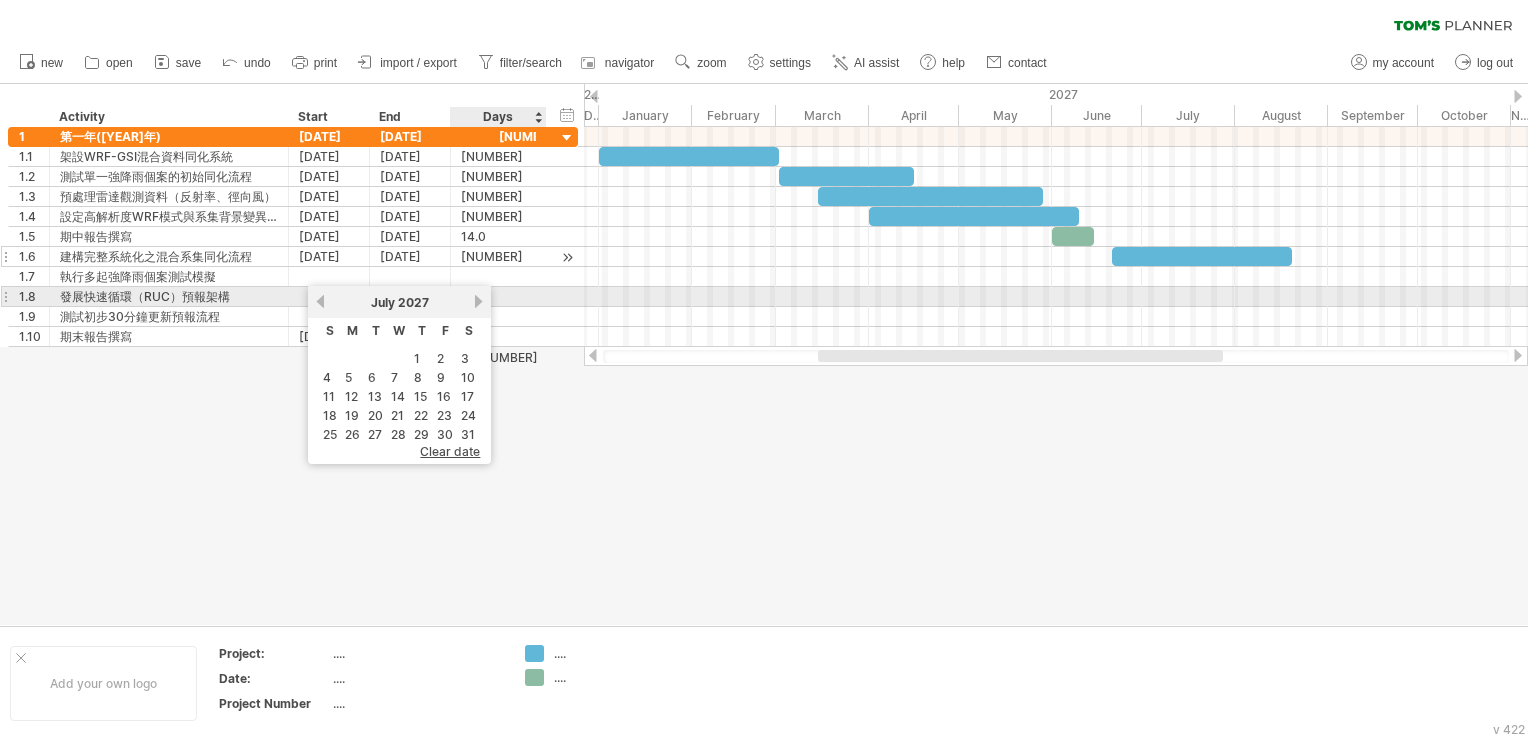 click on "next" at bounding box center [478, 301] 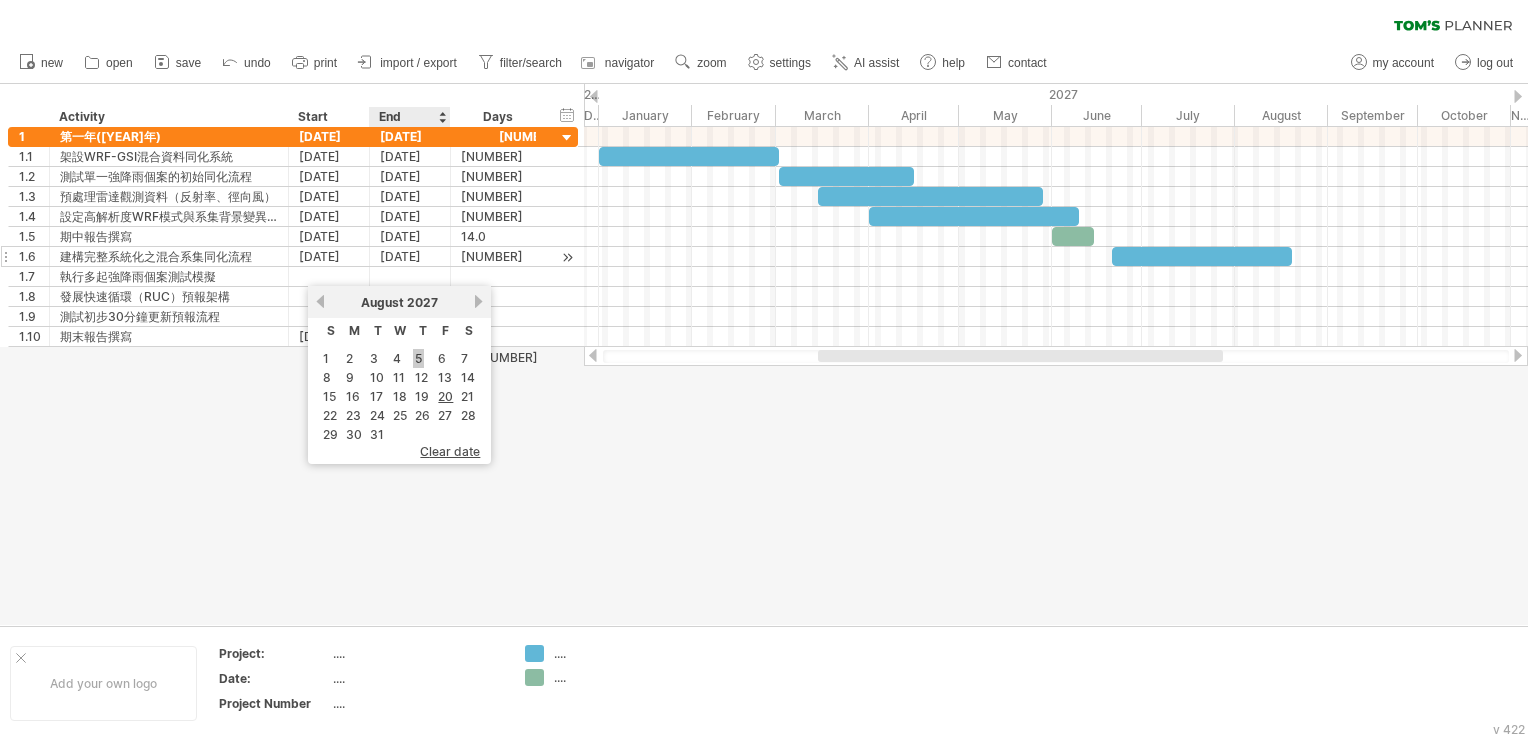click on "5" at bounding box center (418, 358) 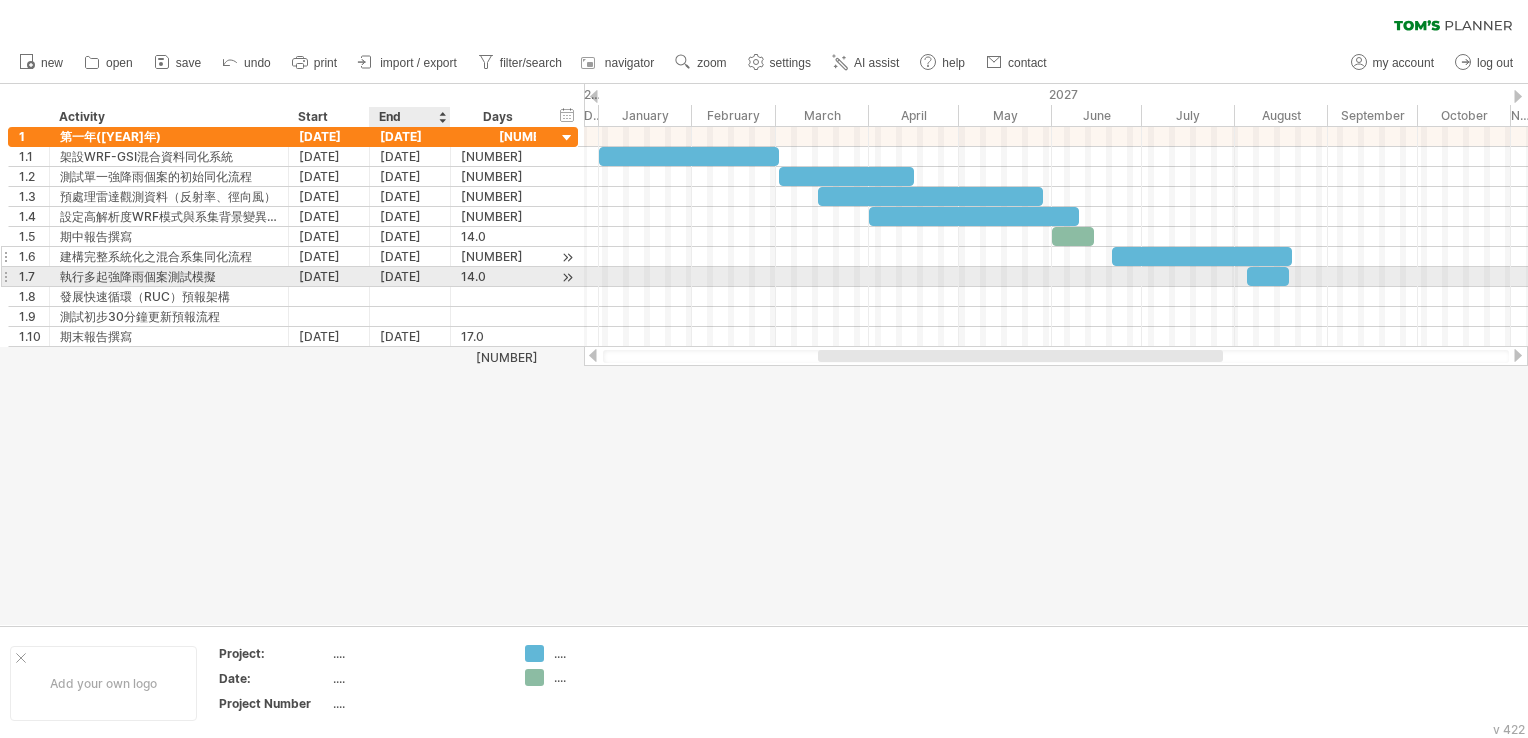 click on "14.0" at bounding box center [498, 276] 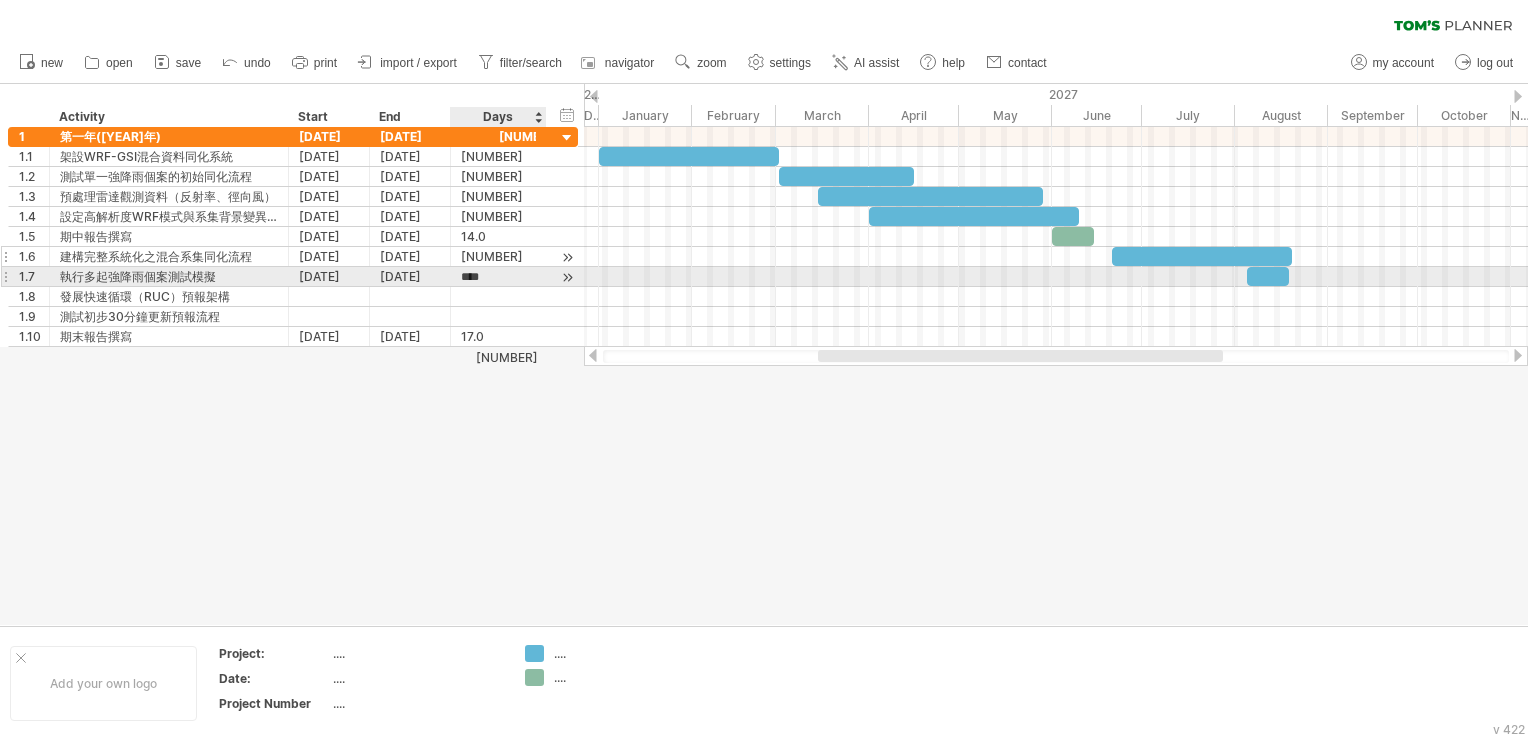 scroll, scrollTop: 1, scrollLeft: 0, axis: vertical 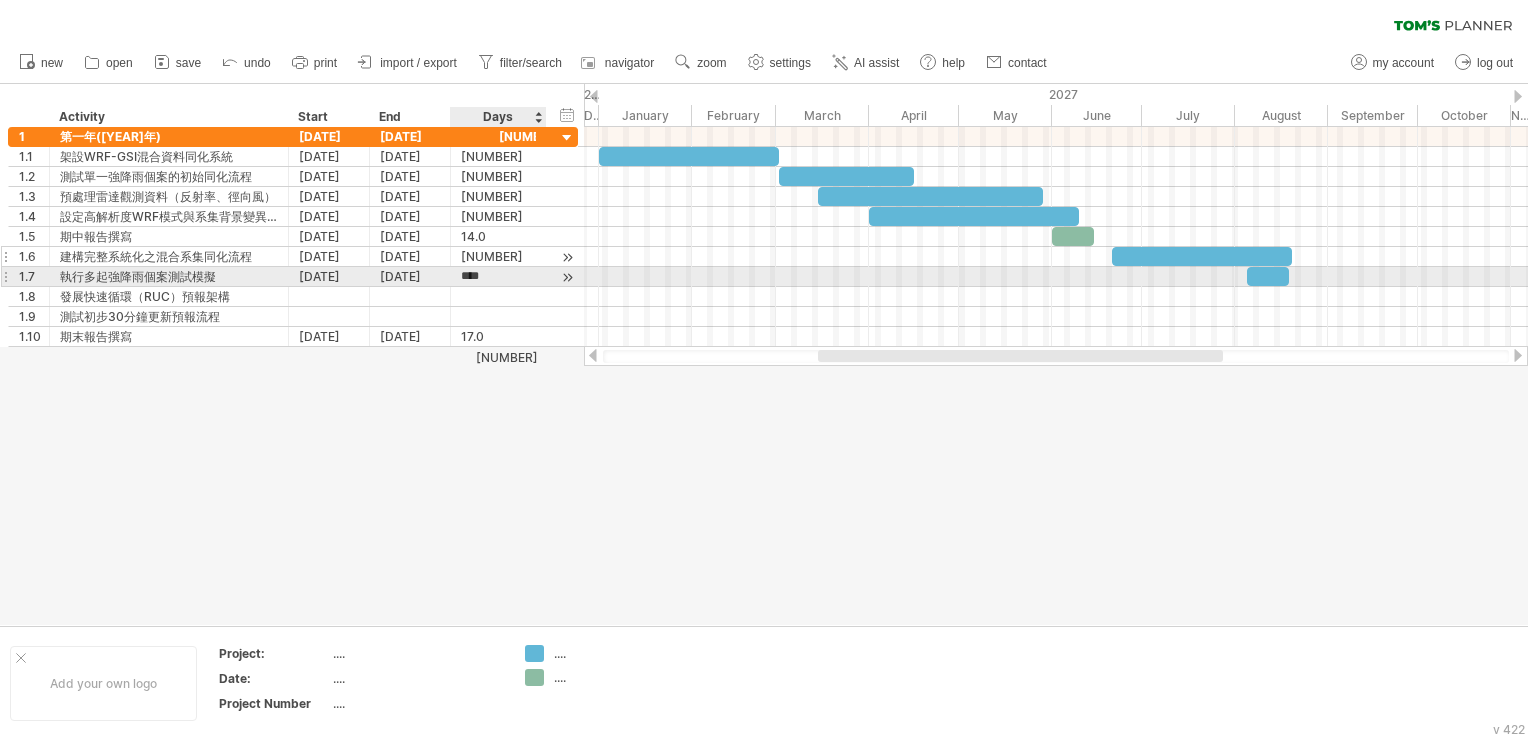 type on "**" 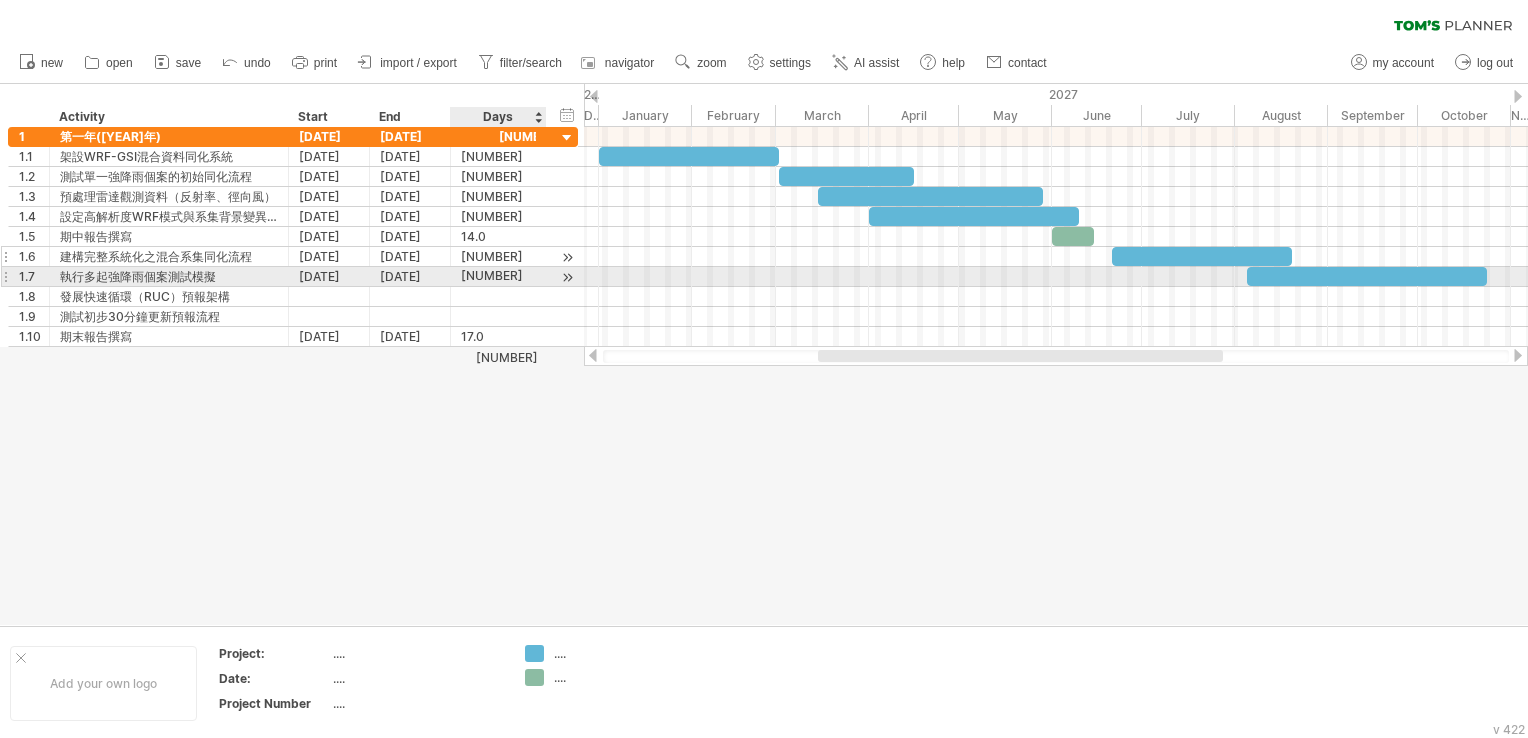 scroll, scrollTop: 1, scrollLeft: 0, axis: vertical 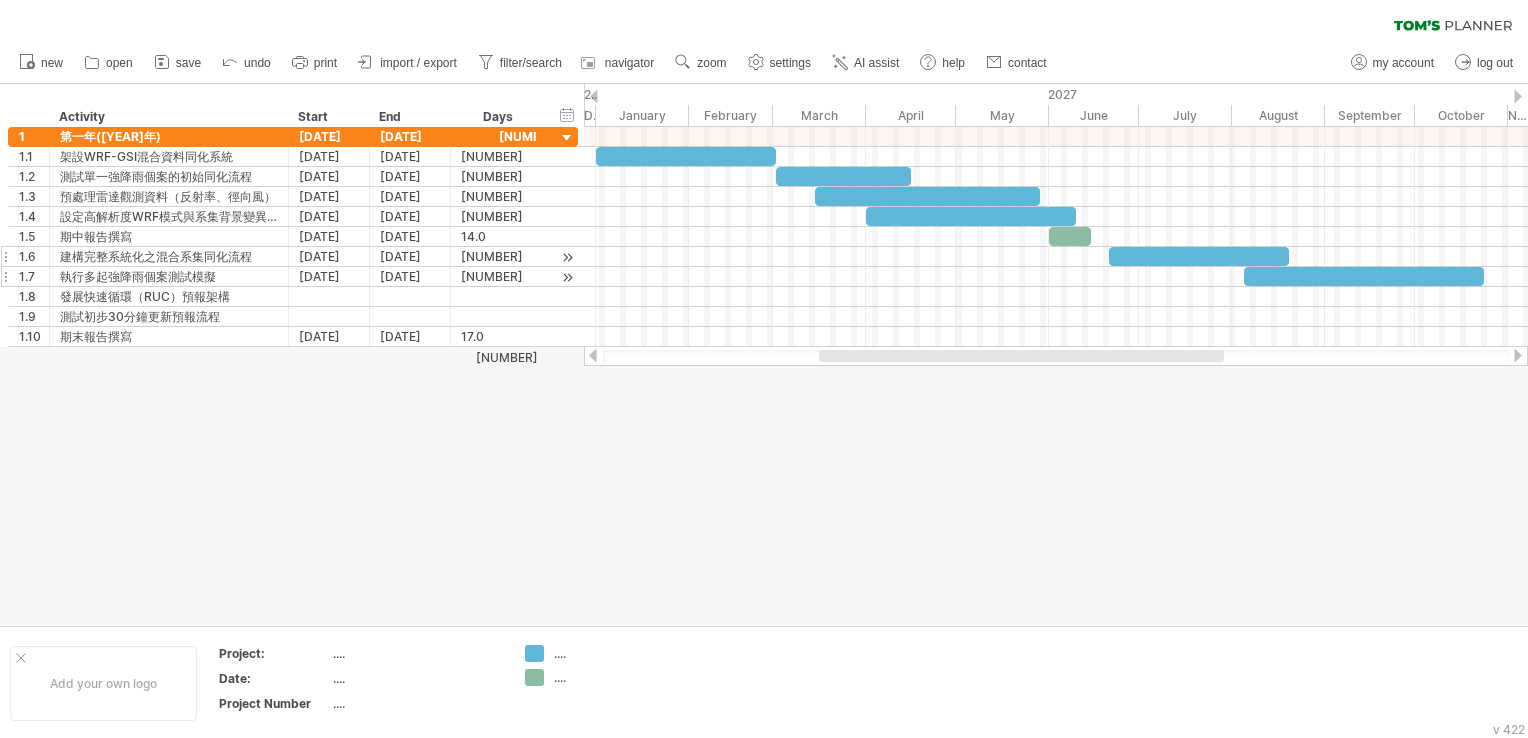 drag, startPoint x: 928, startPoint y: 354, endPoint x: 1074, endPoint y: 364, distance: 146.34207 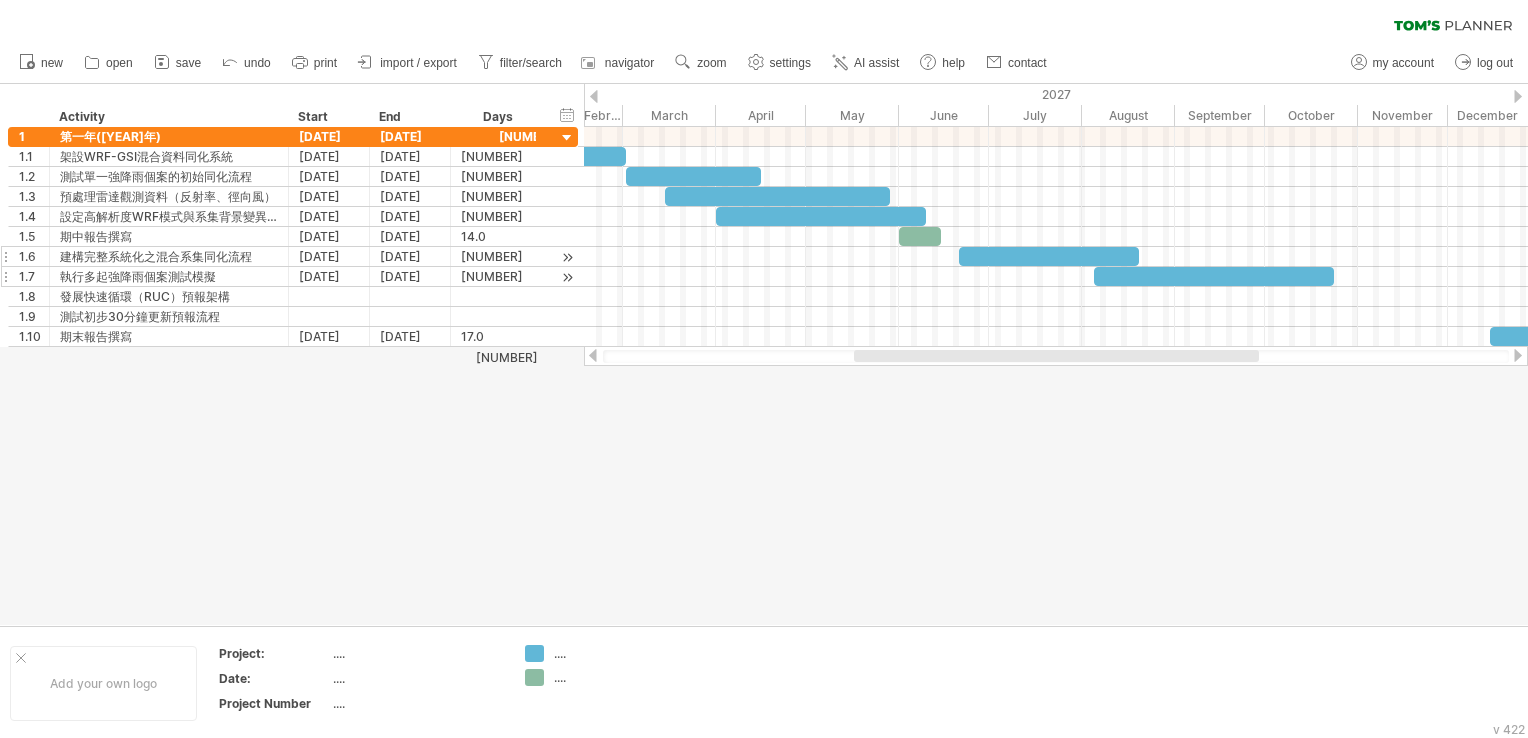drag, startPoint x: 1054, startPoint y: 350, endPoint x: 972, endPoint y: 350, distance: 82 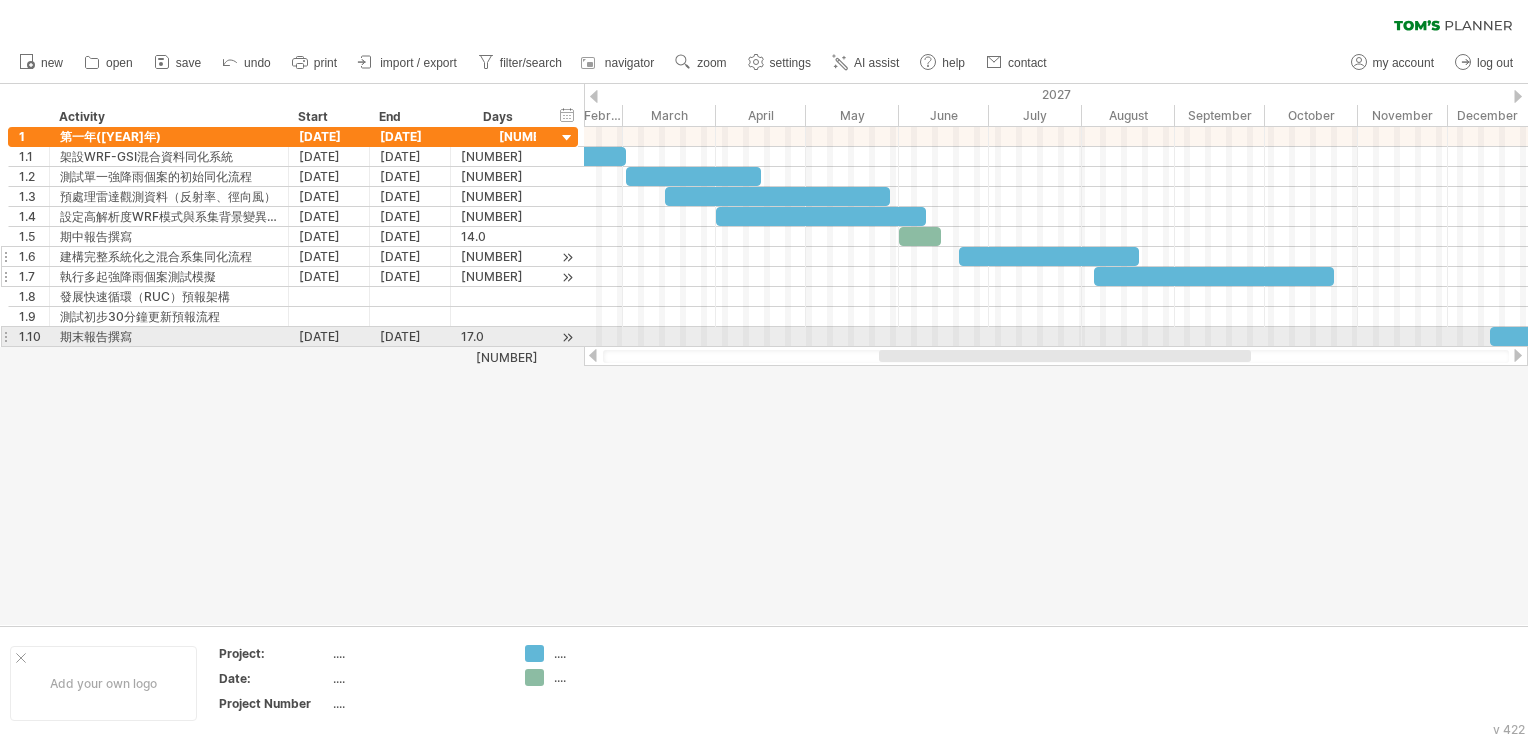 click at bounding box center (1515, 336) 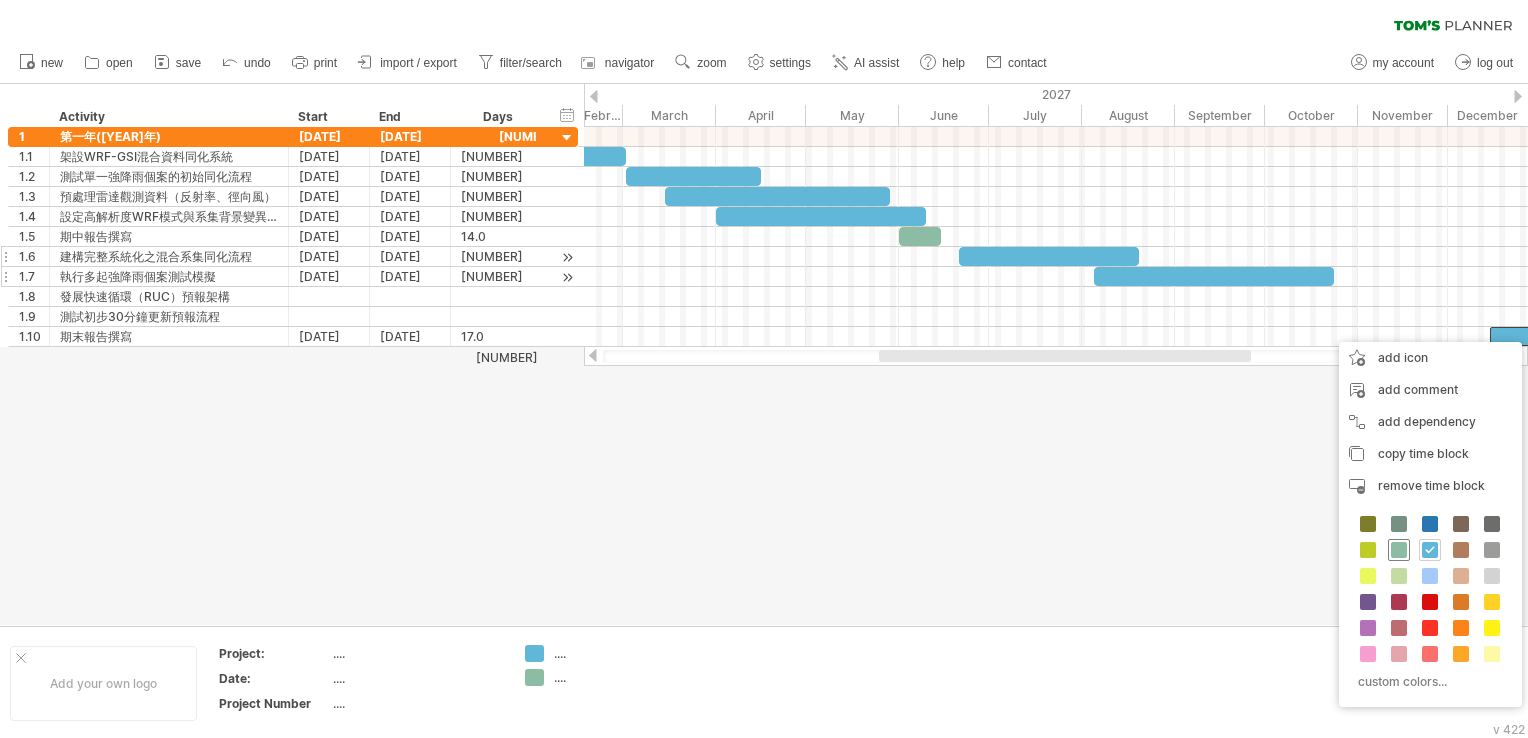 click at bounding box center [1399, 550] 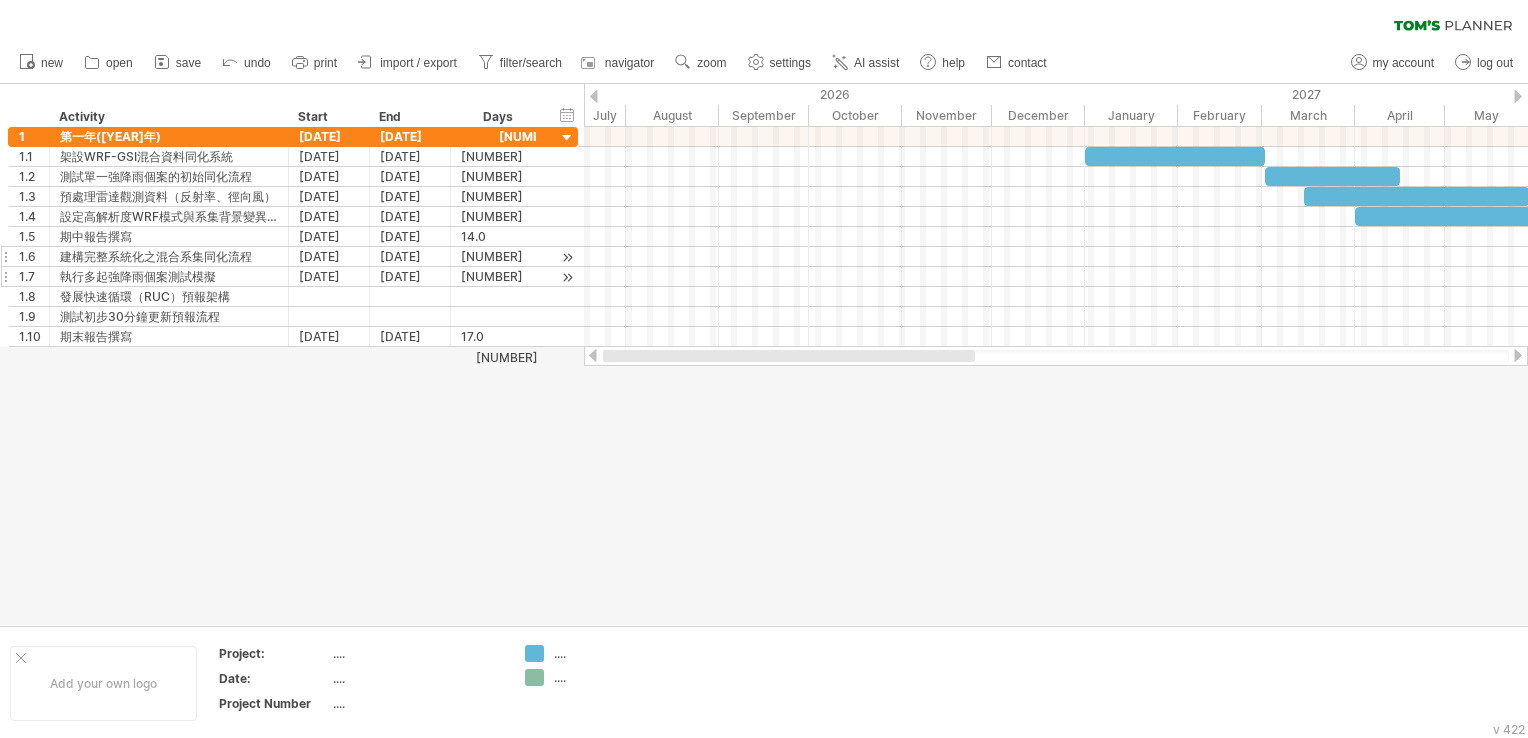drag, startPoint x: 1256, startPoint y: 352, endPoint x: 709, endPoint y: 342, distance: 547.0914 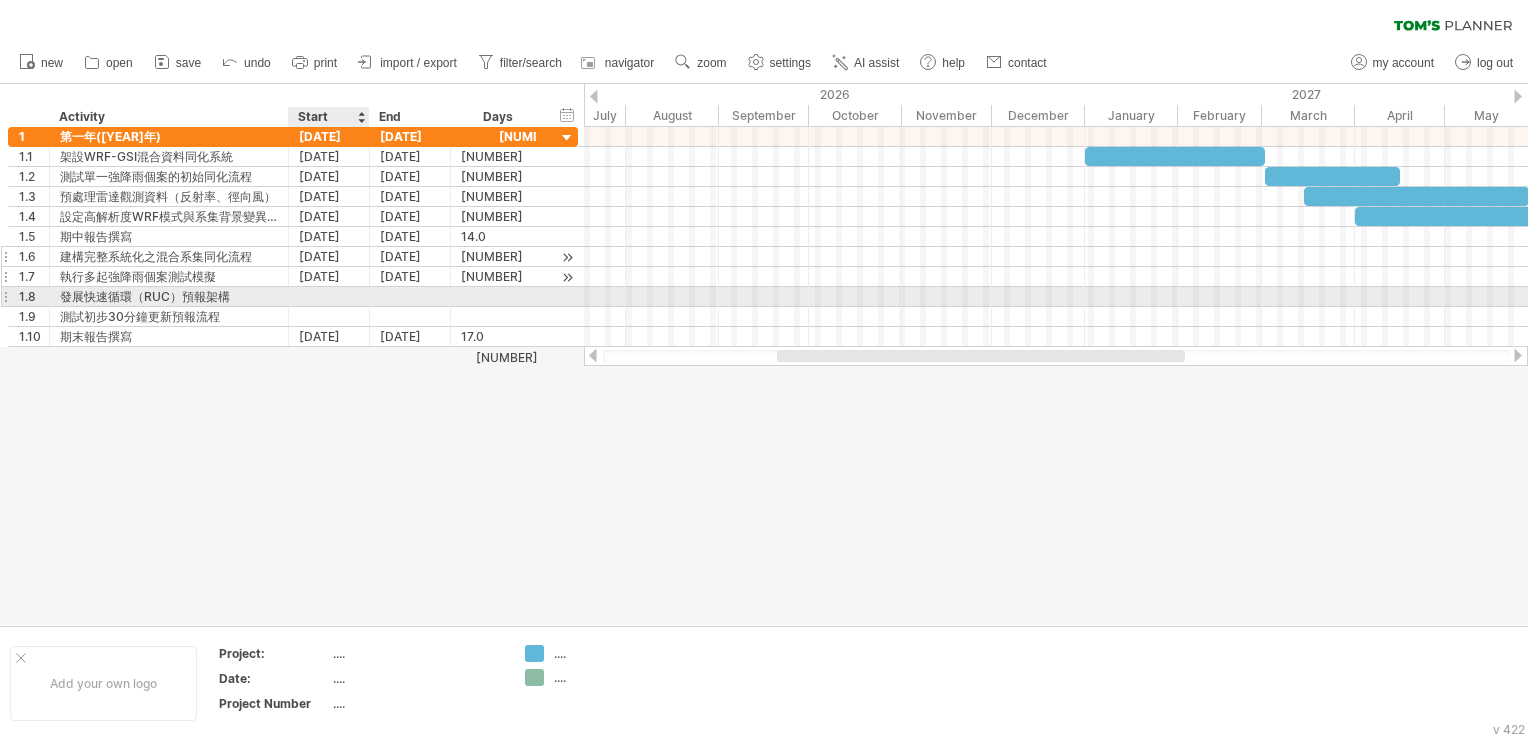 click at bounding box center [329, 296] 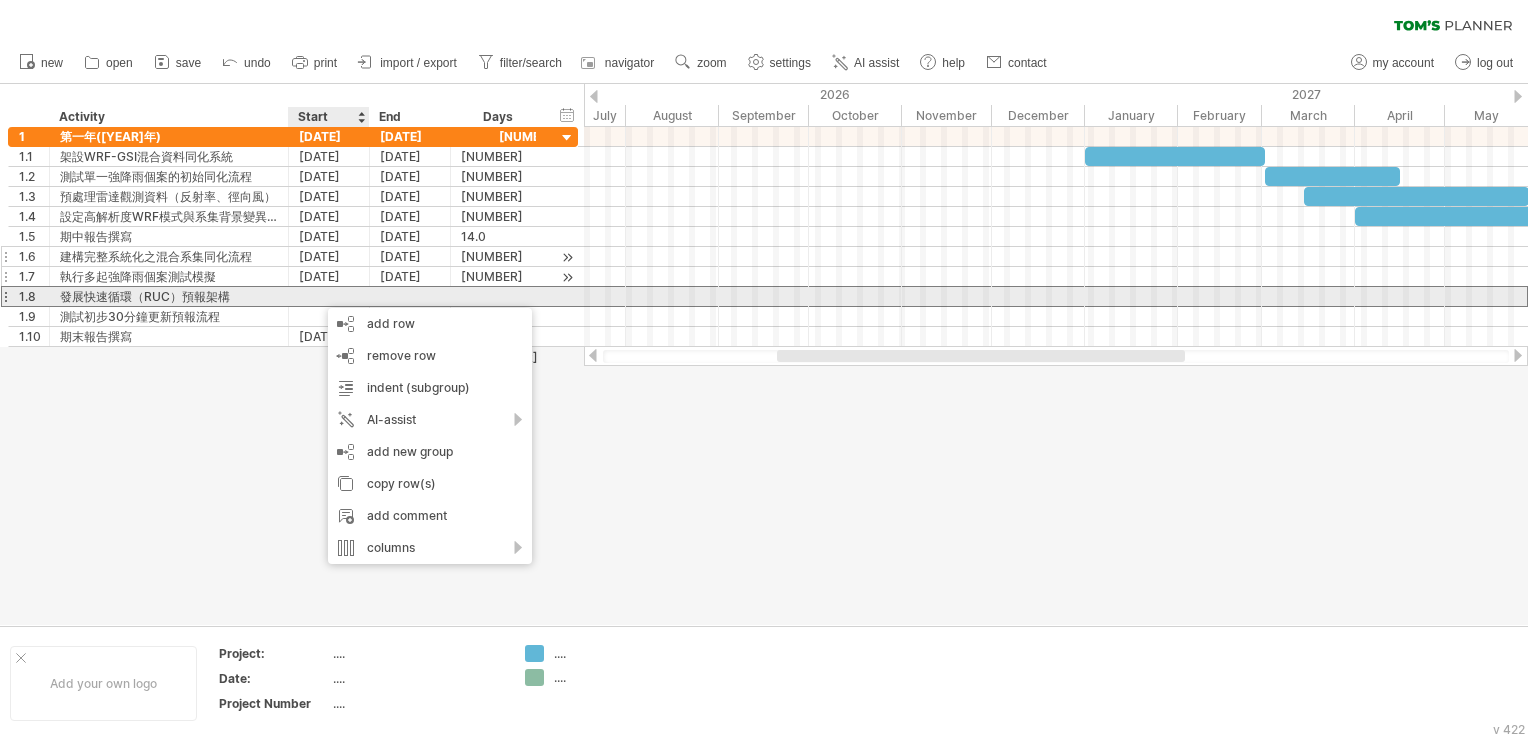 click at bounding box center (329, 296) 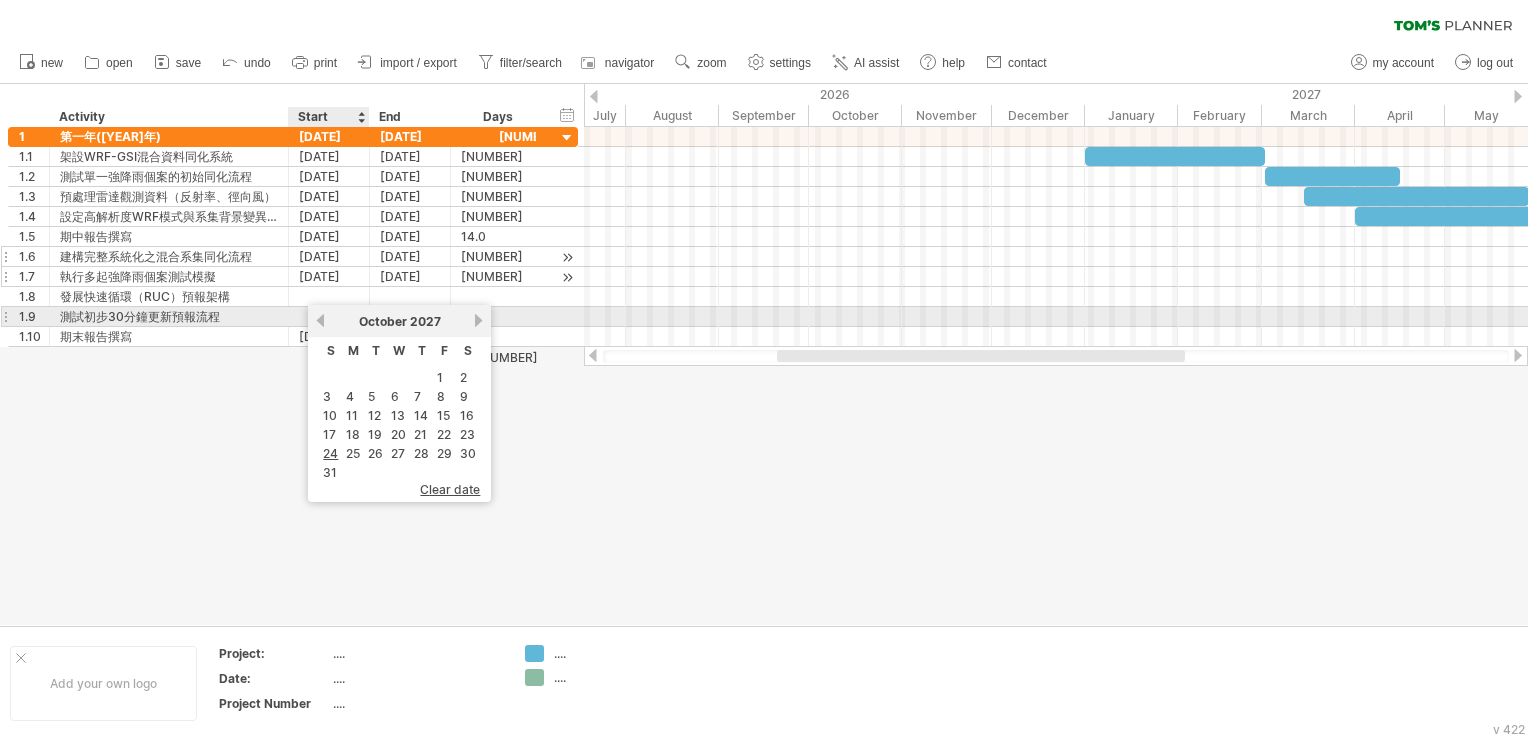click on "previous" at bounding box center (320, 320) 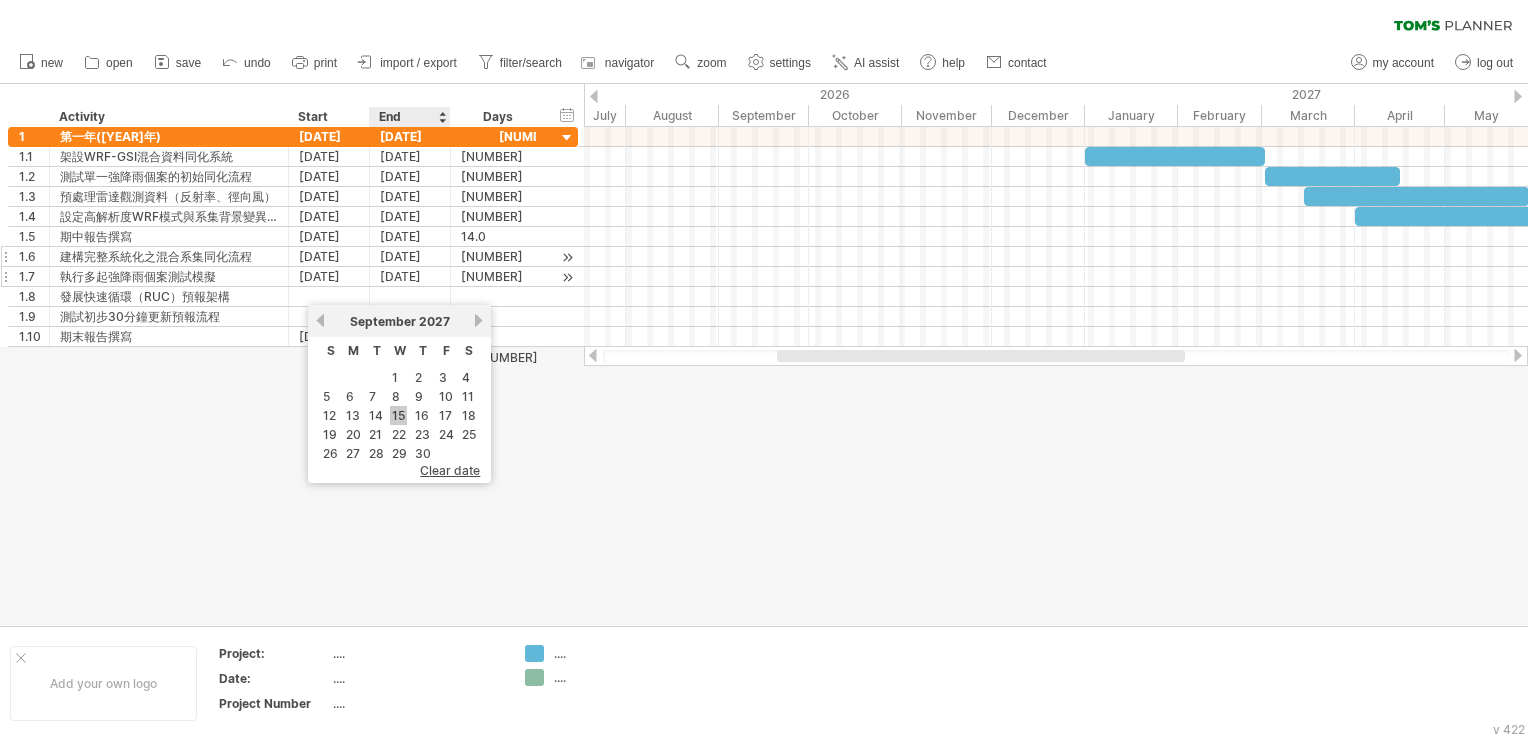 click on "15" at bounding box center [398, 415] 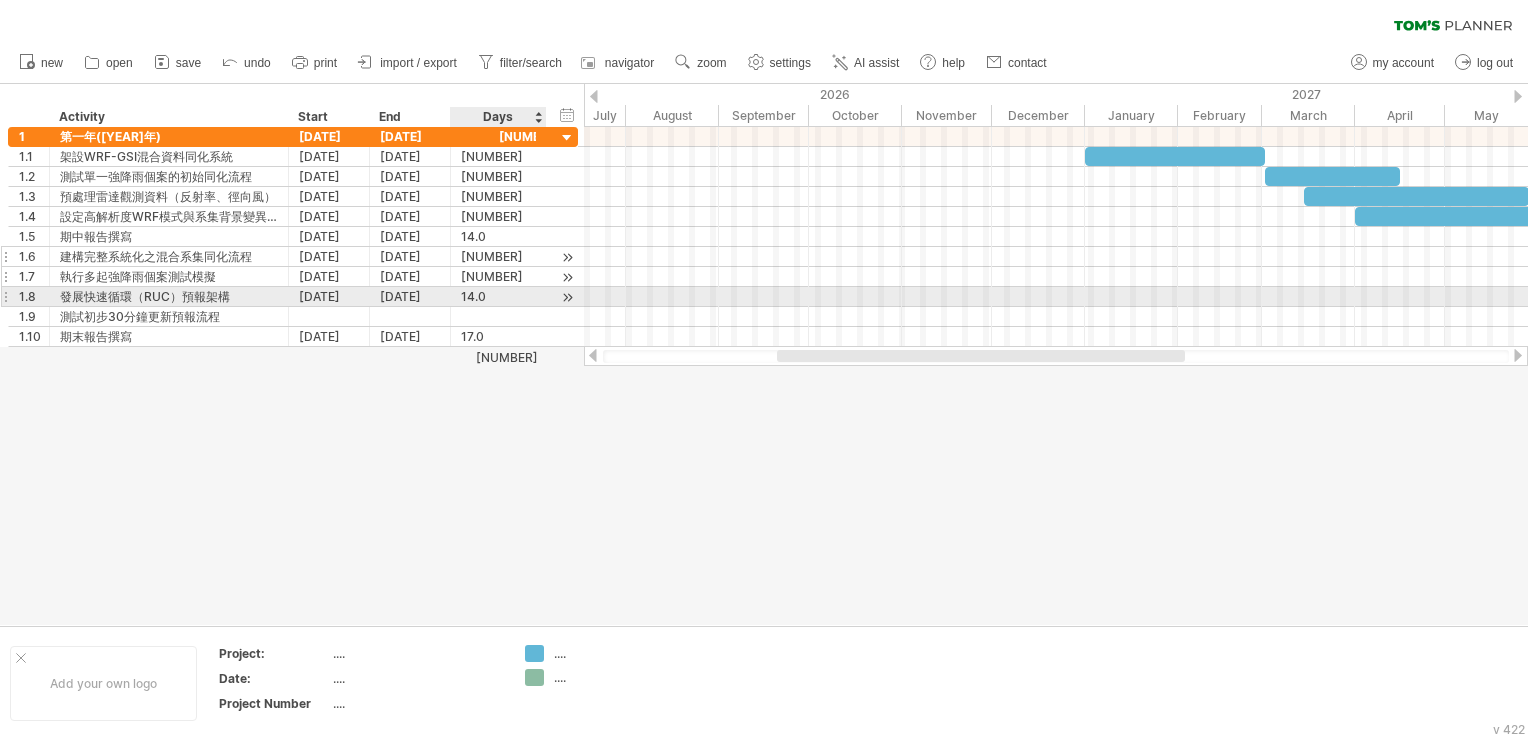 click on "14.0" at bounding box center [498, 296] 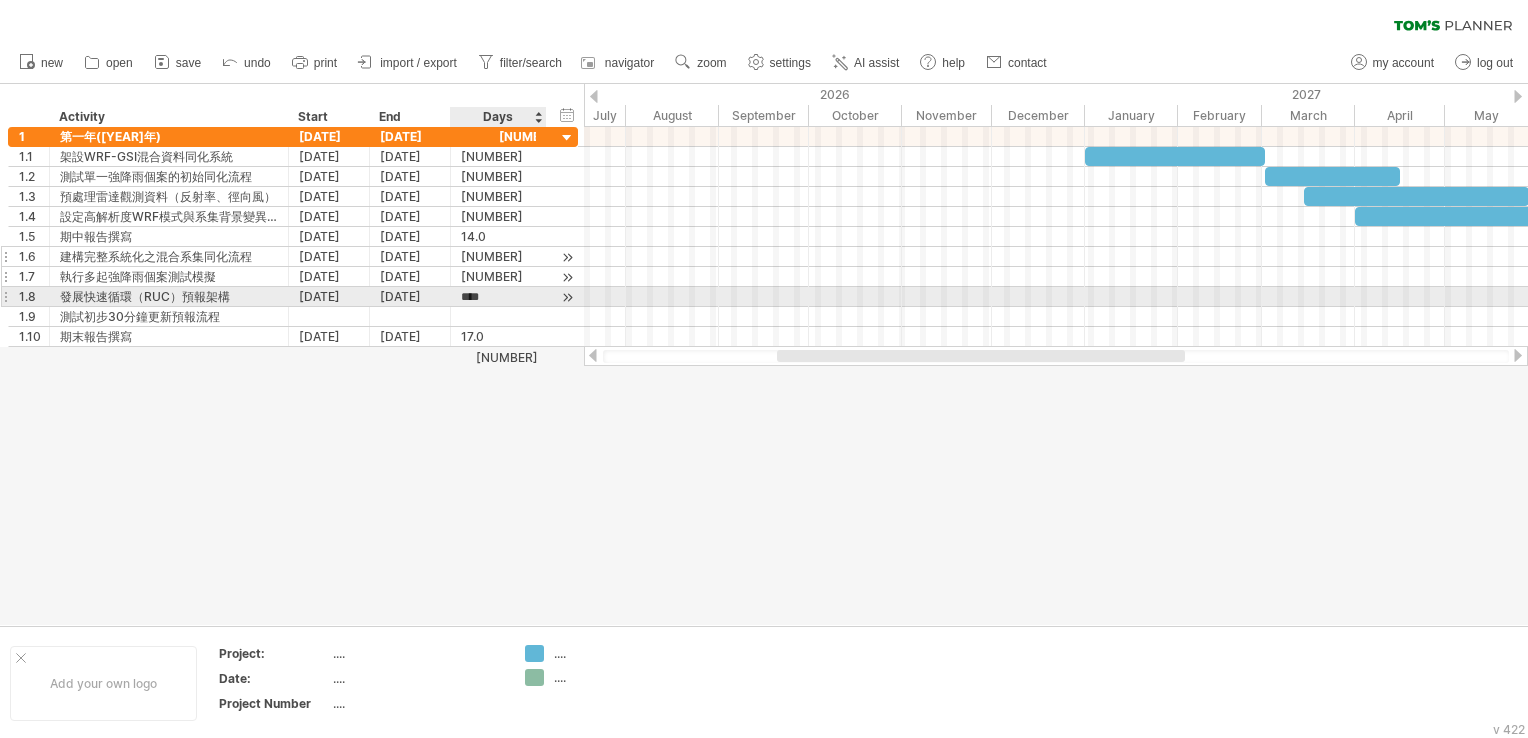 scroll, scrollTop: 1, scrollLeft: 0, axis: vertical 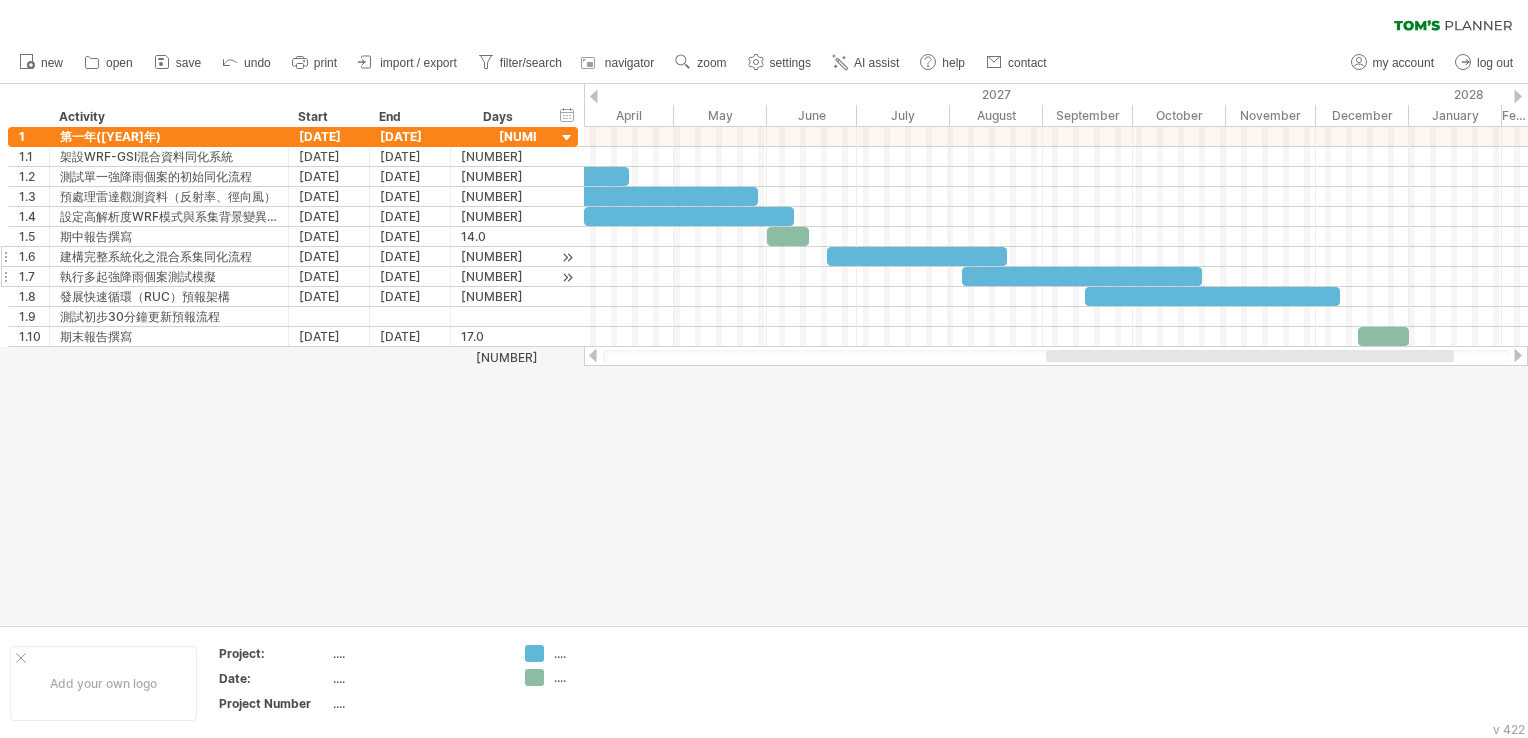 drag, startPoint x: 1131, startPoint y: 368, endPoint x: 1141, endPoint y: 361, distance: 12.206555 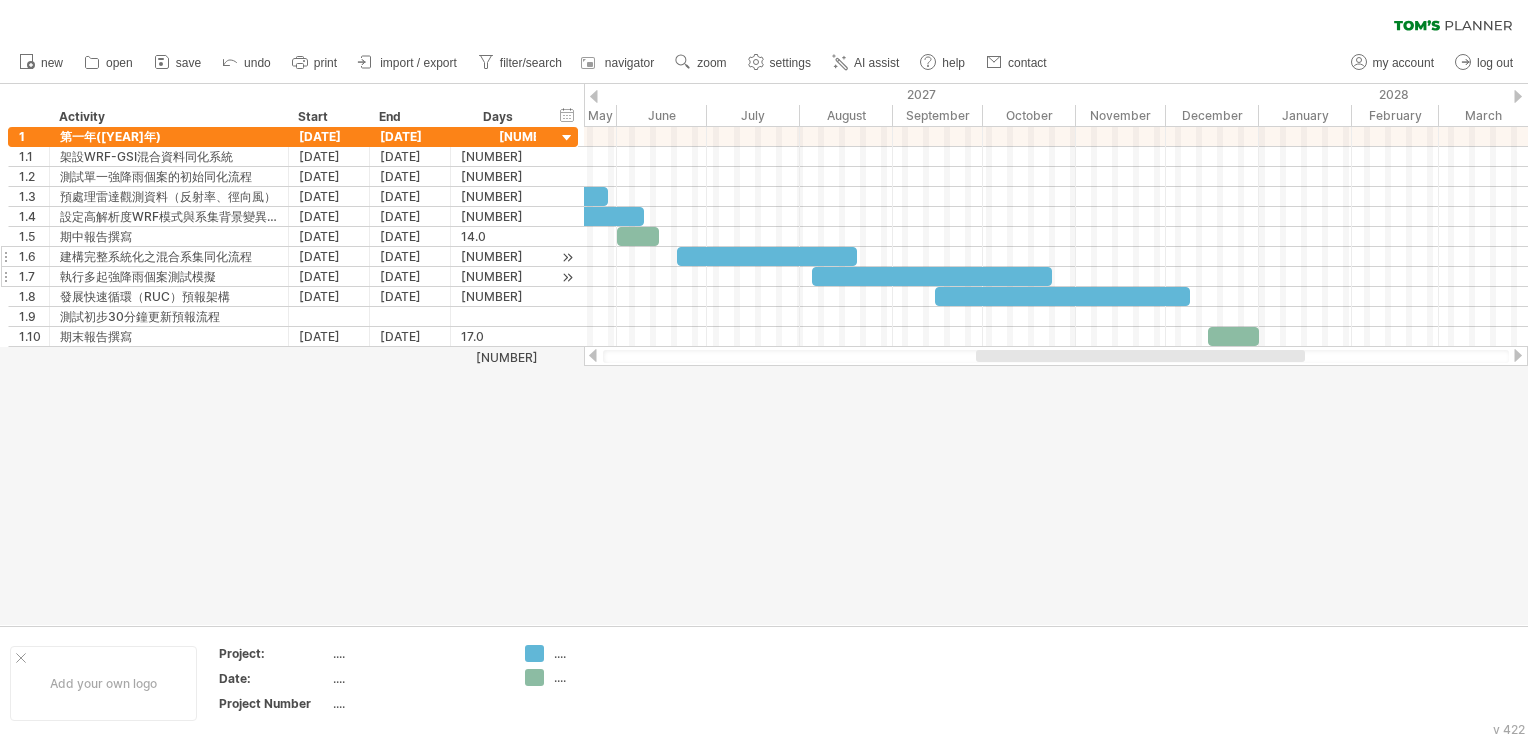 drag, startPoint x: 1238, startPoint y: 365, endPoint x: 1201, endPoint y: 362, distance: 37.12142 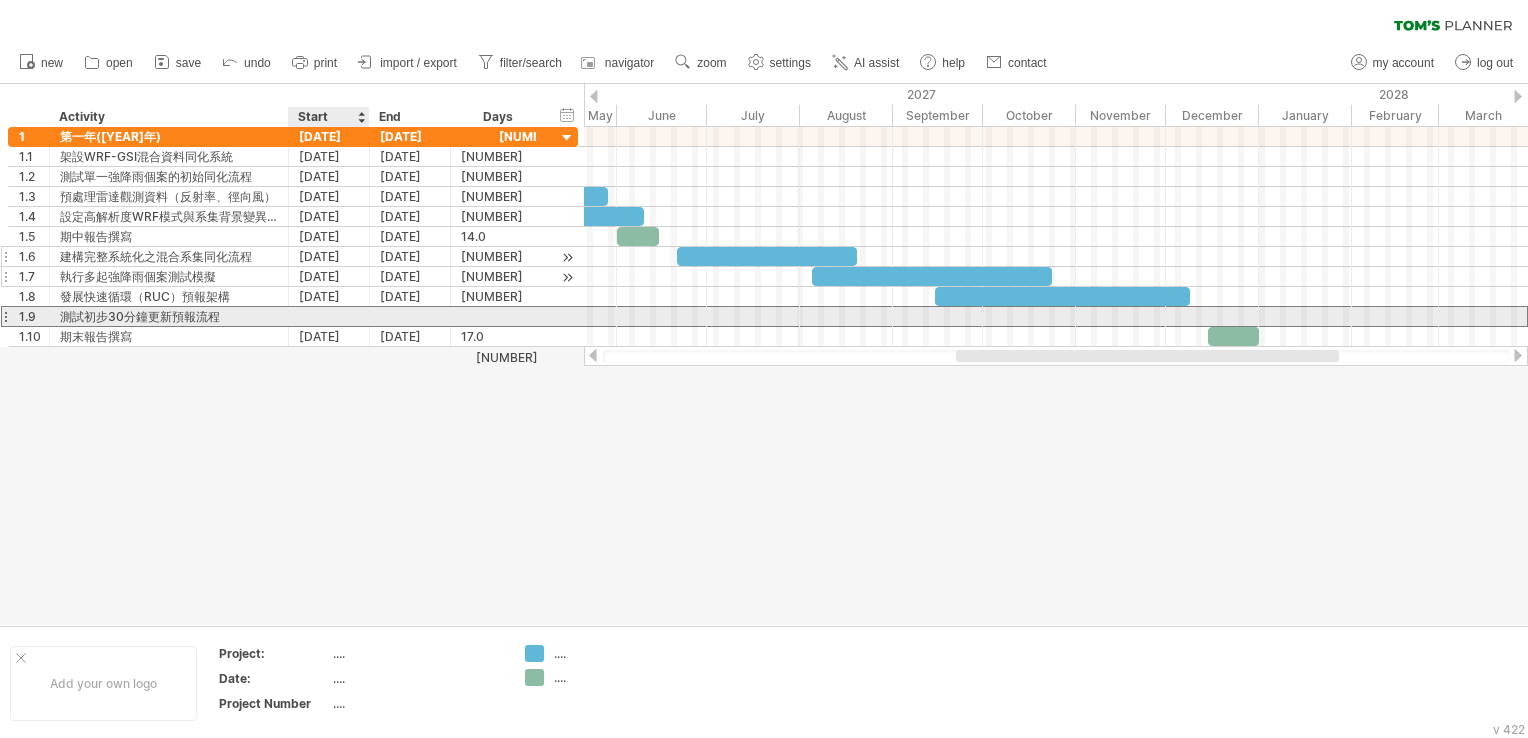 click at bounding box center (329, 316) 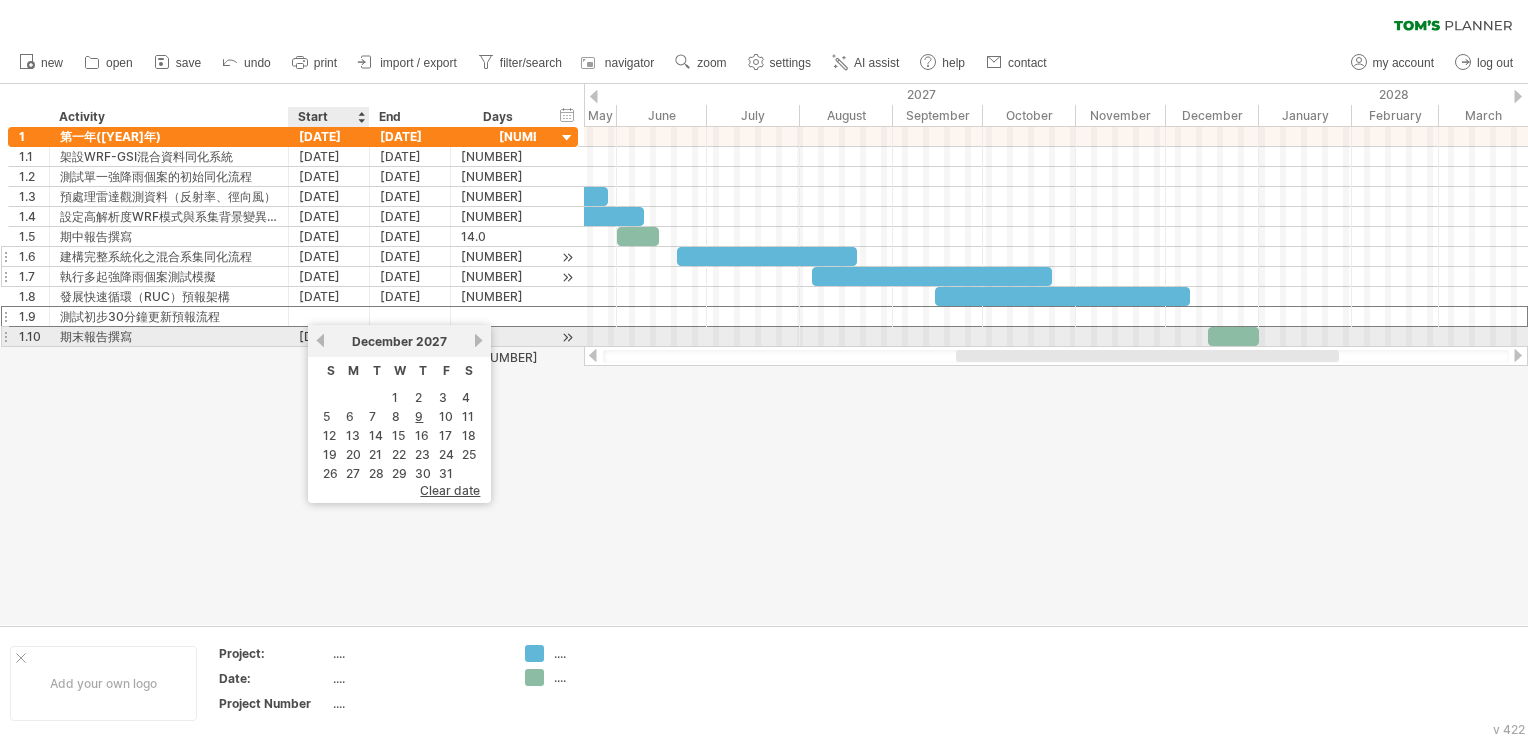 click on "previous" at bounding box center (320, 340) 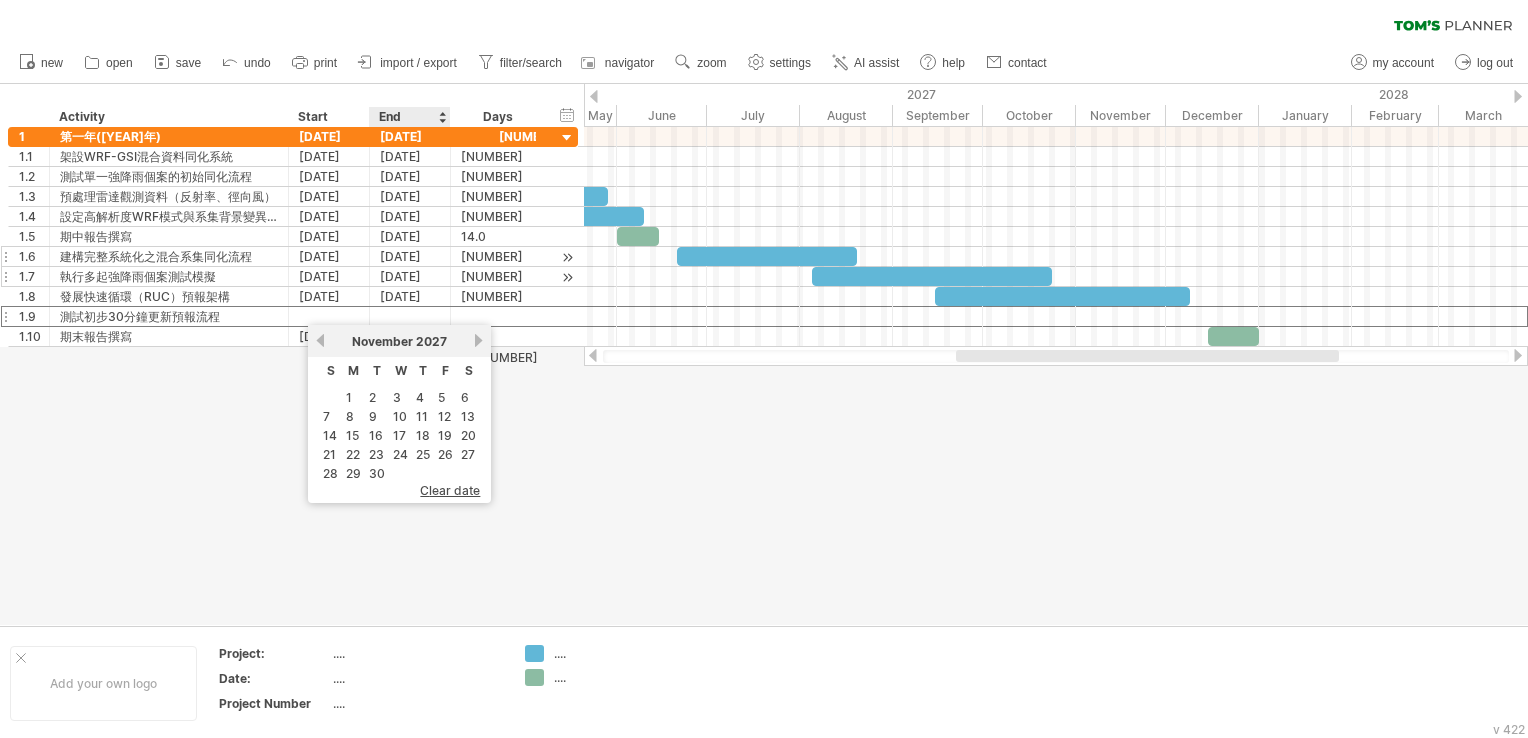click on "10" at bounding box center [400, 416] 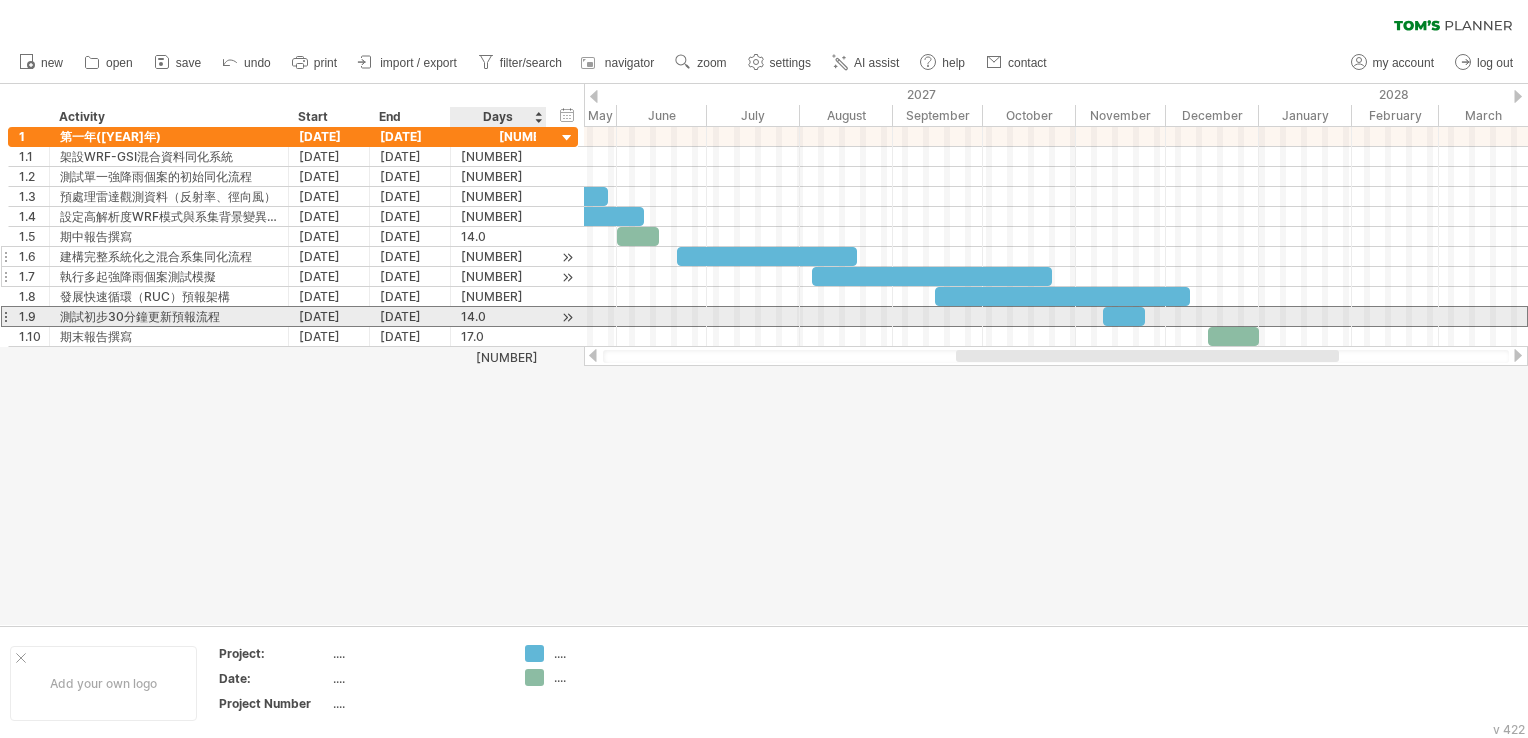 click on "14.0" at bounding box center (498, 316) 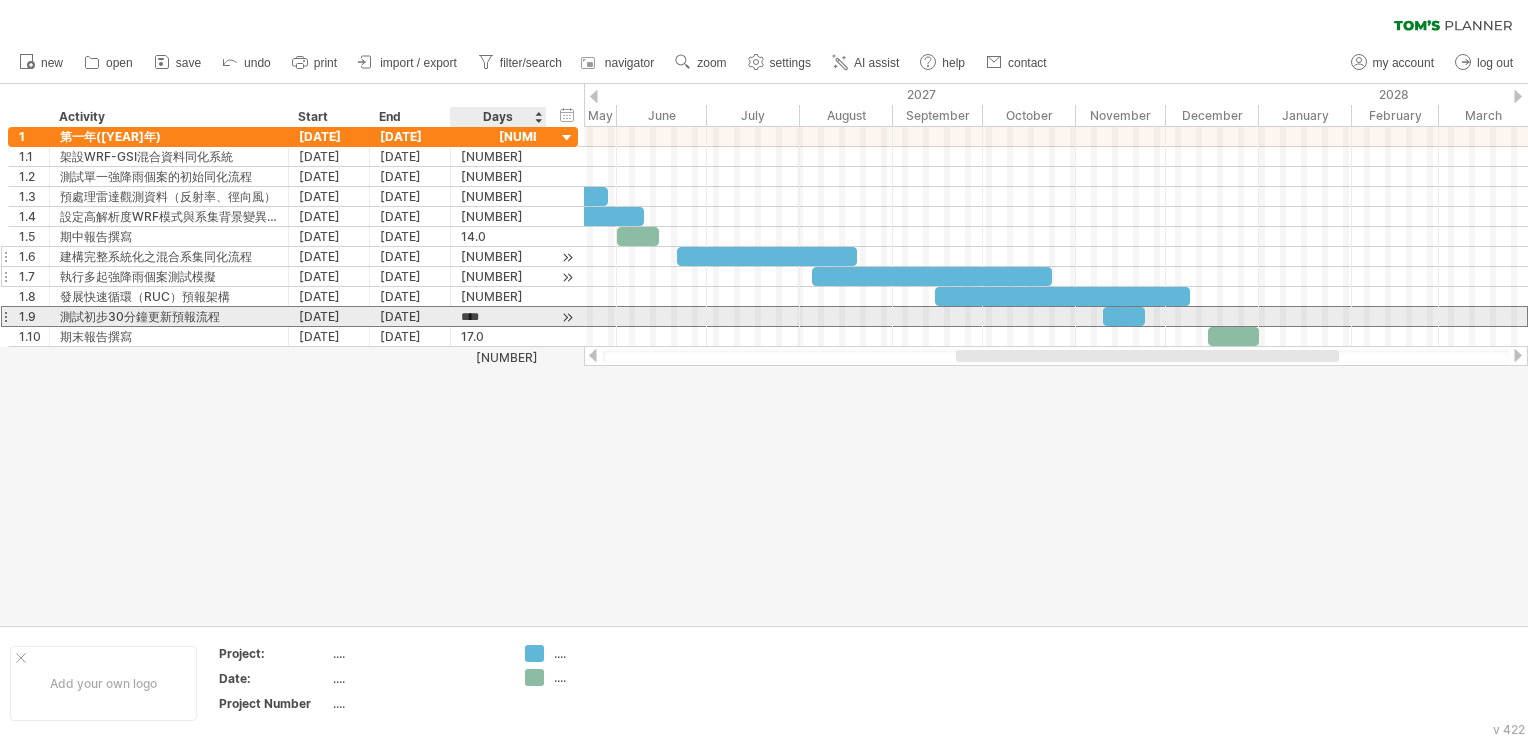 scroll, scrollTop: 1, scrollLeft: 0, axis: vertical 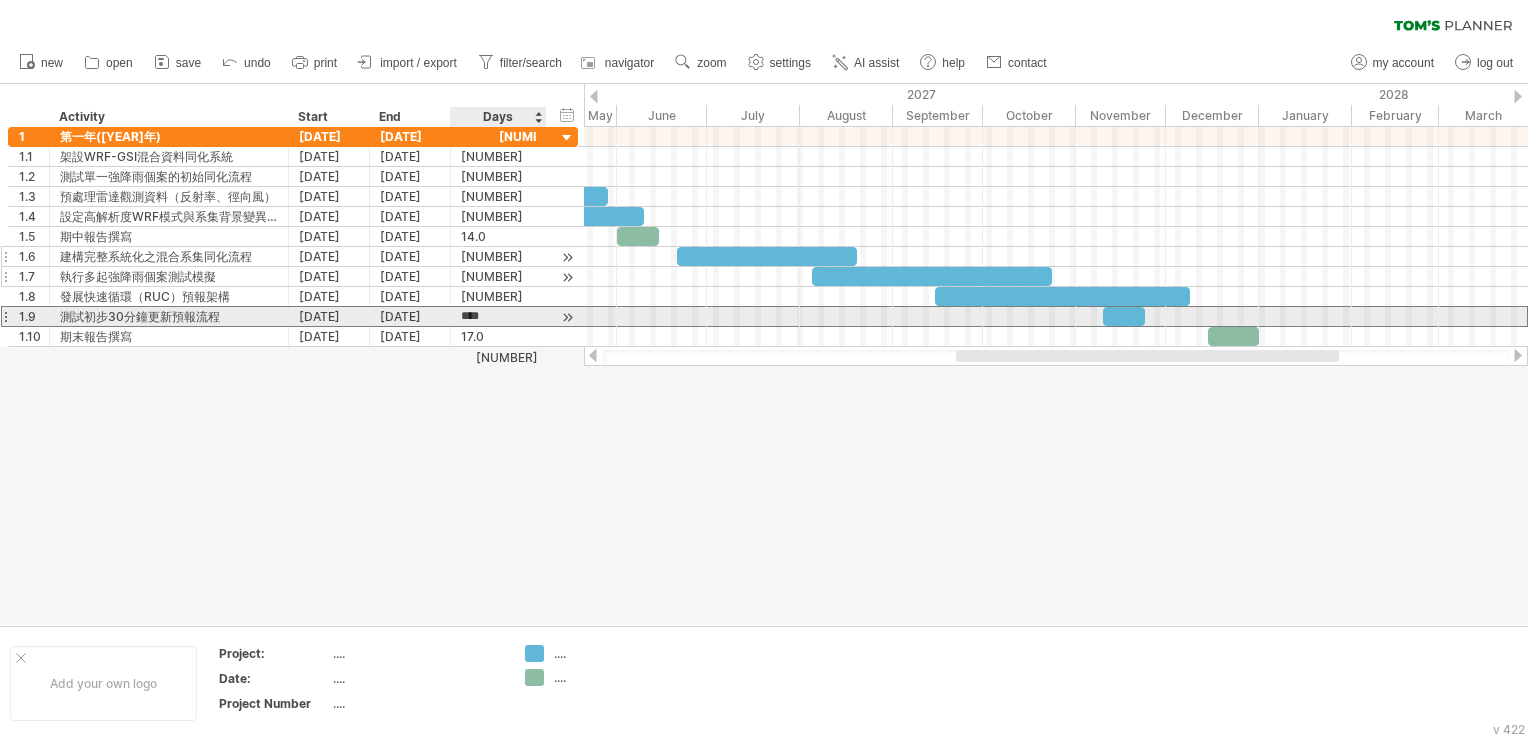click on "****" at bounding box center [480, 316] 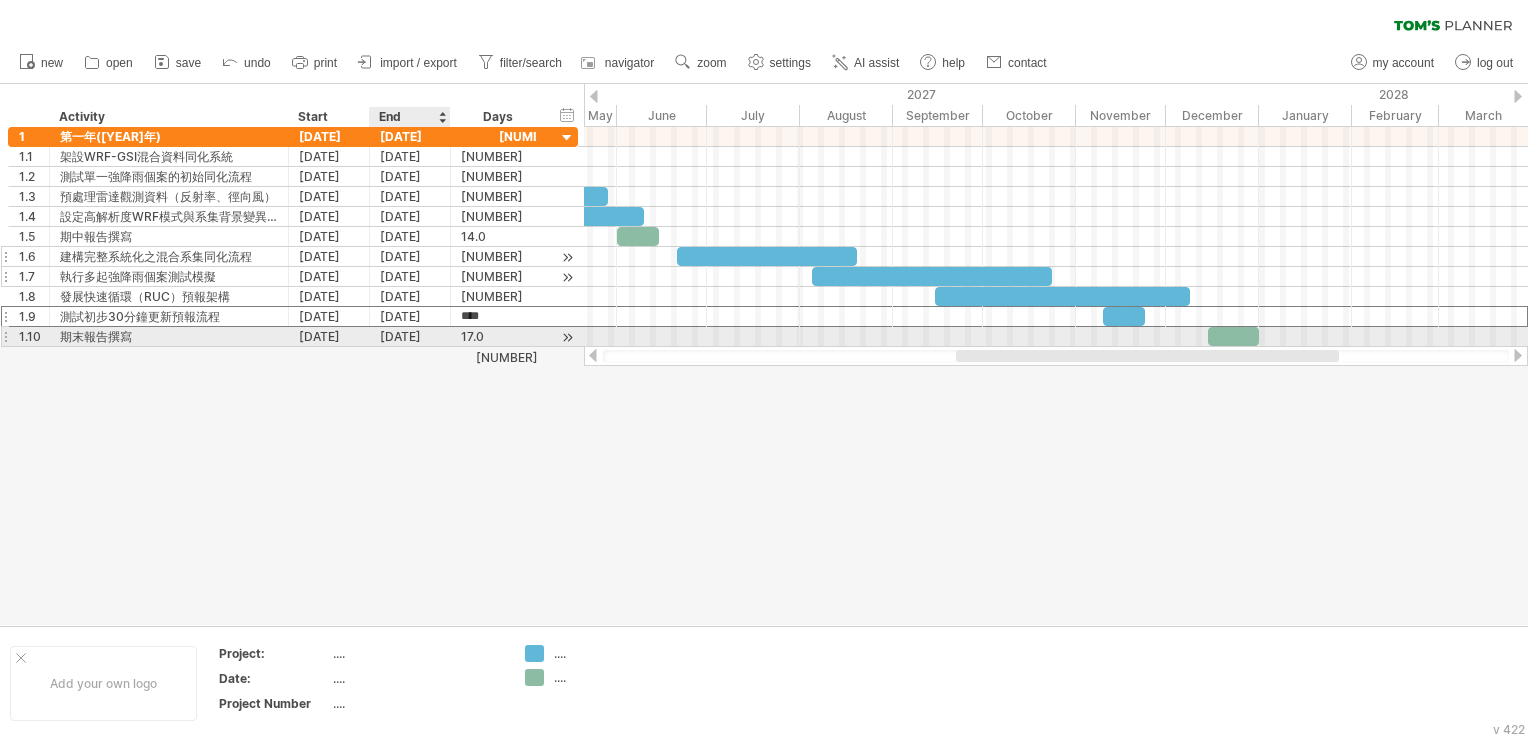 type on "*" 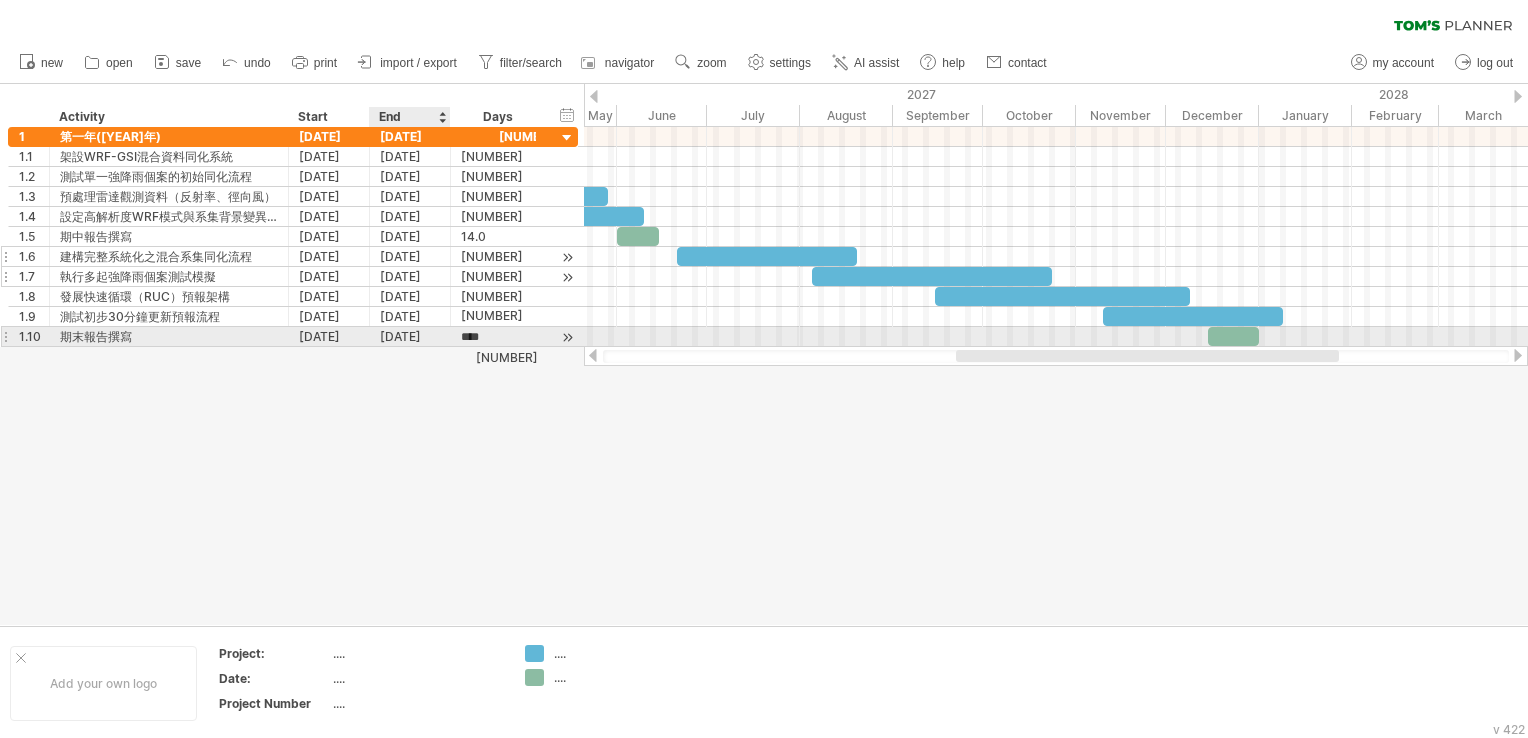 scroll, scrollTop: 1, scrollLeft: 0, axis: vertical 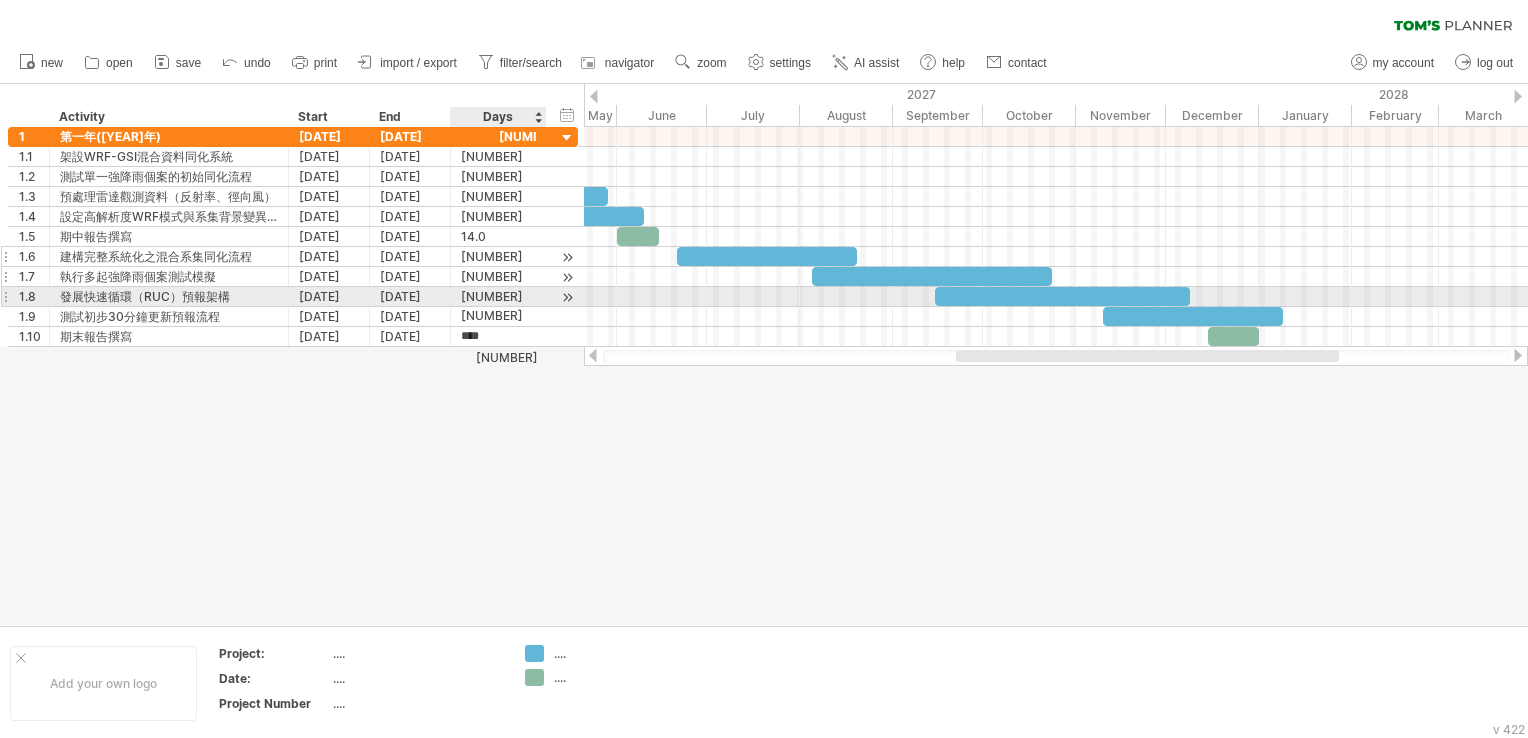click on "[NUMBER]" at bounding box center [498, 296] 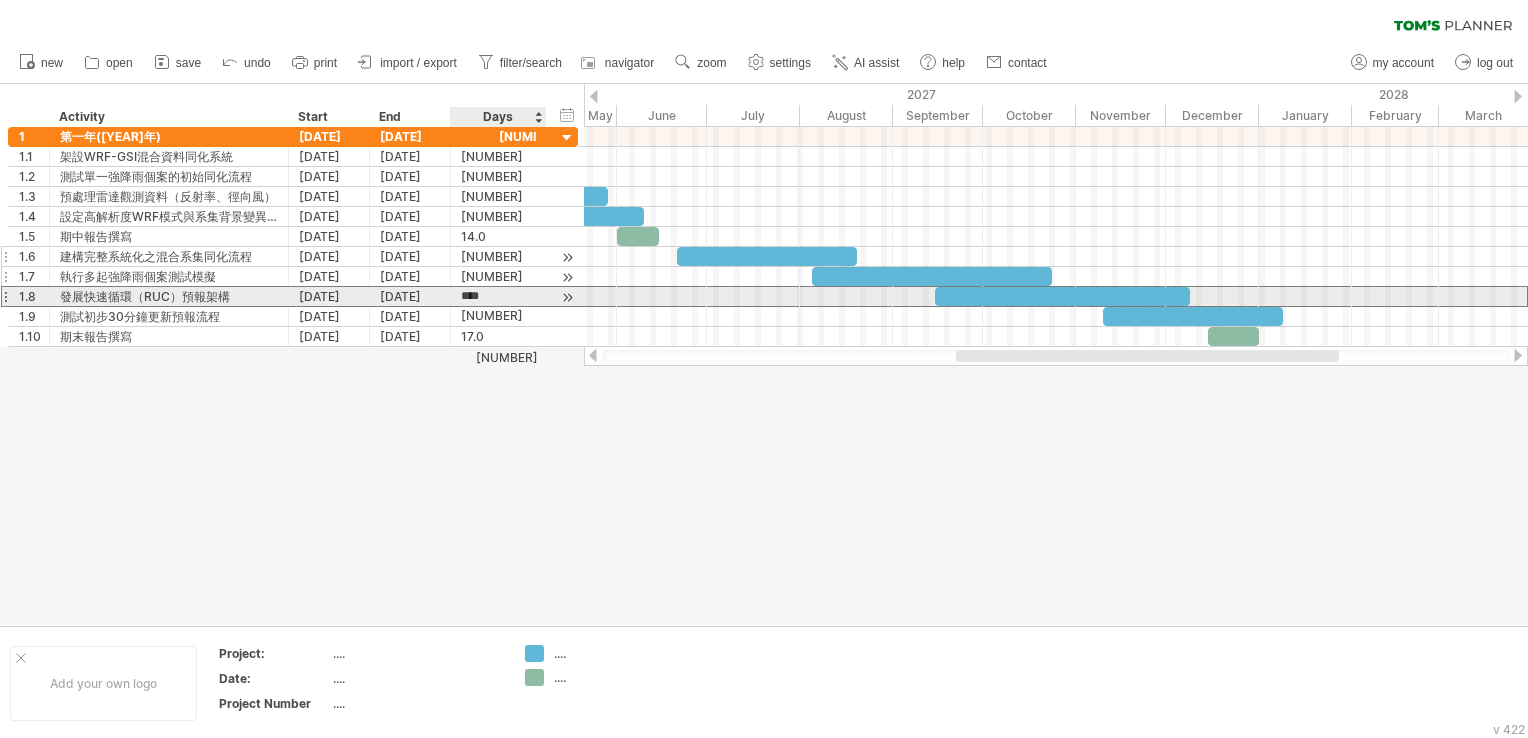 click on "****" at bounding box center (480, 296) 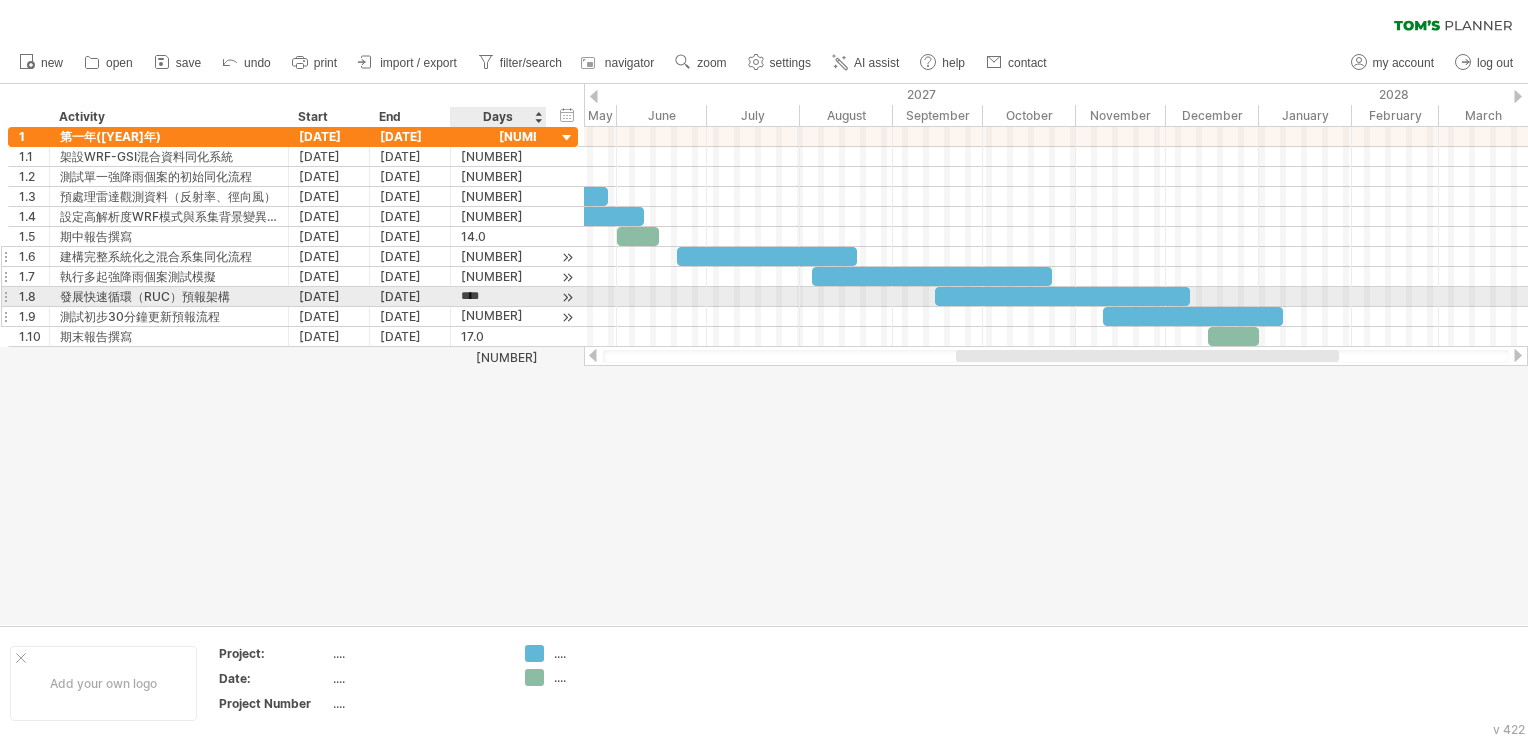 scroll, scrollTop: 1, scrollLeft: 0, axis: vertical 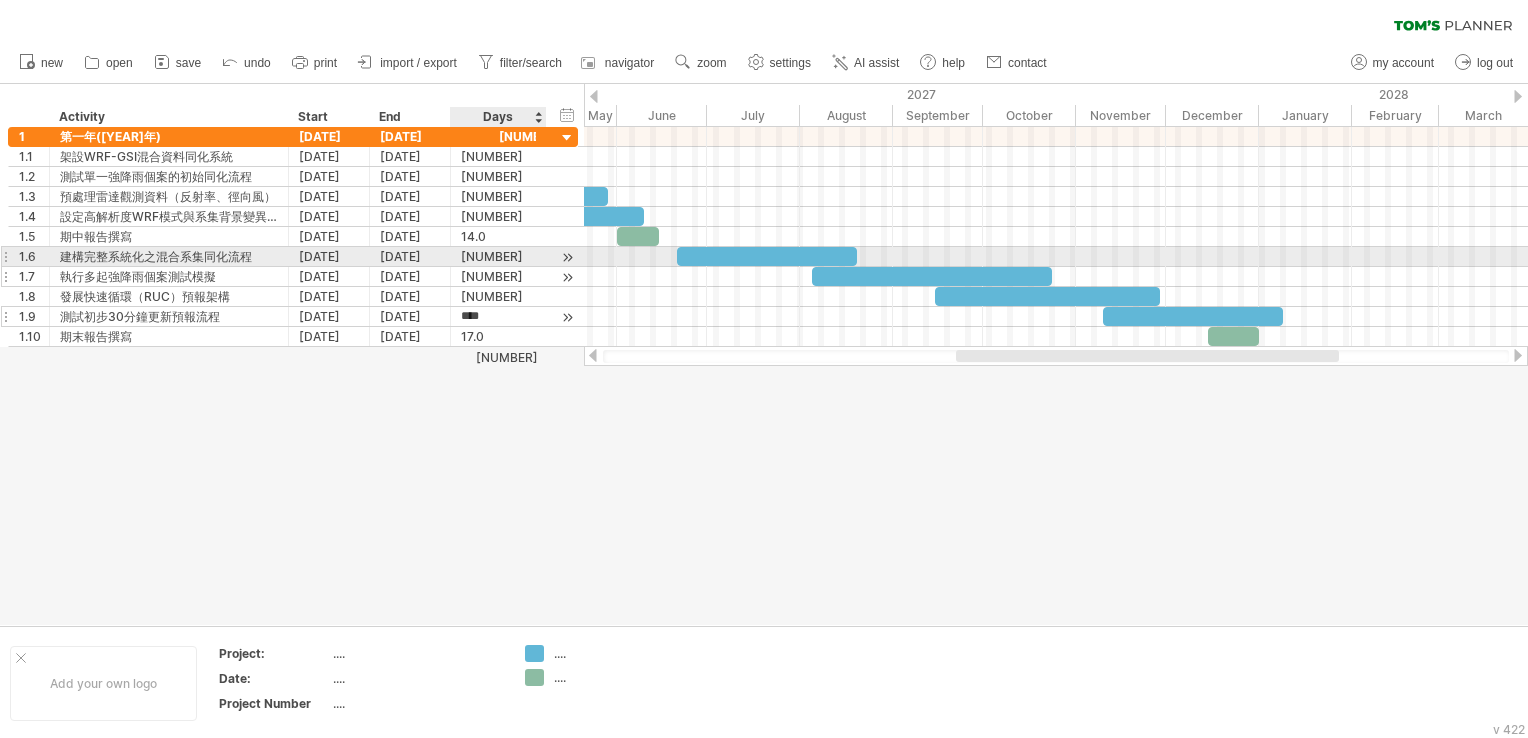 click on "****" at bounding box center (480, 316) 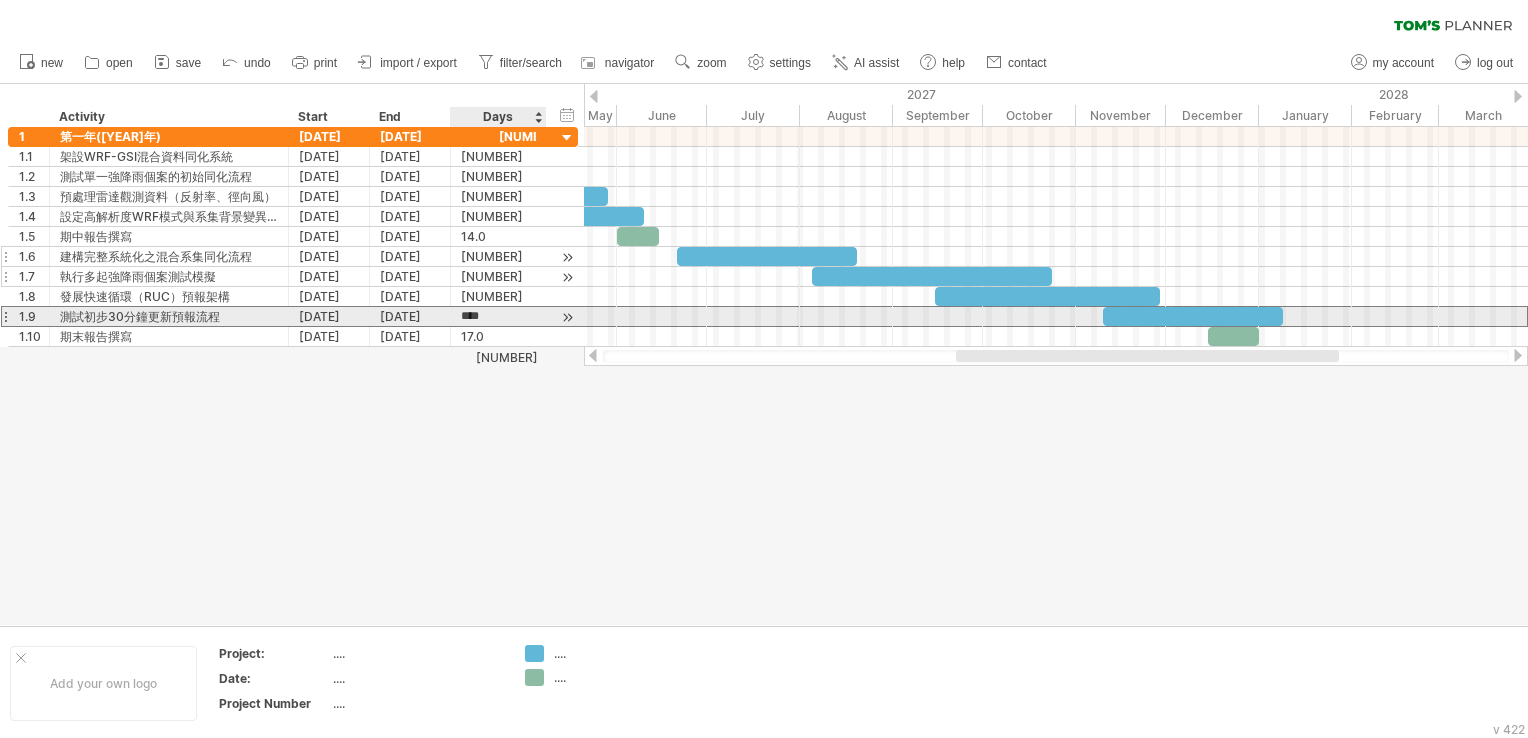 click on "****" at bounding box center [480, 316] 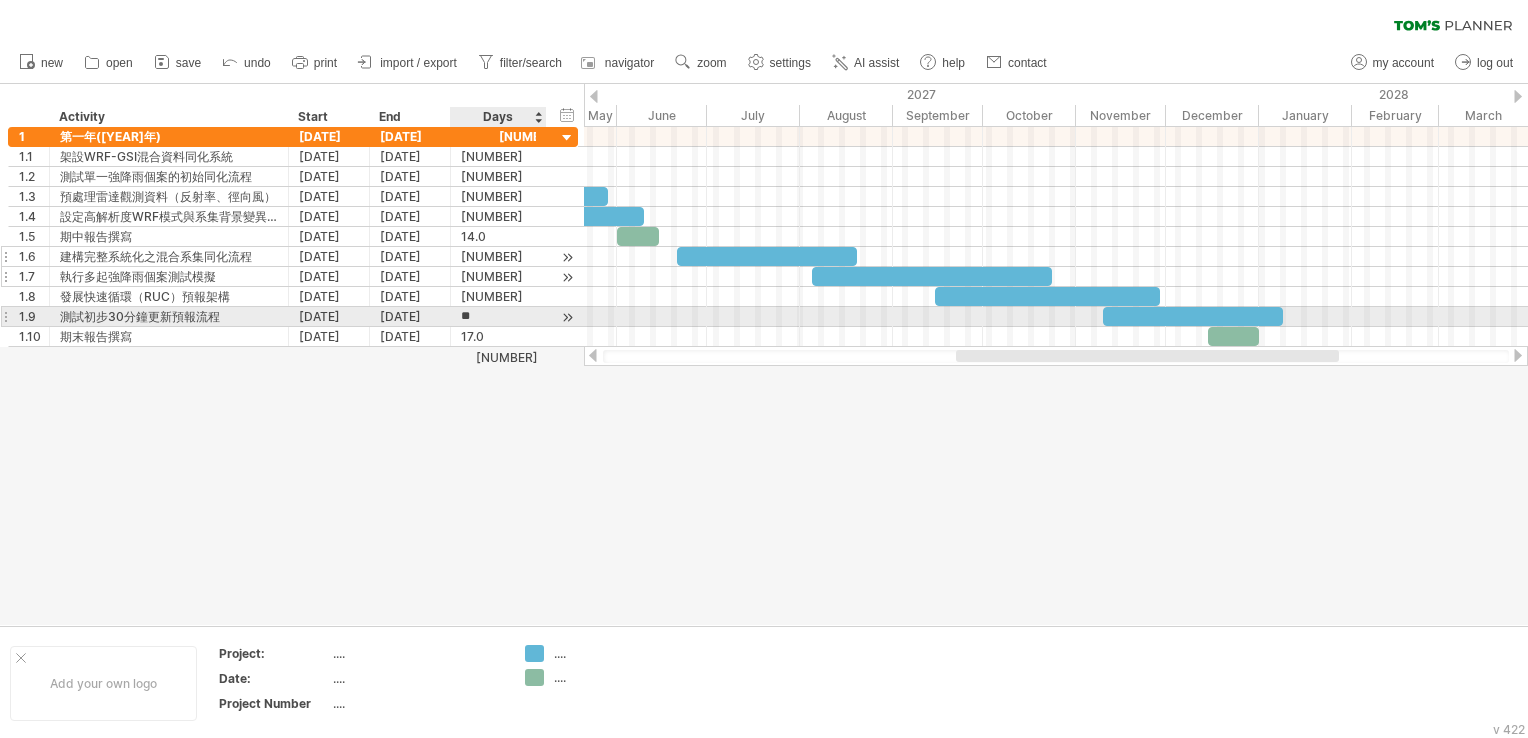 scroll, scrollTop: 1, scrollLeft: 0, axis: vertical 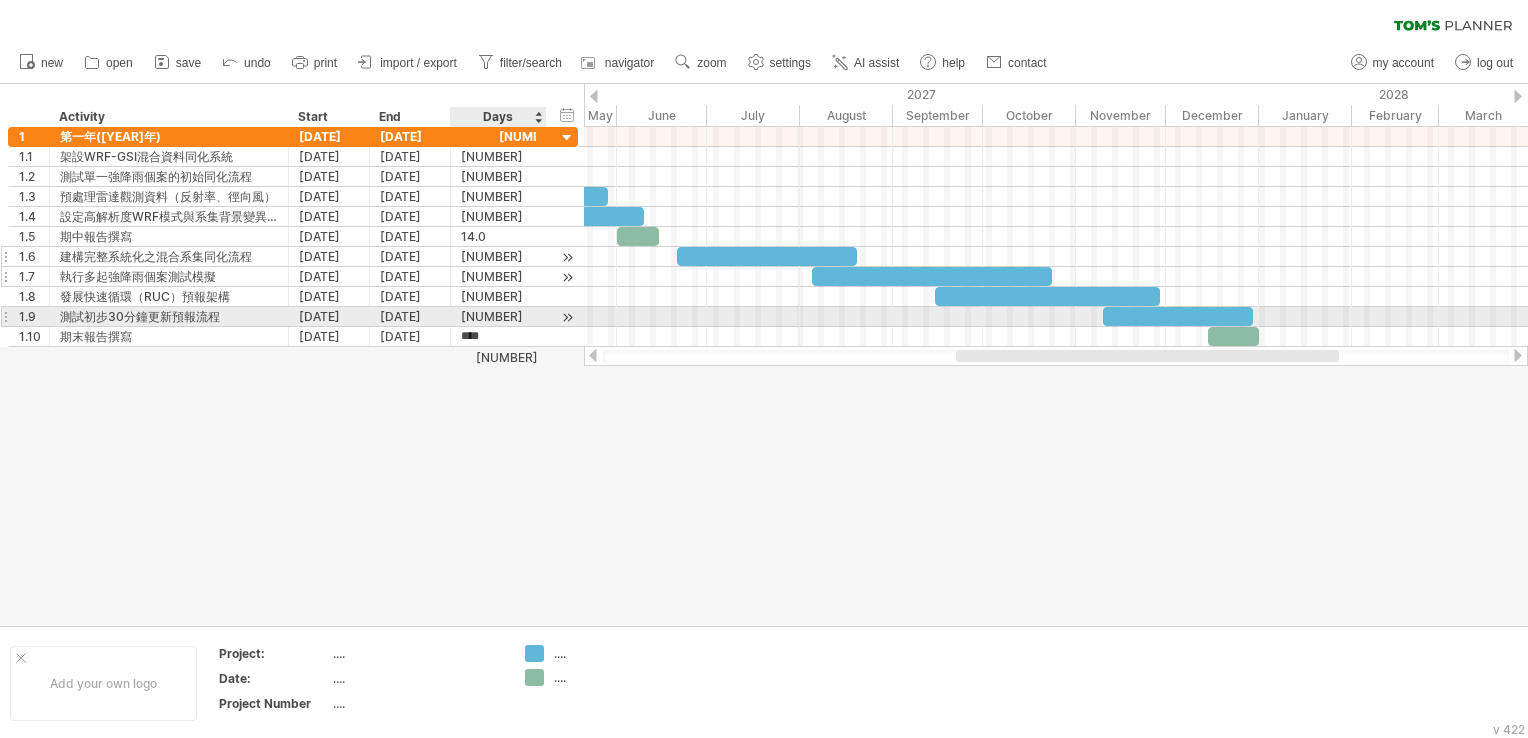 click on "[NUMBER]" at bounding box center [498, 316] 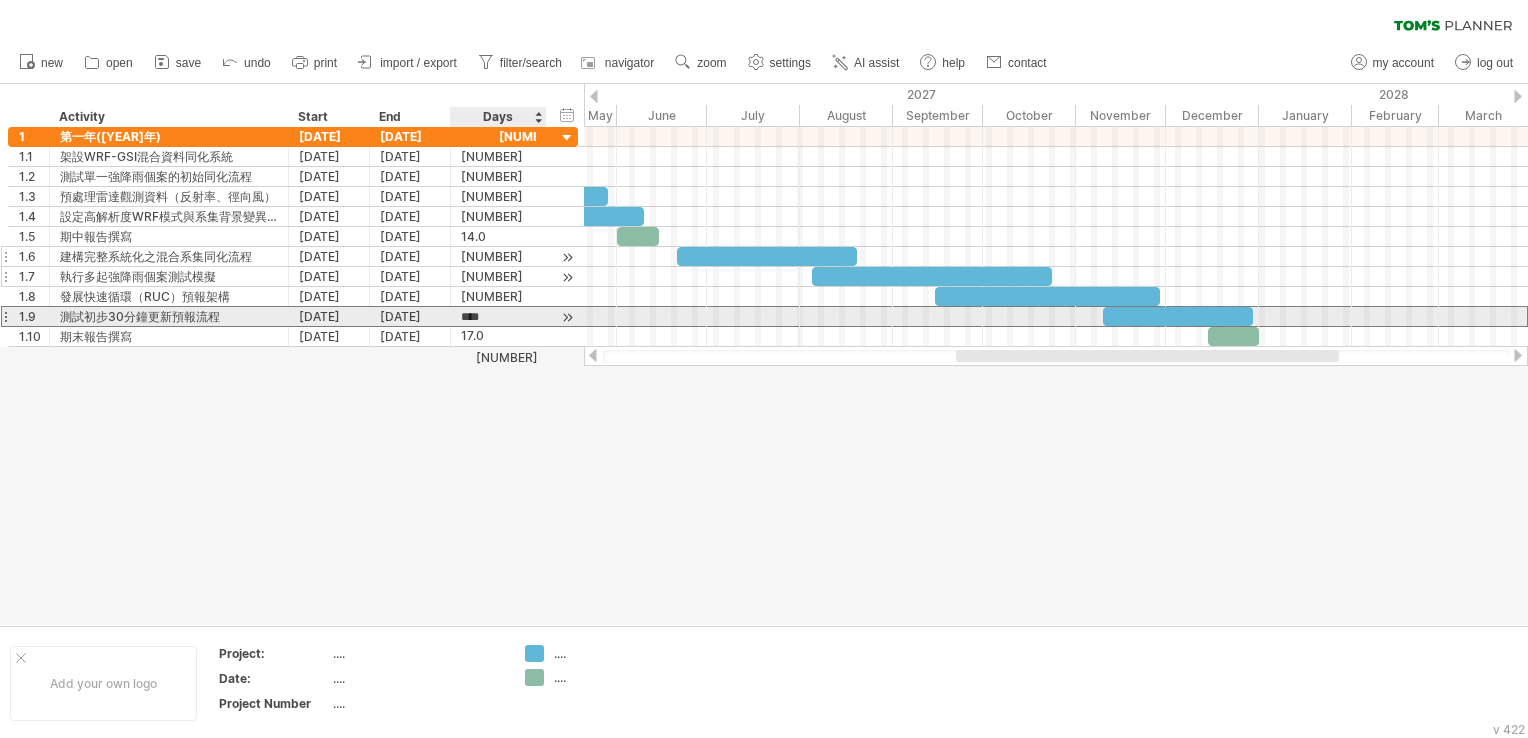 scroll, scrollTop: 0, scrollLeft: 0, axis: both 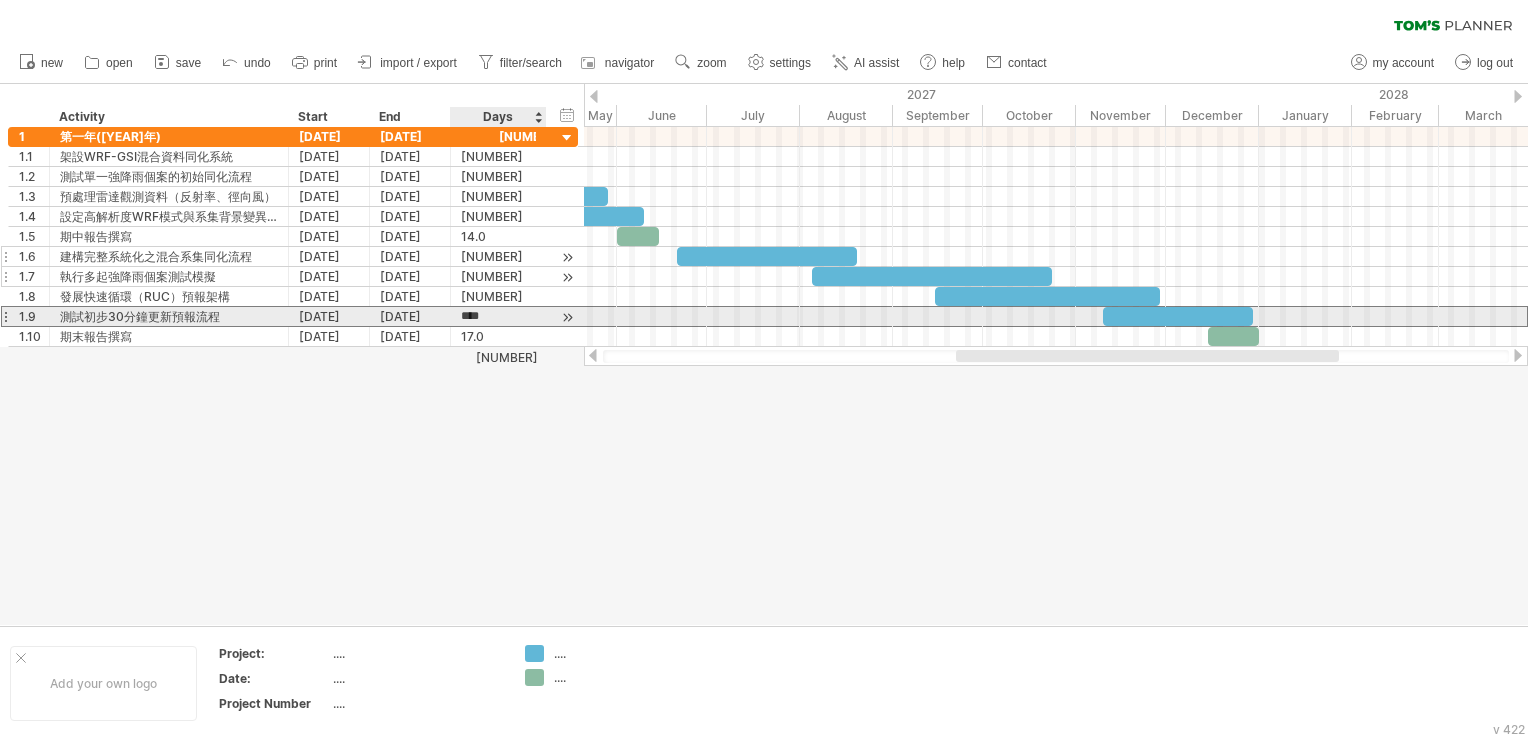 click on "****" at bounding box center [480, 316] 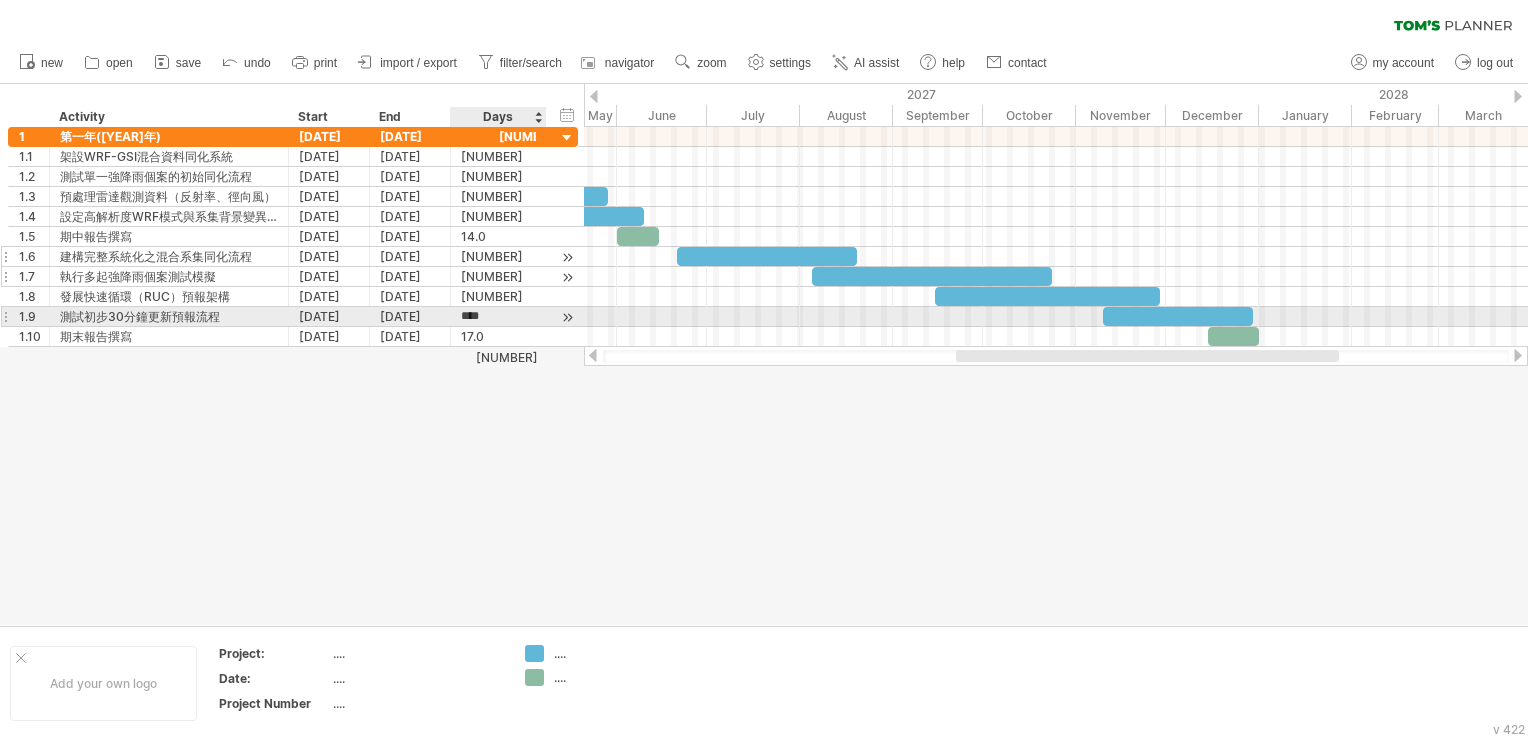 type on "*" 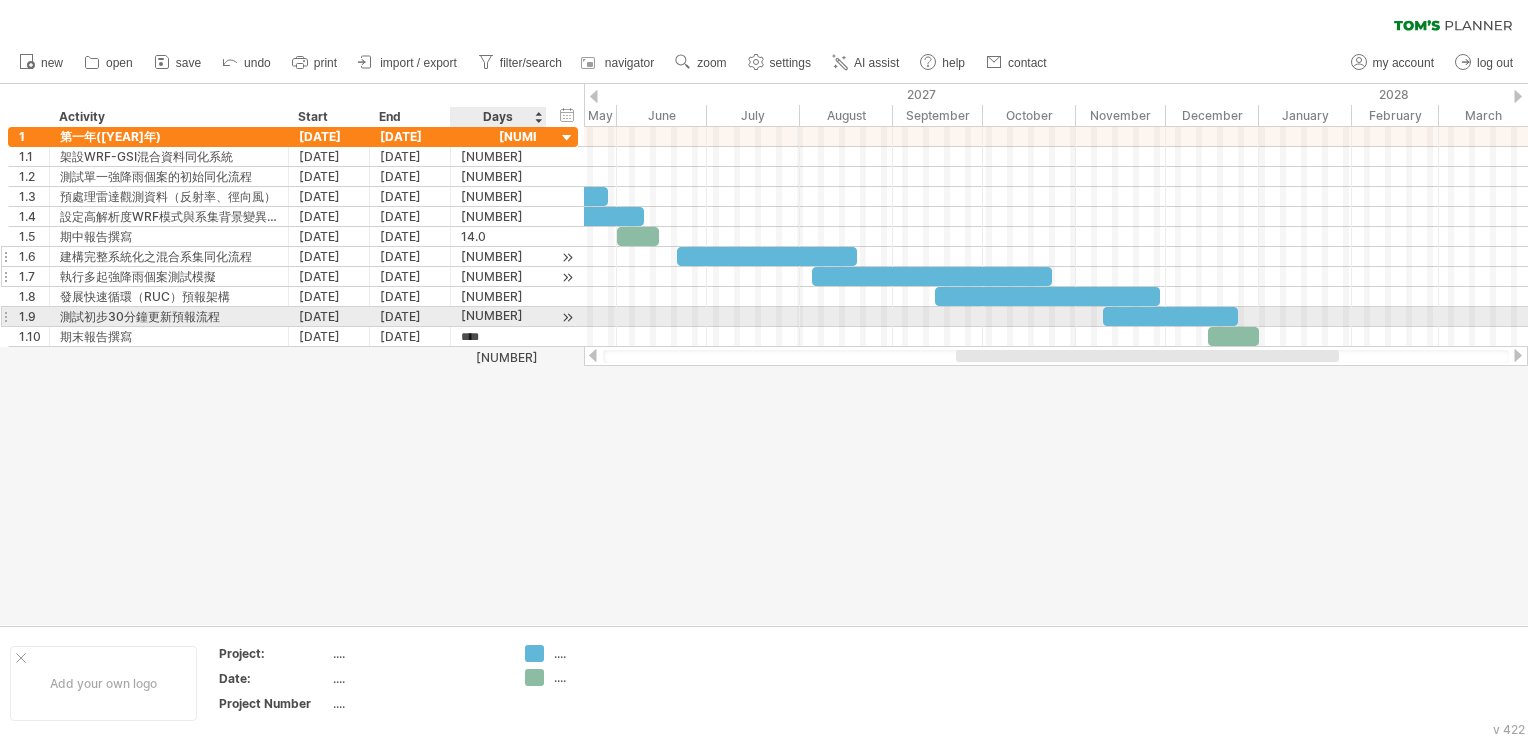 scroll, scrollTop: 1, scrollLeft: 0, axis: vertical 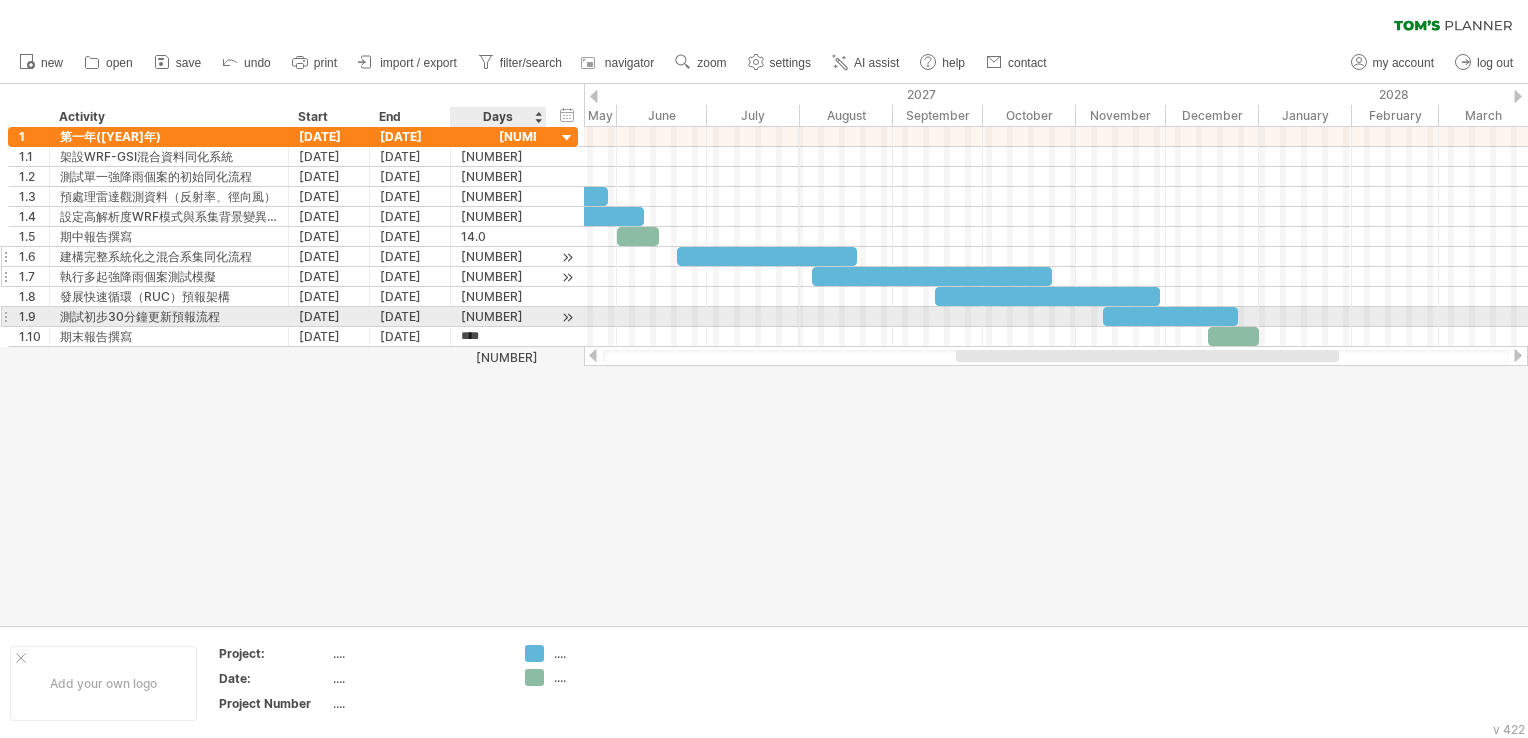 click on "[NUMBER]" at bounding box center [498, 316] 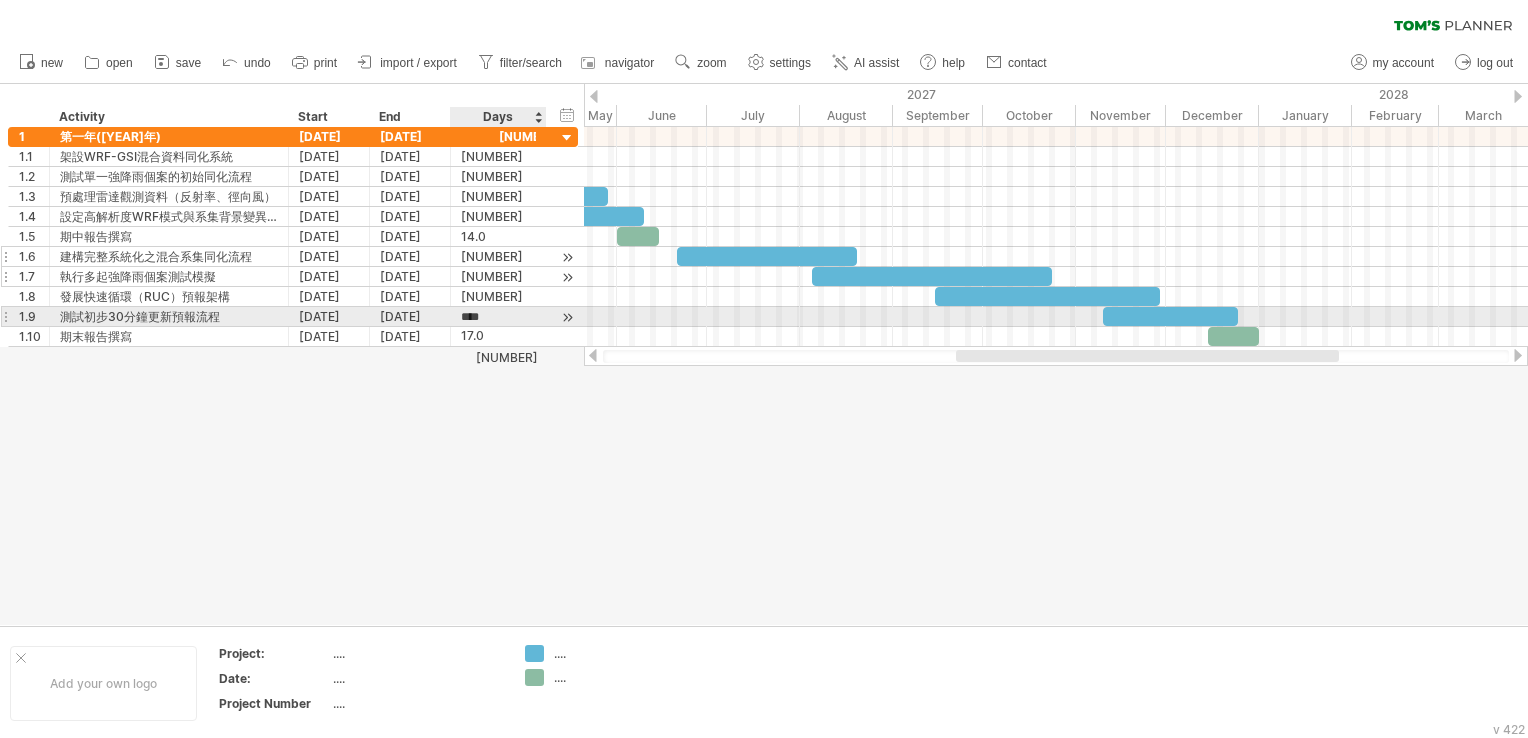 scroll, scrollTop: 0, scrollLeft: 0, axis: both 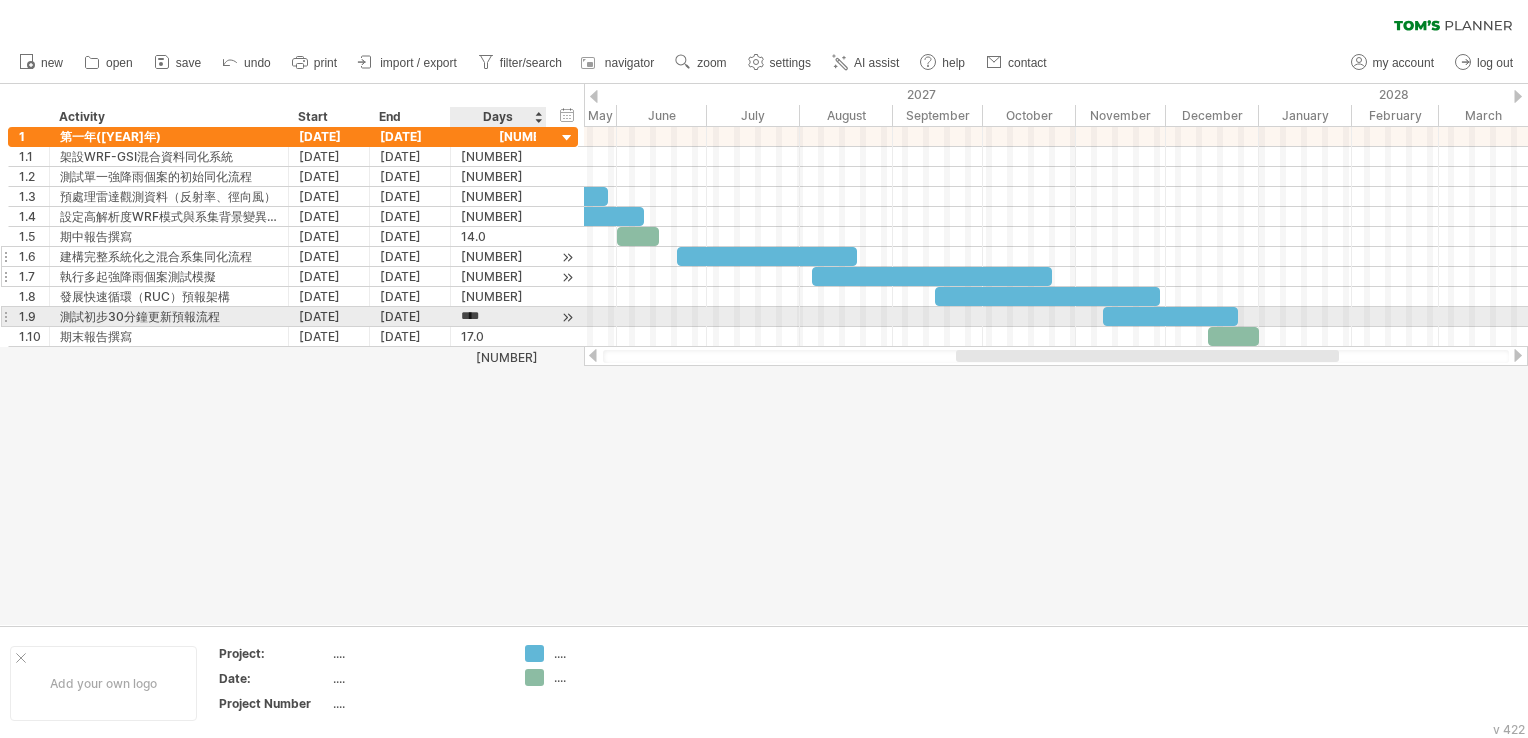 type on "*" 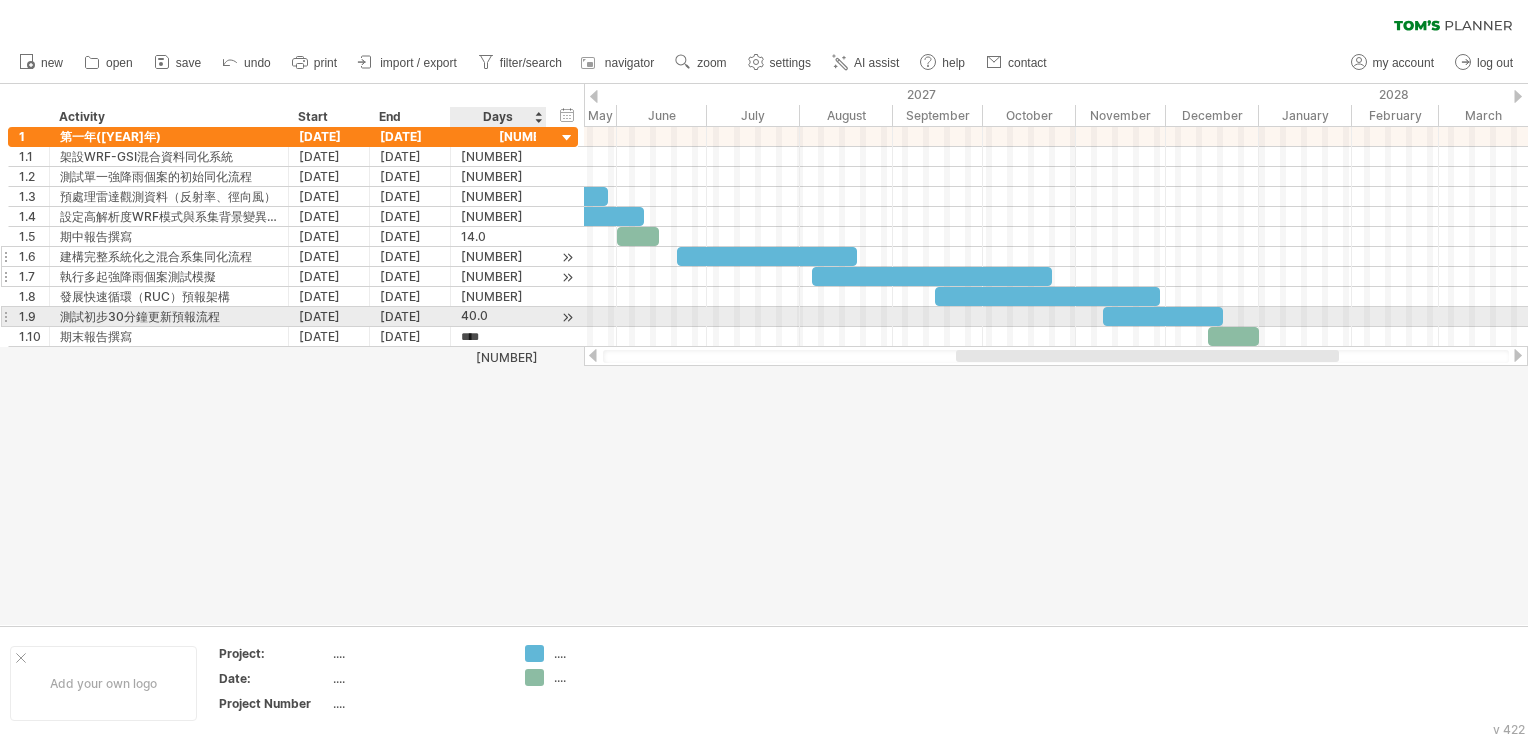 scroll, scrollTop: 1, scrollLeft: 0, axis: vertical 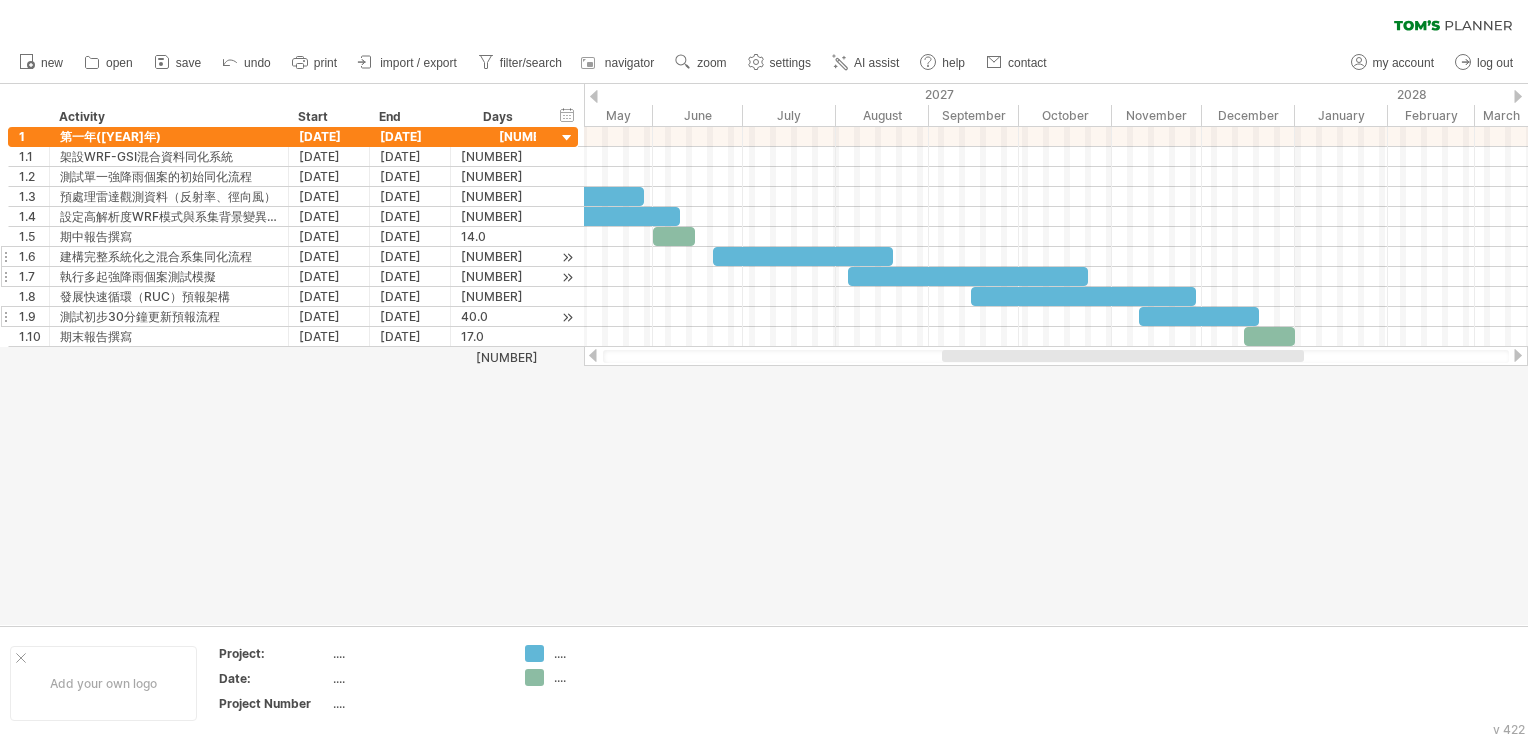 drag, startPoint x: 1108, startPoint y: 354, endPoint x: 710, endPoint y: 360, distance: 398.04523 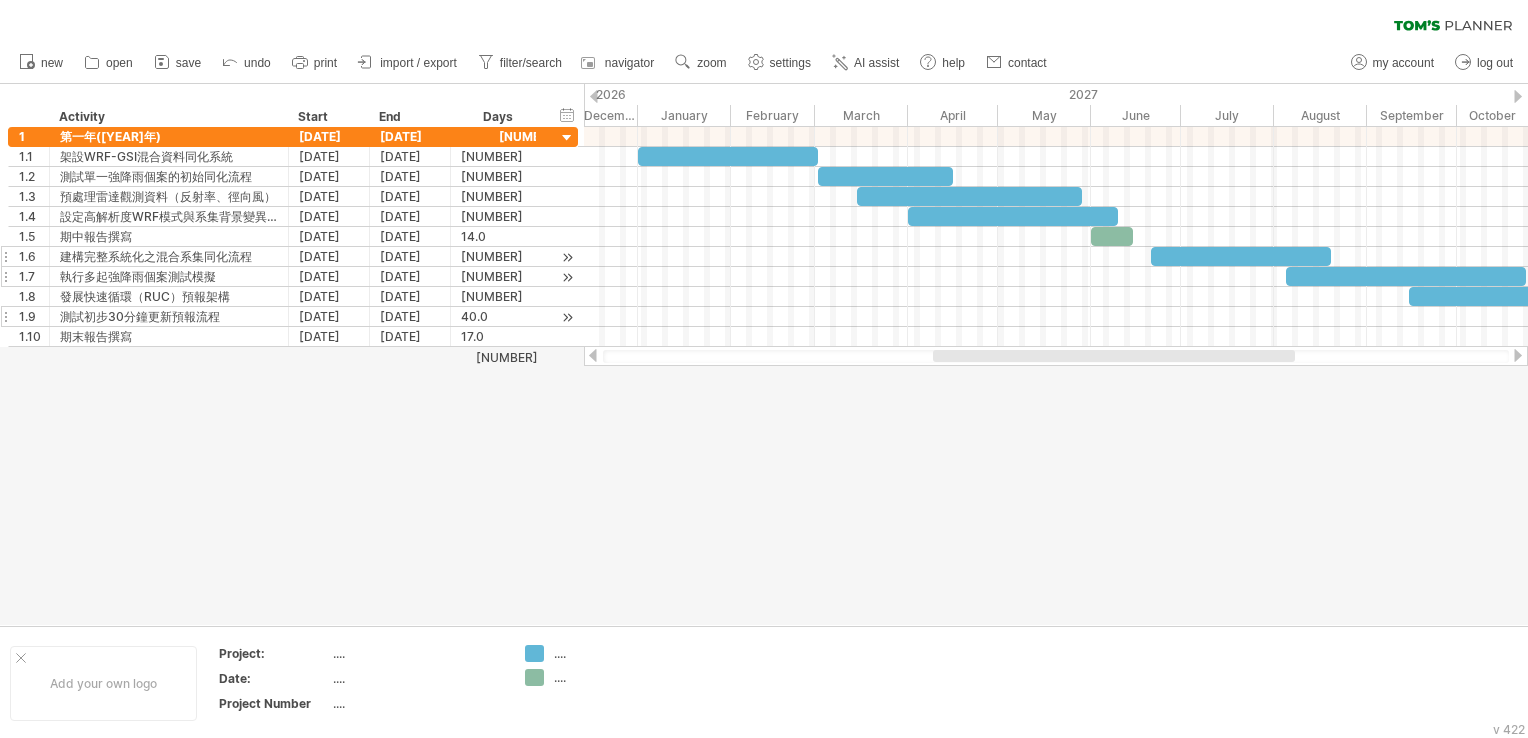 drag, startPoint x: 864, startPoint y: 355, endPoint x: 1018, endPoint y: 360, distance: 154.08115 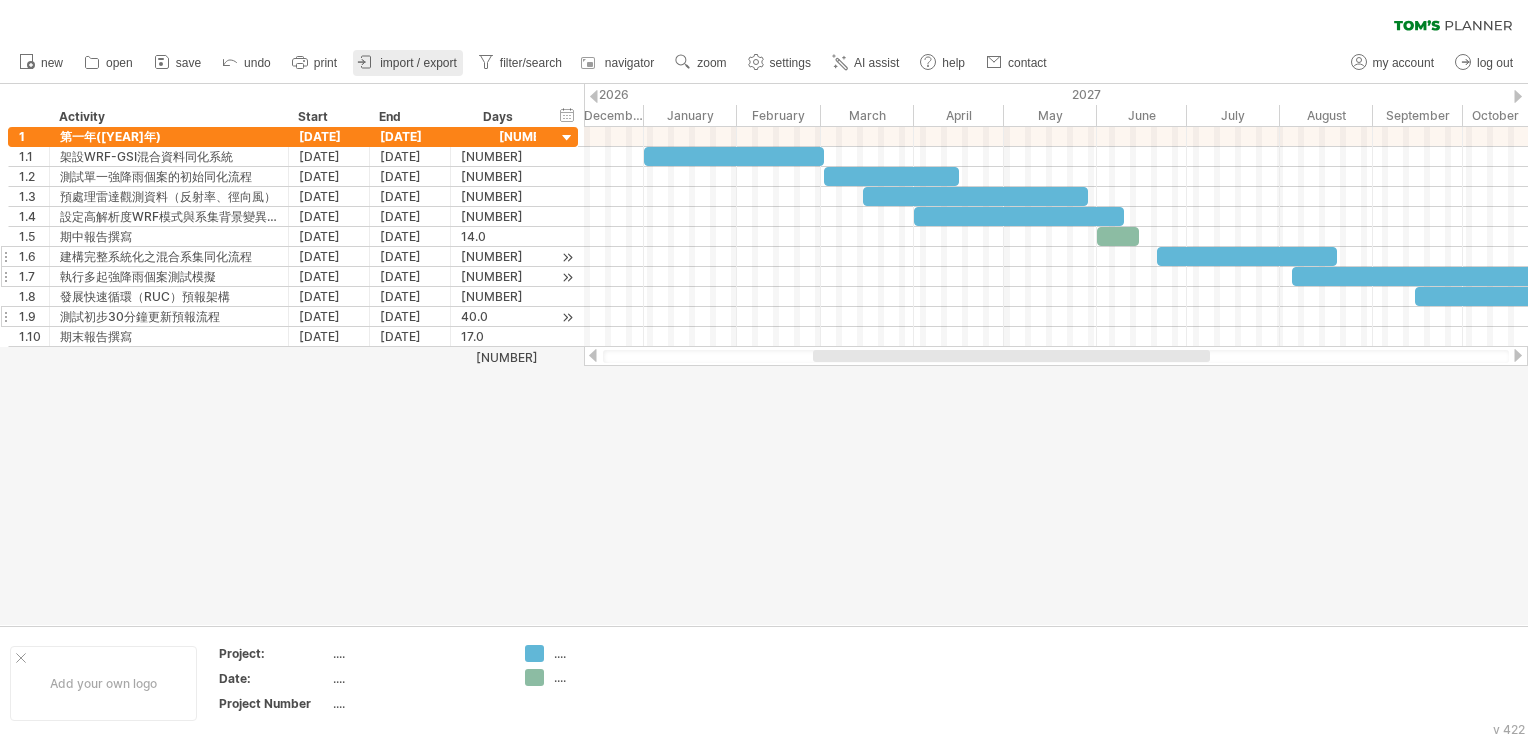 click on "import / export" at bounding box center [418, 63] 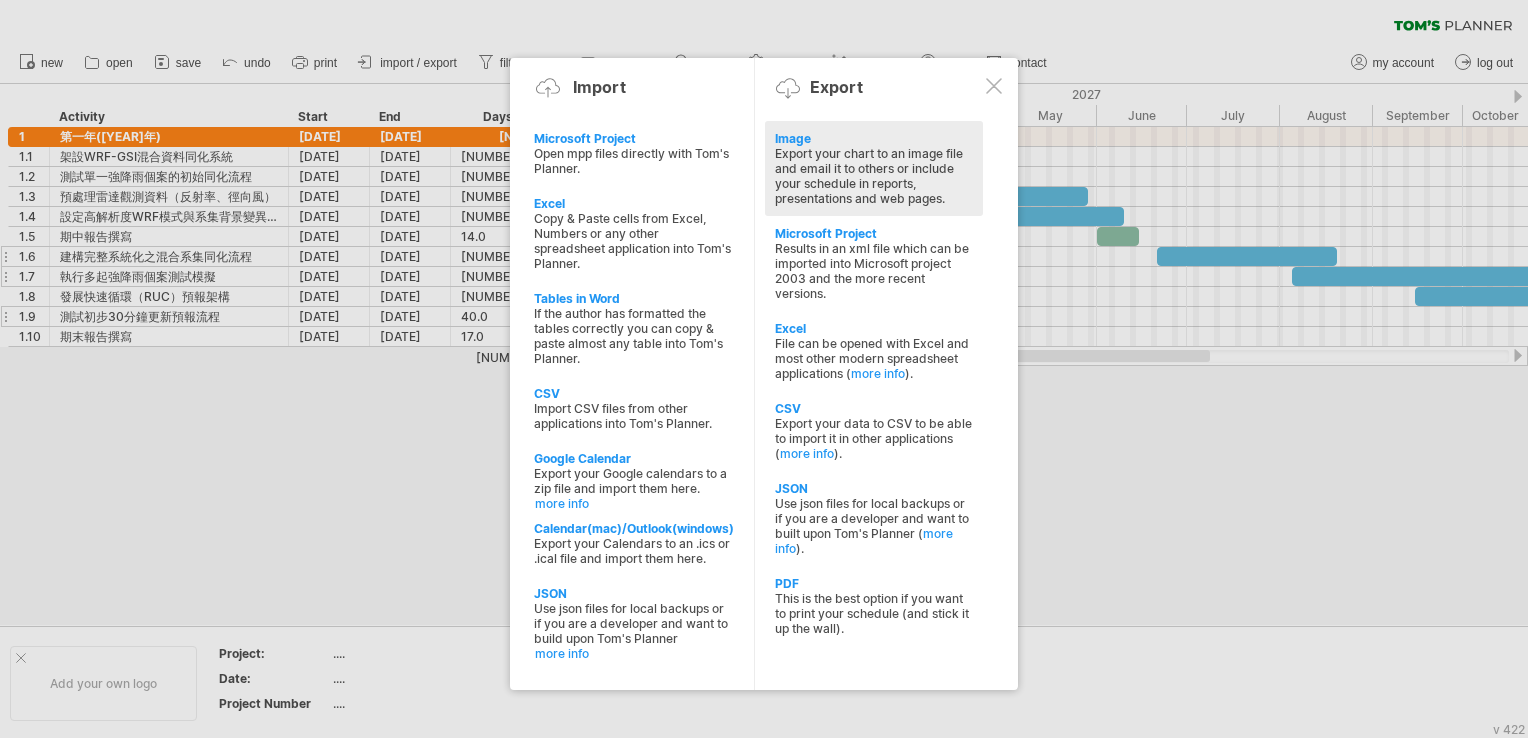 click on "Image" at bounding box center (874, 138) 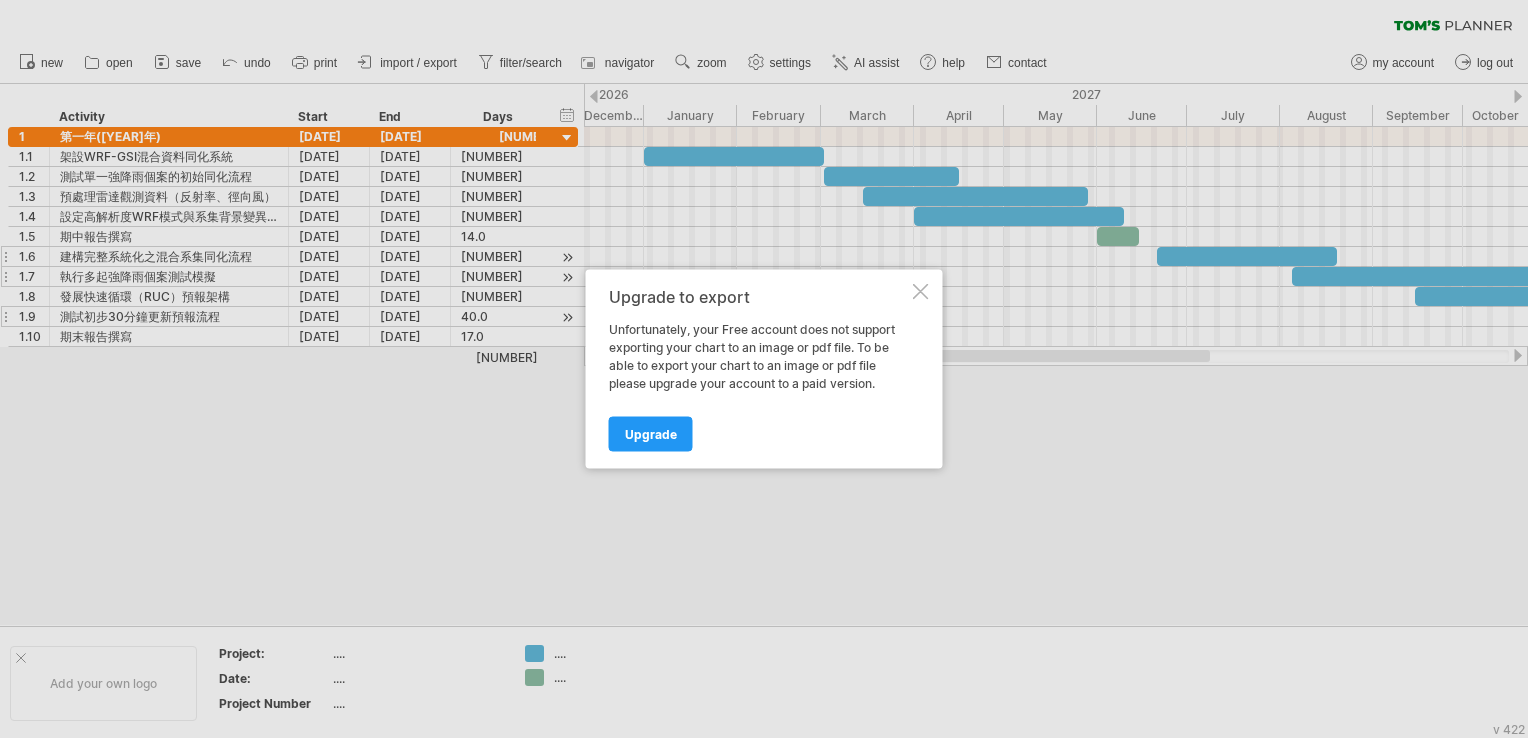 click at bounding box center [921, 292] 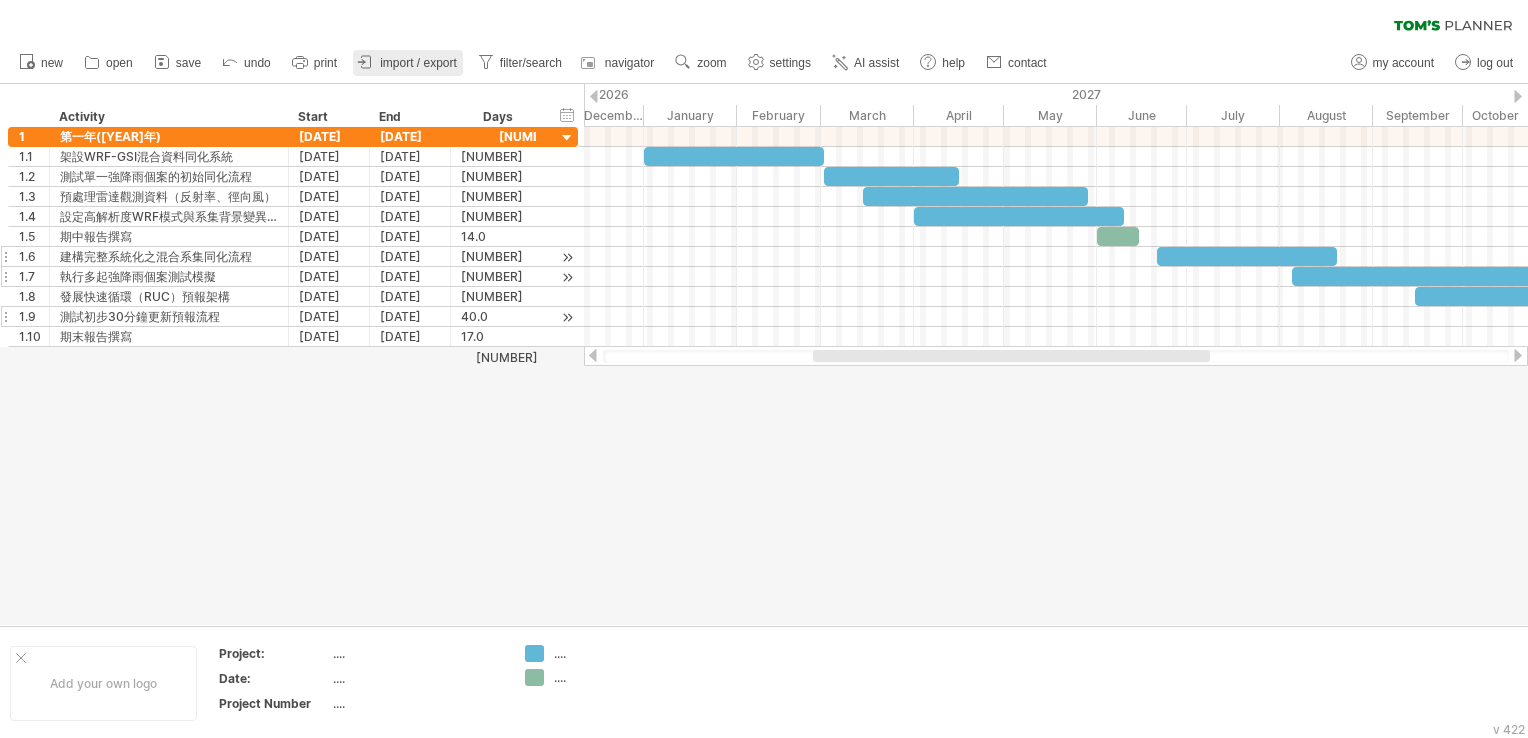 click on "import / export" at bounding box center (418, 63) 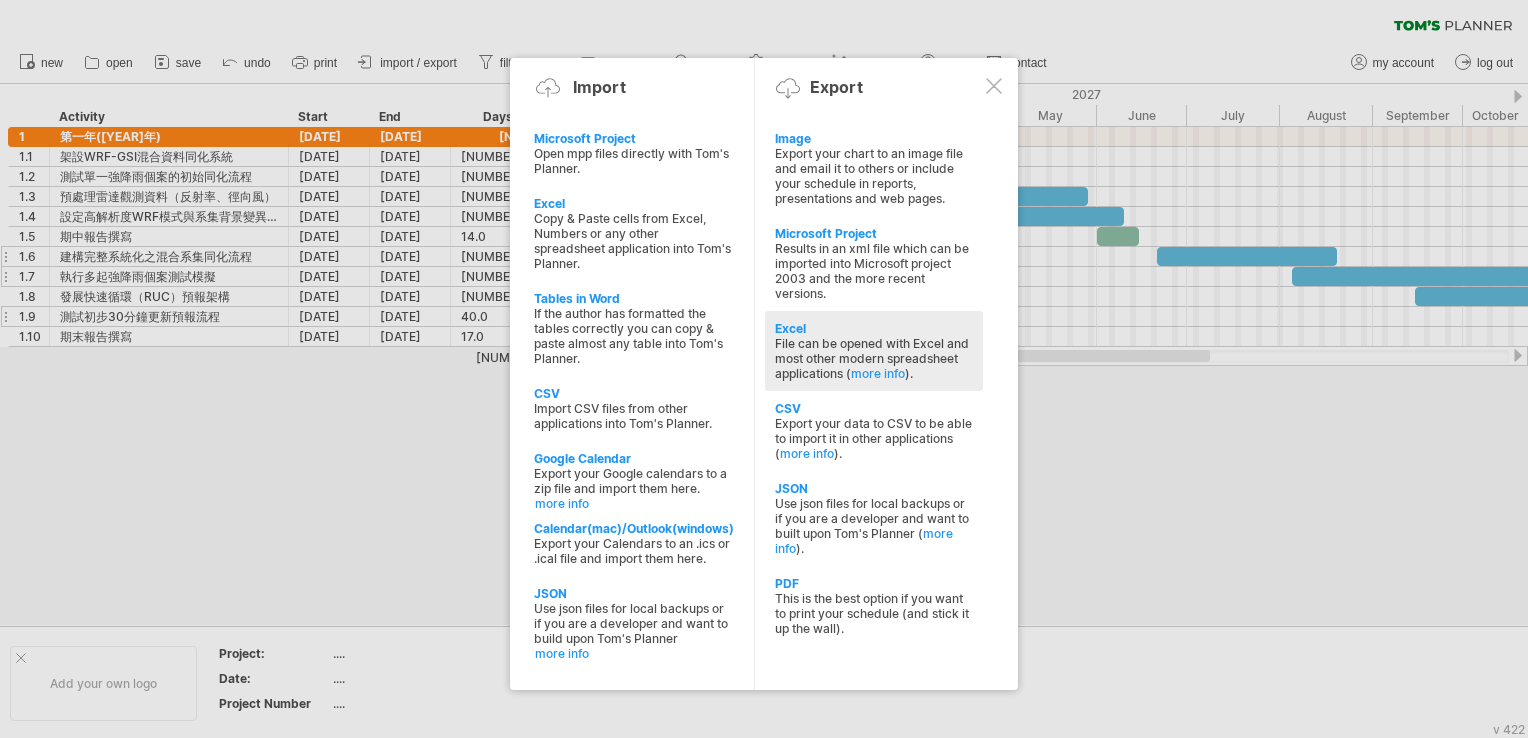 click on "File can be opened with Excel and most other modern spreadsheet applications
( more info )." at bounding box center (874, 176) 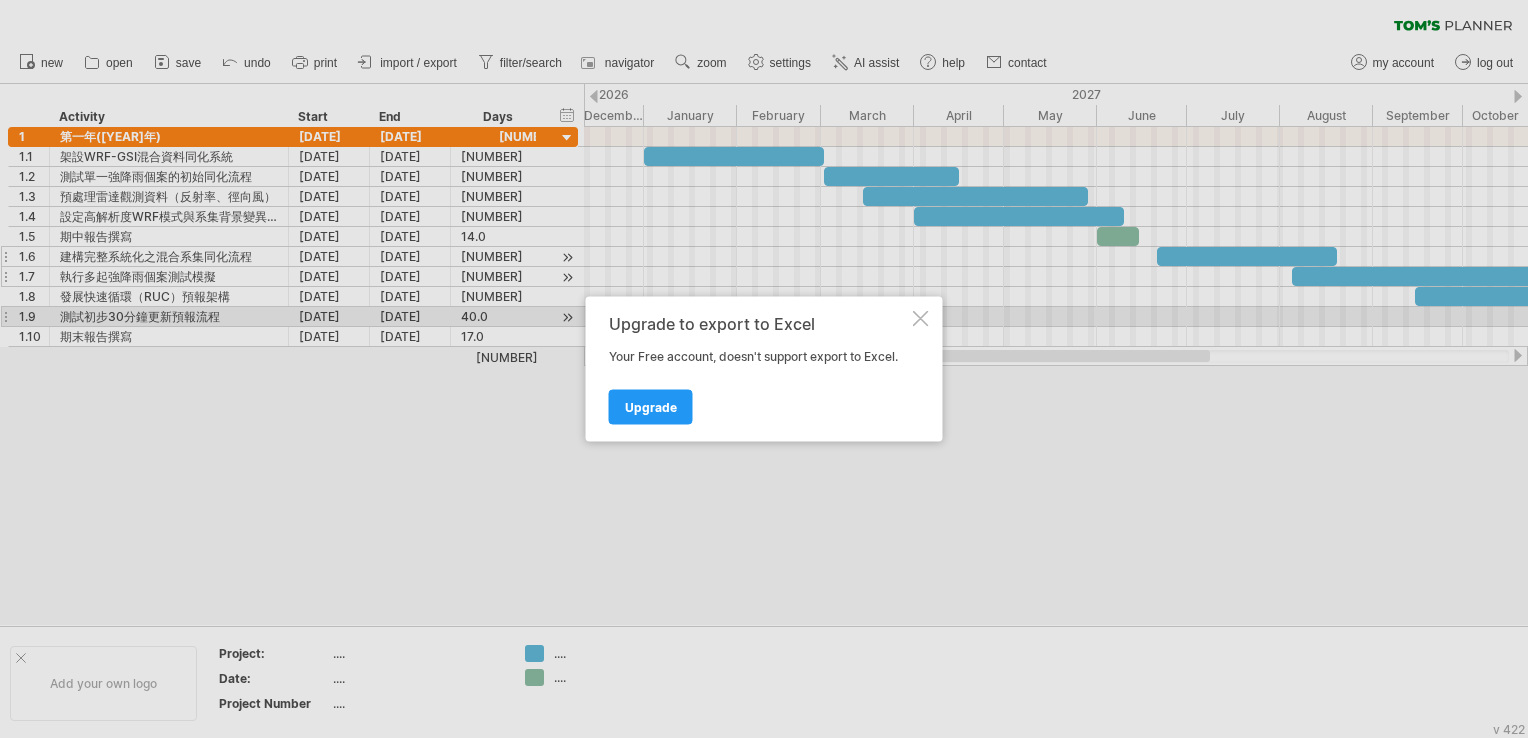 click at bounding box center (921, 319) 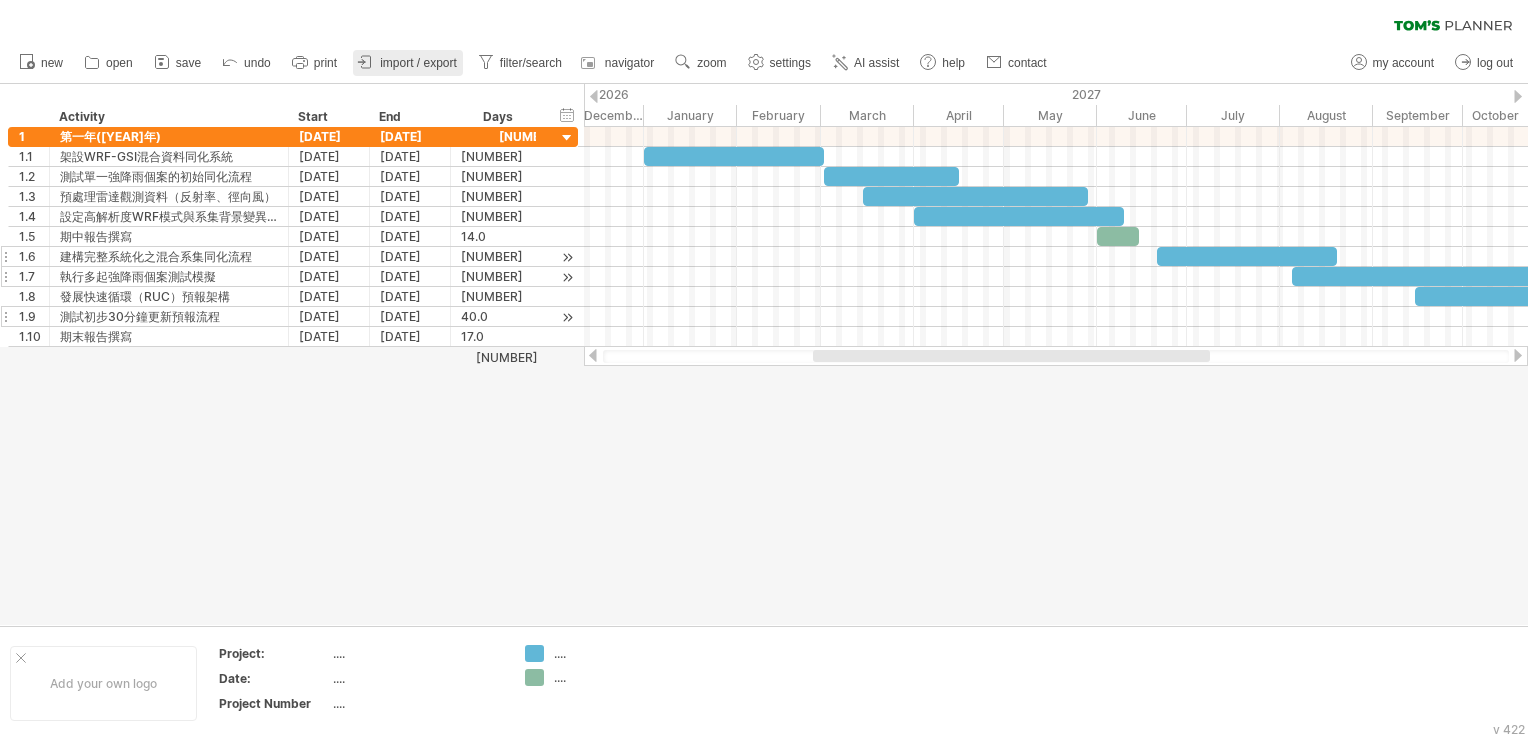 click on "import / export" at bounding box center [418, 63] 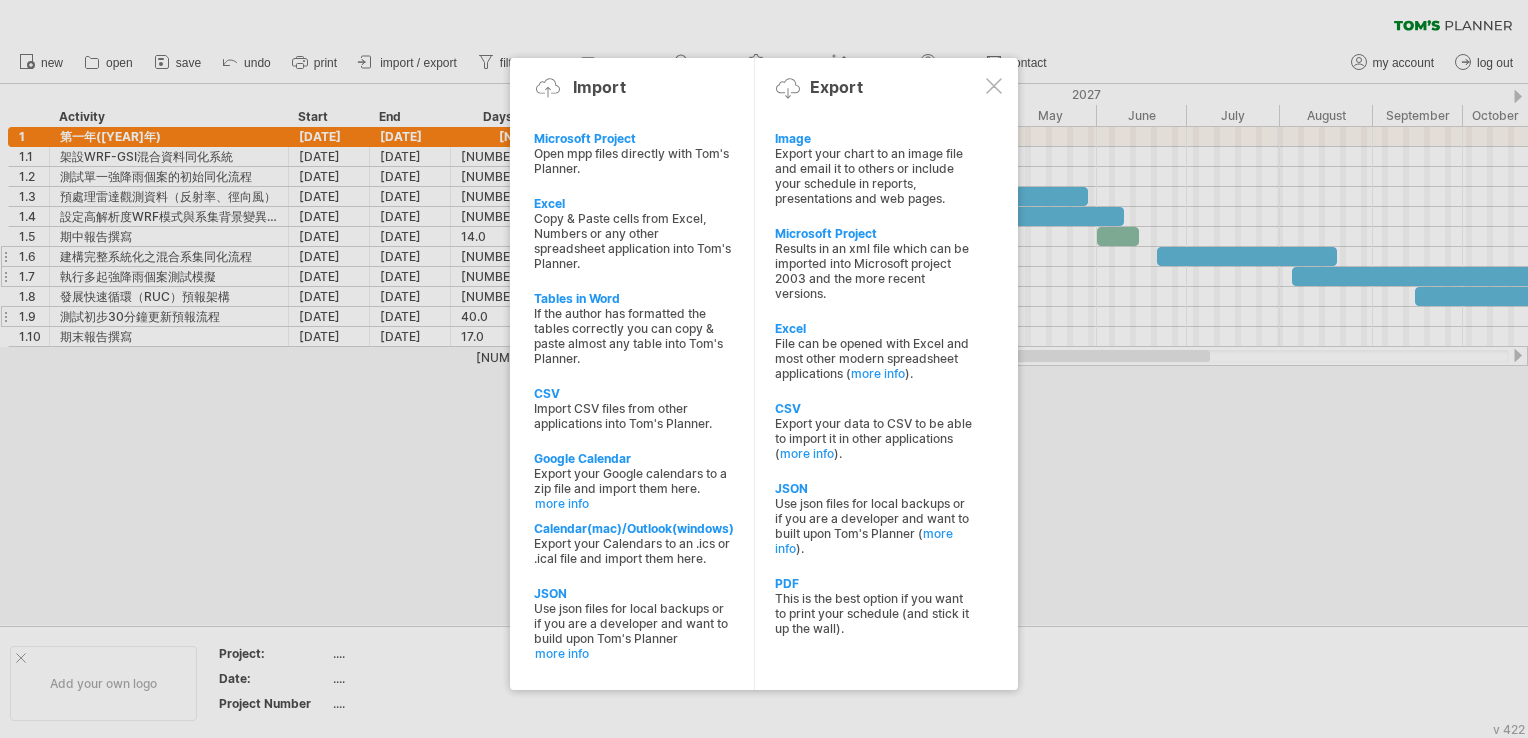 drag, startPoint x: 788, startPoint y: 586, endPoint x: 795, endPoint y: 573, distance: 14.764823 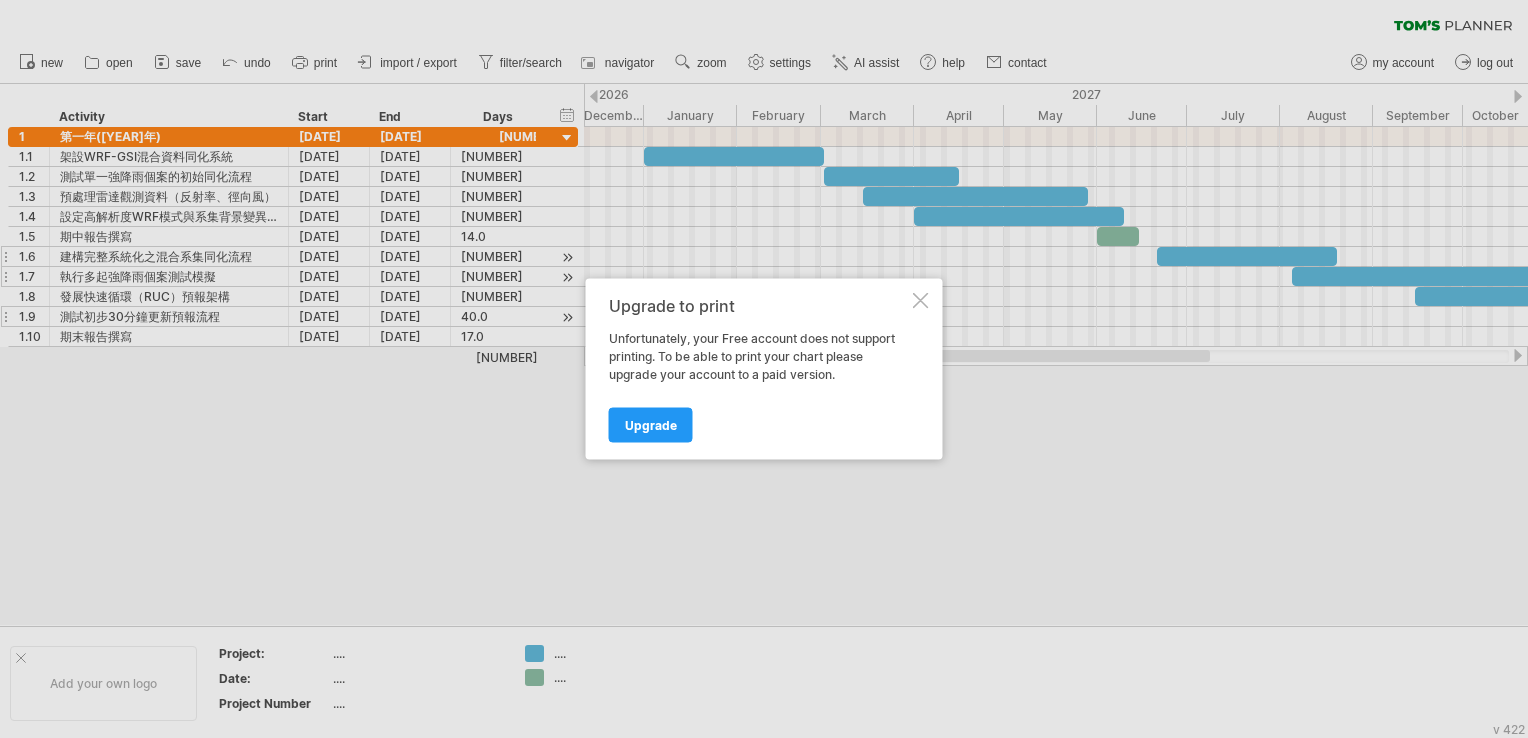 click at bounding box center [921, 301] 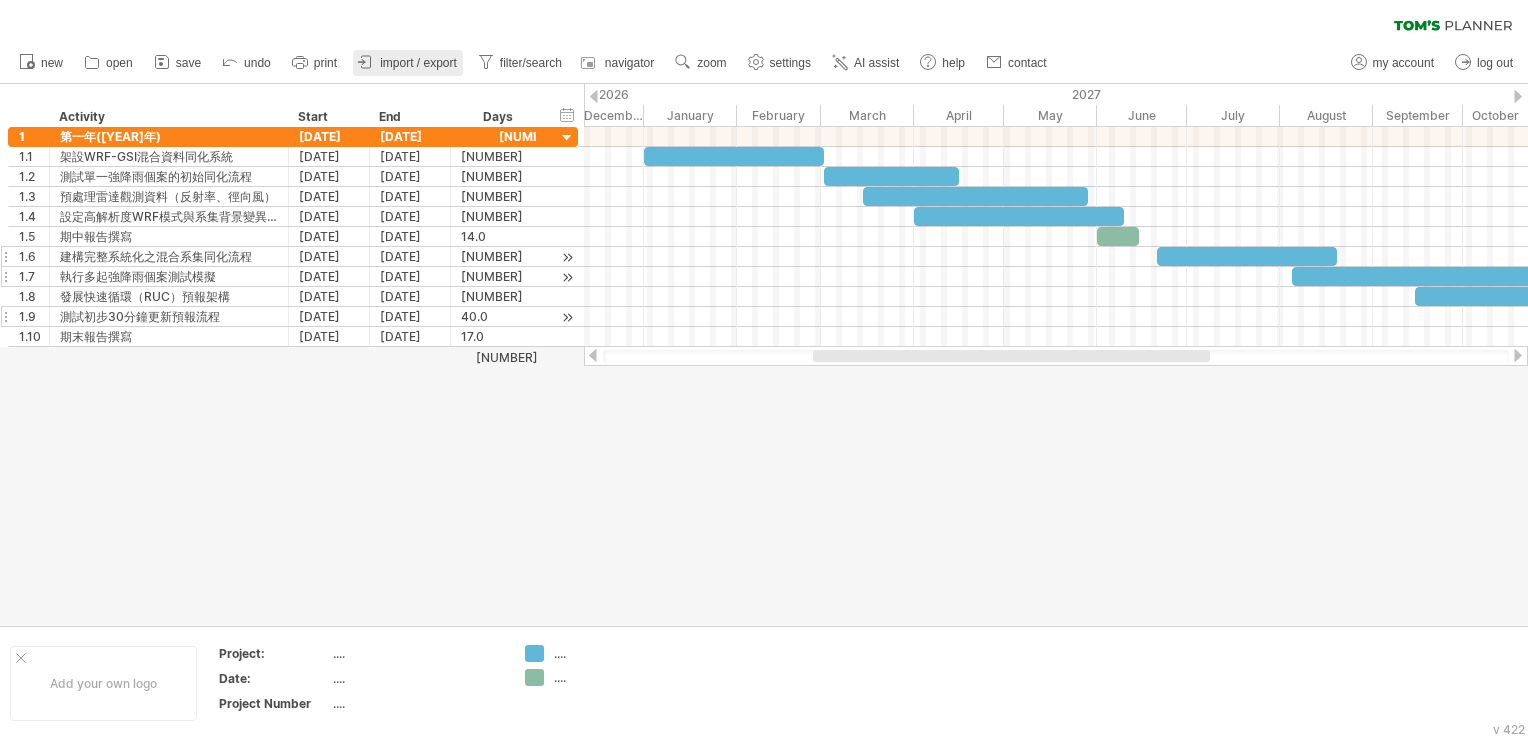 click on "import / export" at bounding box center (418, 63) 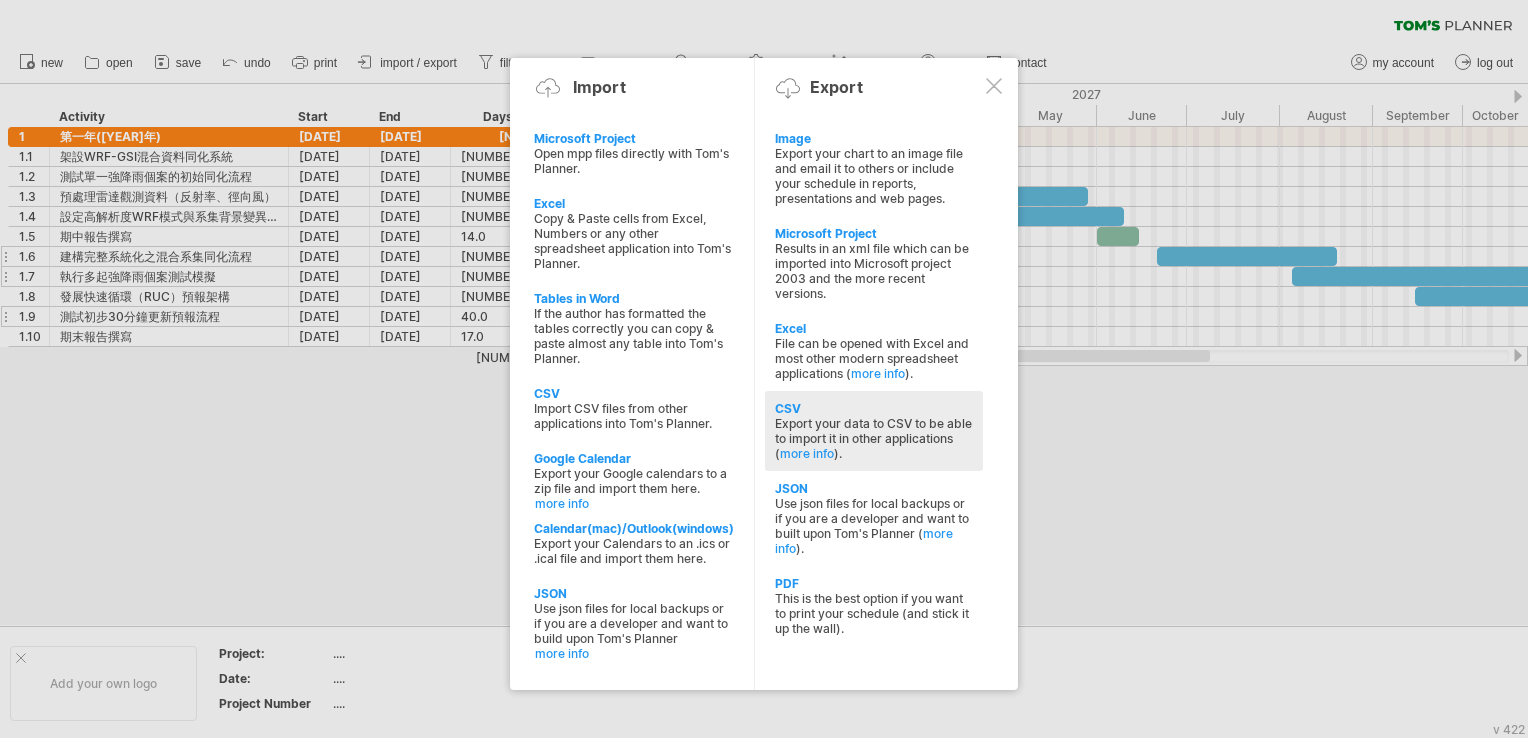 click on "CSV" at bounding box center (874, 138) 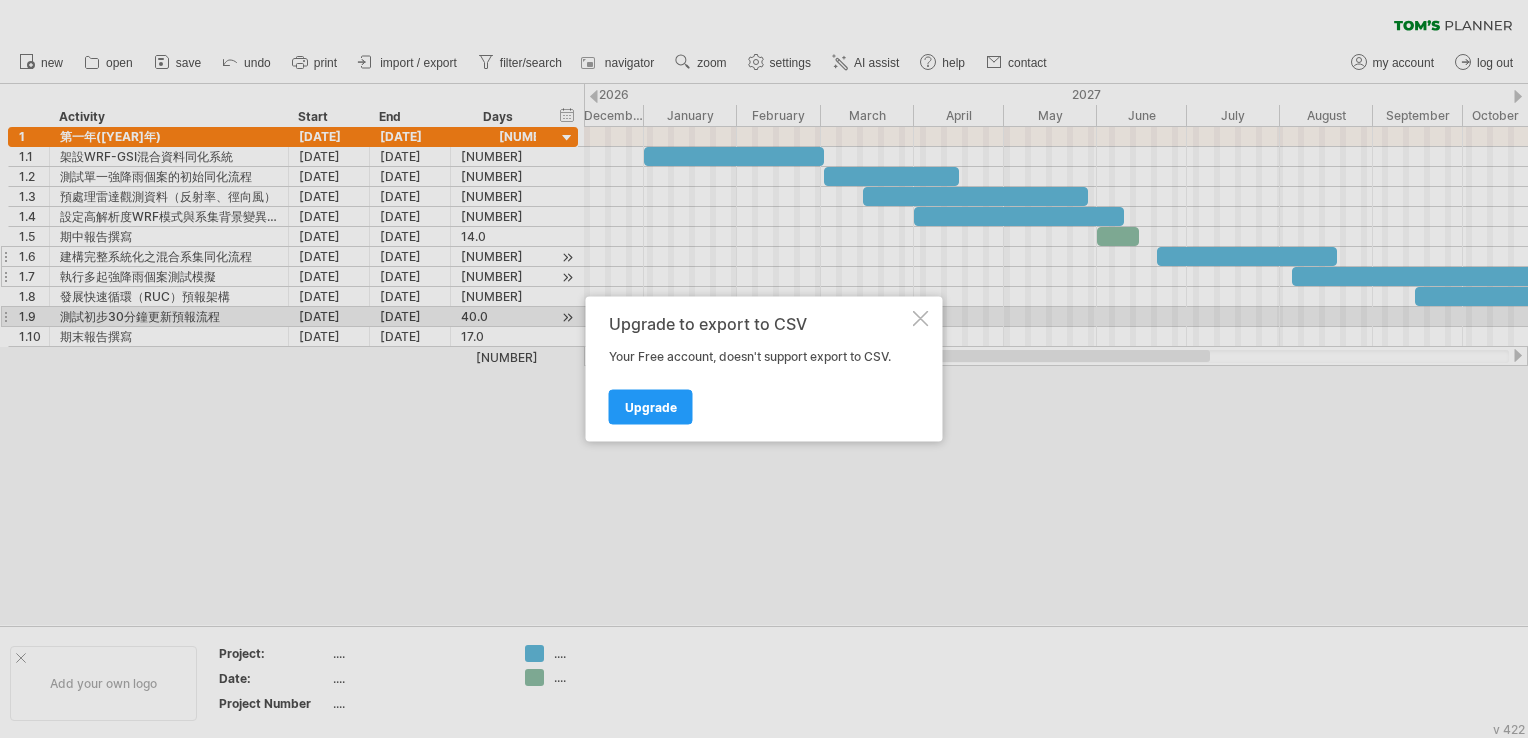 click at bounding box center [921, 319] 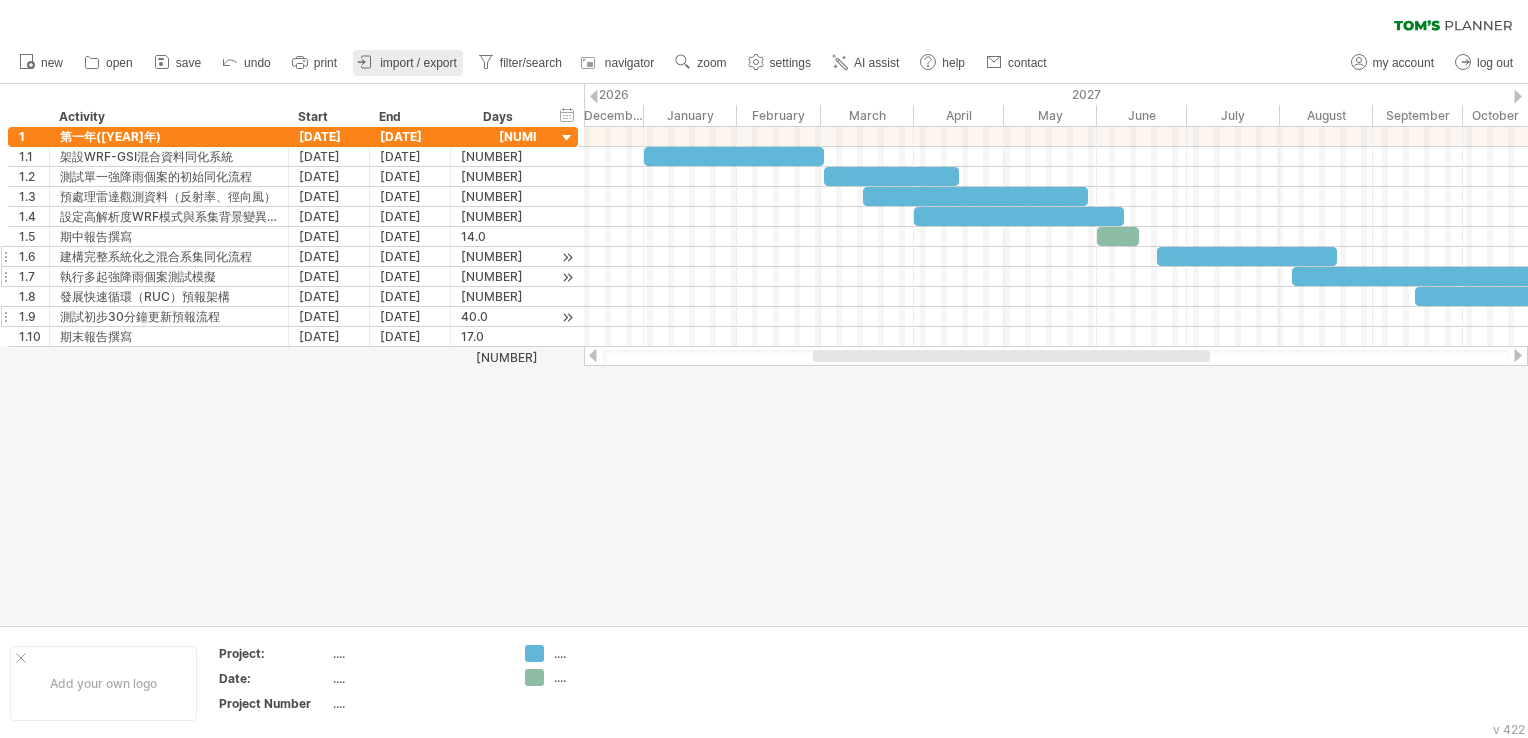 click on "import / export" at bounding box center (418, 63) 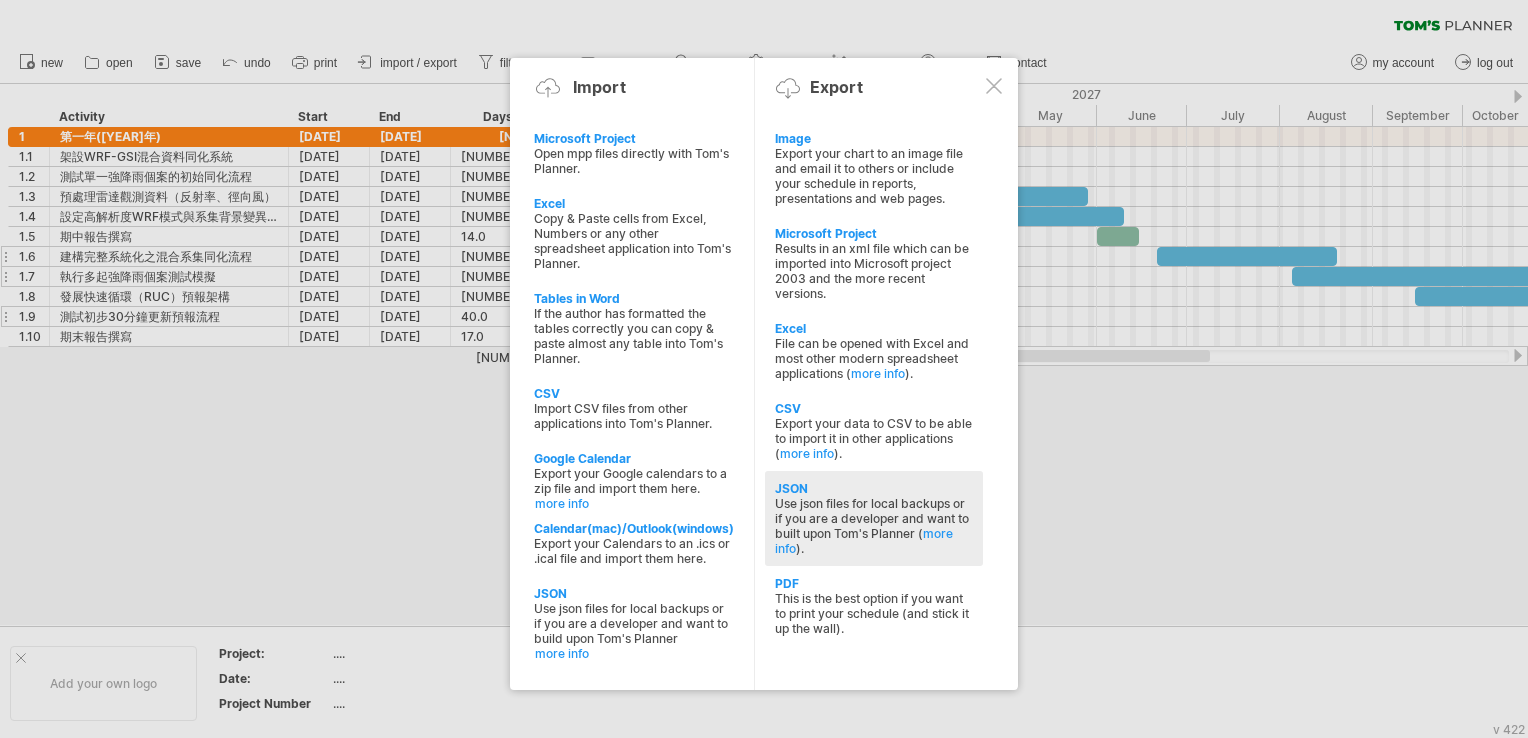 click on "Use json files for local backups or if you are a developer and want to built upon Tom's Planner
( more info )." at bounding box center [874, 176] 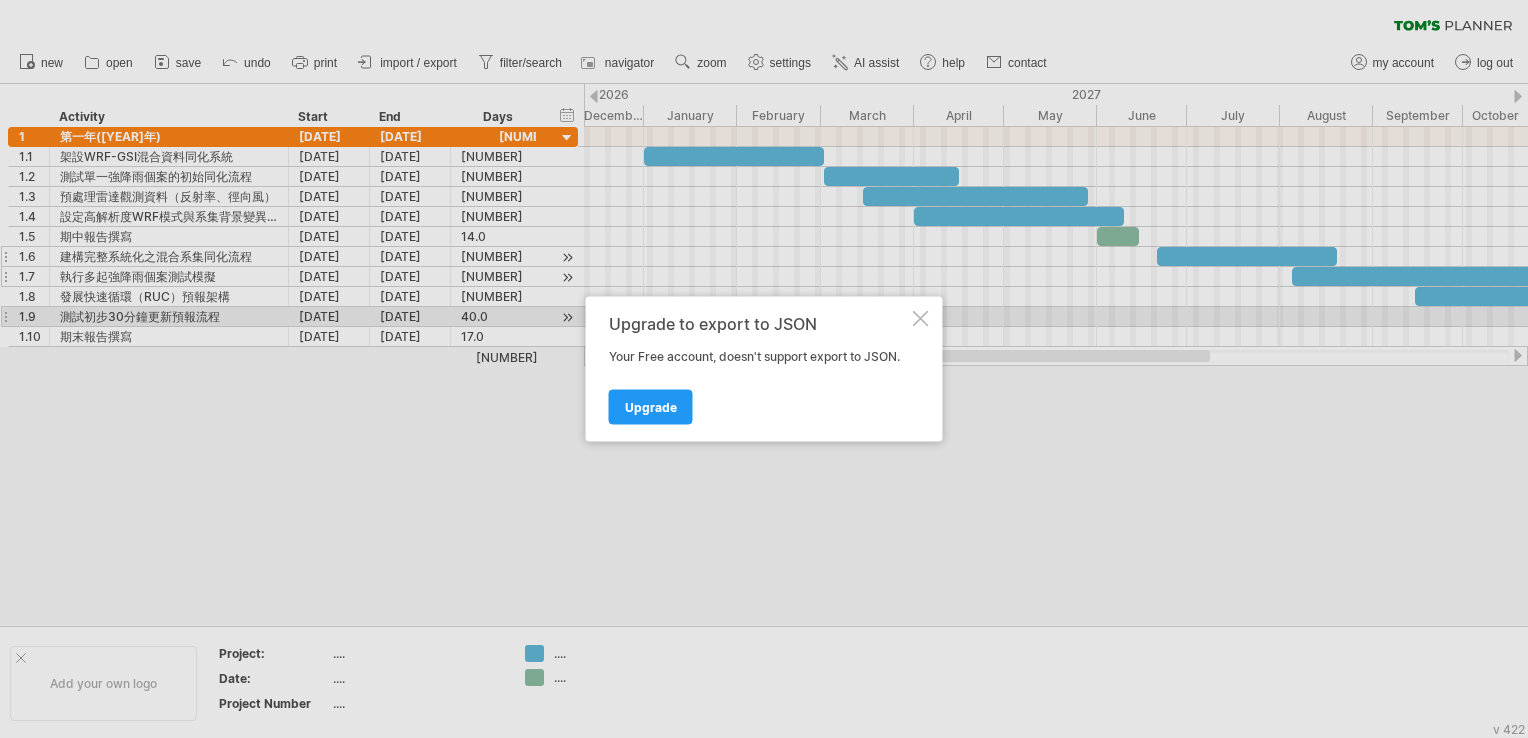 click on "Upgrade to export to JSON Your Free account, doesn't support export to JSON. Upgrade" at bounding box center [764, 369] 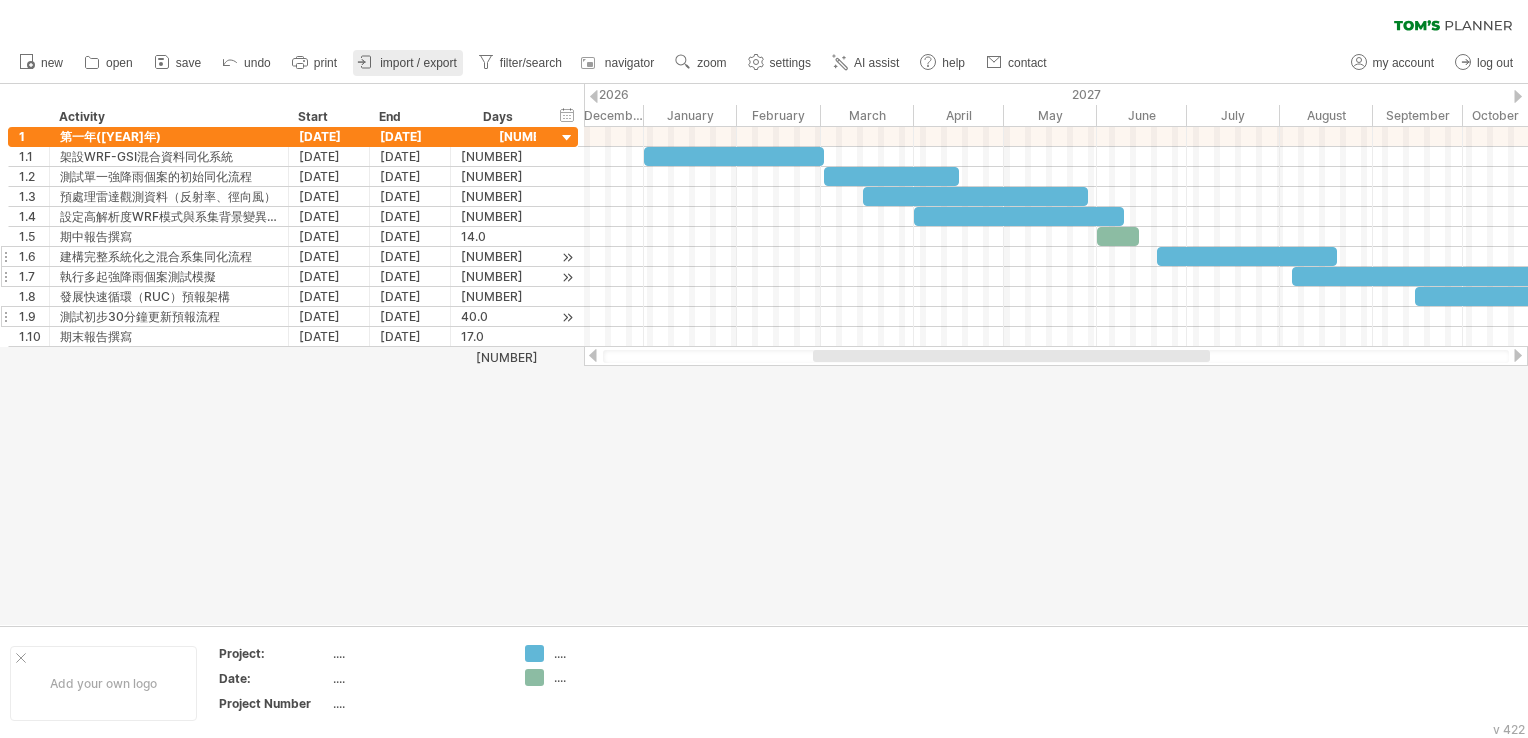 click on "import / export" at bounding box center (418, 63) 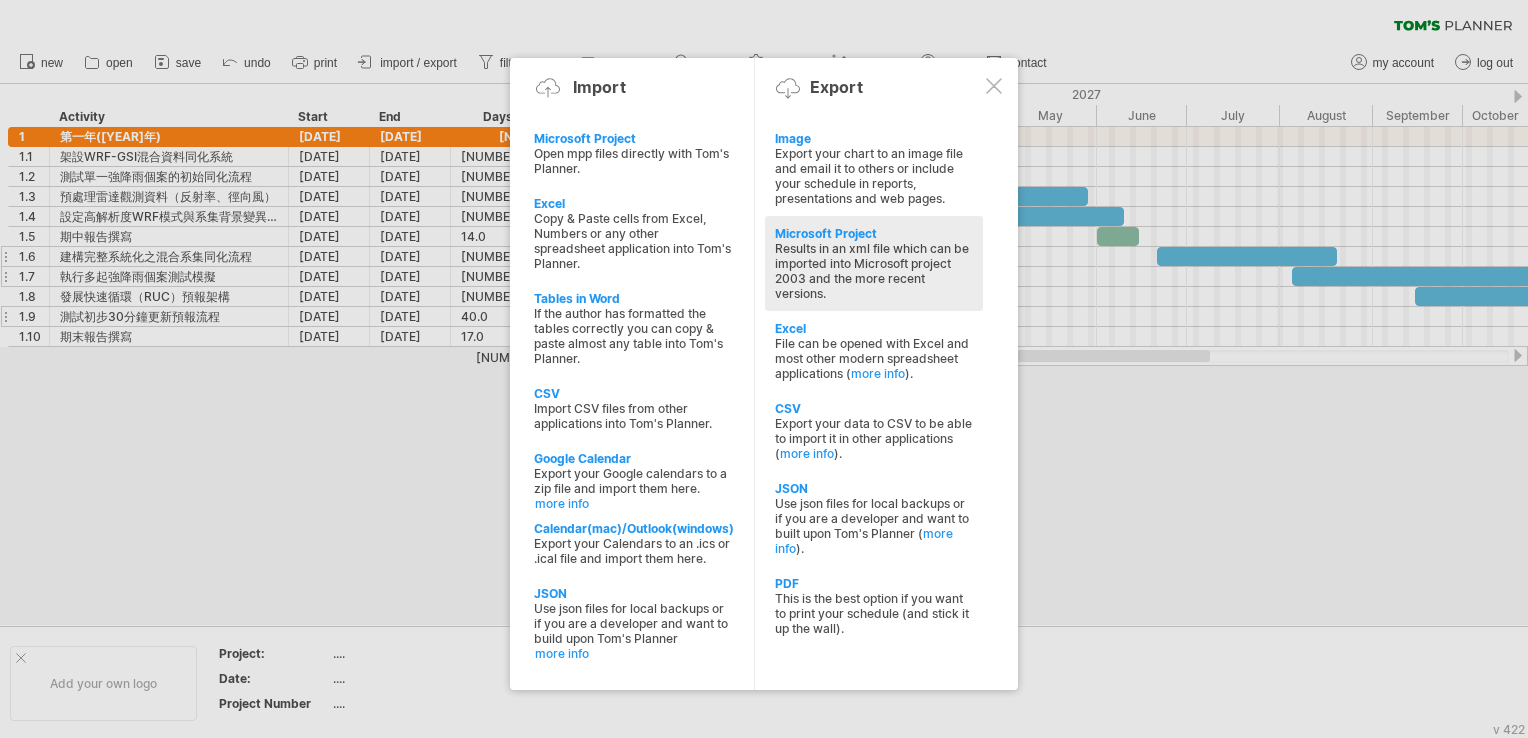 click on "Microsoft Project" at bounding box center [874, 138] 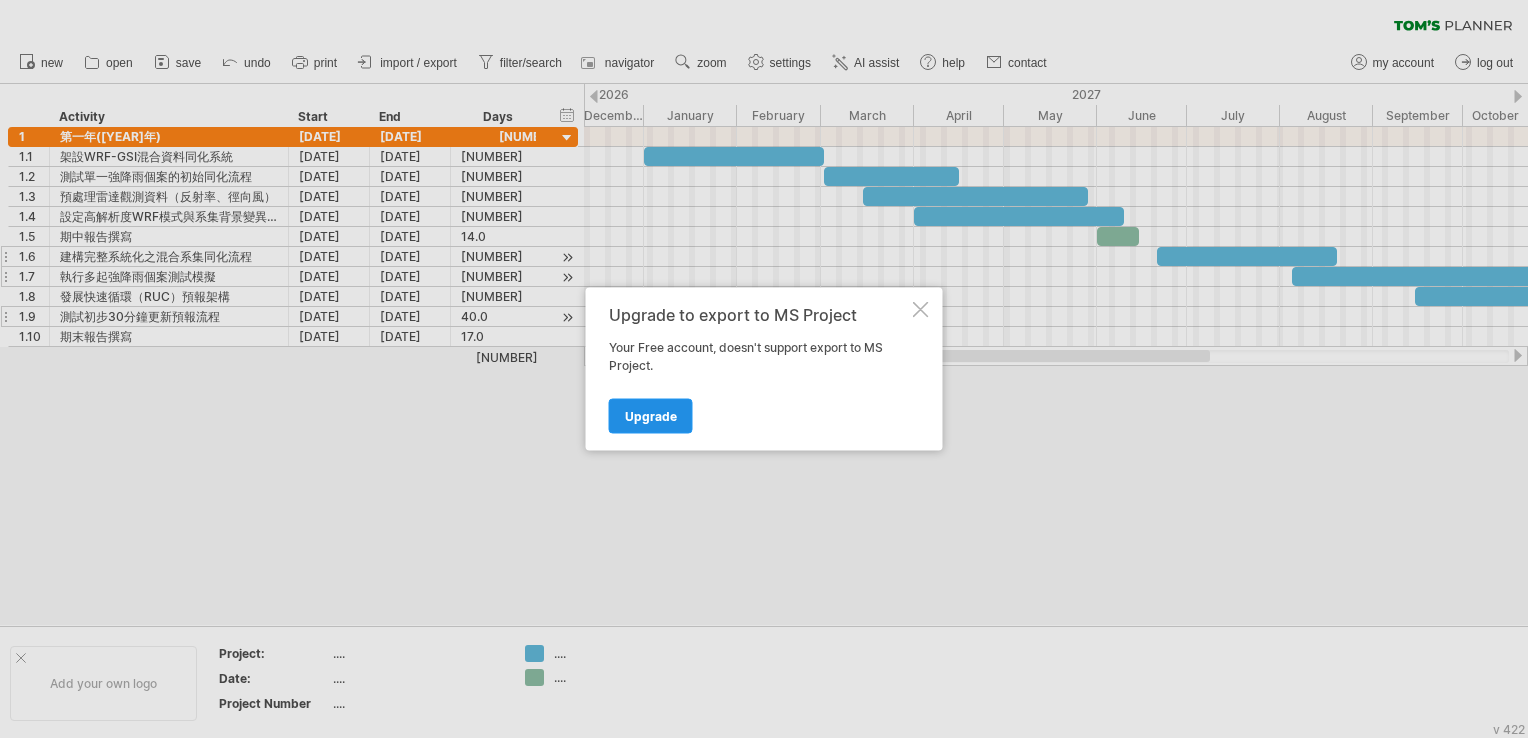 click on "Upgrade" at bounding box center [651, 416] 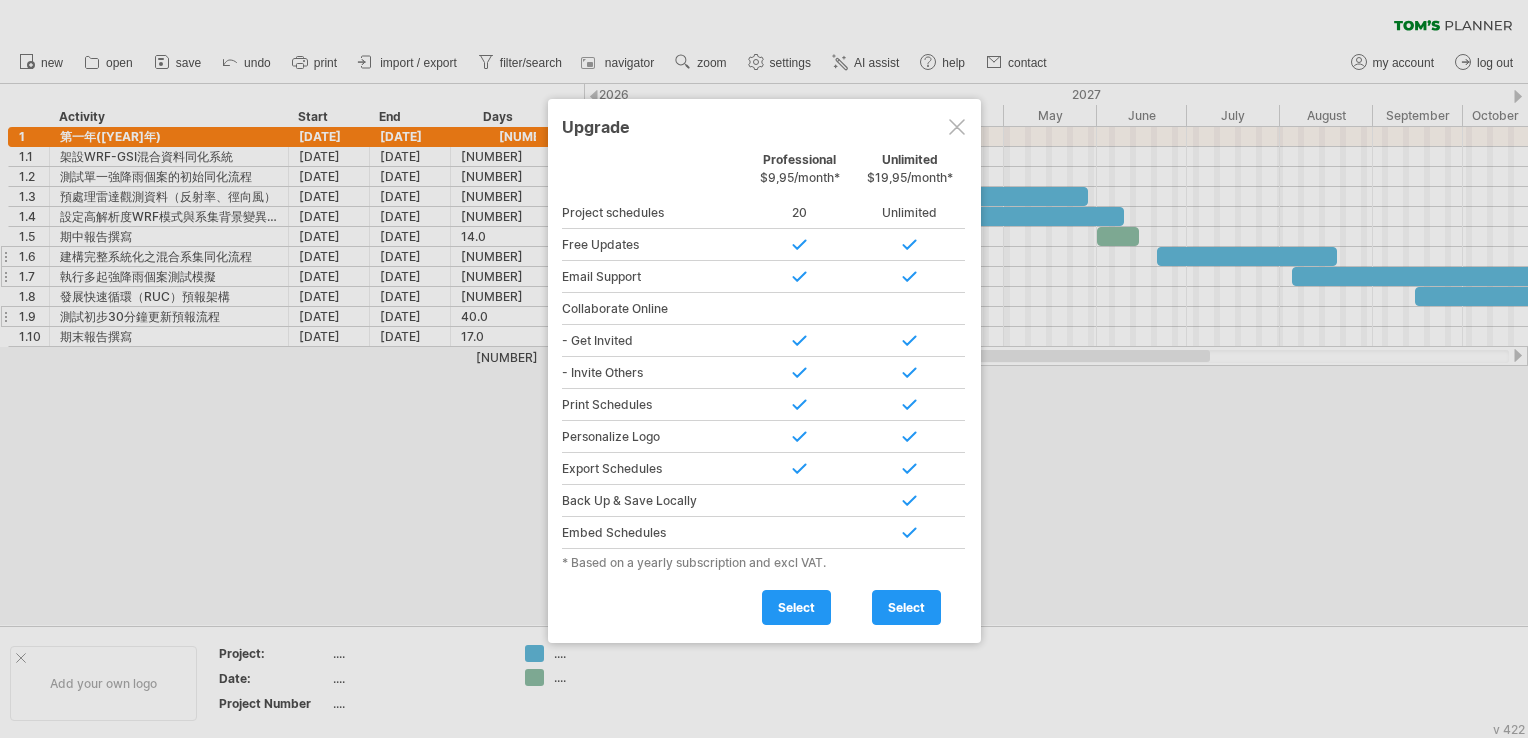 click at bounding box center (957, 127) 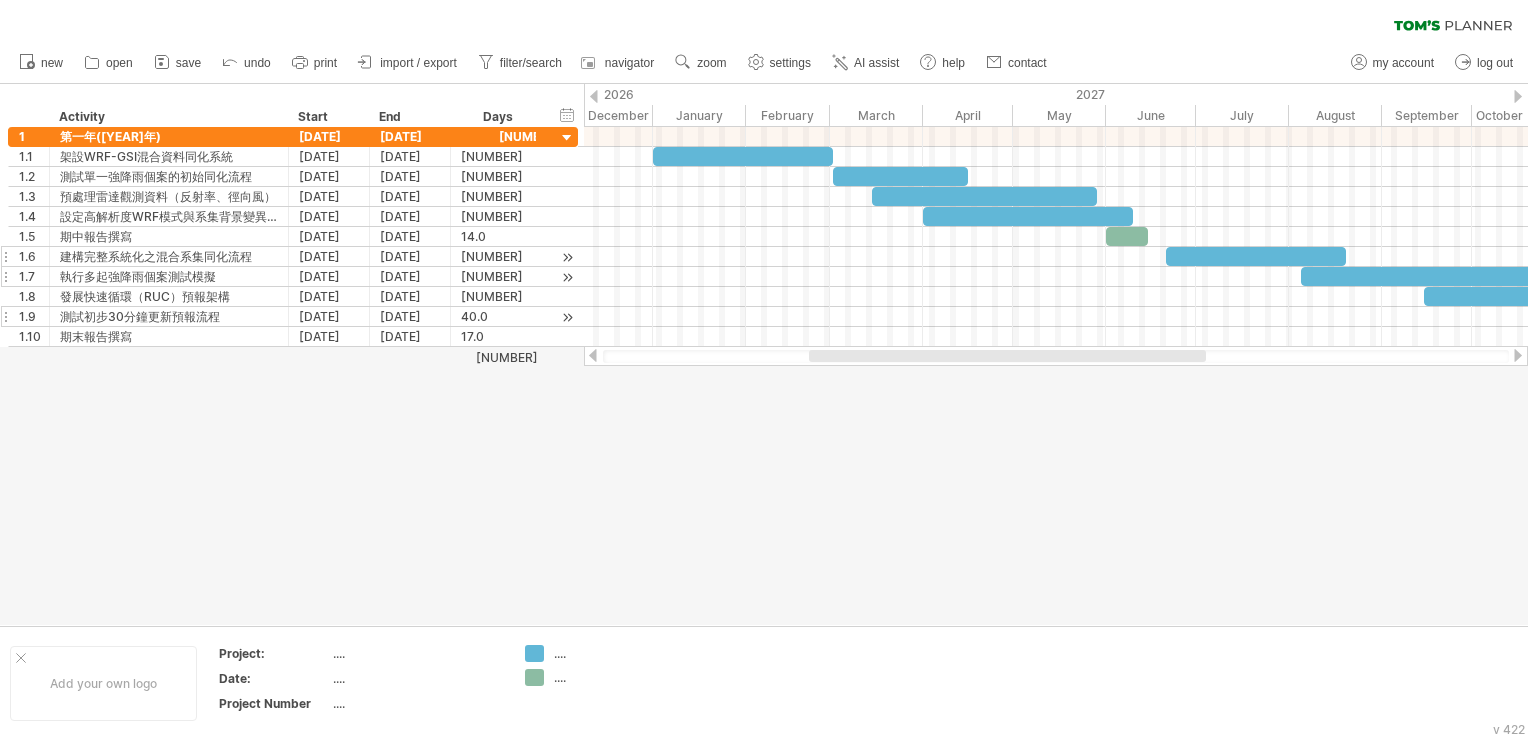 click at bounding box center [1007, 356] 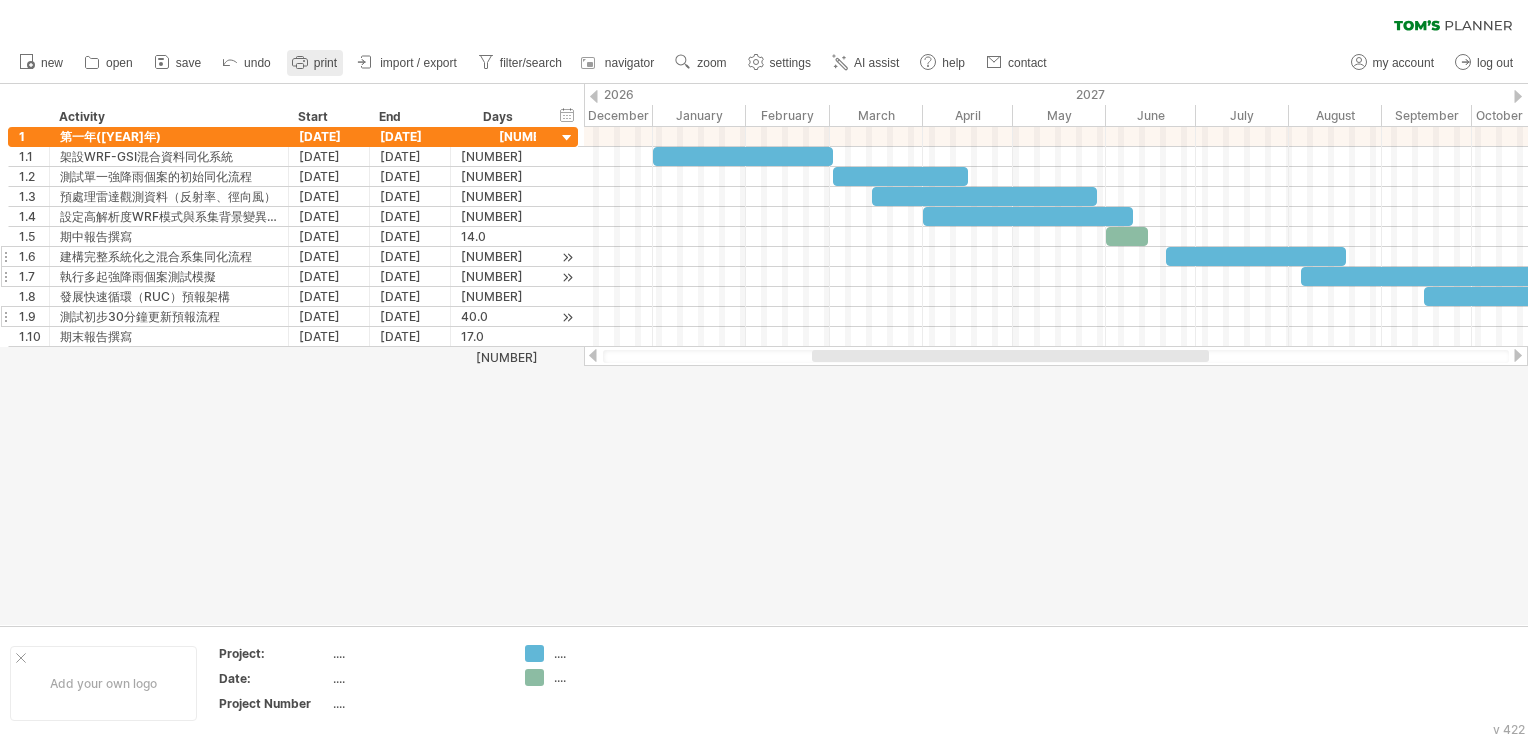 click on "print" at bounding box center [325, 63] 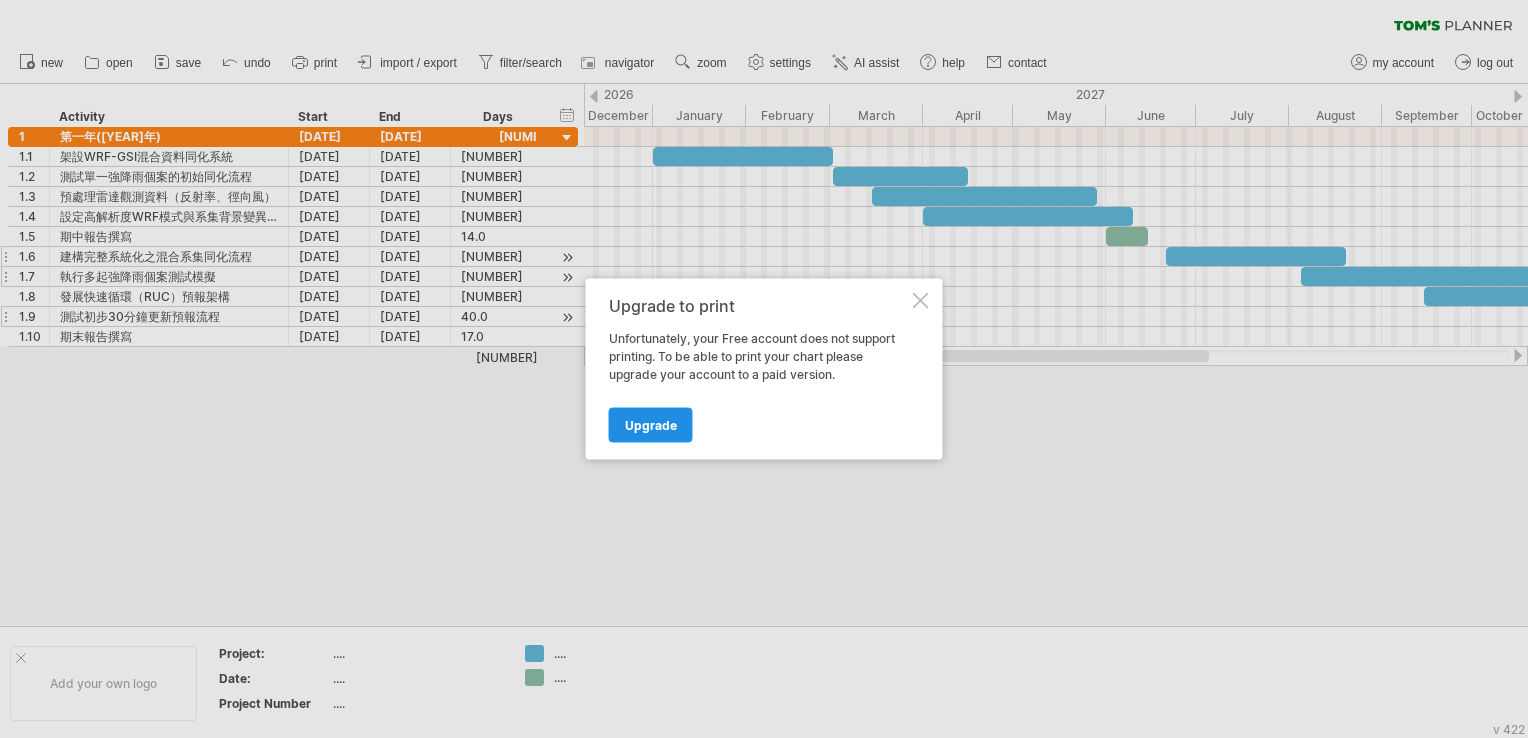click on "Upgrade" at bounding box center (651, 425) 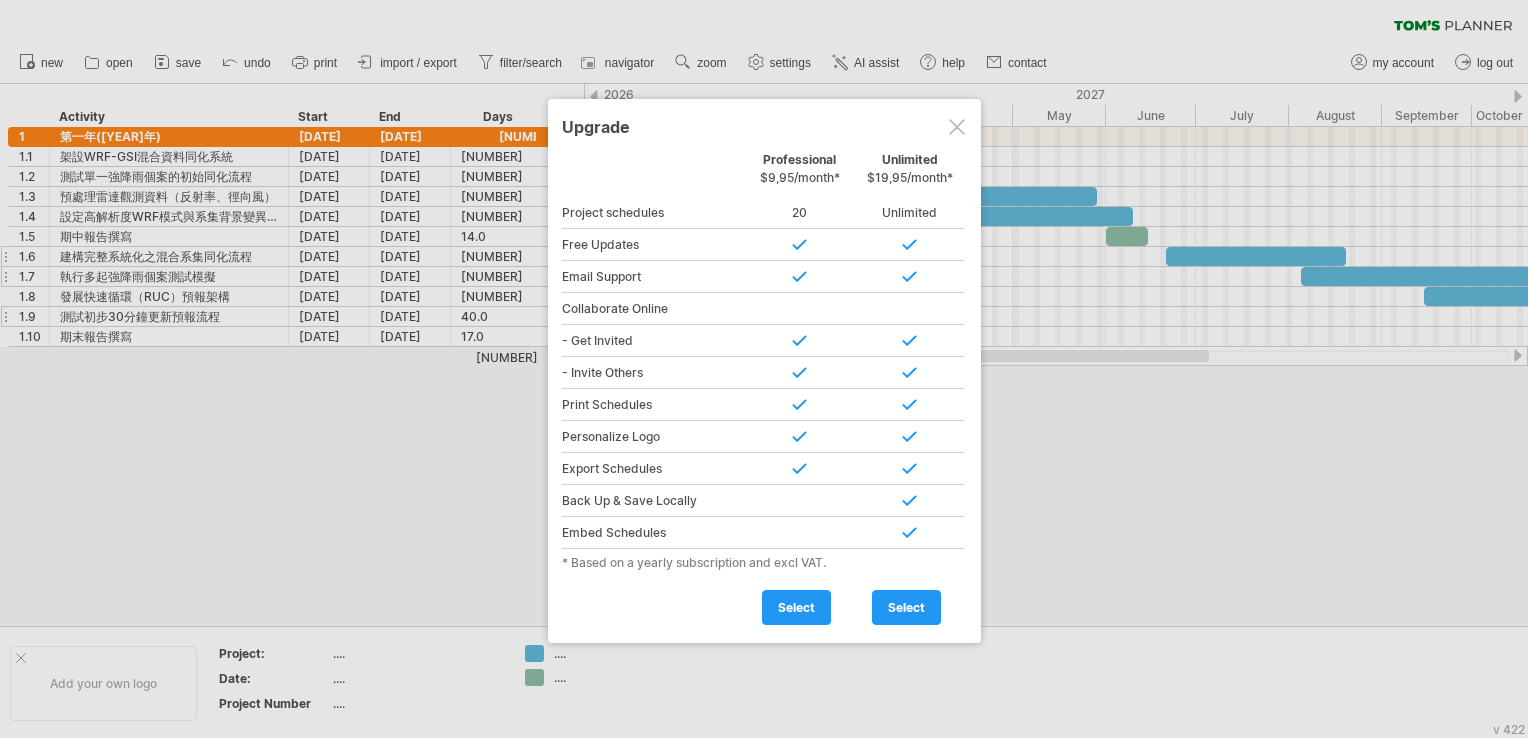 click at bounding box center (957, 127) 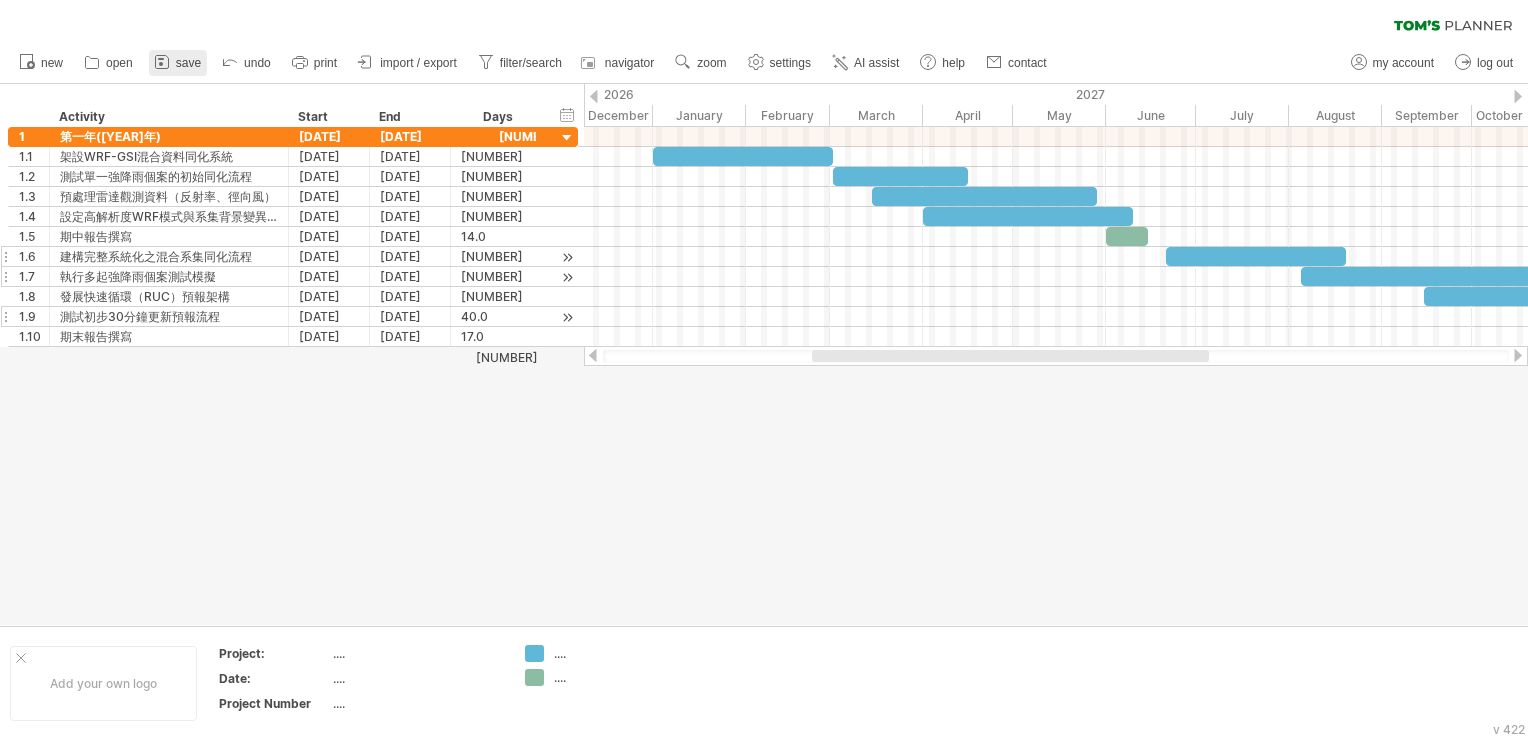 click at bounding box center (162, 62) 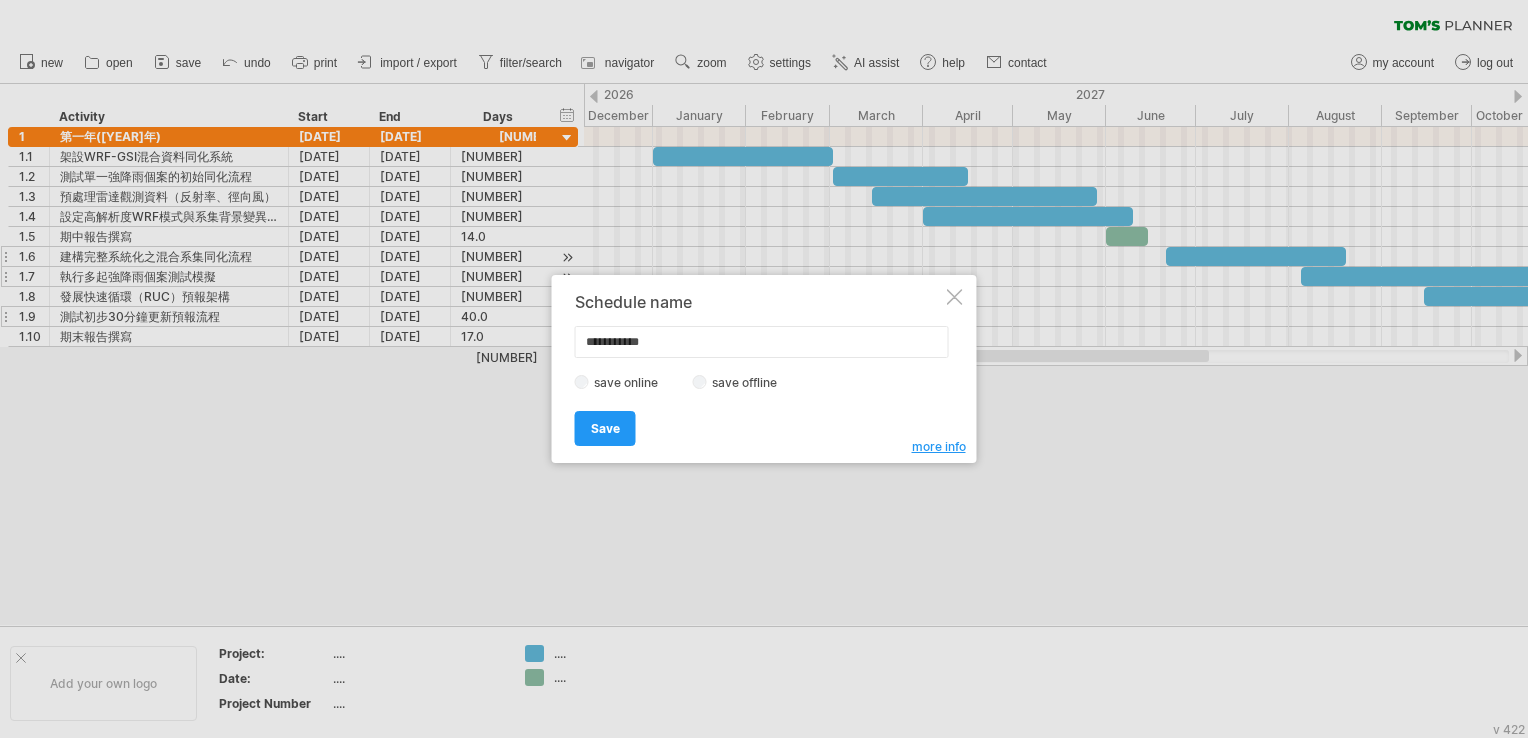 click on "save offline" at bounding box center (750, 382) 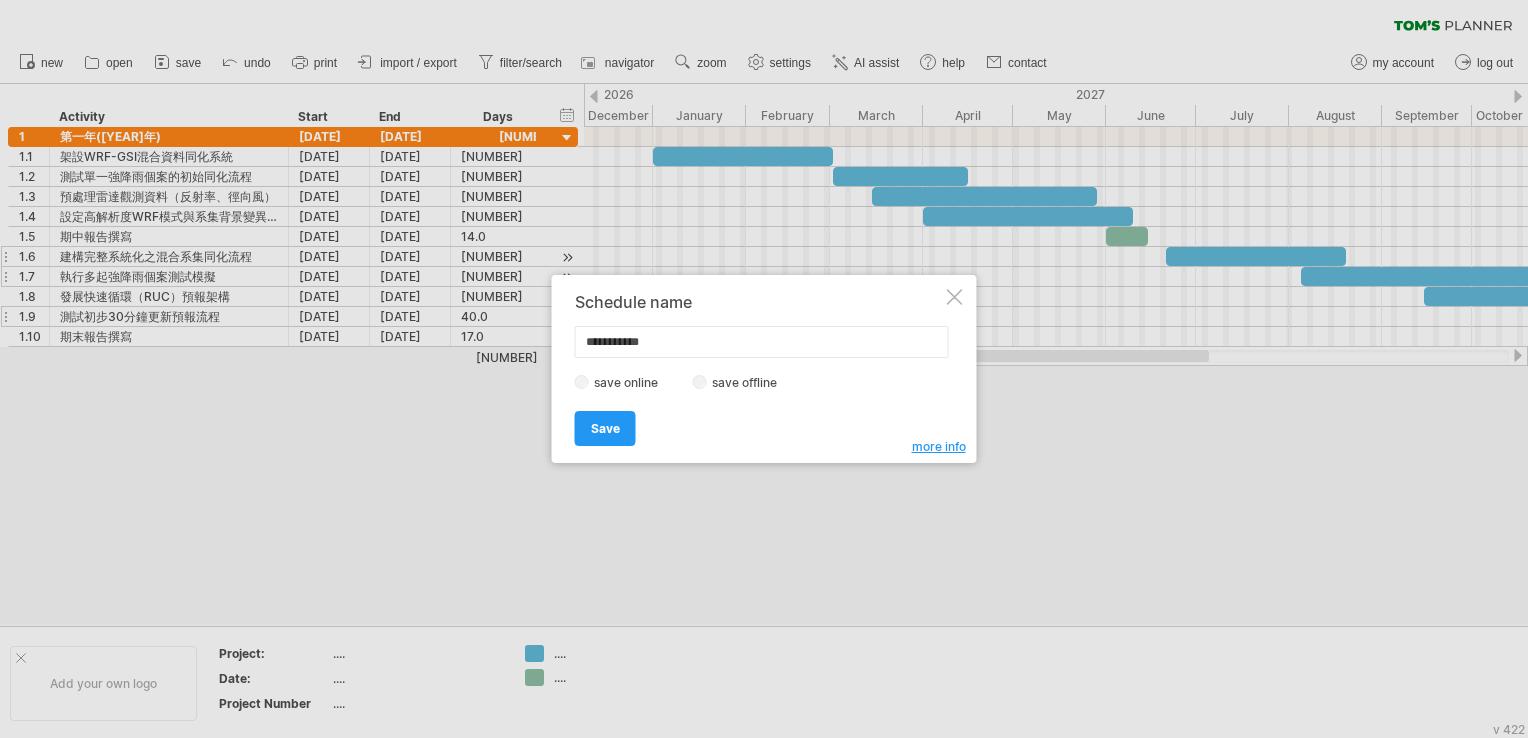 click on "more info" at bounding box center [939, 446] 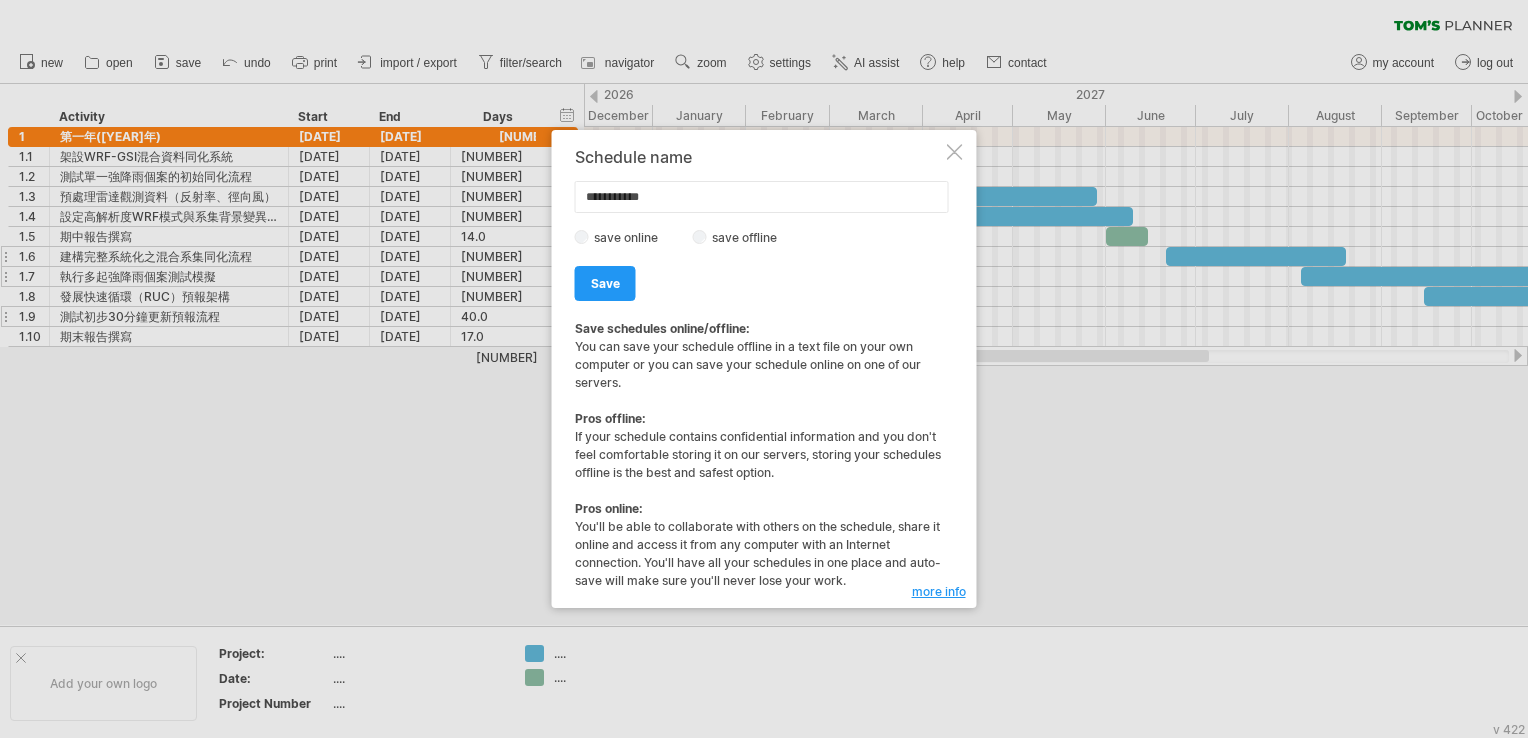 click at bounding box center [955, 152] 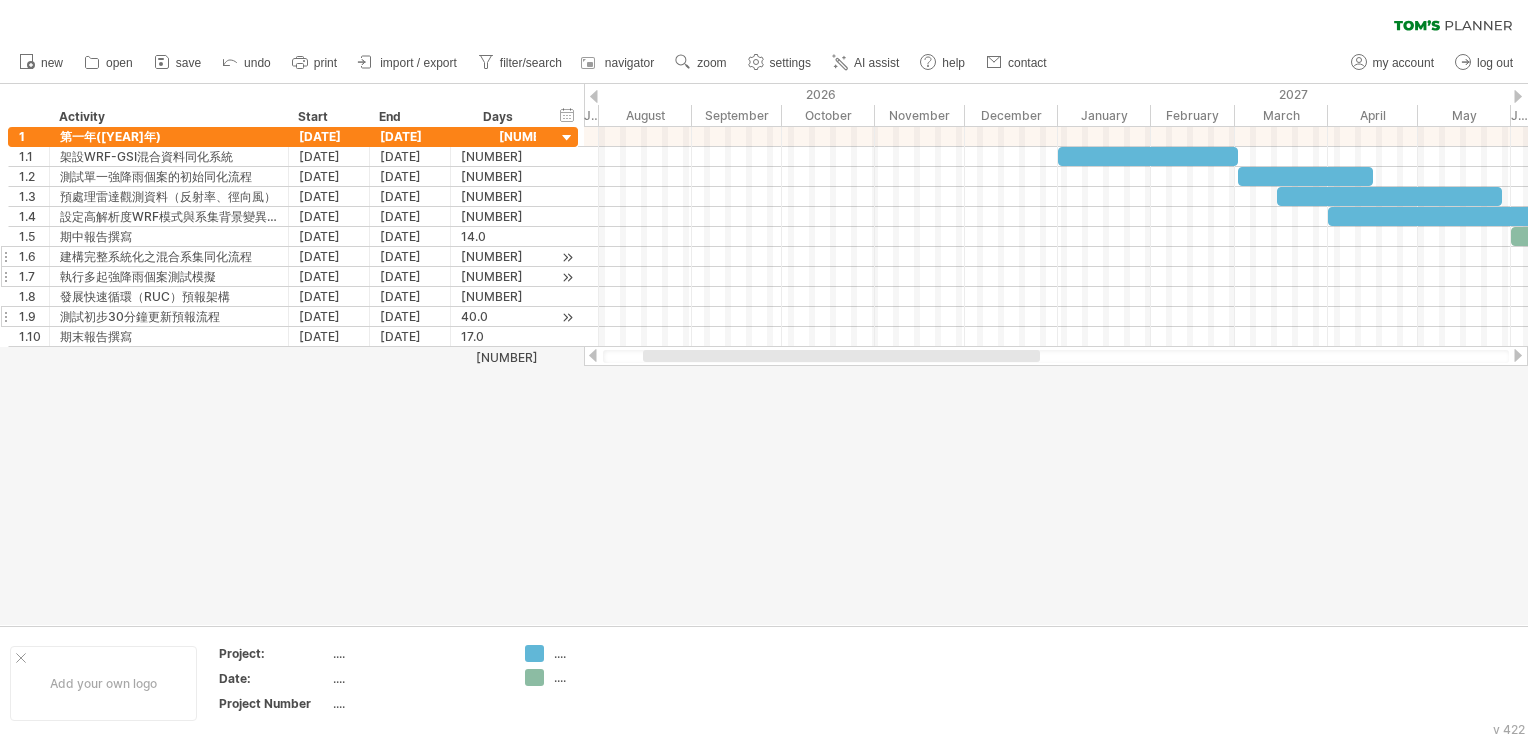 drag, startPoint x: 932, startPoint y: 358, endPoint x: 763, endPoint y: 363, distance: 169.07394 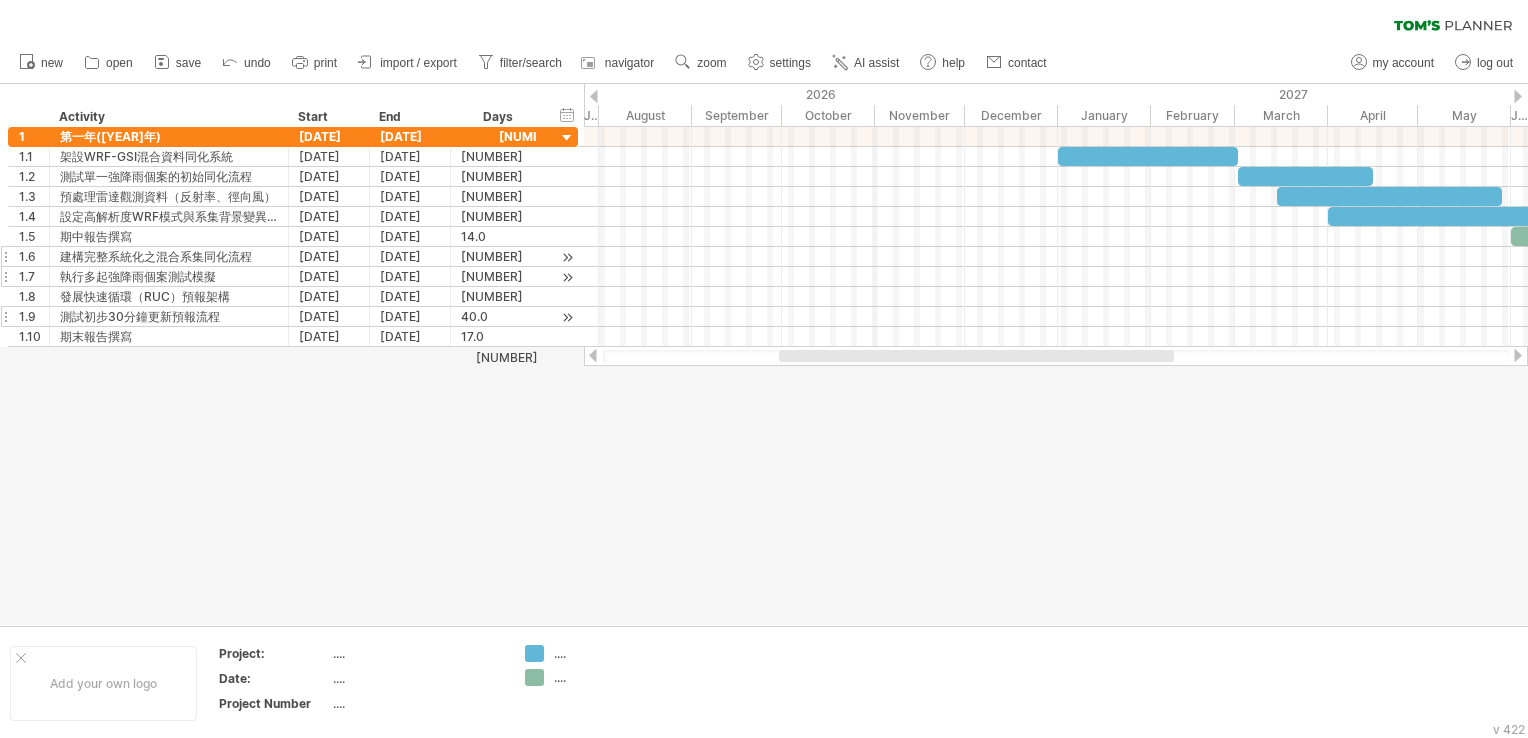 drag, startPoint x: 764, startPoint y: 358, endPoint x: 975, endPoint y: 356, distance: 211.00948 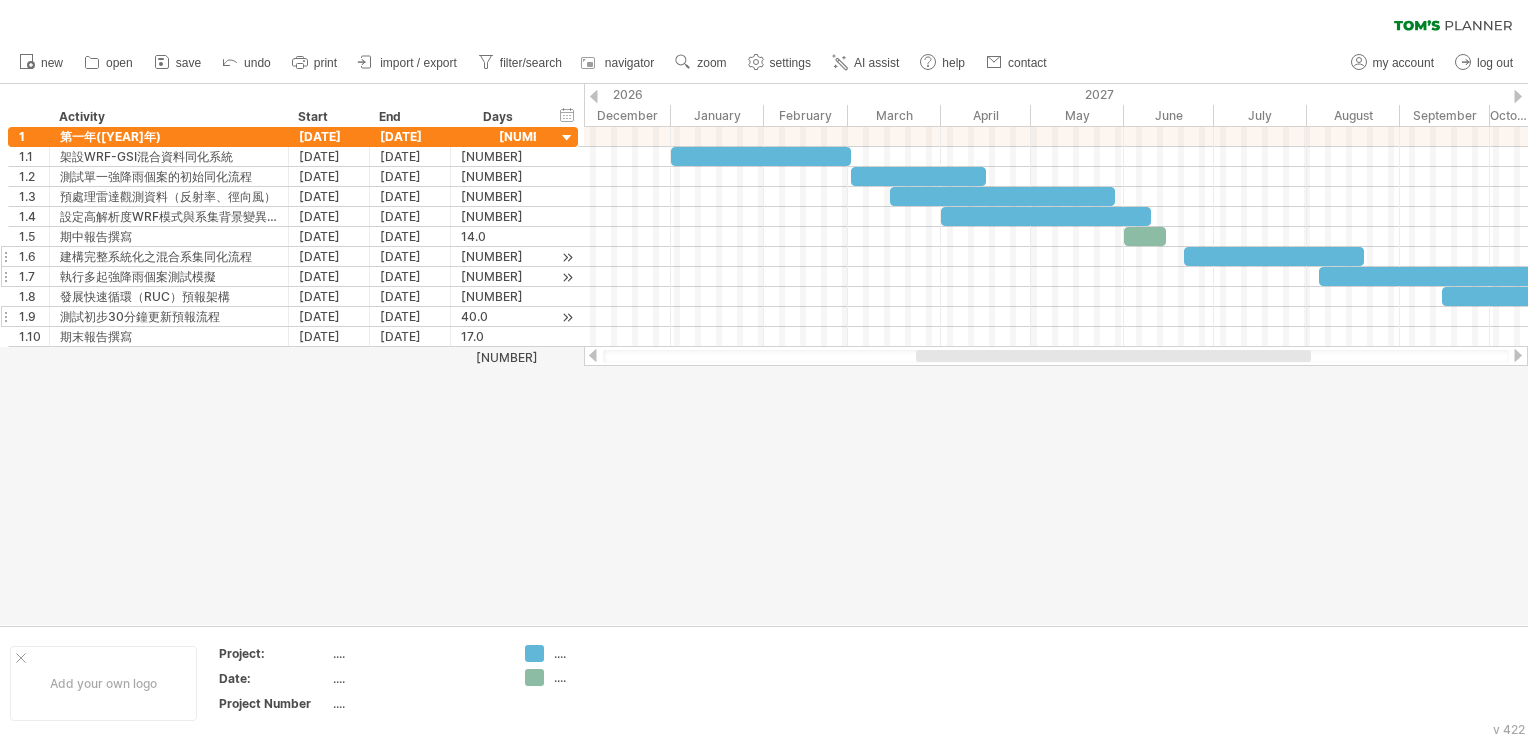 drag, startPoint x: 974, startPoint y: 356, endPoint x: 1111, endPoint y: 370, distance: 137.71347 